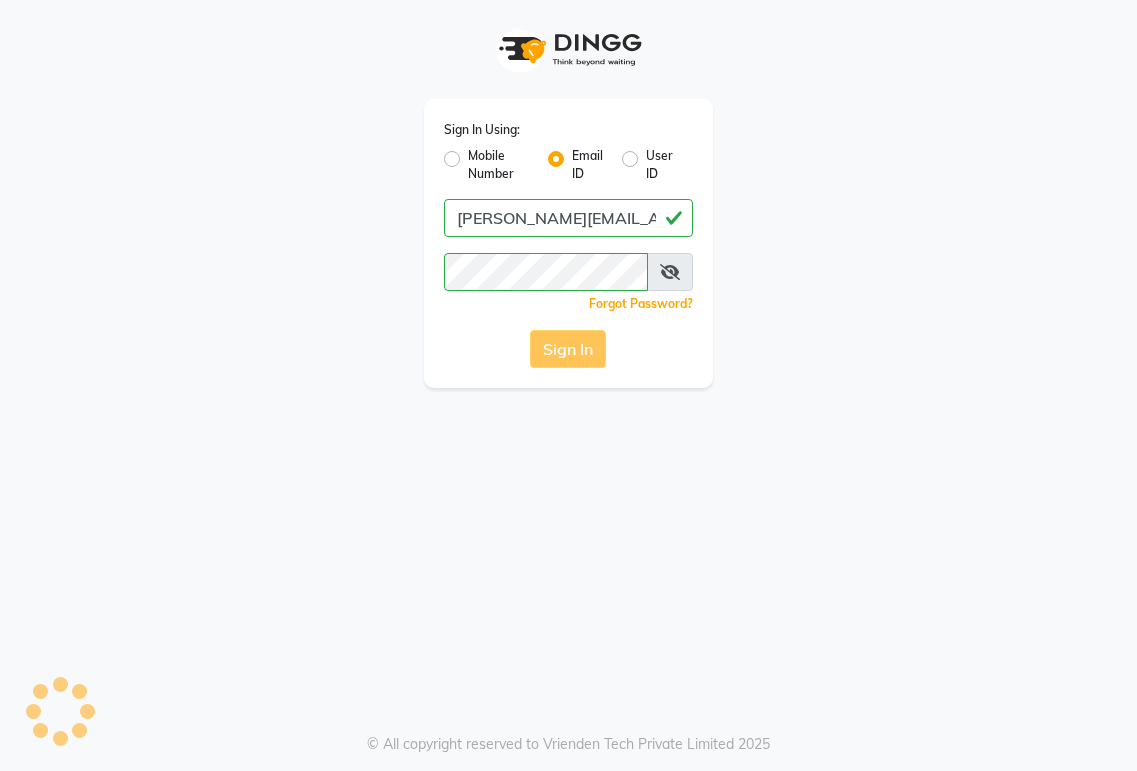 scroll, scrollTop: 0, scrollLeft: 0, axis: both 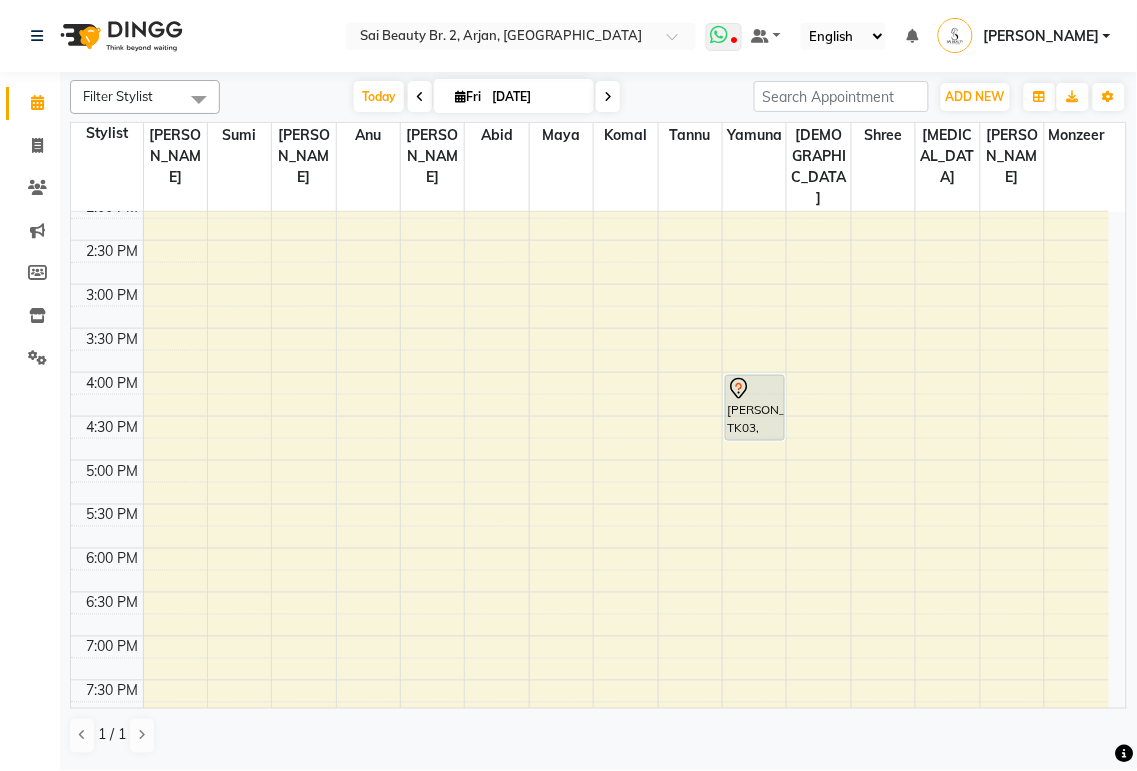 click at bounding box center [734, 42] 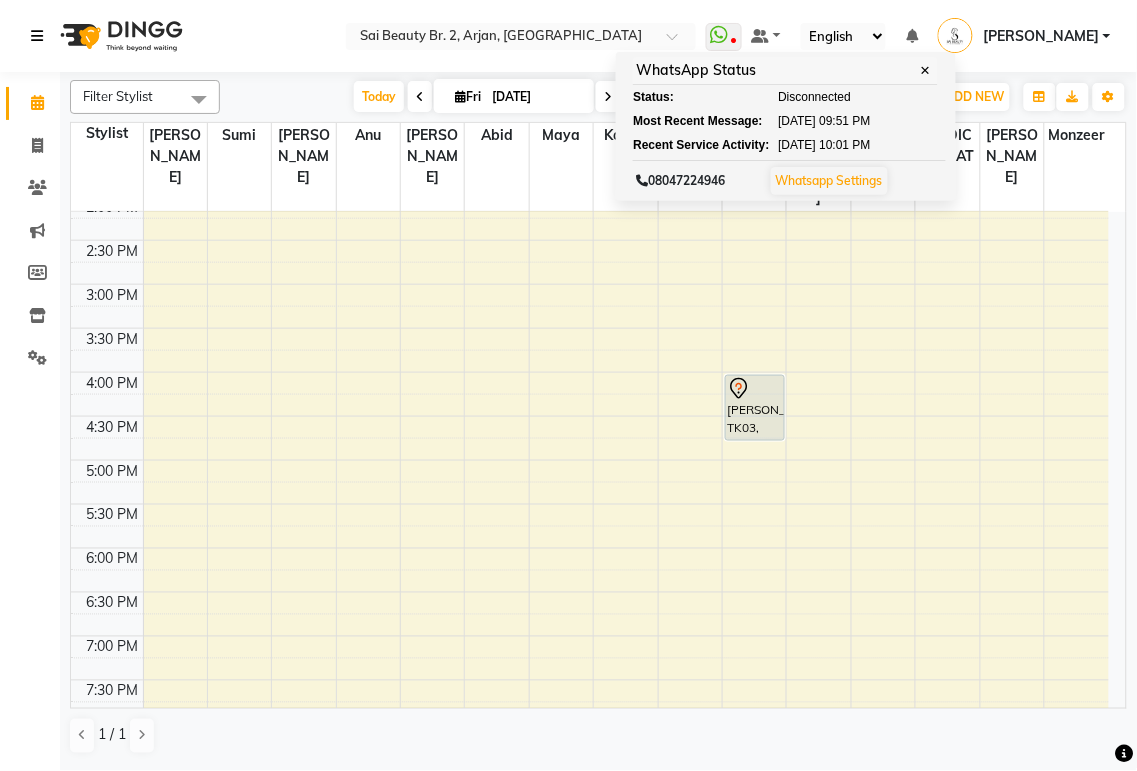 click at bounding box center [37, 36] 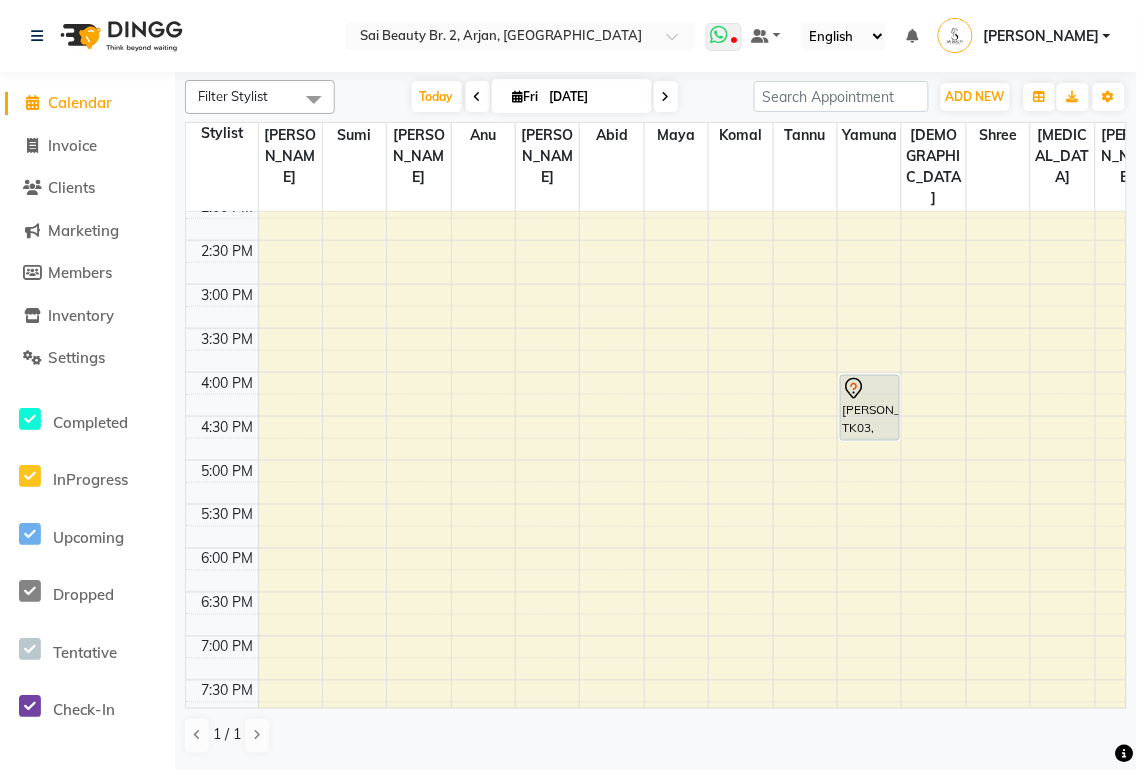 click at bounding box center [720, 35] 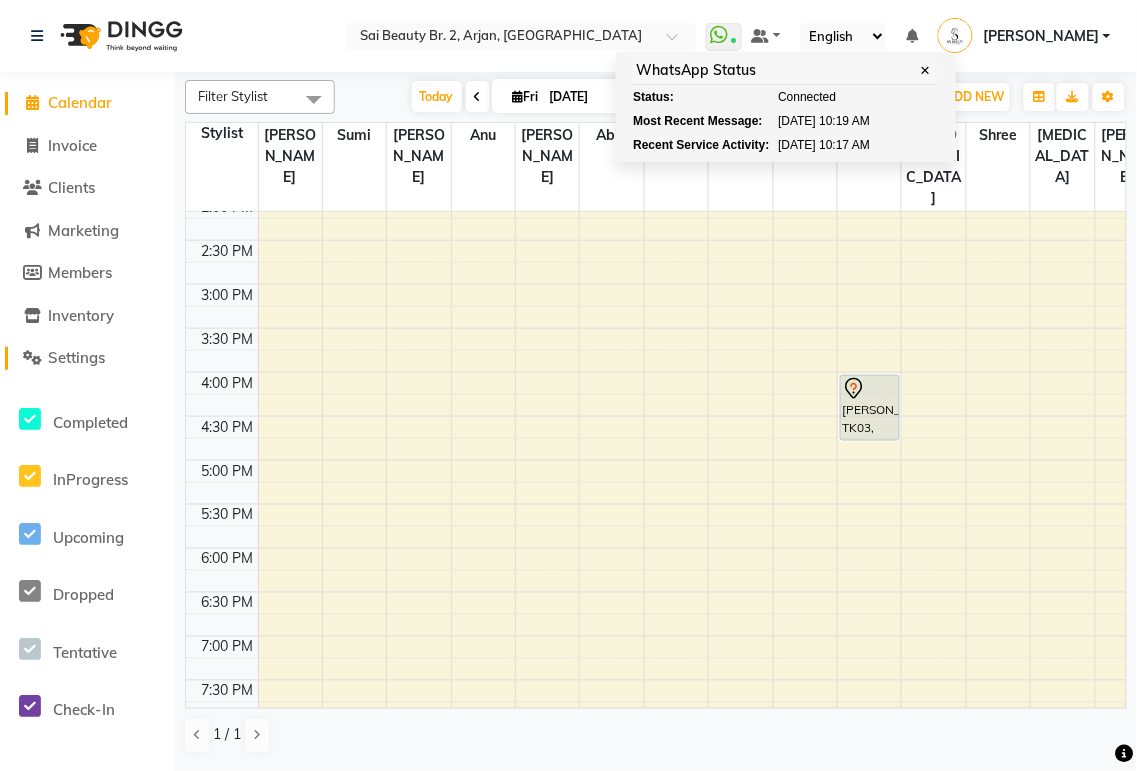 click on "Settings" 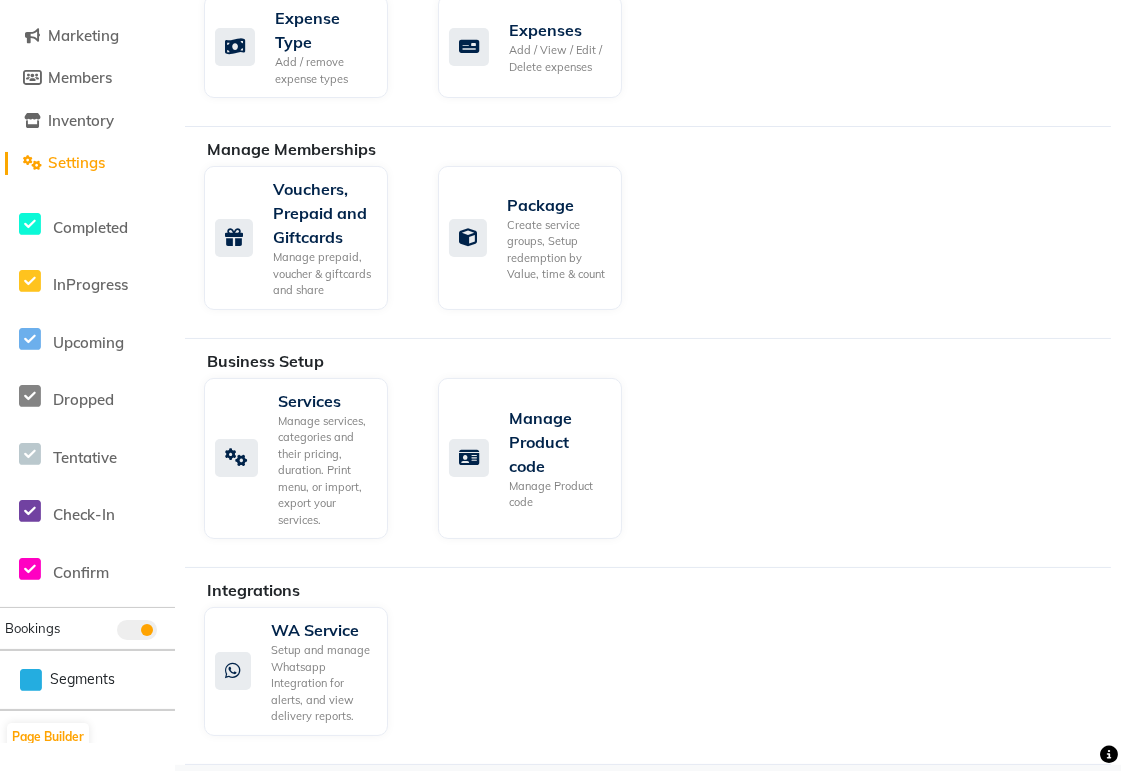 scroll, scrollTop: 197, scrollLeft: 0, axis: vertical 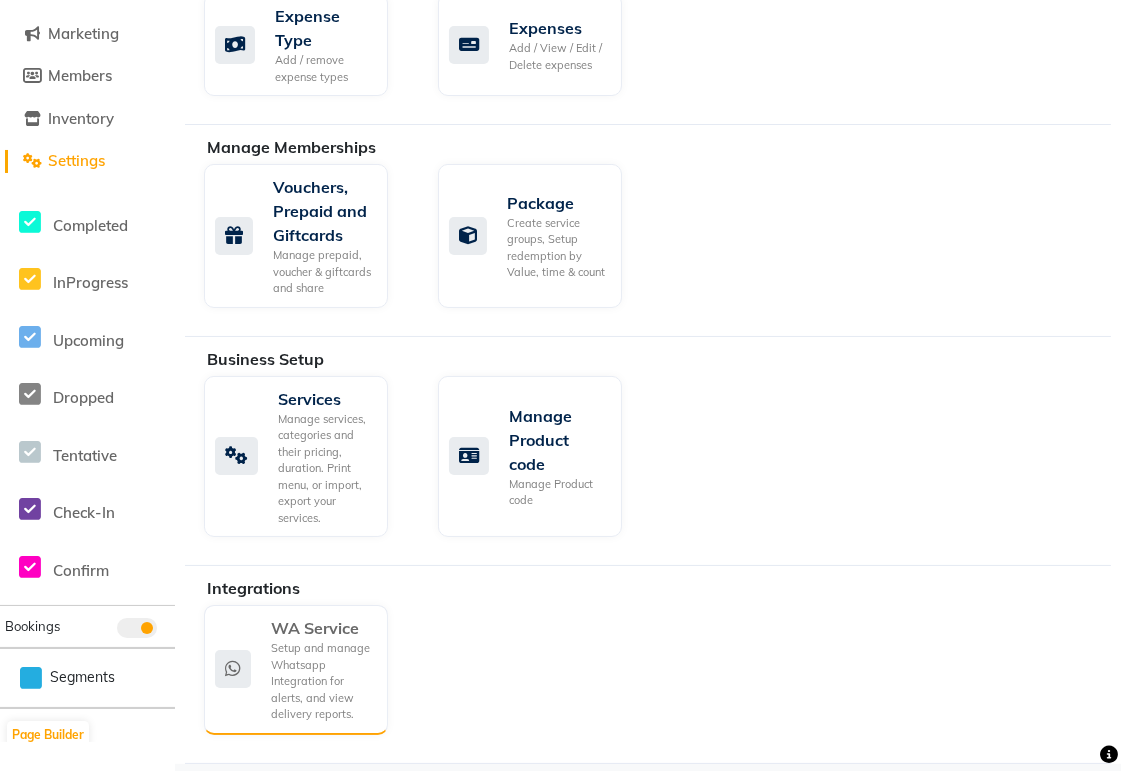 click on "Setup and manage Whatsapp Integration for alerts, and view delivery reports." 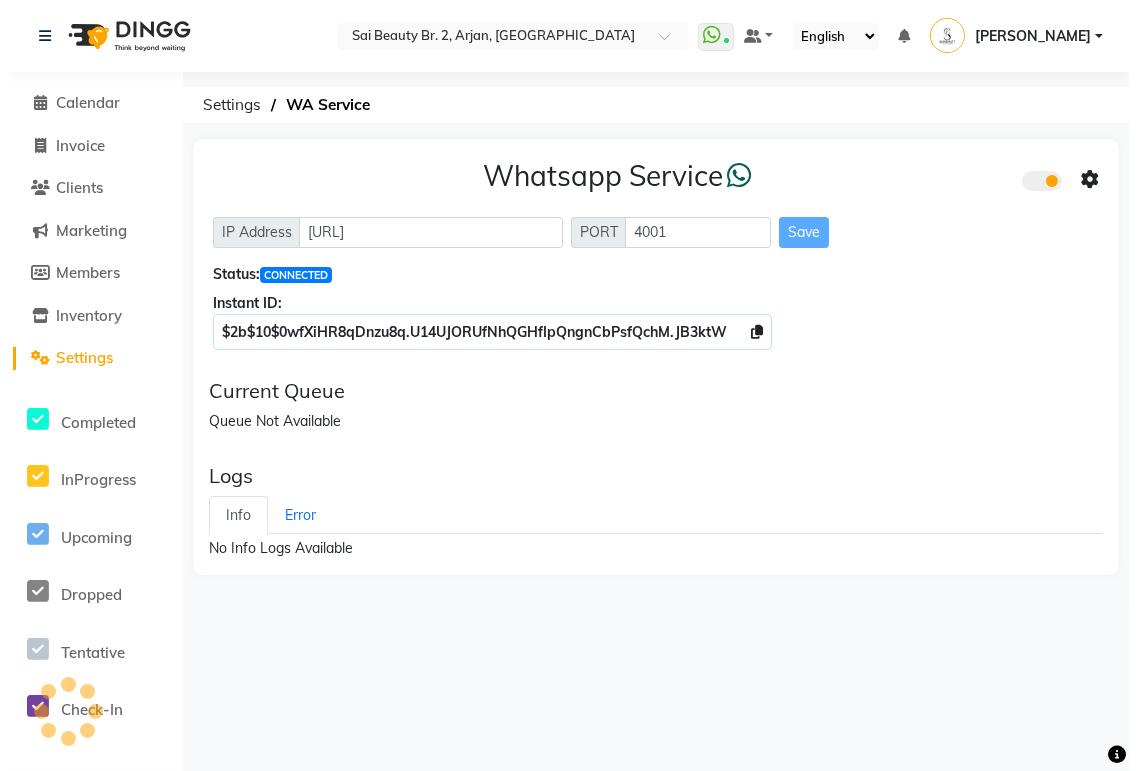 scroll, scrollTop: 0, scrollLeft: 0, axis: both 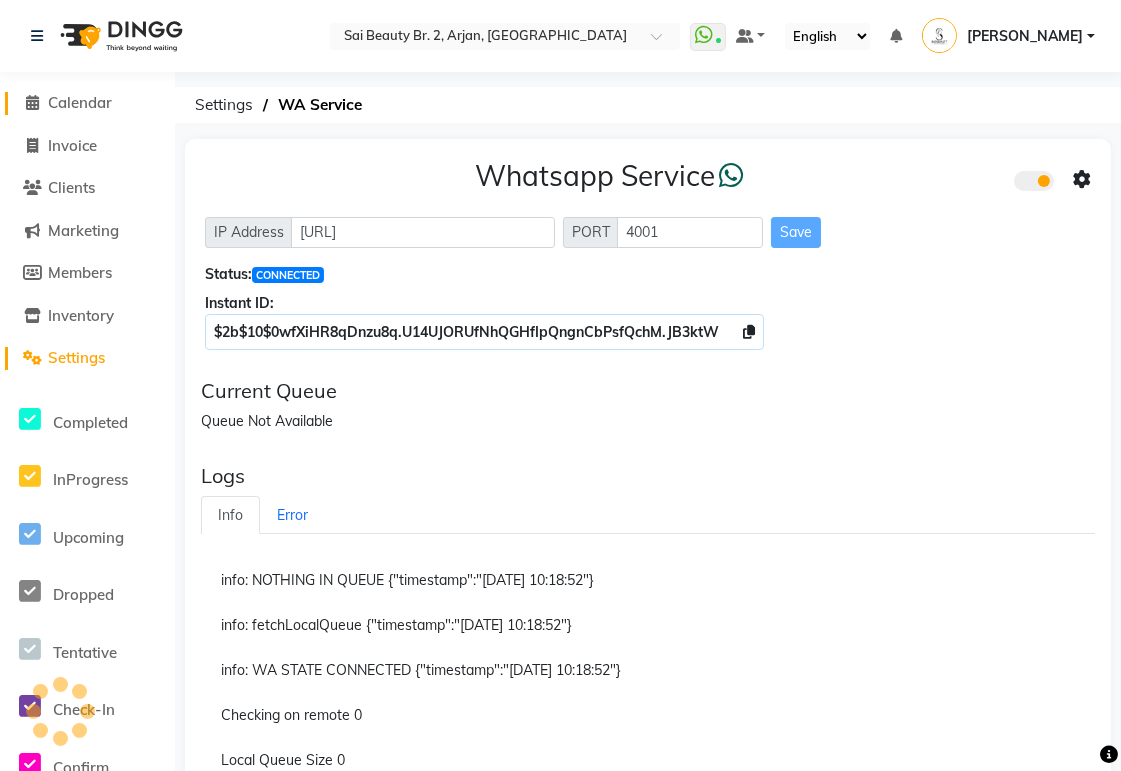 click on "Calendar" 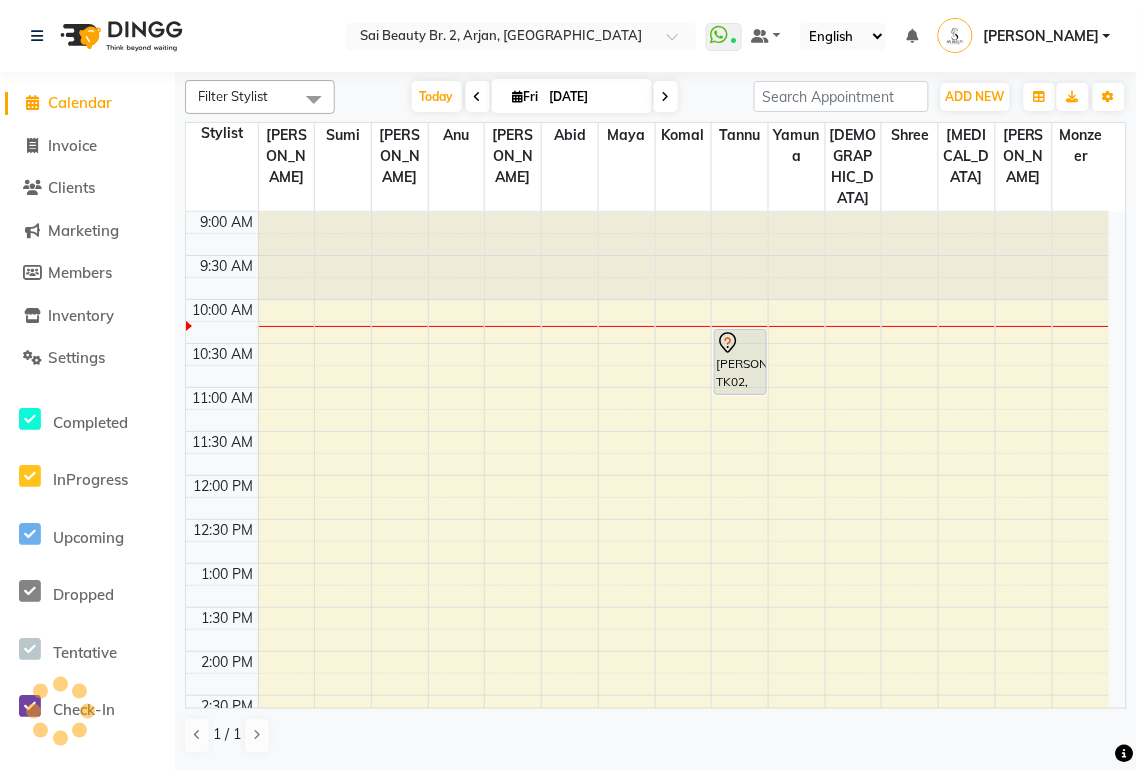 scroll, scrollTop: 0, scrollLeft: 0, axis: both 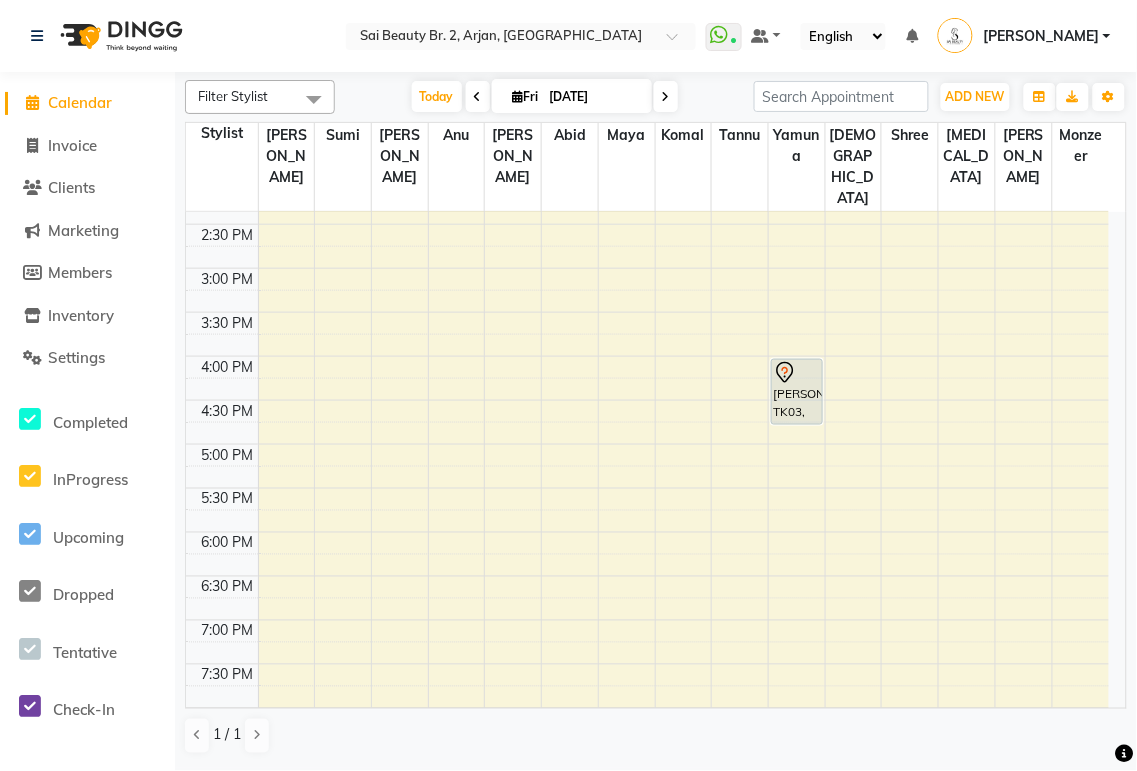 click on "Filter Stylist Select All [PERSON_NAME][MEDICAL_DATA] [PERSON_NAME] [PERSON_NAME] [PERSON_NAME] Gita [PERSON_NAME] monzeer Shree [PERSON_NAME] [PERSON_NAME] [DATE]  [DATE] Toggle Dropdown Add Appointment Add Invoice Add Expense Add Client Toggle Dropdown Add Appointment Add Invoice Add Expense Add Client ADD NEW Toggle Dropdown Add Appointment Add Invoice Add Expense Add Client Filter Stylist Select All [PERSON_NAME][MEDICAL_DATA] [PERSON_NAME] [PERSON_NAME] [PERSON_NAME] Gita [PERSON_NAME] monzeer Shree [PERSON_NAME] [PERSON_NAME] Group By  Staff View   Room View  View as Vertical  Vertical - Week View  Horizontal  Horizontal - Week View  List  Toggle Dropdown Calendar Settings Manage Tags   Arrange Stylists   Reset Stylists  Appointment Form Zoom 100% Staff/Room Display Count 15 Stylist [PERSON_NAME] Sue Anu [PERSON_NAME] [PERSON_NAME] Yamuna Gita Shree [MEDICAL_DATA][PERSON_NAME] monzeer 9:00 AM 9:30 AM 10:00 AM 10:30 AM 11:00 AM 11:30 AM 12:00 PM 12:30 PM 1:00 PM 1:30 PM 2:00 PM 2:30 PM 3:00 PM 3:30 PM 4:00 PM 4:30 PM 5:00 PM 5:30 PM 6:00 PM 6:30 PM 7:00 PM 7:30 PM 8:00 PM 8:30 PM 9:00 PM 9:30 PM" 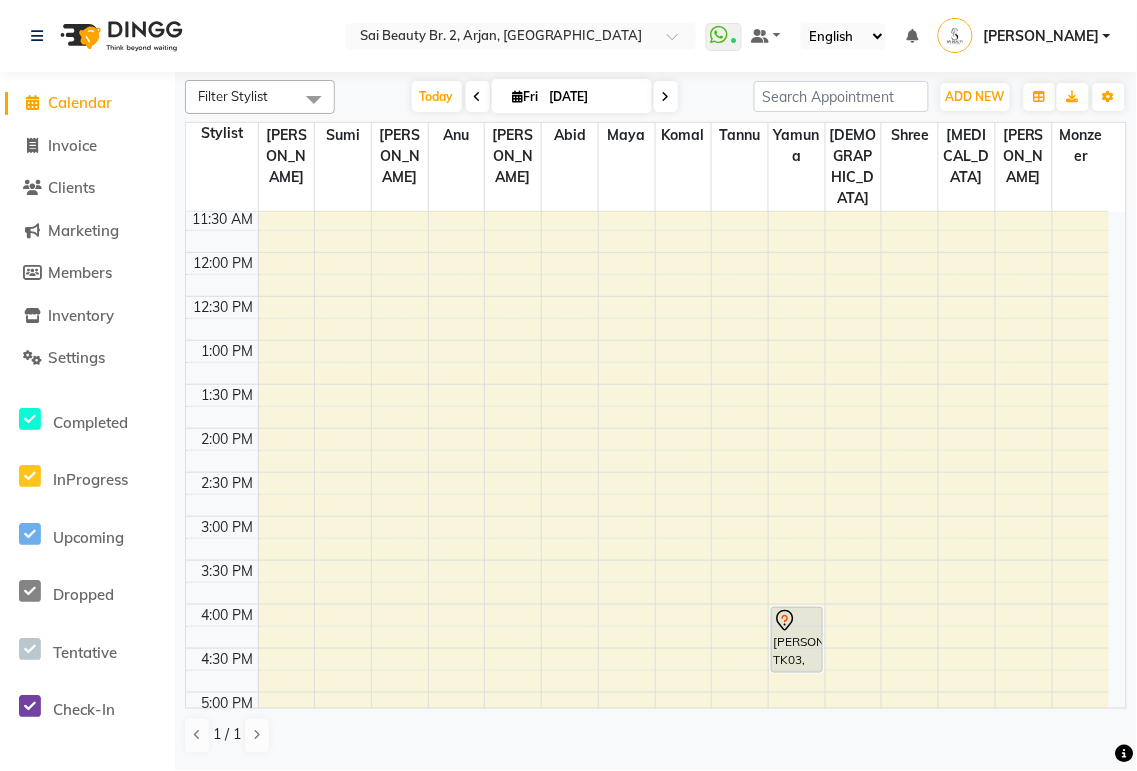 scroll, scrollTop: 0, scrollLeft: 0, axis: both 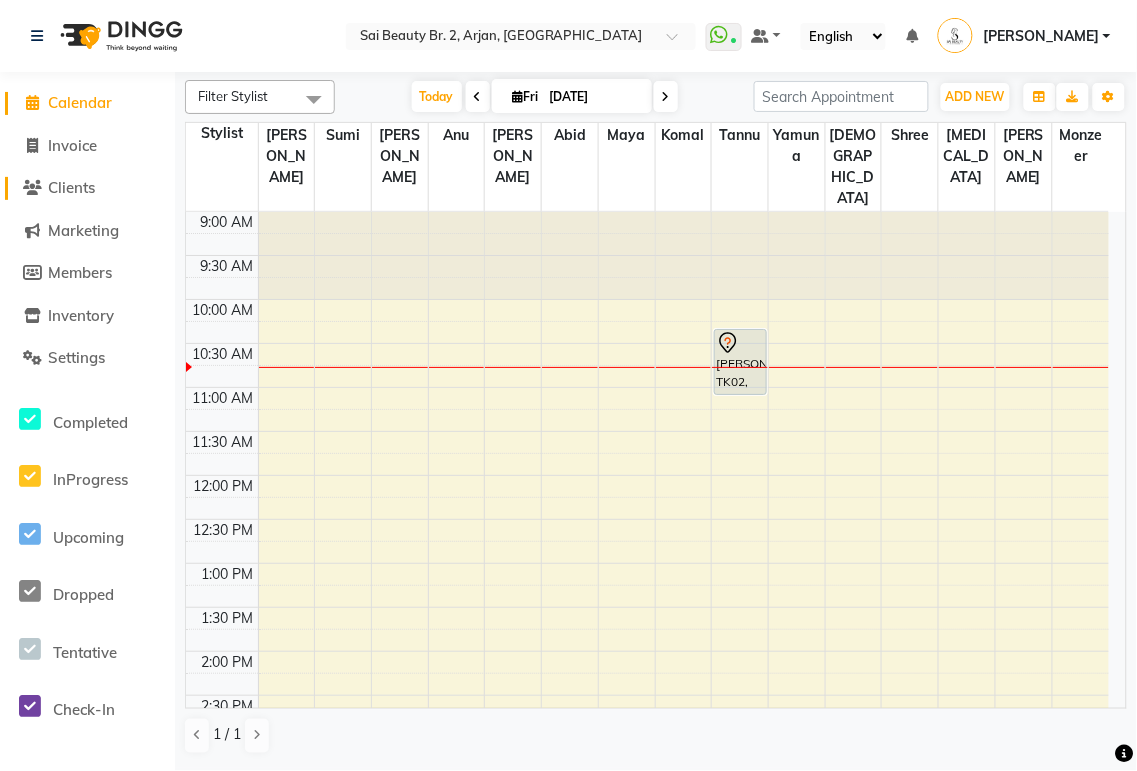 click on "Clients" 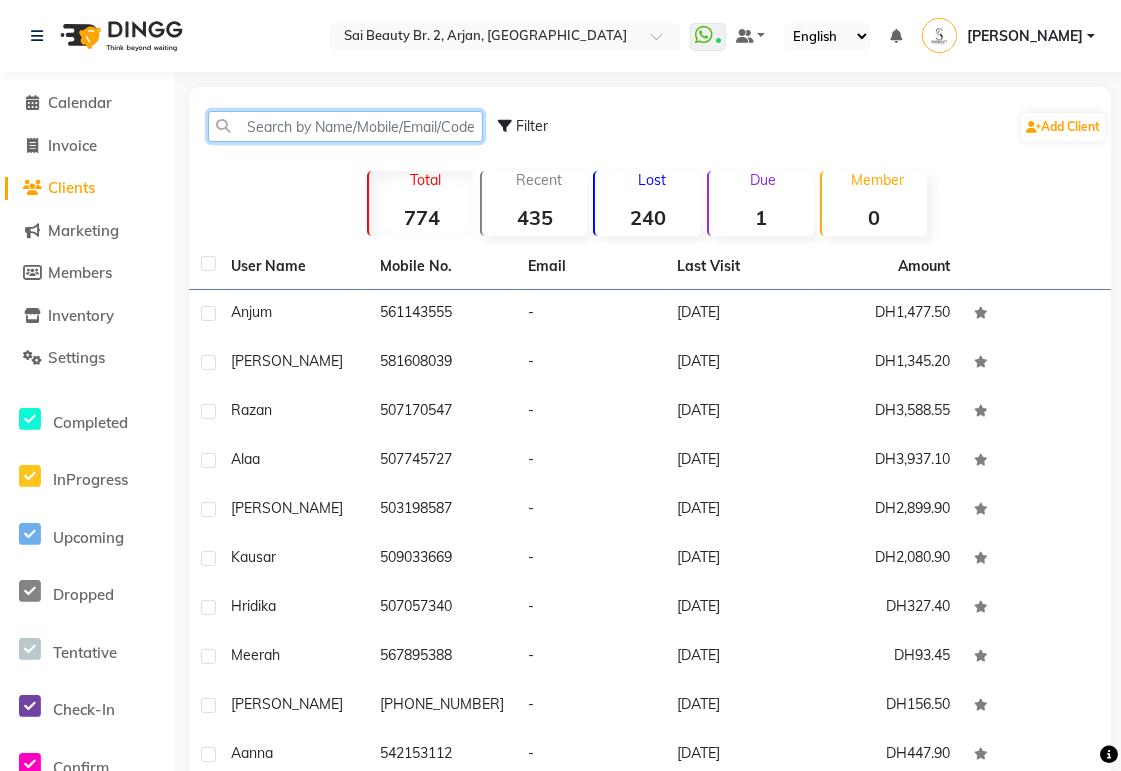 click 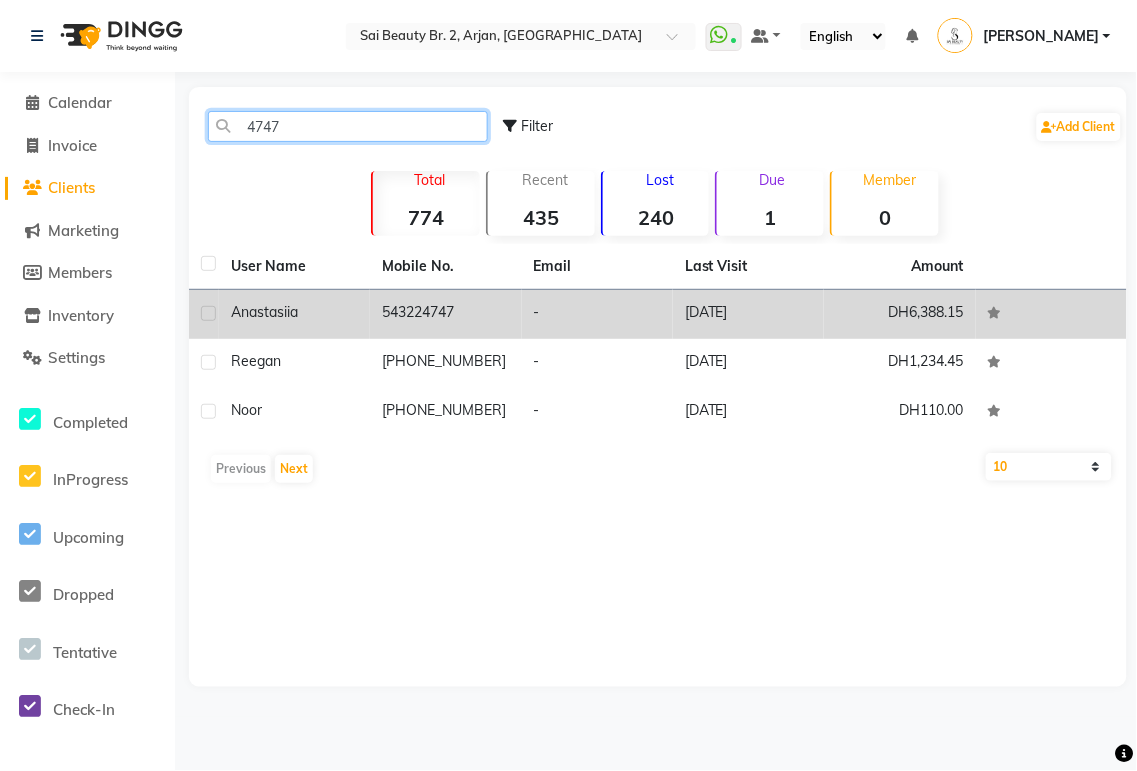 type on "4747" 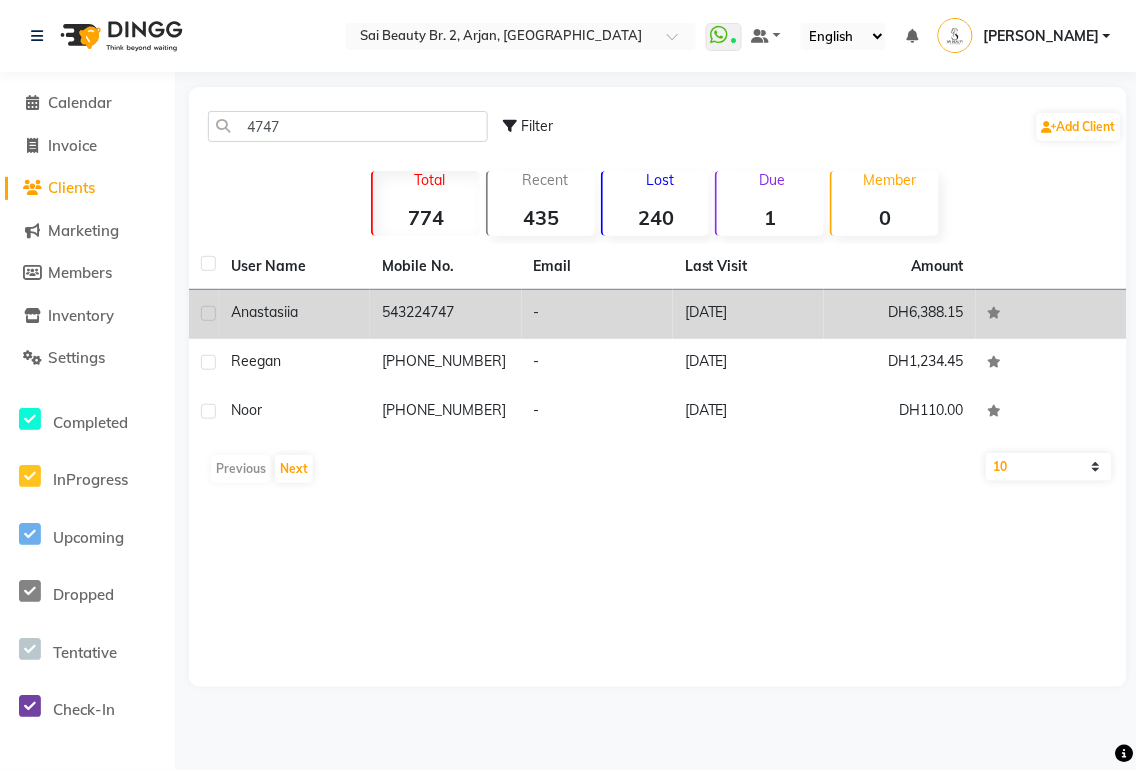 click on "543224747" 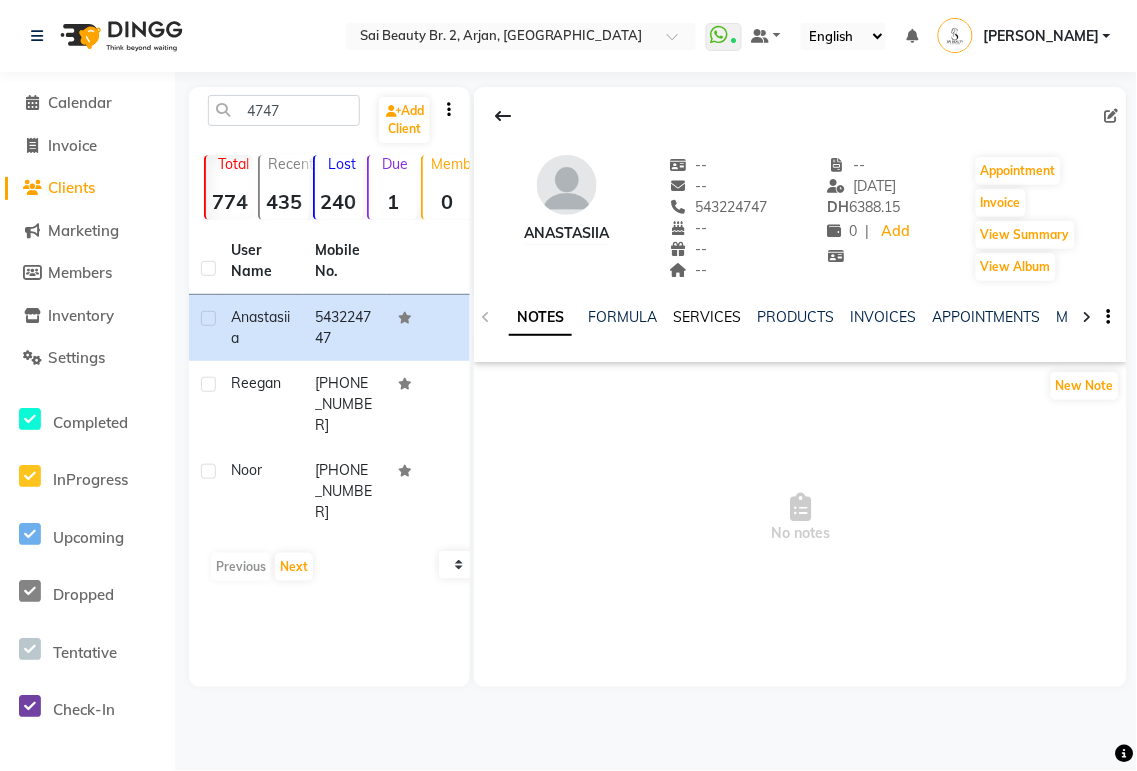 click on "SERVICES" 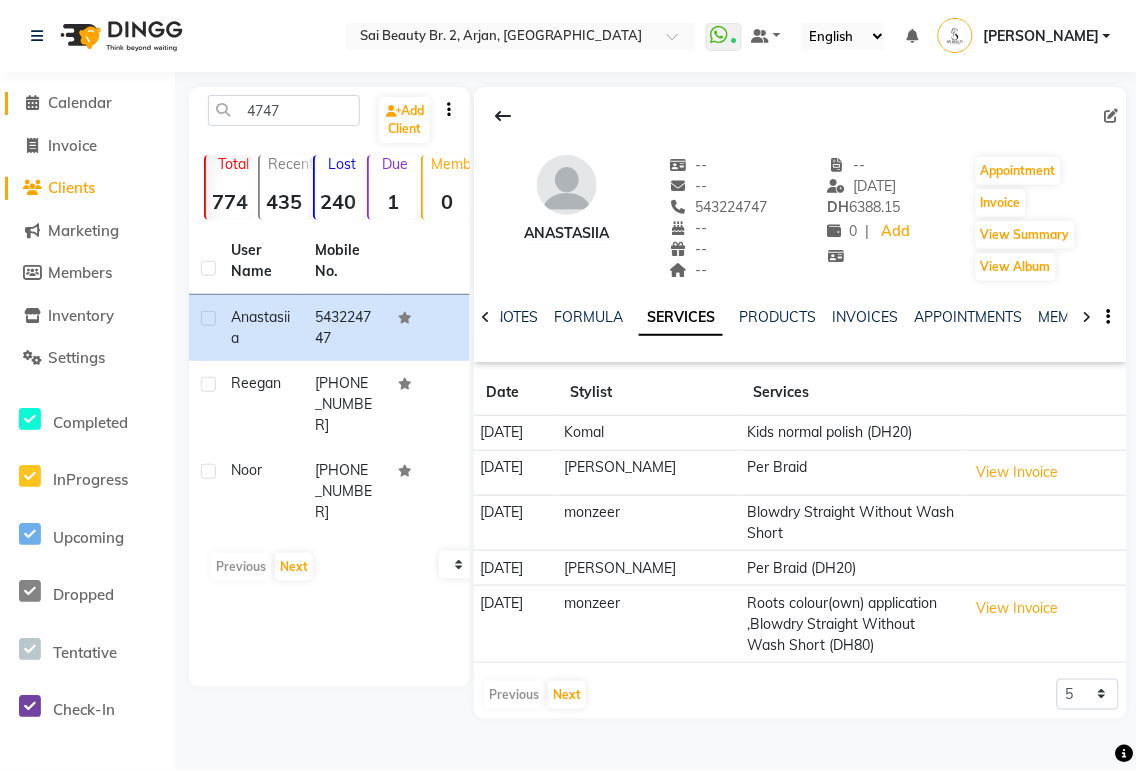 click on "Calendar" 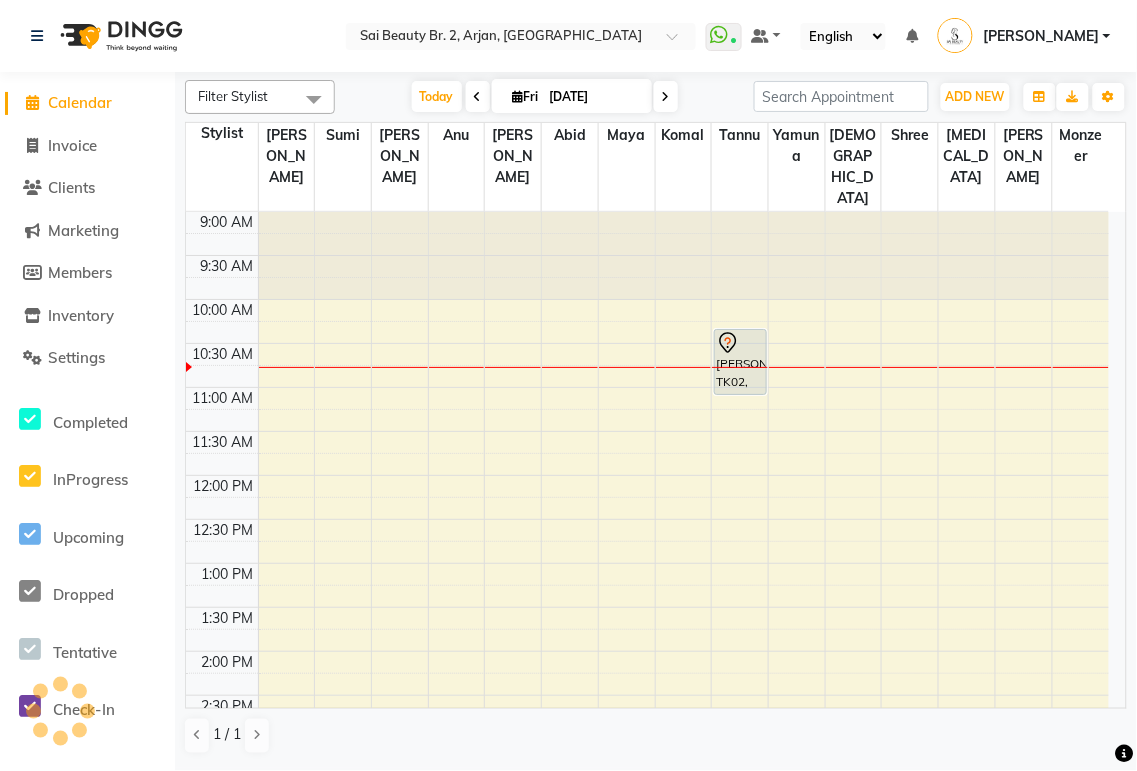 scroll, scrollTop: 88, scrollLeft: 0, axis: vertical 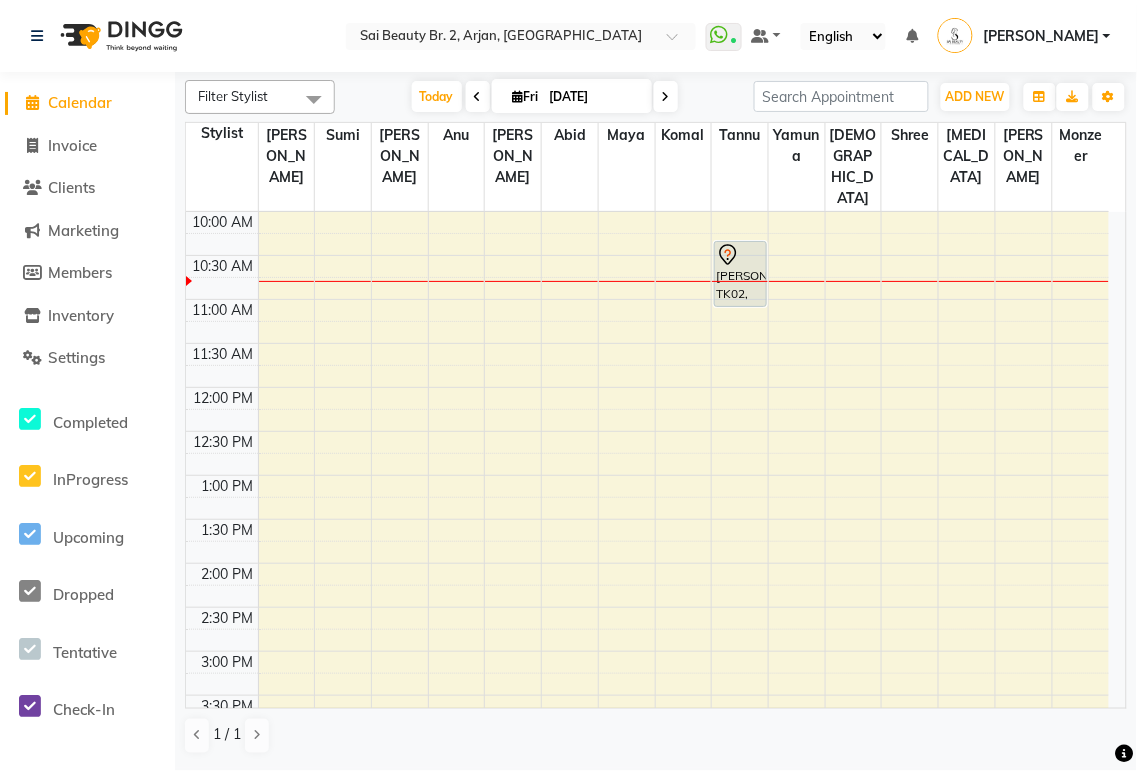 click at bounding box center [666, 97] 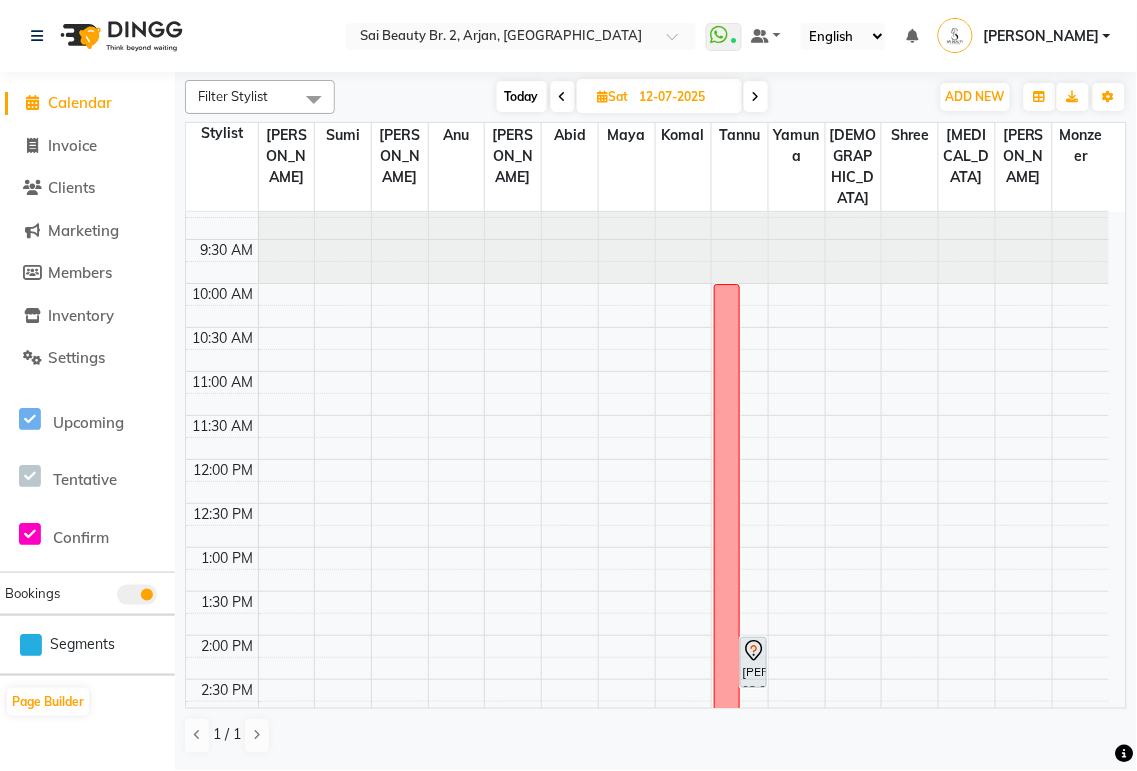 scroll, scrollTop: 0, scrollLeft: 0, axis: both 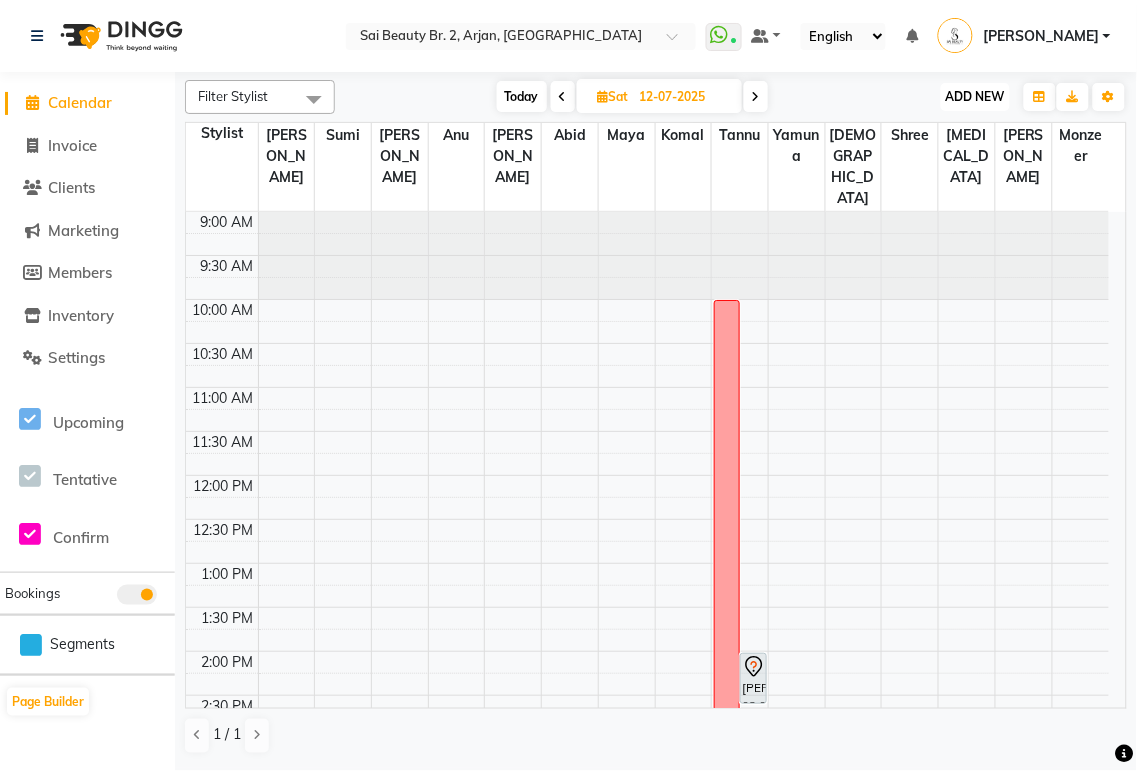 click on "ADD NEW" at bounding box center [975, 96] 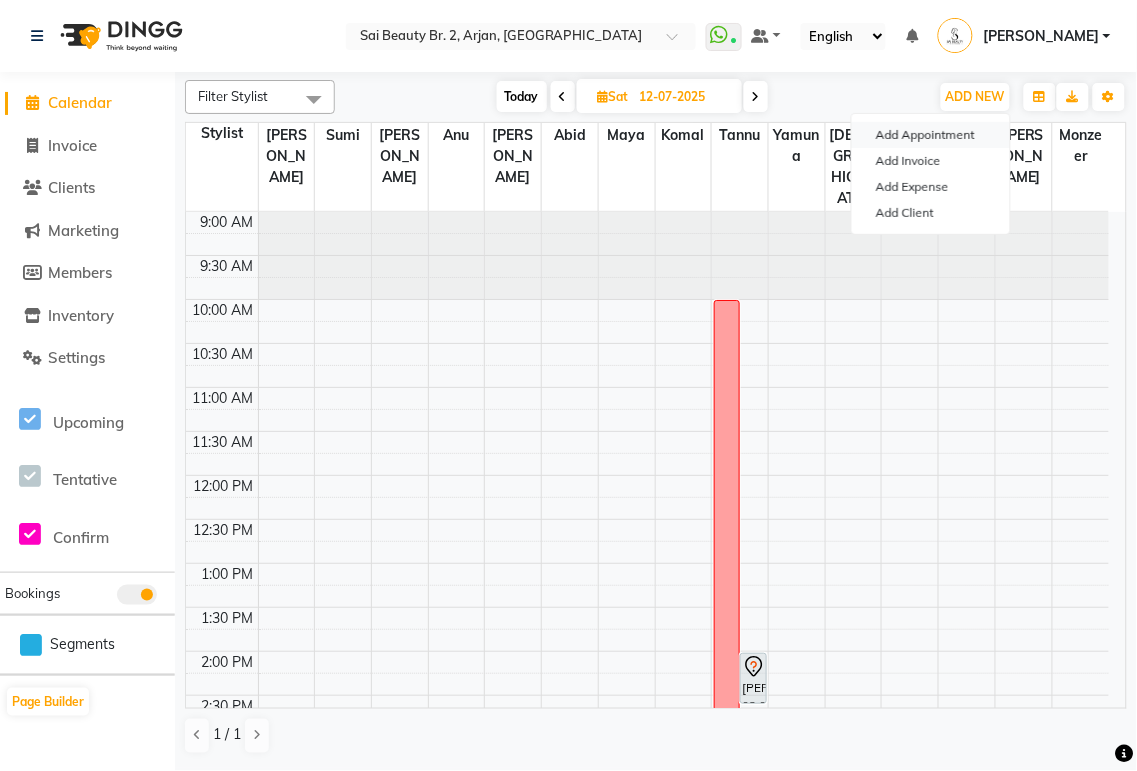 click on "Add Appointment" at bounding box center (931, 135) 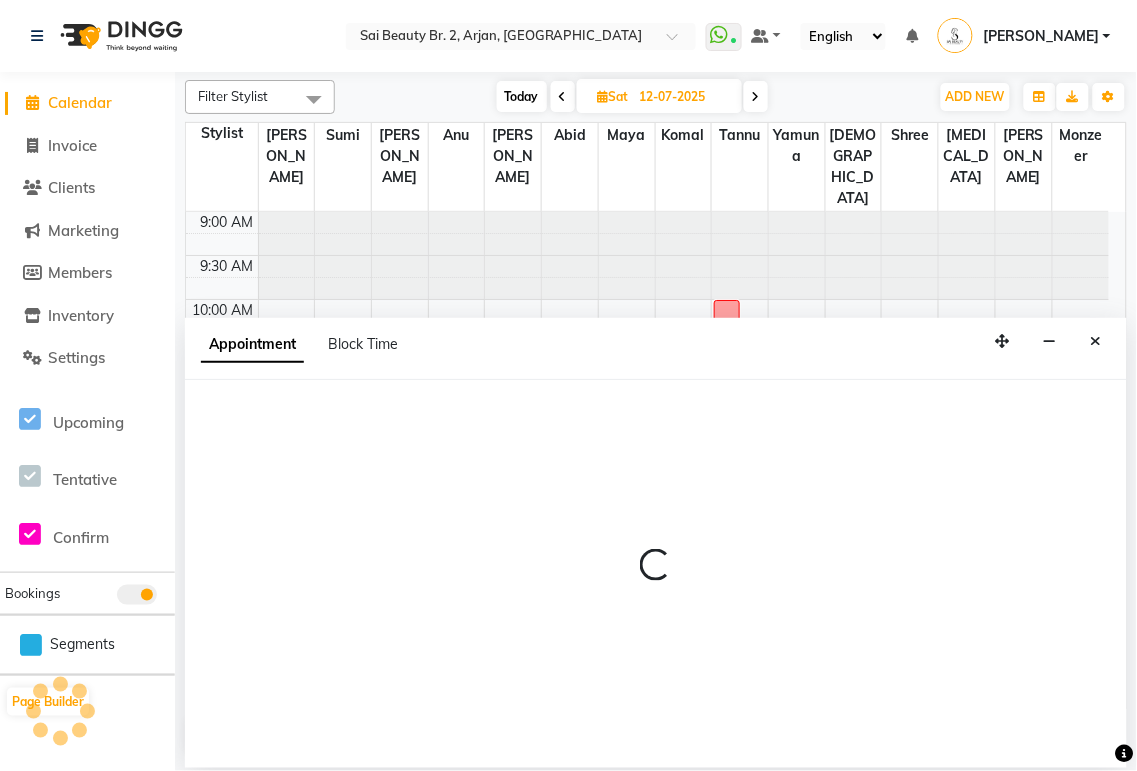 select on "tentative" 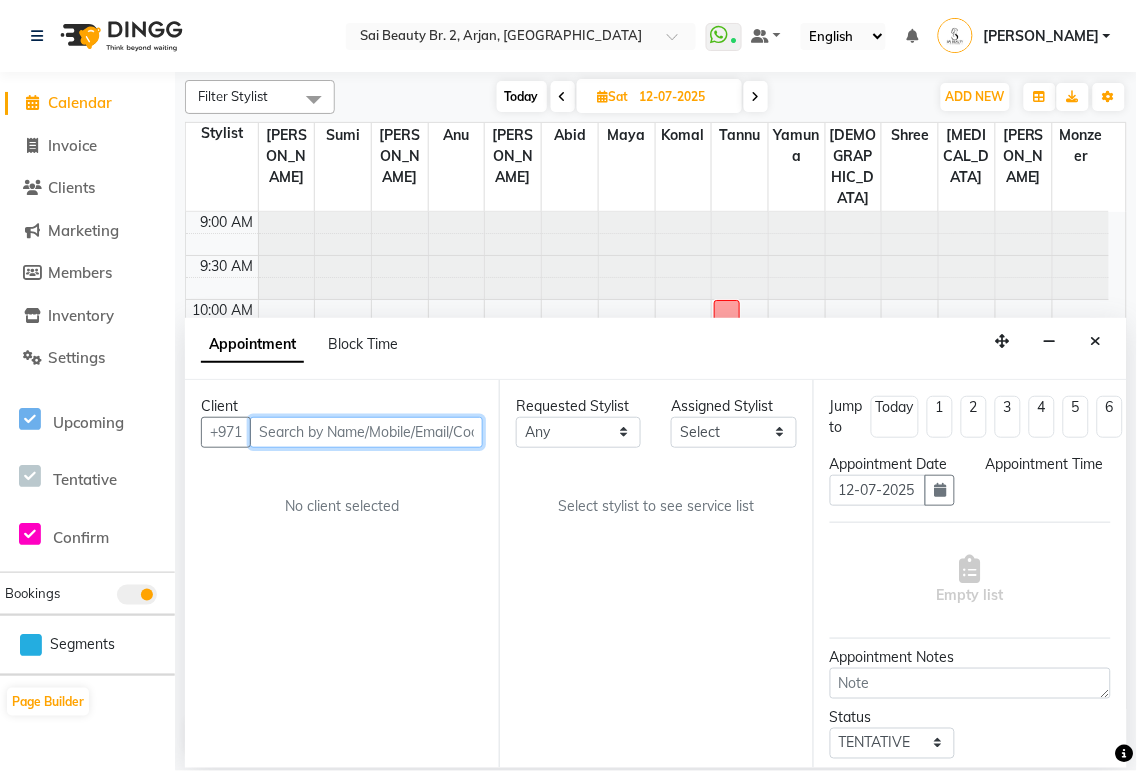 select on "600" 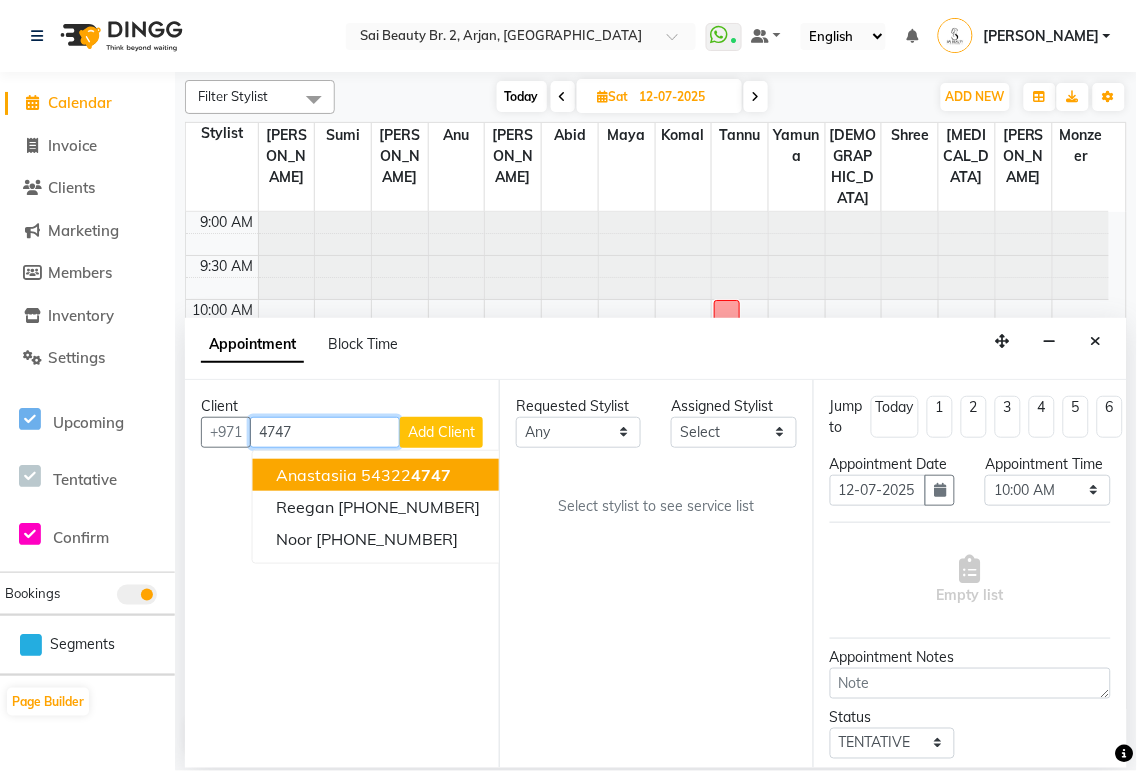 click on "4747" at bounding box center [432, 475] 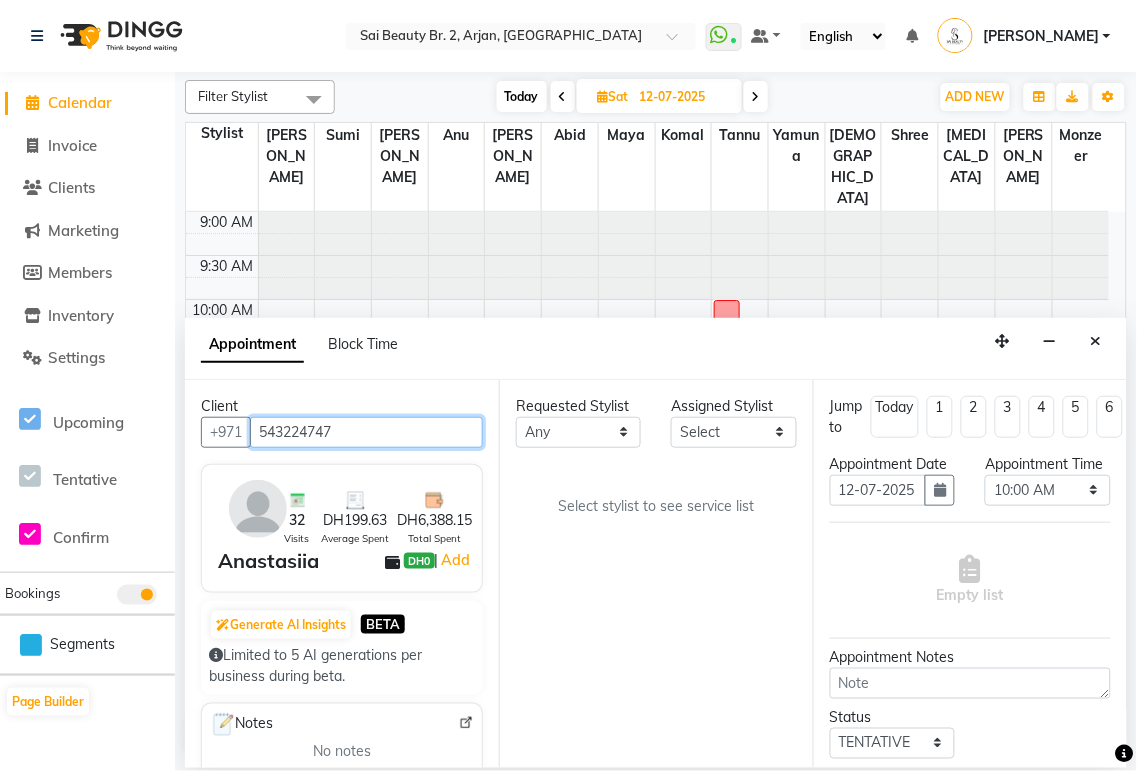 type on "543224747" 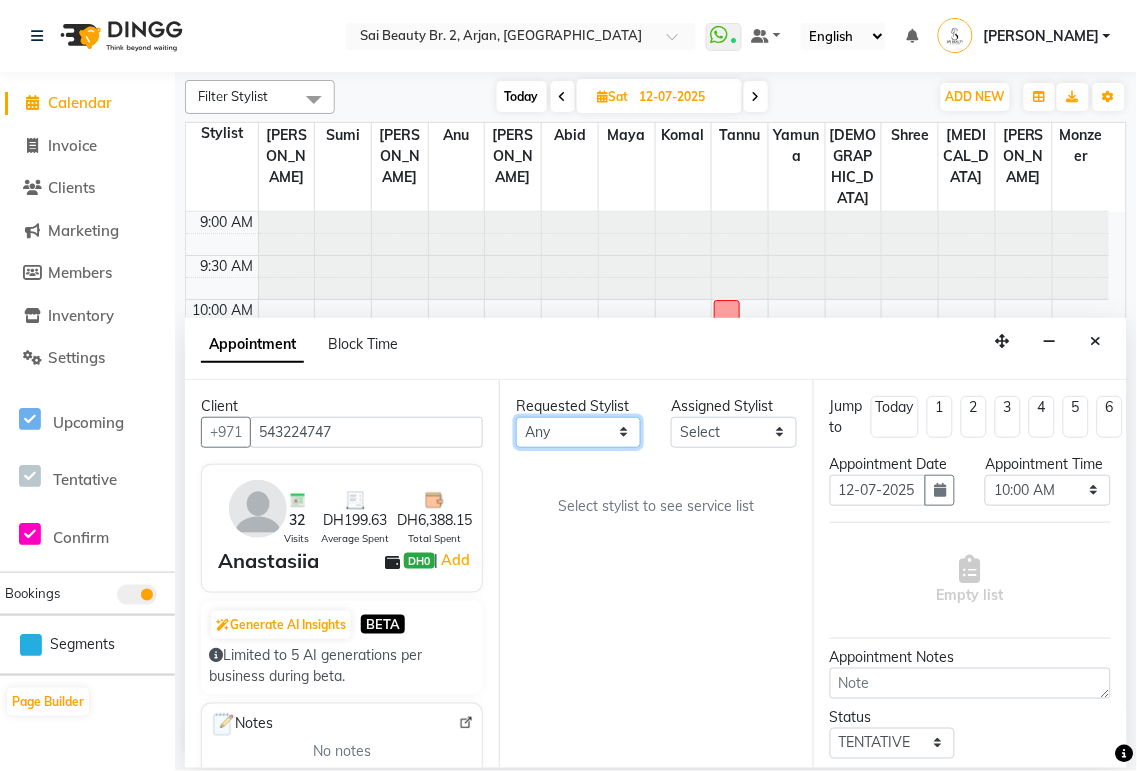click on "Any [PERSON_NAME][MEDICAL_DATA] [PERSON_NAME] [PERSON_NAME] [PERSON_NAME] Gita [PERSON_NAME] monzeer Shree [PERSON_NAME] [PERSON_NAME]" at bounding box center (578, 432) 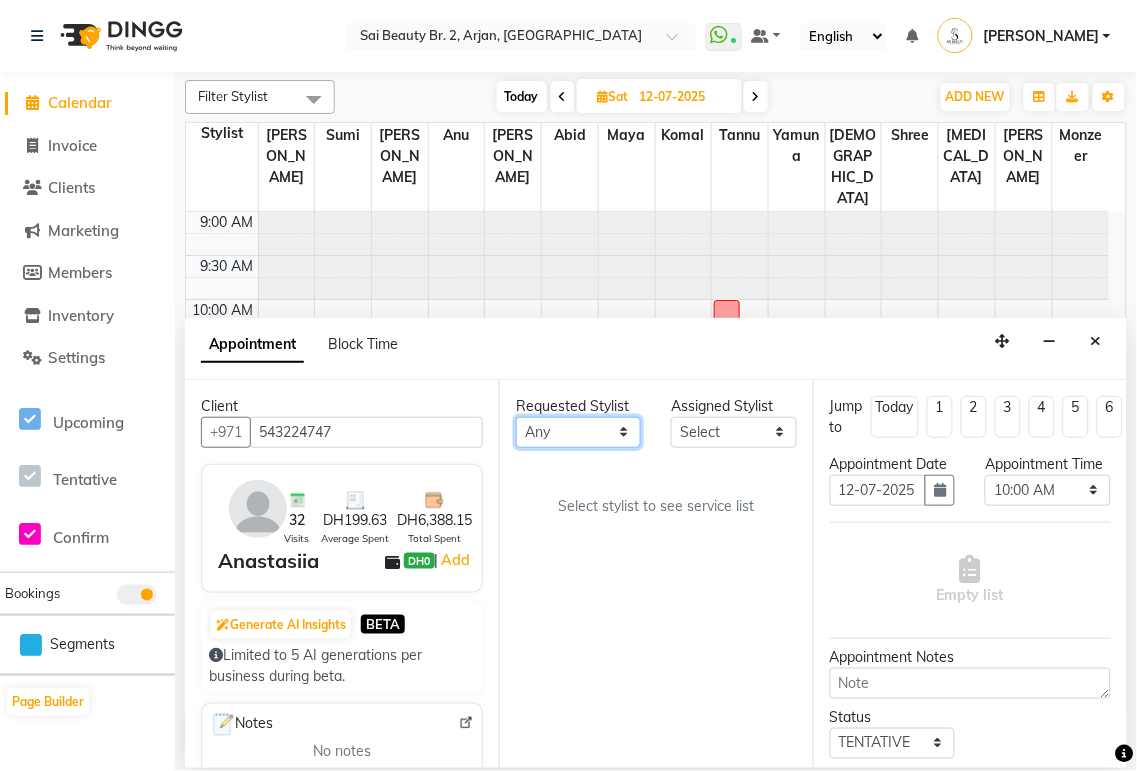 select on "66174" 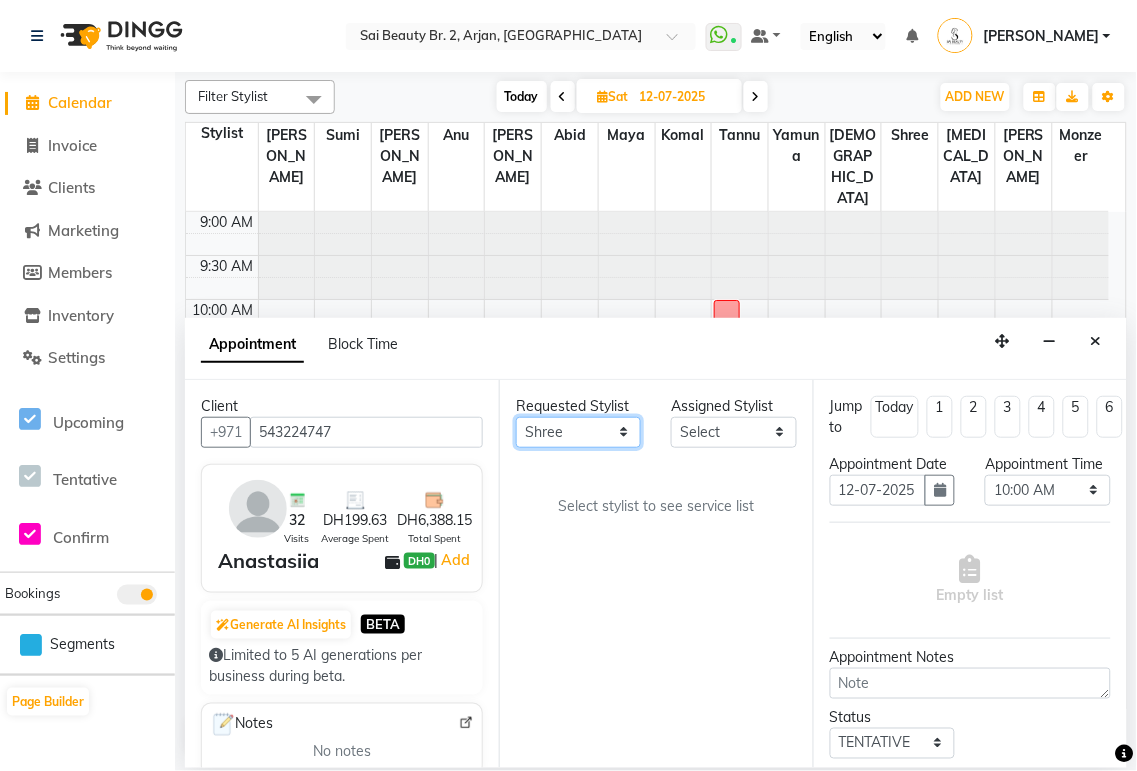 click on "Any [PERSON_NAME][MEDICAL_DATA] [PERSON_NAME] [PERSON_NAME] [PERSON_NAME] Gita [PERSON_NAME] monzeer Shree [PERSON_NAME] [PERSON_NAME]" at bounding box center [578, 432] 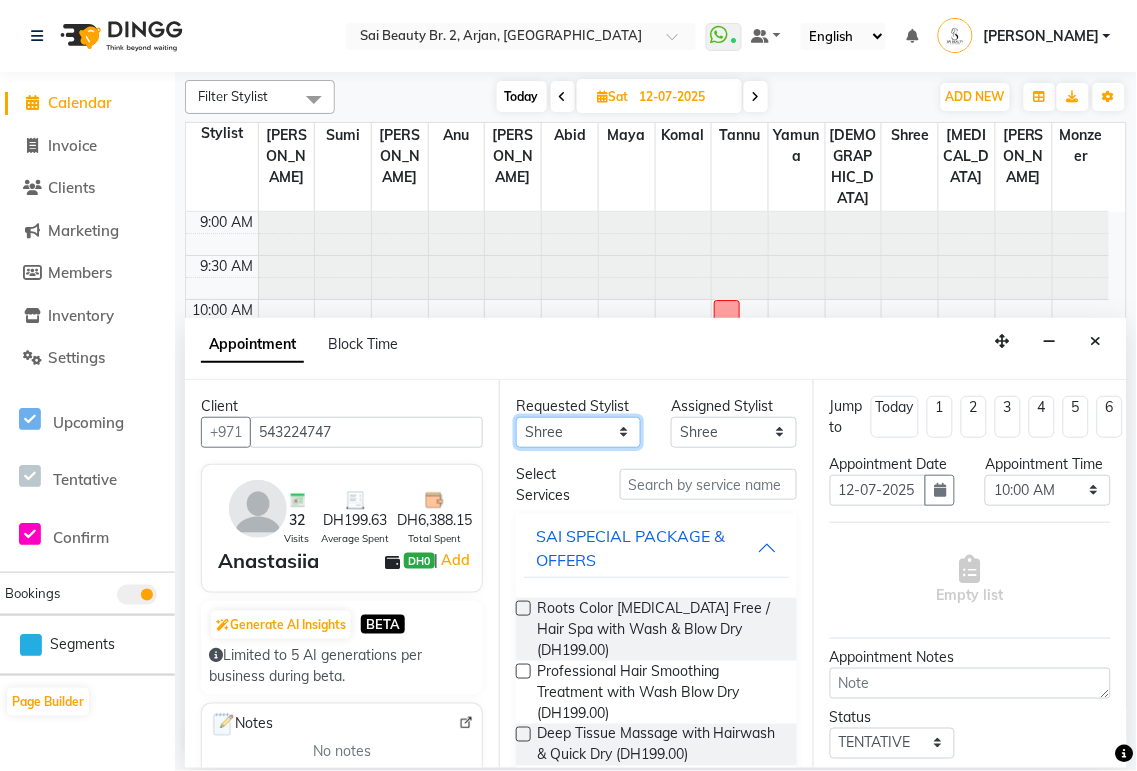 click on "Any [PERSON_NAME][MEDICAL_DATA] [PERSON_NAME] [PERSON_NAME] [PERSON_NAME] Gita [PERSON_NAME] monzeer Shree [PERSON_NAME] [PERSON_NAME]" at bounding box center (578, 432) 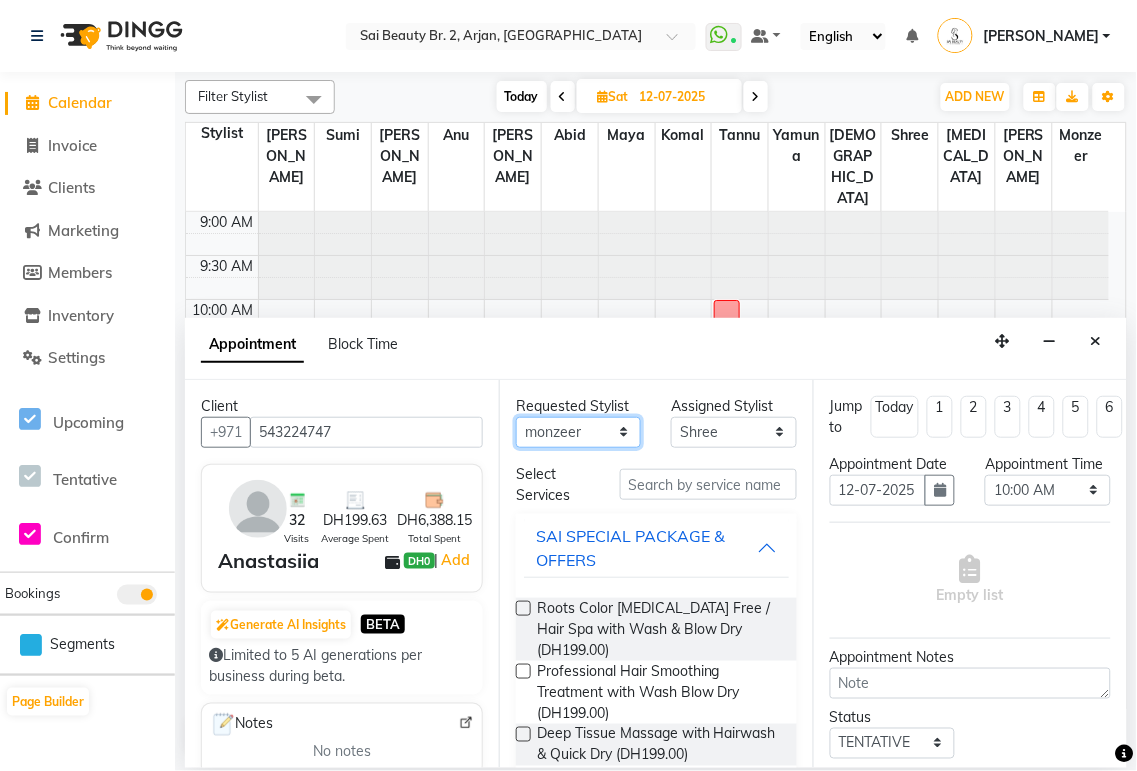 click on "Any [PERSON_NAME][MEDICAL_DATA] [PERSON_NAME] [PERSON_NAME] [PERSON_NAME] Gita [PERSON_NAME] monzeer Shree [PERSON_NAME] [PERSON_NAME]" at bounding box center [578, 432] 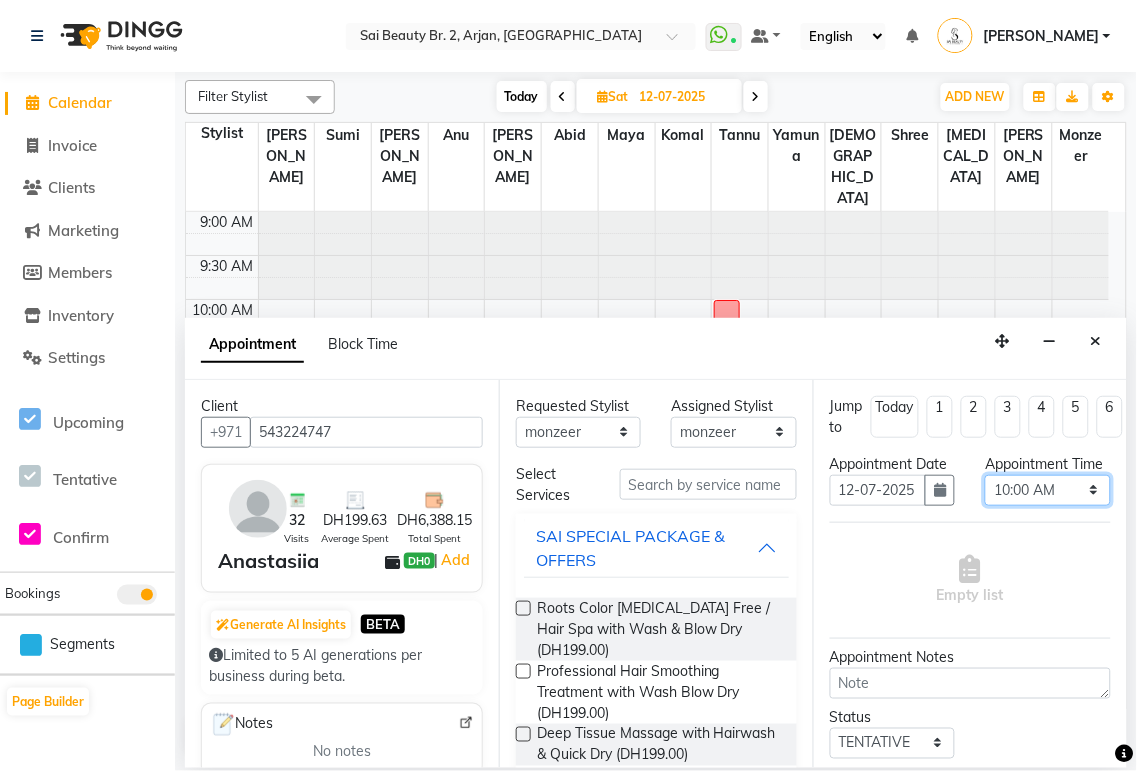 click on "Select 10:00 AM 10:05 AM 10:10 AM 10:15 AM 10:20 AM 10:25 AM 10:30 AM 10:35 AM 10:40 AM 10:45 AM 10:50 AM 10:55 AM 11:00 AM 11:05 AM 11:10 AM 11:15 AM 11:20 AM 11:25 AM 11:30 AM 11:35 AM 11:40 AM 11:45 AM 11:50 AM 11:55 AM 12:00 PM 12:05 PM 12:10 PM 12:15 PM 12:20 PM 12:25 PM 12:30 PM 12:35 PM 12:40 PM 12:45 PM 12:50 PM 12:55 PM 01:00 PM 01:05 PM 01:10 PM 01:15 PM 01:20 PM 01:25 PM 01:30 PM 01:35 PM 01:40 PM 01:45 PM 01:50 PM 01:55 PM 02:00 PM 02:05 PM 02:10 PM 02:15 PM 02:20 PM 02:25 PM 02:30 PM 02:35 PM 02:40 PM 02:45 PM 02:50 PM 02:55 PM 03:00 PM 03:05 PM 03:10 PM 03:15 PM 03:20 PM 03:25 PM 03:30 PM 03:35 PM 03:40 PM 03:45 PM 03:50 PM 03:55 PM 04:00 PM 04:05 PM 04:10 PM 04:15 PM 04:20 PM 04:25 PM 04:30 PM 04:35 PM 04:40 PM 04:45 PM 04:50 PM 04:55 PM 05:00 PM 05:05 PM 05:10 PM 05:15 PM 05:20 PM 05:25 PM 05:30 PM 05:35 PM 05:40 PM 05:45 PM 05:50 PM 05:55 PM 06:00 PM 06:05 PM 06:10 PM 06:15 PM 06:20 PM 06:25 PM 06:30 PM 06:35 PM 06:40 PM 06:45 PM 06:50 PM 06:55 PM 07:00 PM 07:05 PM 07:10 PM 07:15 PM 07:20 PM" at bounding box center [1047, 490] 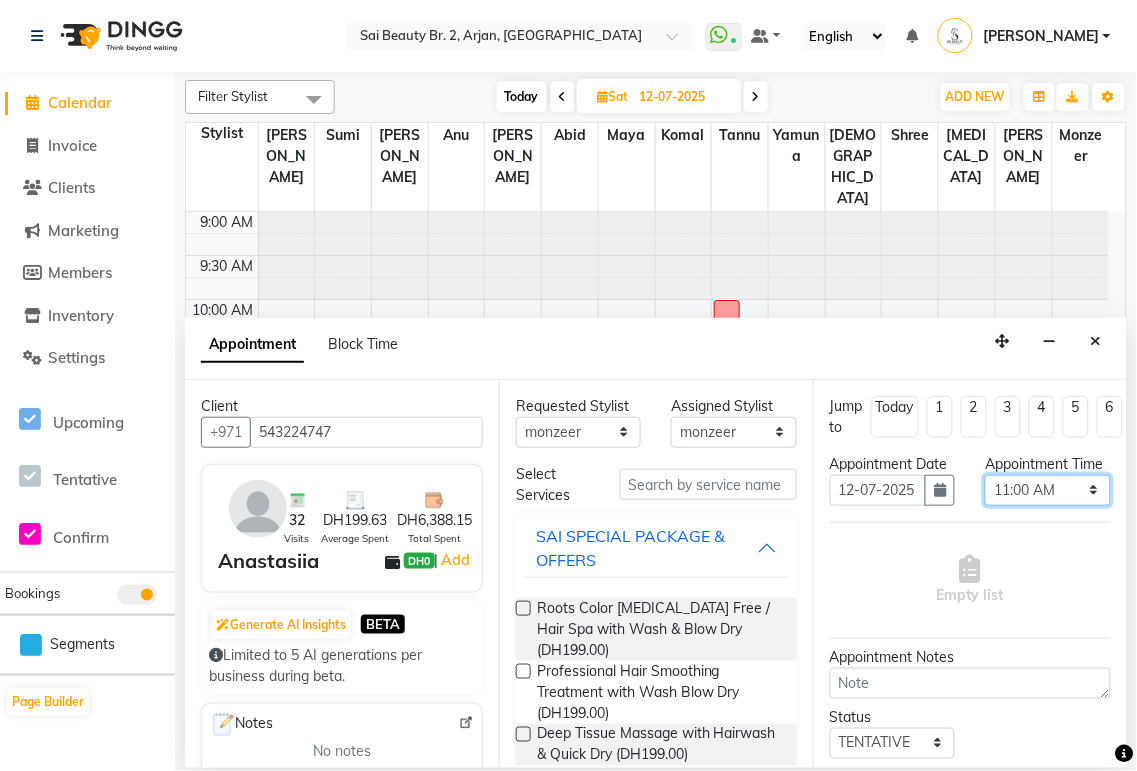 click on "Select 10:00 AM 10:05 AM 10:10 AM 10:15 AM 10:20 AM 10:25 AM 10:30 AM 10:35 AM 10:40 AM 10:45 AM 10:50 AM 10:55 AM 11:00 AM 11:05 AM 11:10 AM 11:15 AM 11:20 AM 11:25 AM 11:30 AM 11:35 AM 11:40 AM 11:45 AM 11:50 AM 11:55 AM 12:00 PM 12:05 PM 12:10 PM 12:15 PM 12:20 PM 12:25 PM 12:30 PM 12:35 PM 12:40 PM 12:45 PM 12:50 PM 12:55 PM 01:00 PM 01:05 PM 01:10 PM 01:15 PM 01:20 PM 01:25 PM 01:30 PM 01:35 PM 01:40 PM 01:45 PM 01:50 PM 01:55 PM 02:00 PM 02:05 PM 02:10 PM 02:15 PM 02:20 PM 02:25 PM 02:30 PM 02:35 PM 02:40 PM 02:45 PM 02:50 PM 02:55 PM 03:00 PM 03:05 PM 03:10 PM 03:15 PM 03:20 PM 03:25 PM 03:30 PM 03:35 PM 03:40 PM 03:45 PM 03:50 PM 03:55 PM 04:00 PM 04:05 PM 04:10 PM 04:15 PM 04:20 PM 04:25 PM 04:30 PM 04:35 PM 04:40 PM 04:45 PM 04:50 PM 04:55 PM 05:00 PM 05:05 PM 05:10 PM 05:15 PM 05:20 PM 05:25 PM 05:30 PM 05:35 PM 05:40 PM 05:45 PM 05:50 PM 05:55 PM 06:00 PM 06:05 PM 06:10 PM 06:15 PM 06:20 PM 06:25 PM 06:30 PM 06:35 PM 06:40 PM 06:45 PM 06:50 PM 06:55 PM 07:00 PM 07:05 PM 07:10 PM 07:15 PM 07:20 PM" at bounding box center [1047, 490] 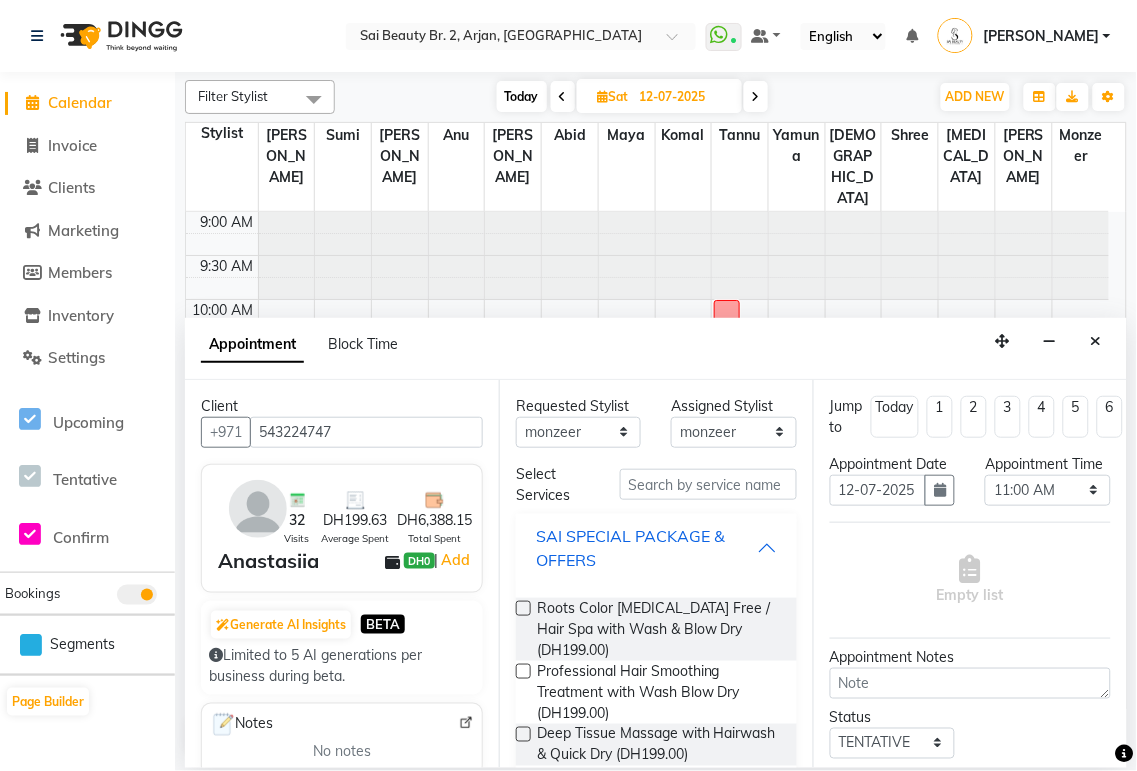 click on "SAI SPECIAL PACKAGE & OFFERS" at bounding box center [646, 548] 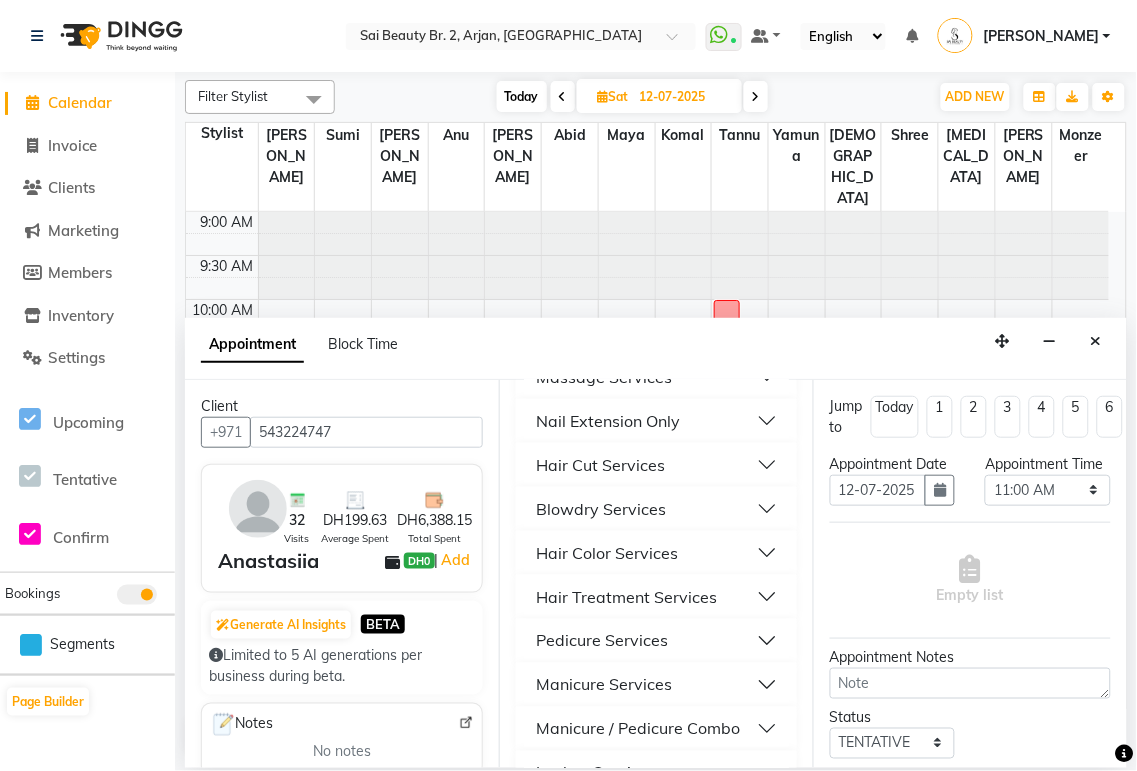 scroll, scrollTop: 516, scrollLeft: 0, axis: vertical 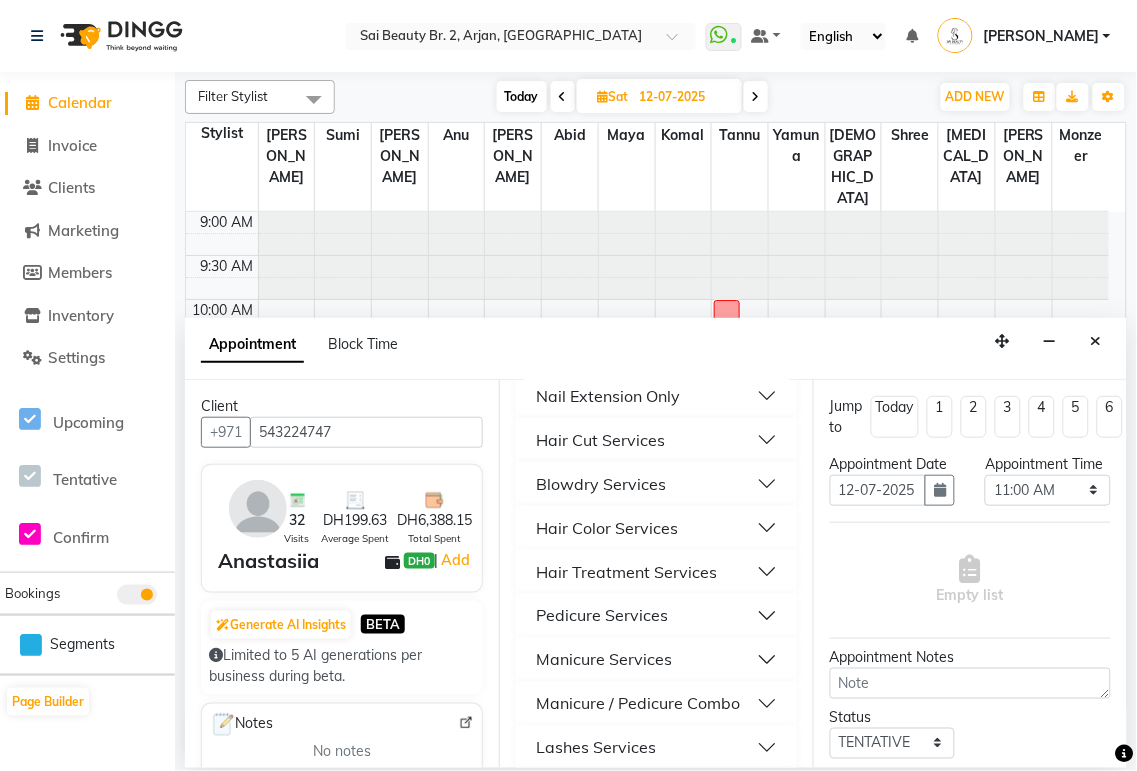 click on "Hair Treatment Services" at bounding box center (656, 572) 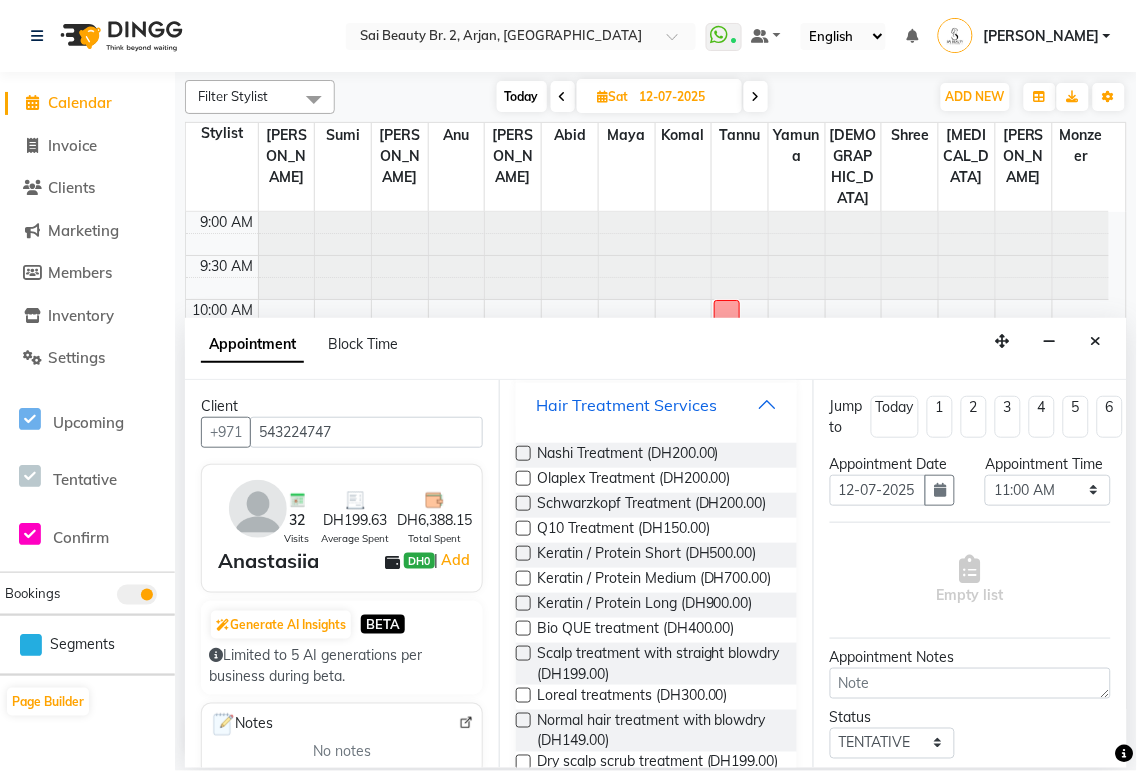 scroll, scrollTop: 684, scrollLeft: 0, axis: vertical 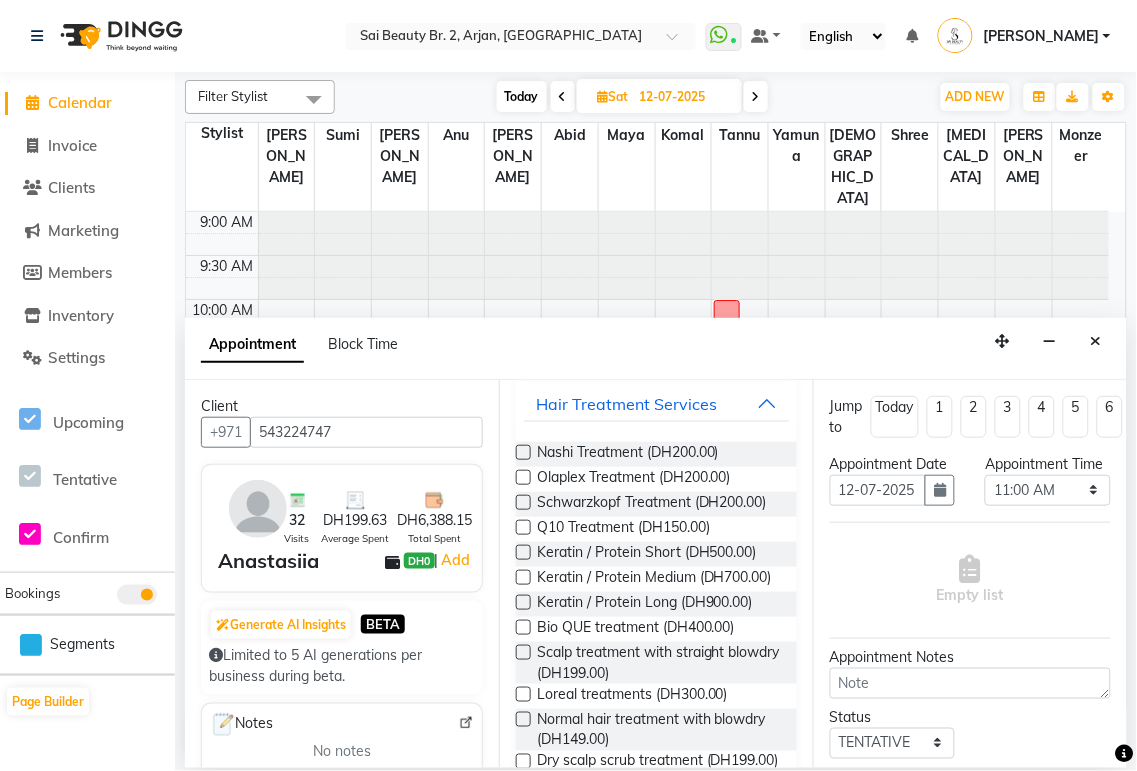 click at bounding box center [523, 577] 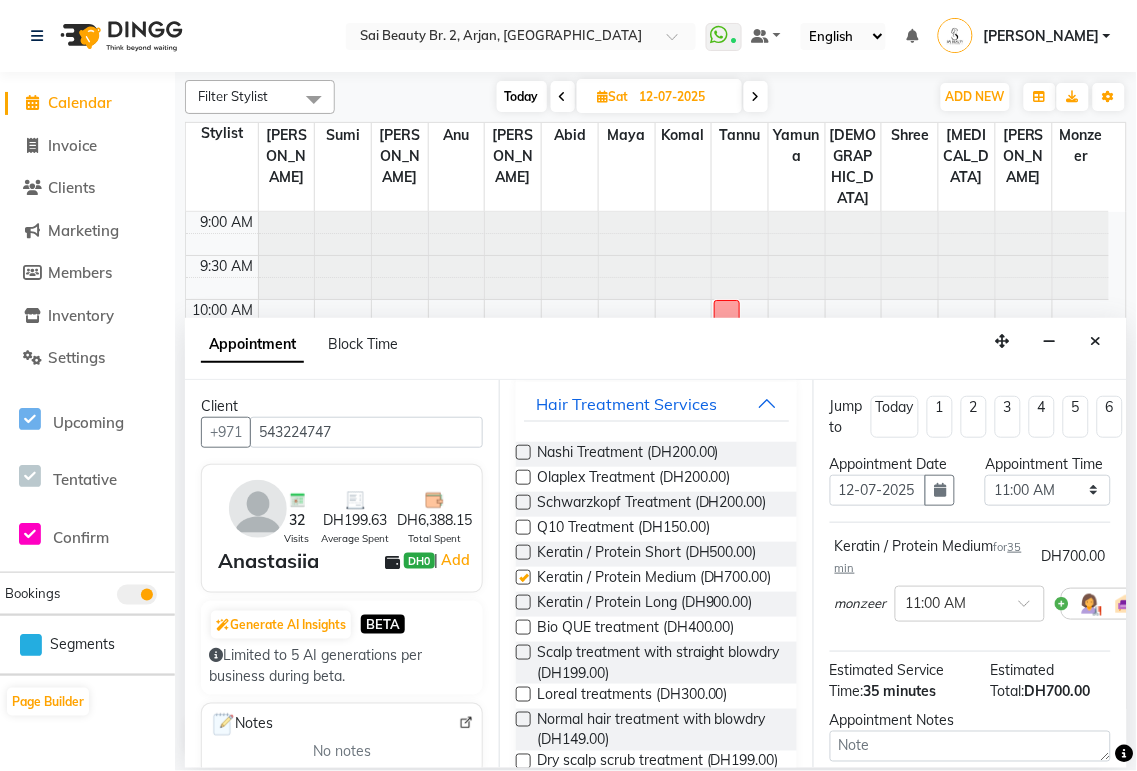 checkbox on "false" 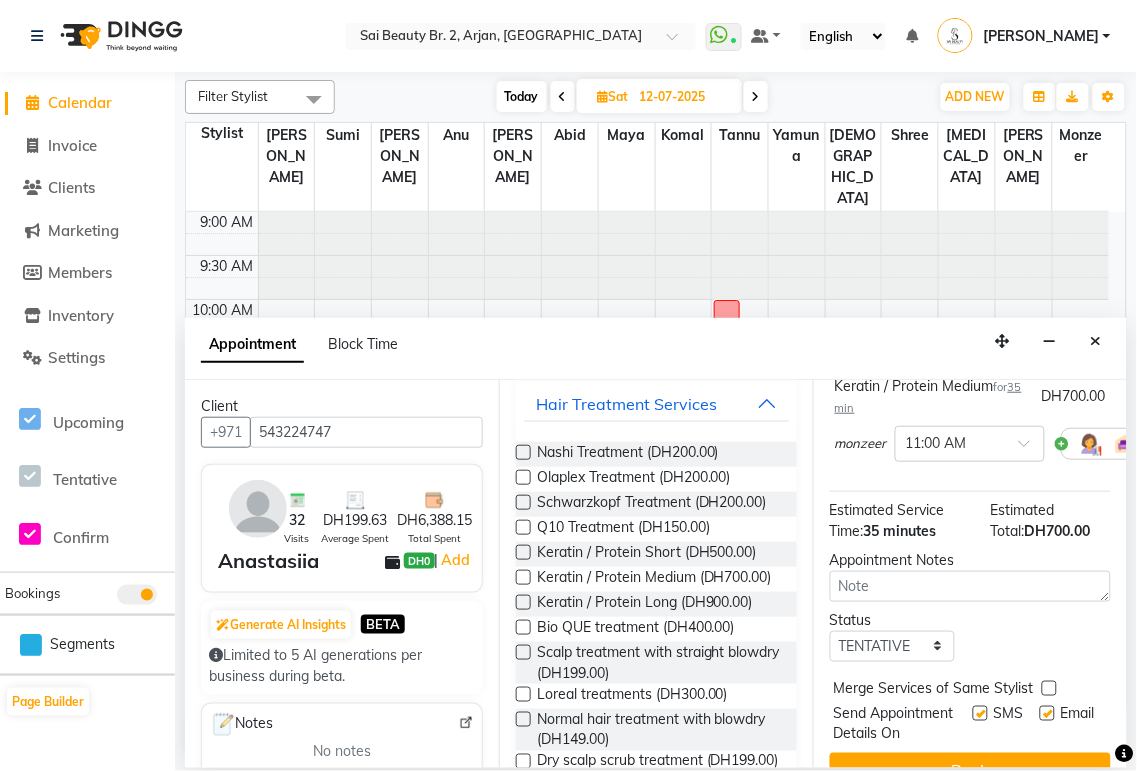 scroll, scrollTop: 256, scrollLeft: 0, axis: vertical 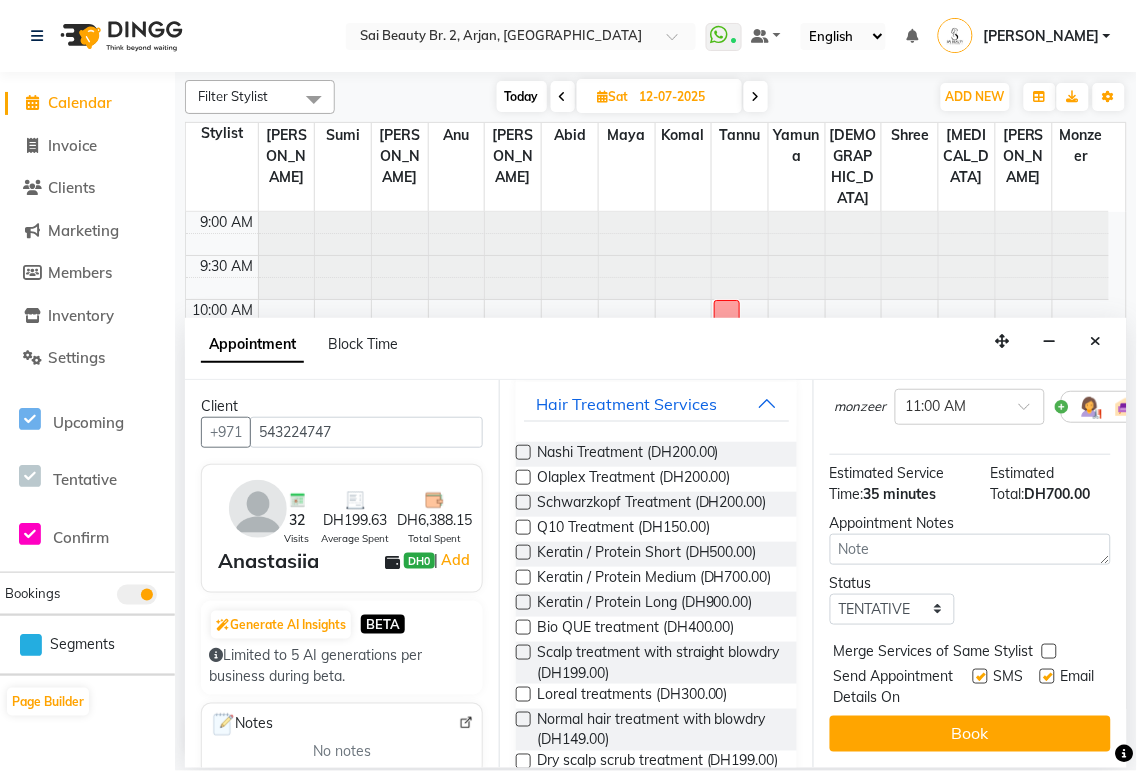 click at bounding box center (1049, 651) 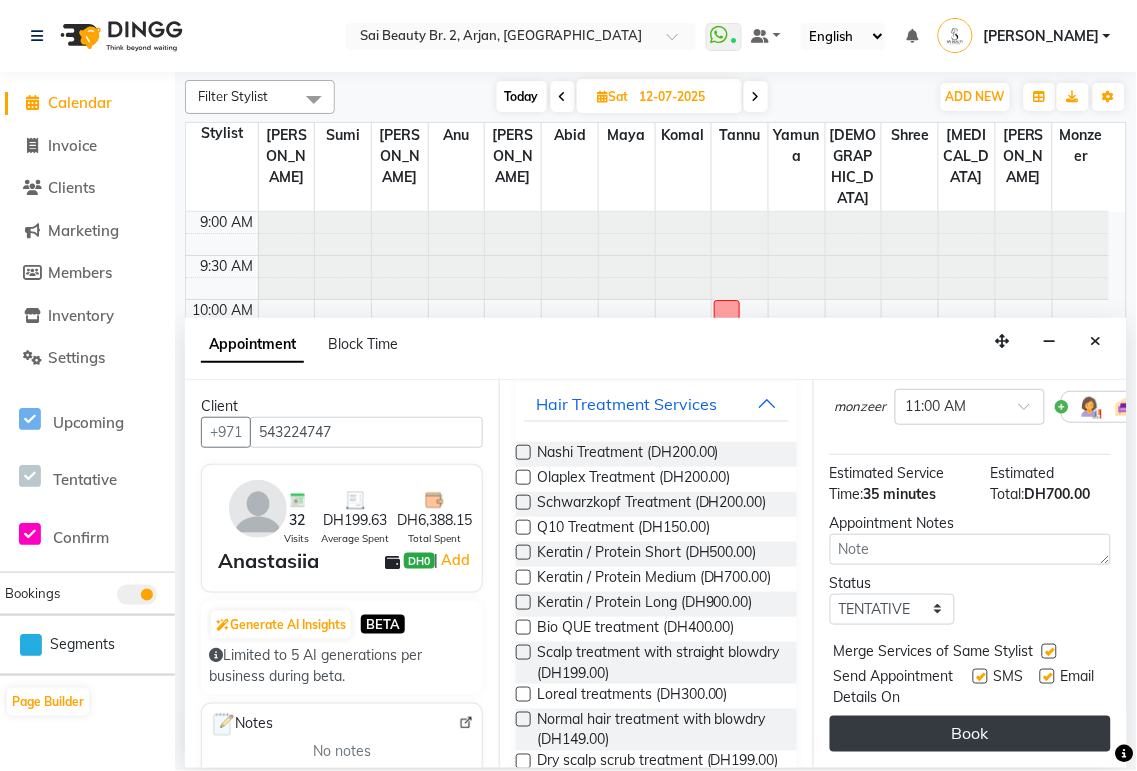click on "Book" at bounding box center [970, 734] 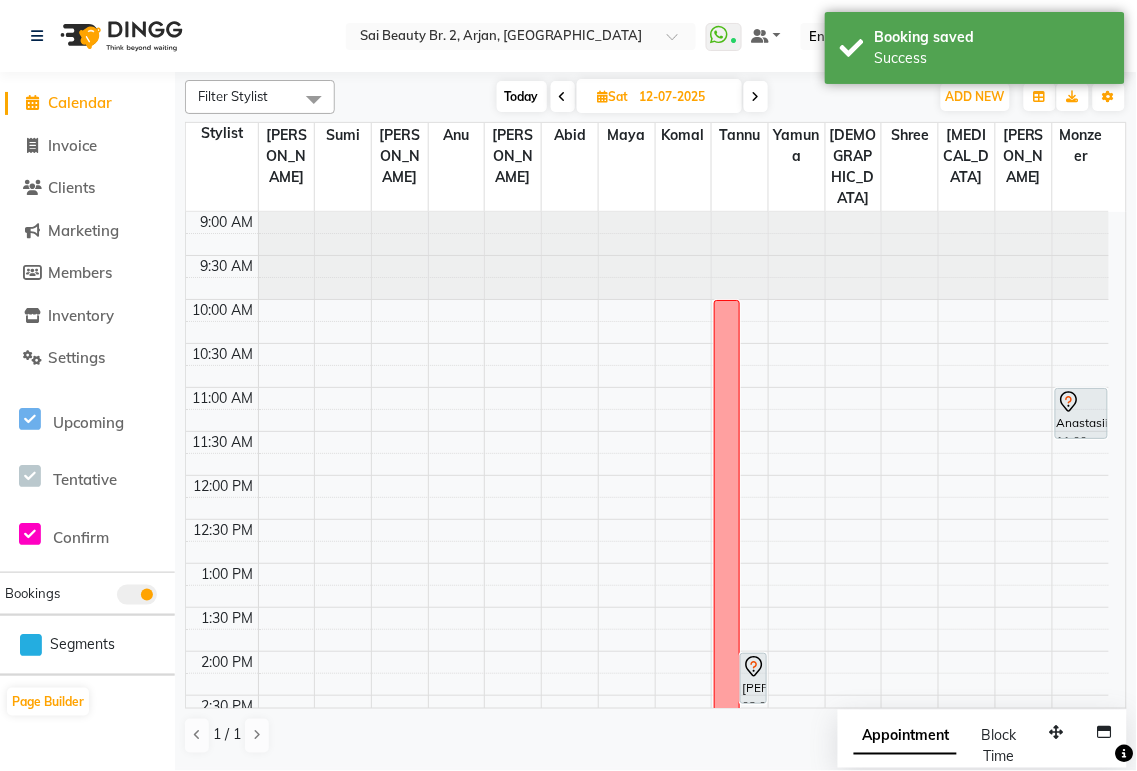 click on "Appointment" at bounding box center (905, 737) 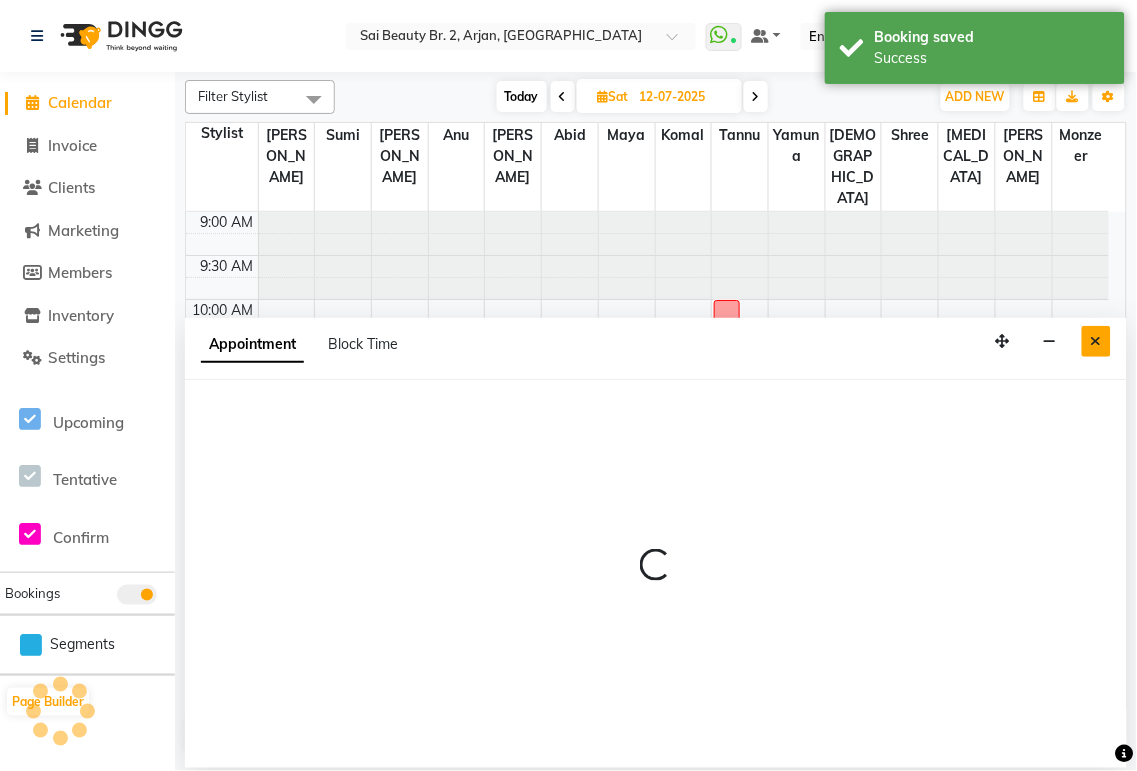 click at bounding box center [1096, 341] 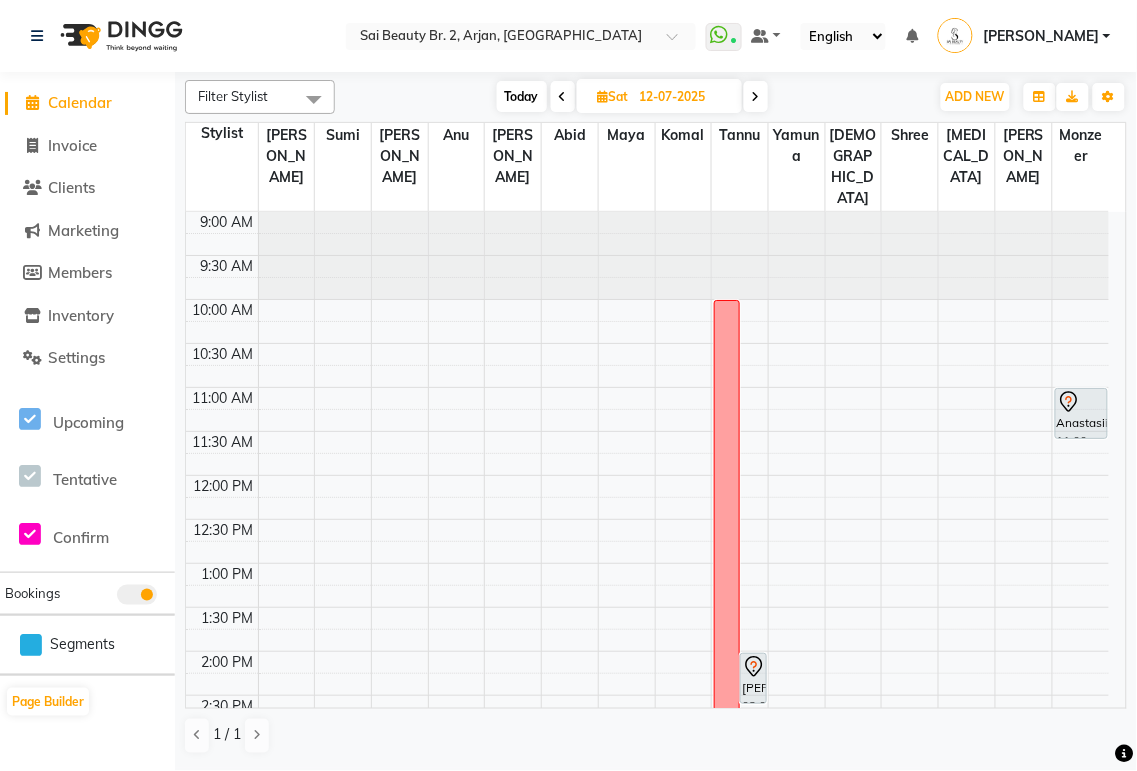 click on "Today" at bounding box center [522, 96] 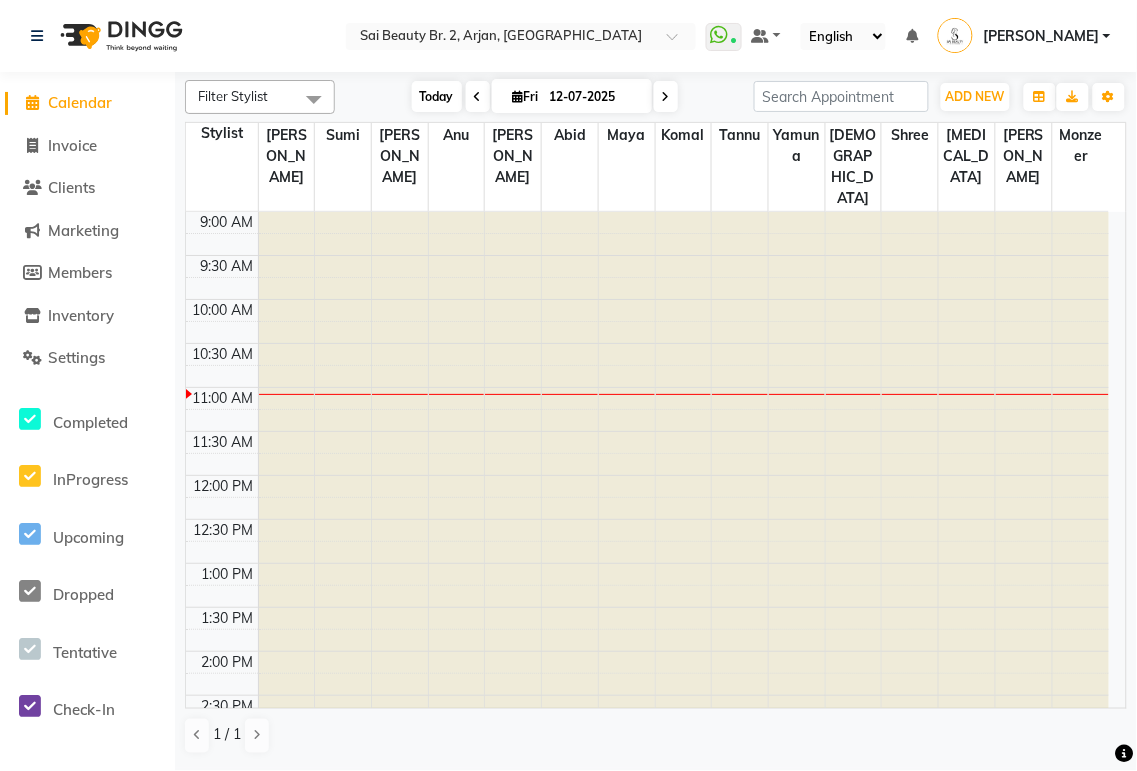 type on "[DATE]" 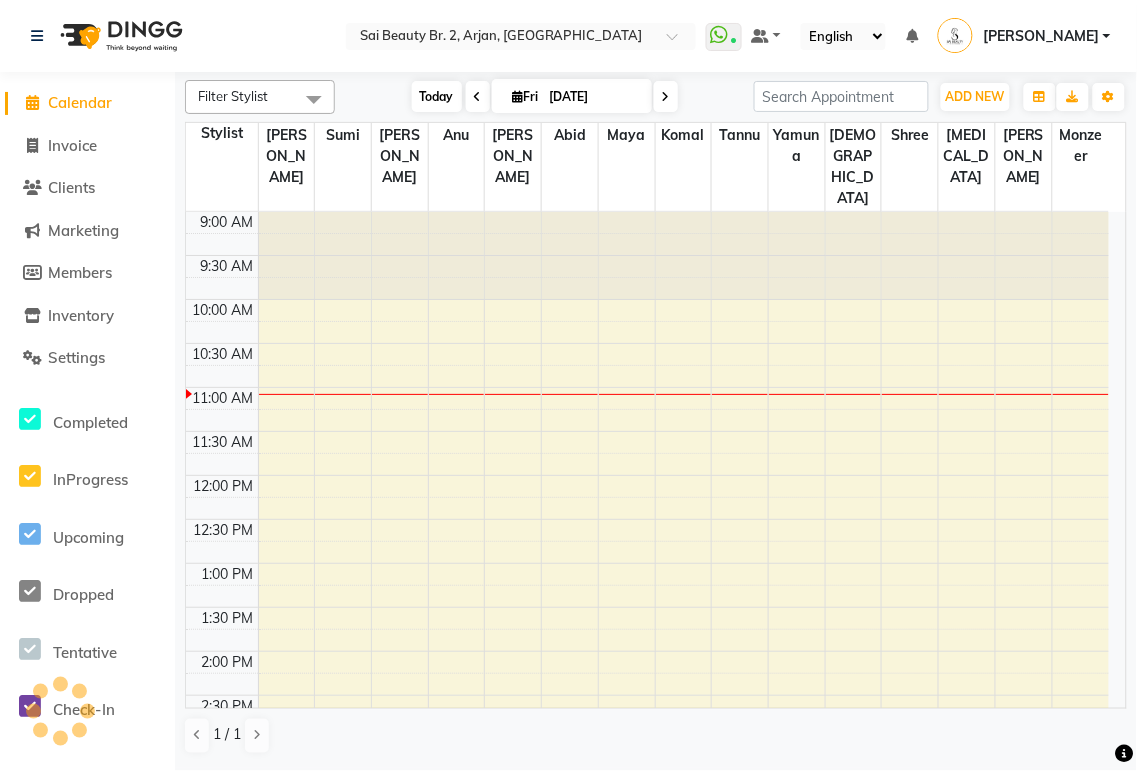 scroll, scrollTop: 177, scrollLeft: 0, axis: vertical 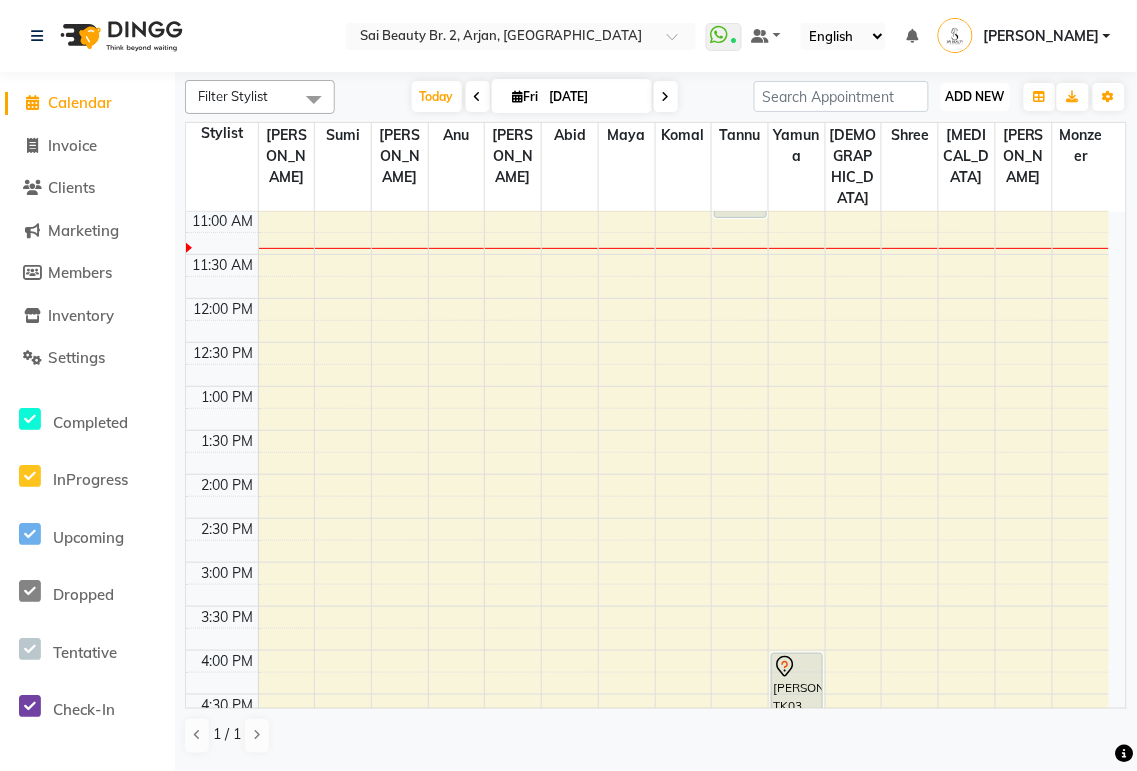 click on "ADD NEW" at bounding box center [975, 96] 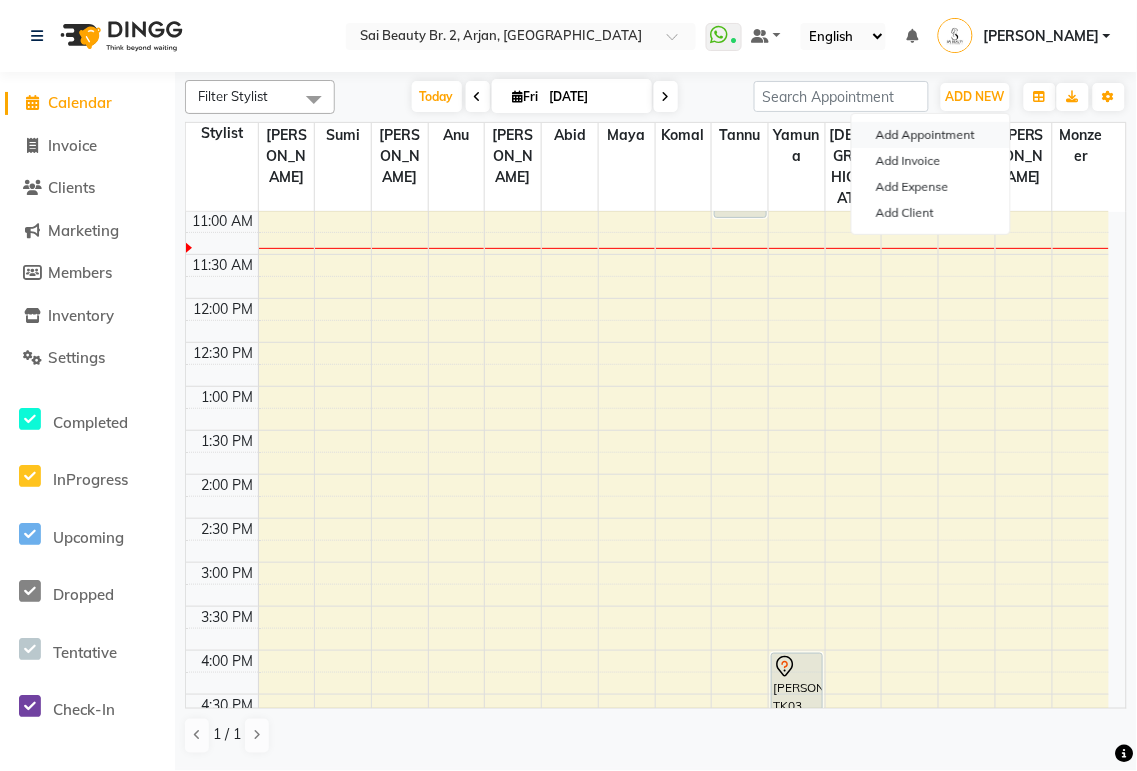 click on "Add Appointment" at bounding box center [931, 135] 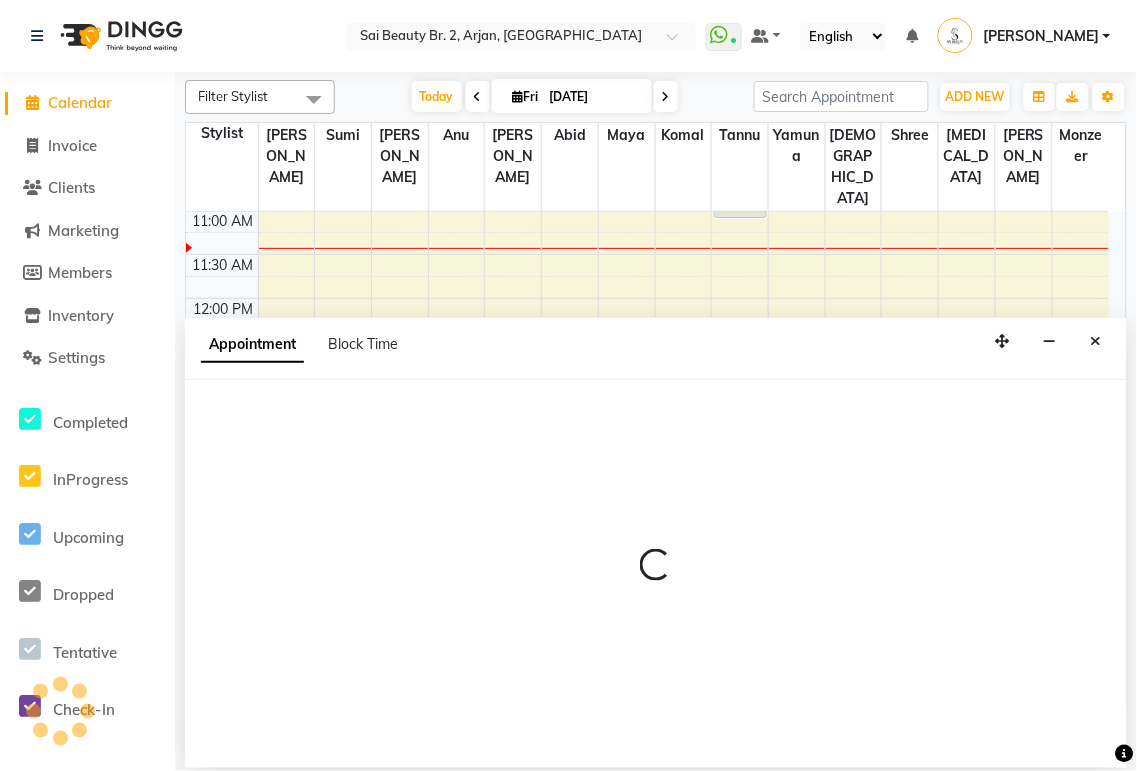 select on "600" 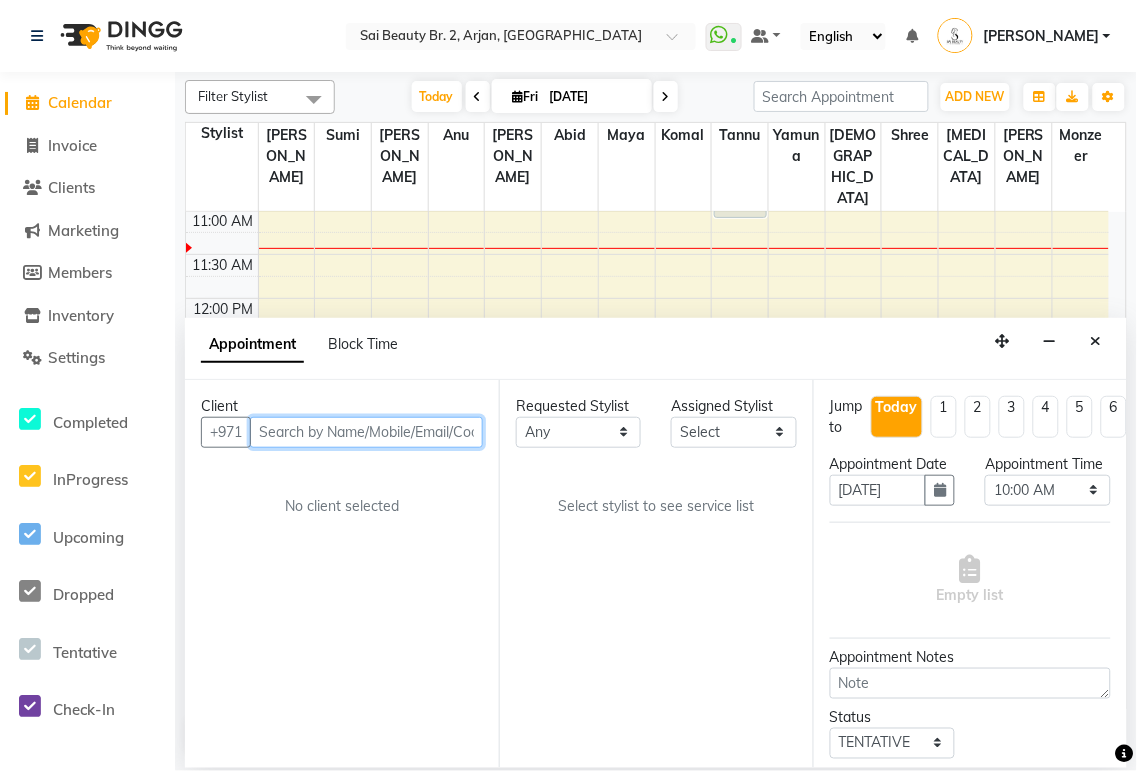 click at bounding box center [366, 432] 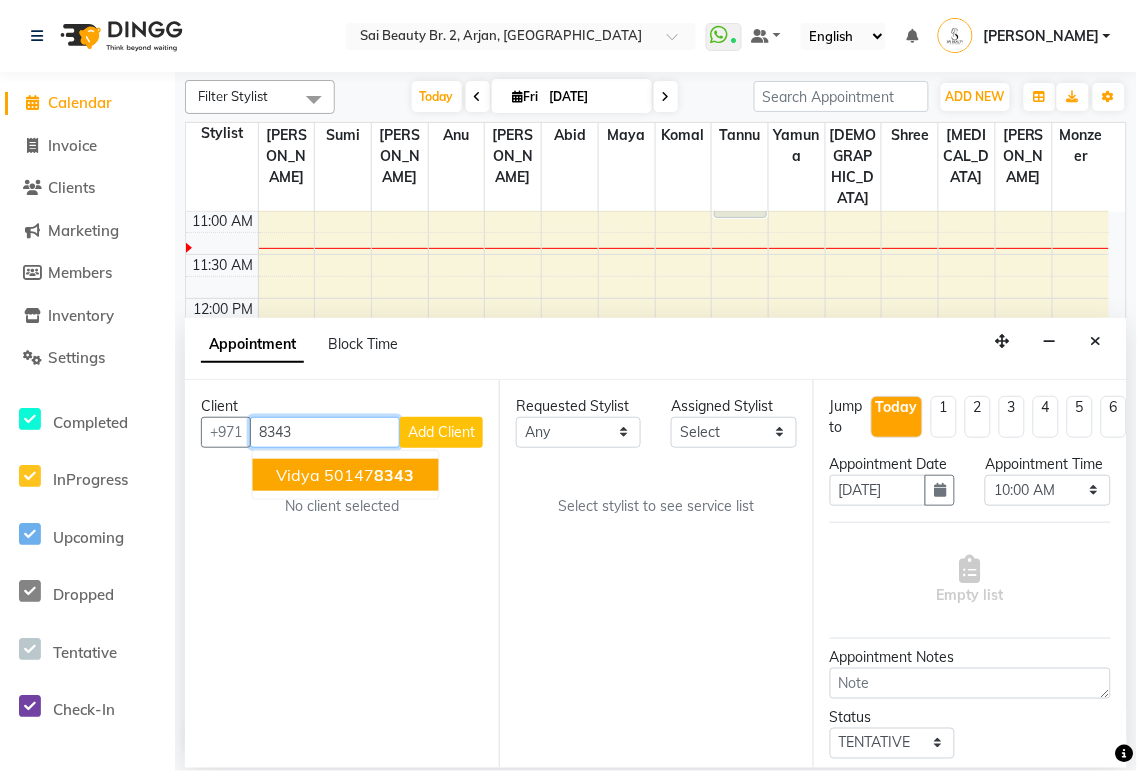 click on "8343" at bounding box center (395, 475) 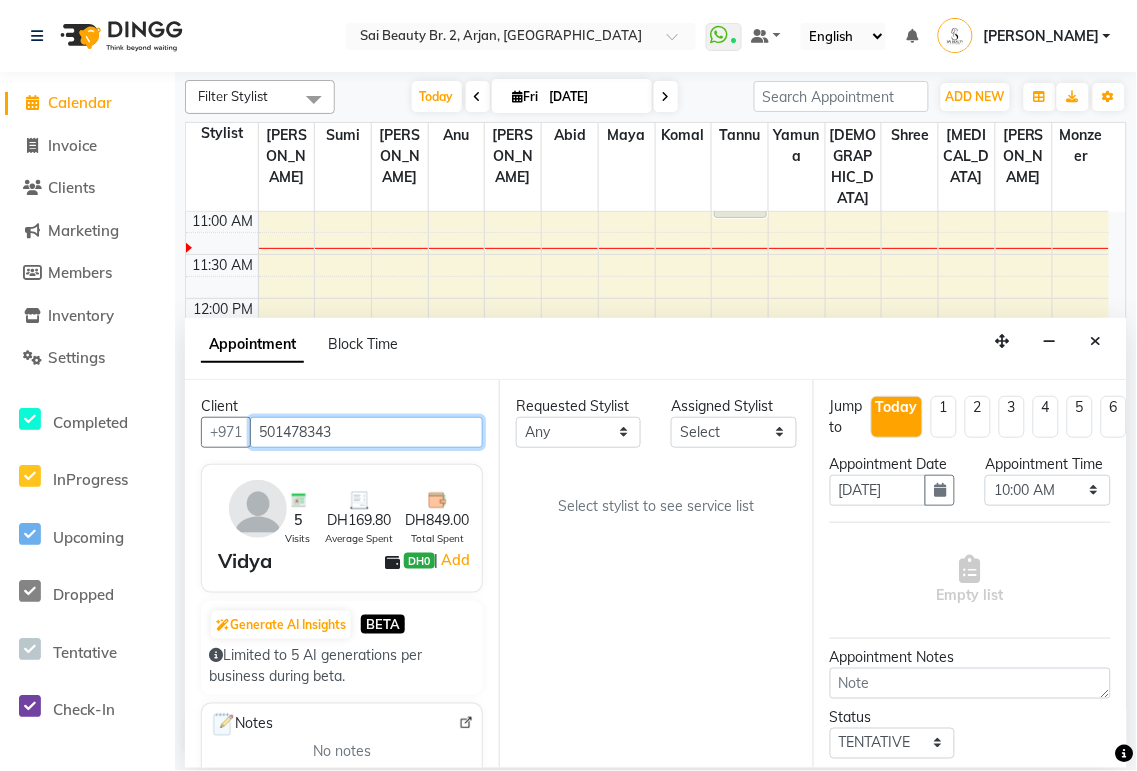 type on "501478343" 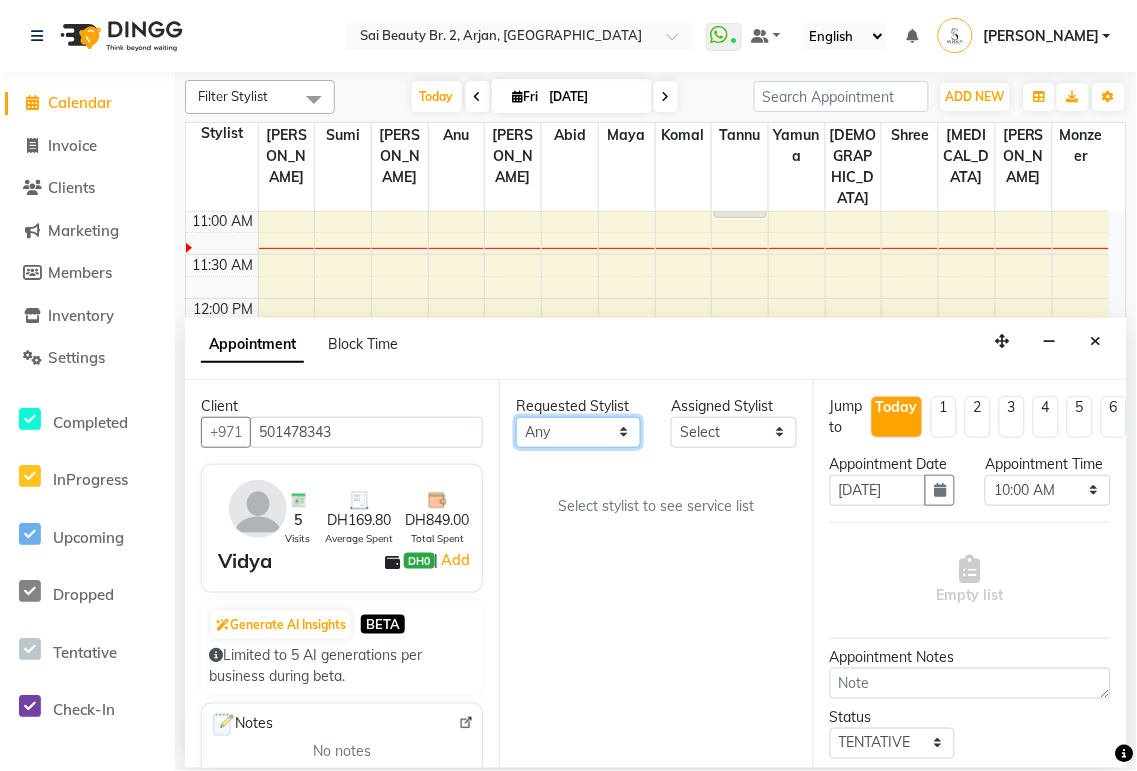 click on "Any [PERSON_NAME][MEDICAL_DATA] [PERSON_NAME] [PERSON_NAME] [PERSON_NAME] Gita [PERSON_NAME] monzeer Shree [PERSON_NAME] [PERSON_NAME]" at bounding box center [578, 432] 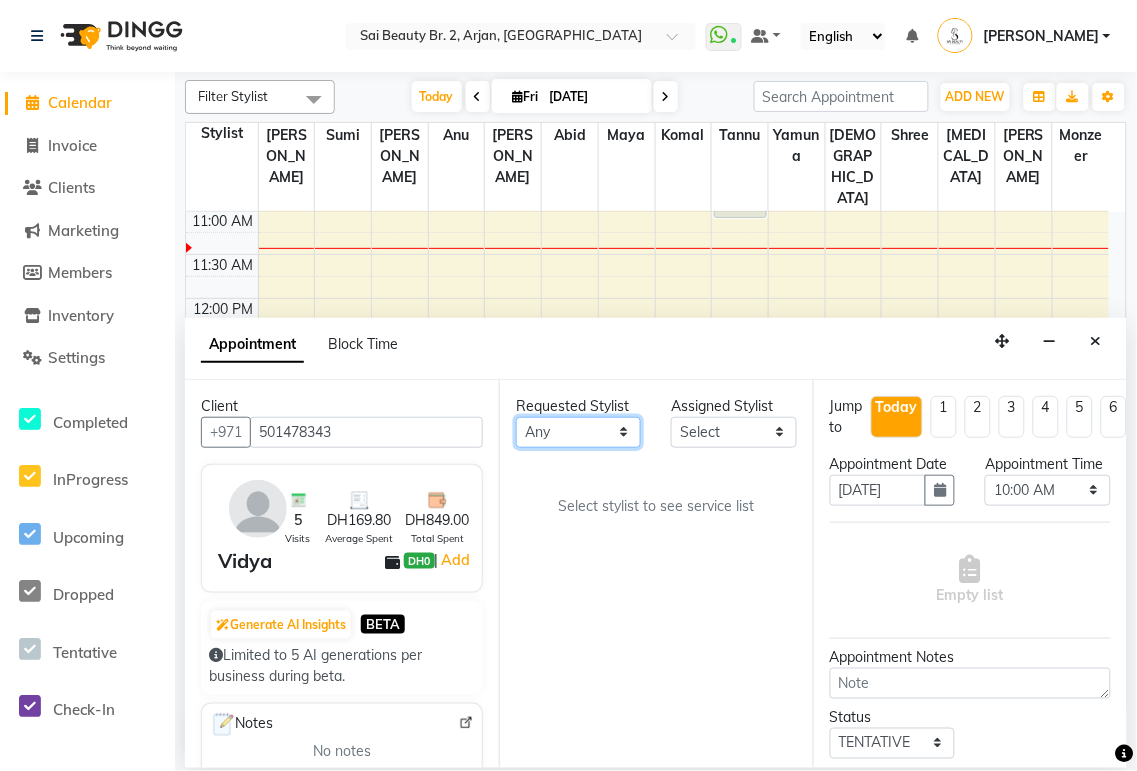 click on "Any [PERSON_NAME][MEDICAL_DATA] [PERSON_NAME] [PERSON_NAME] [PERSON_NAME] Gita [PERSON_NAME] monzeer Shree [PERSON_NAME] [PERSON_NAME]" at bounding box center (578, 432) 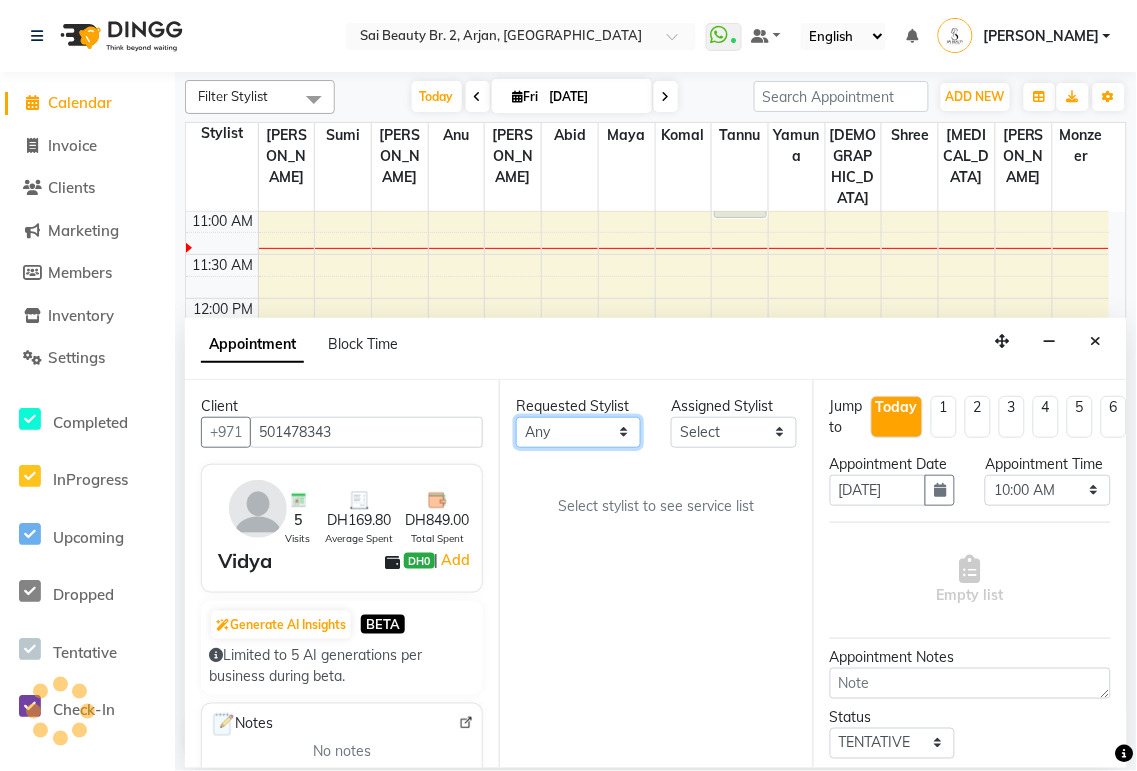 select on "61483" 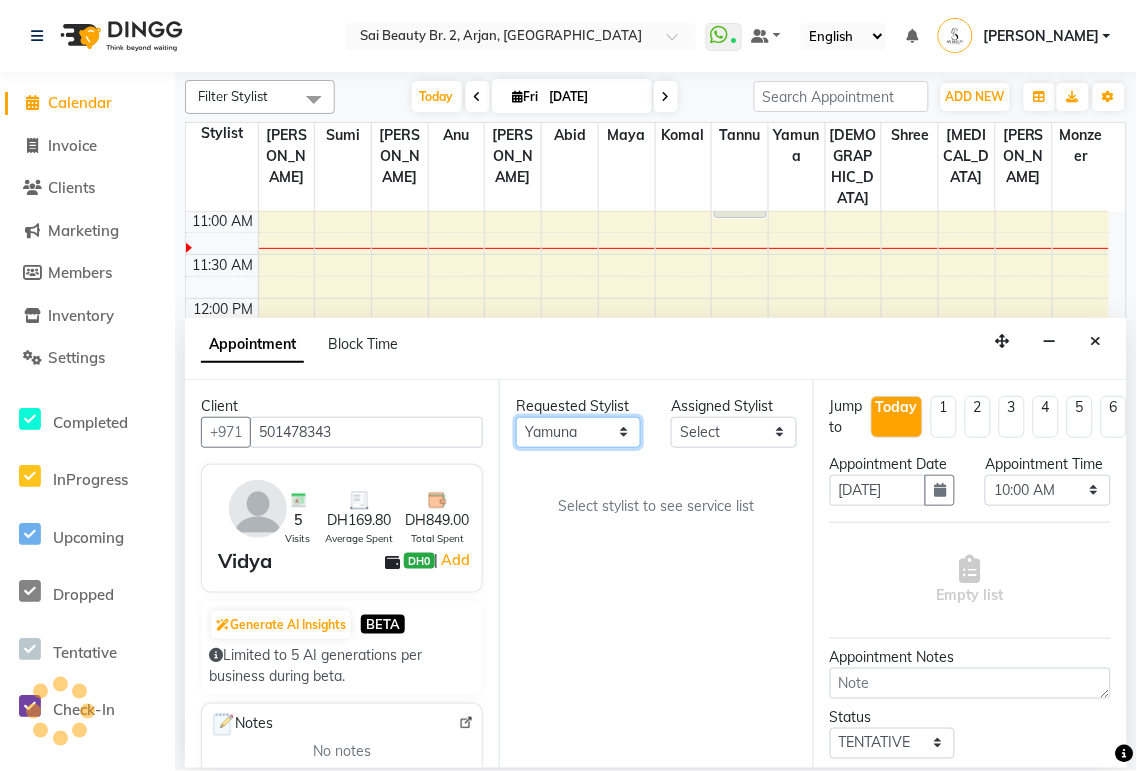 click on "Any [PERSON_NAME][MEDICAL_DATA] [PERSON_NAME] [PERSON_NAME] [PERSON_NAME] Gita [PERSON_NAME] monzeer Shree [PERSON_NAME] [PERSON_NAME]" at bounding box center (578, 432) 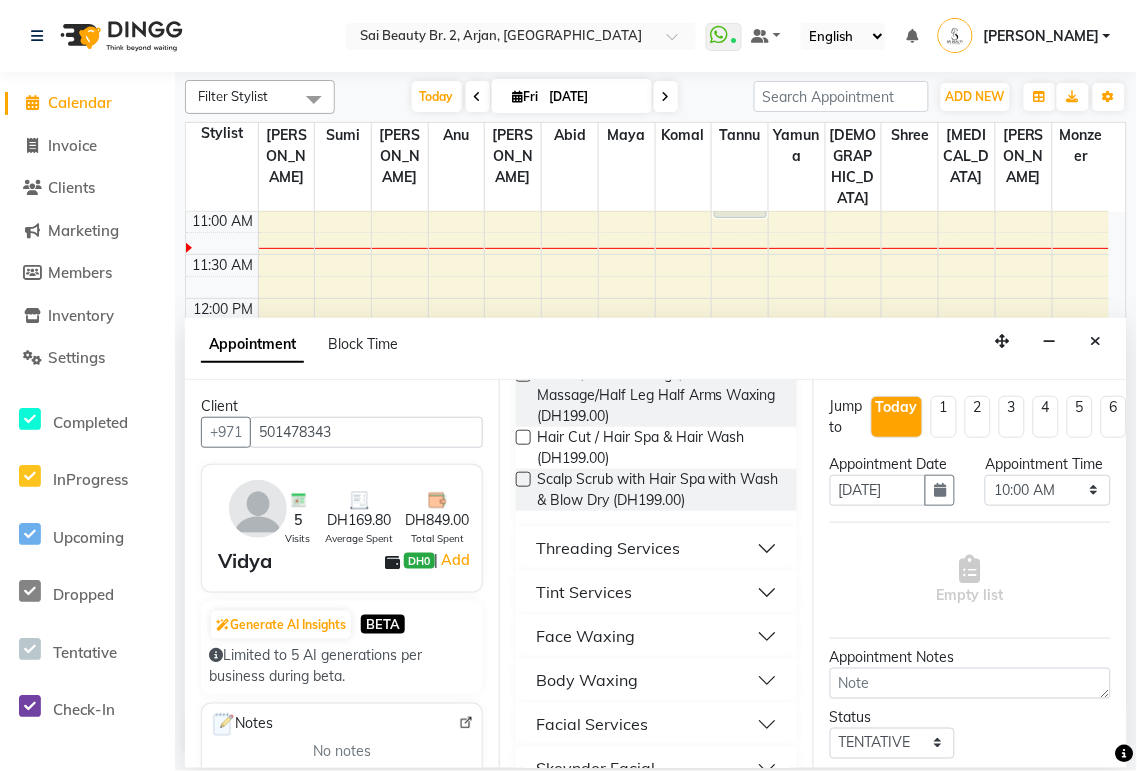 scroll, scrollTop: 548, scrollLeft: 0, axis: vertical 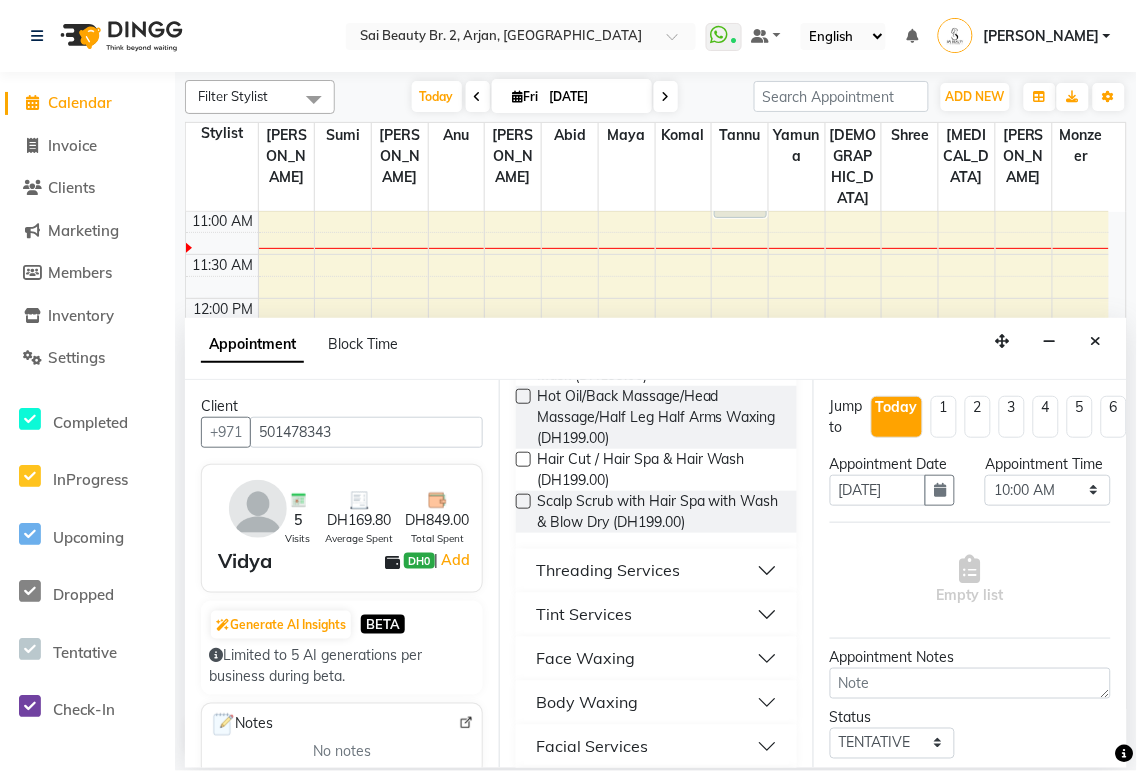 click on "Threading Services" at bounding box center [656, 571] 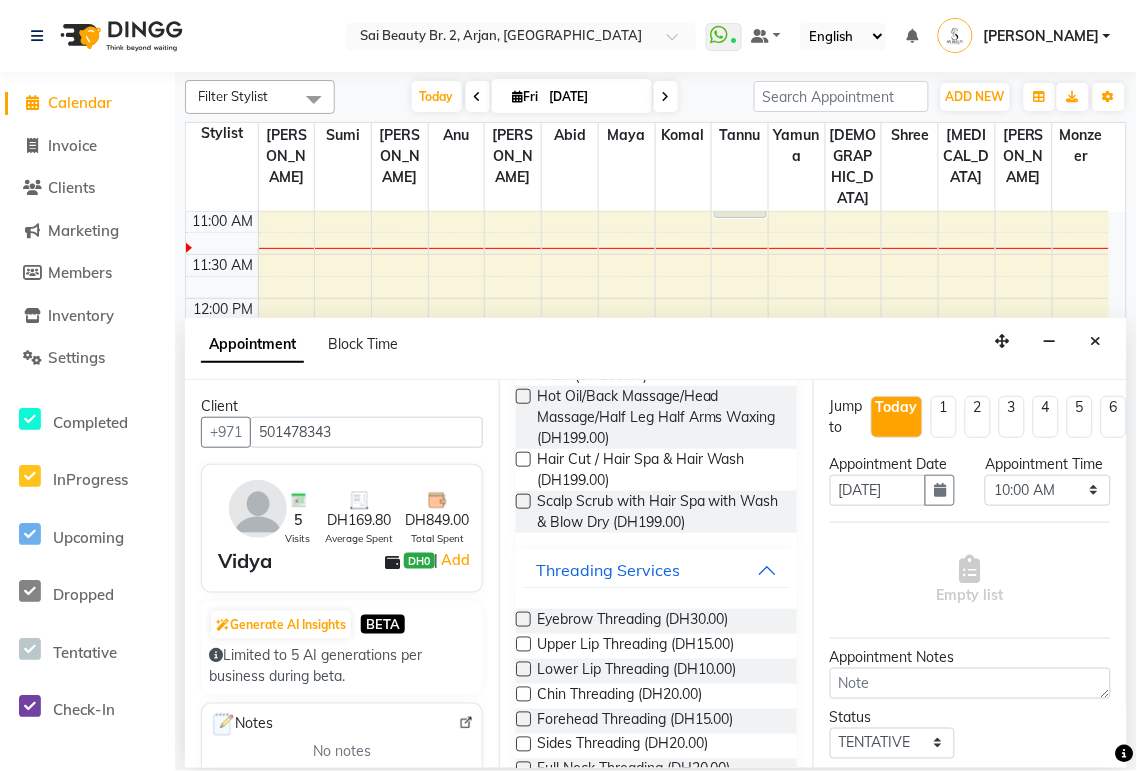 click at bounding box center (523, 619) 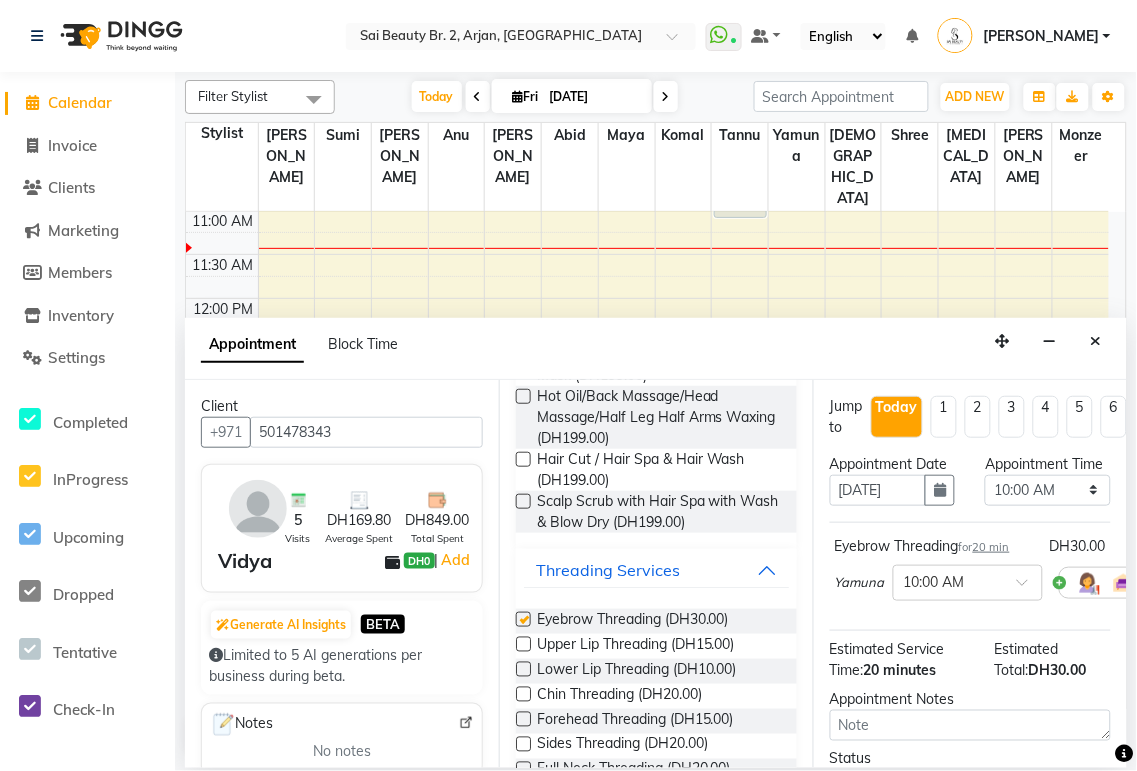 click at bounding box center [523, 669] 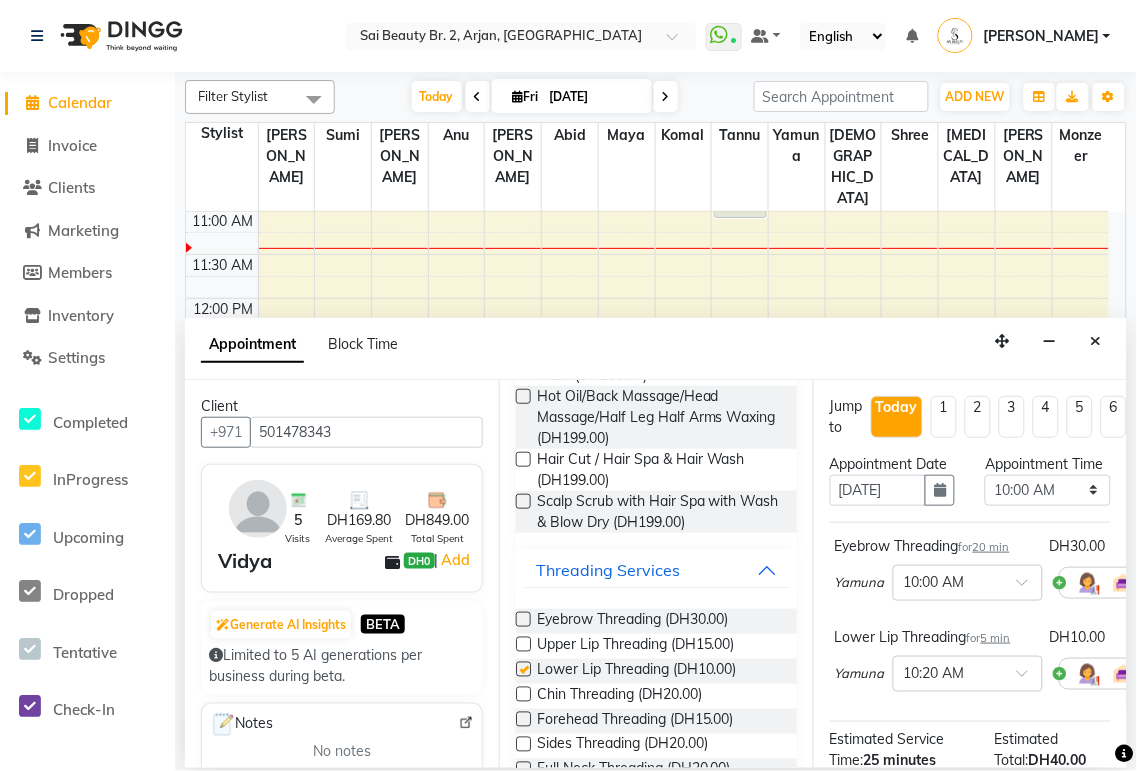 checkbox on "false" 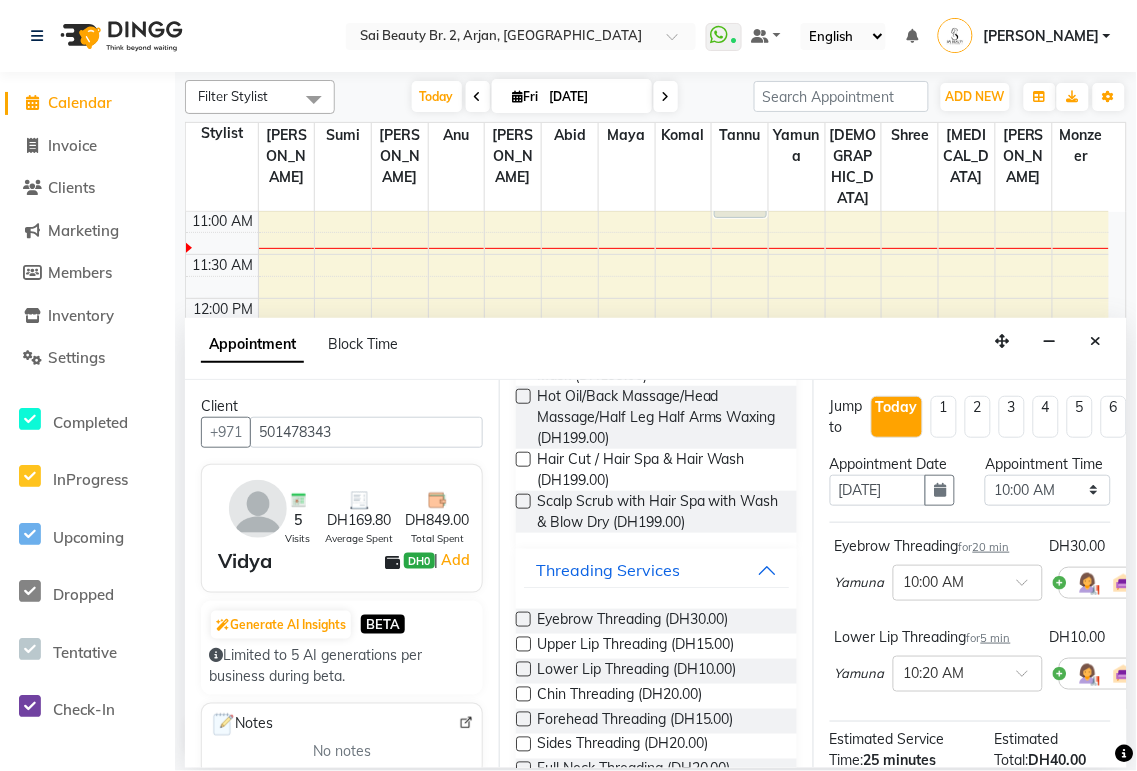 click at bounding box center [523, 669] 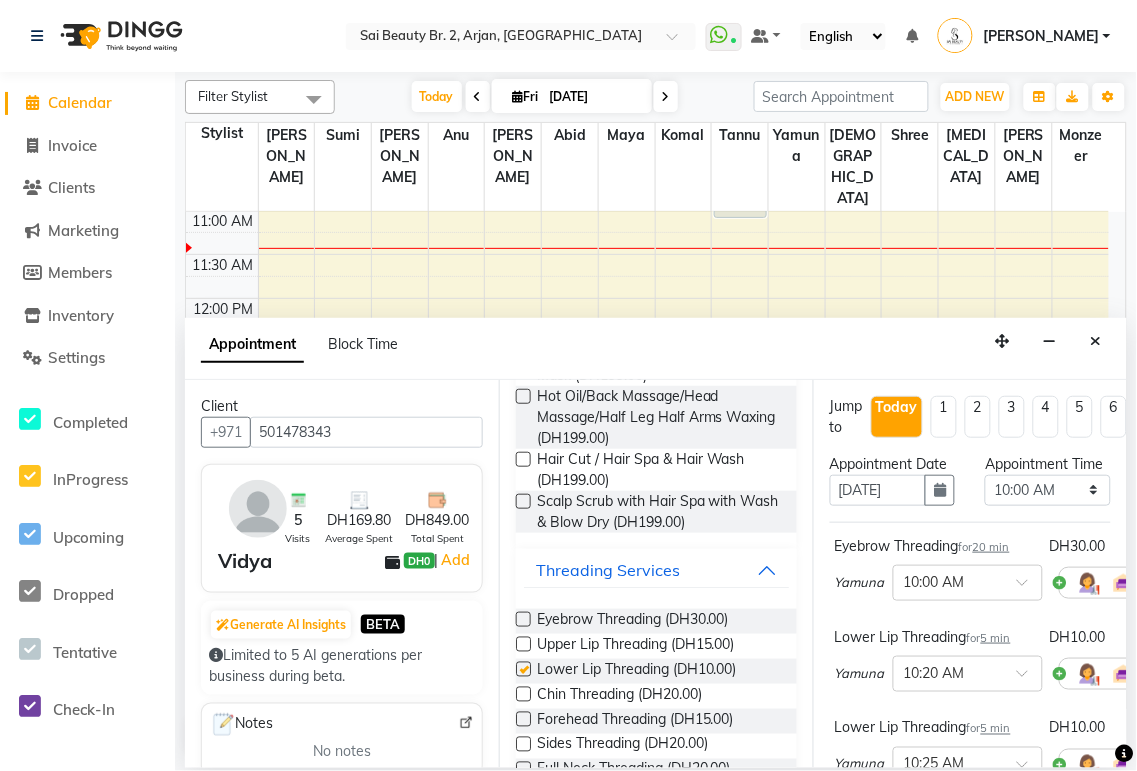 checkbox on "false" 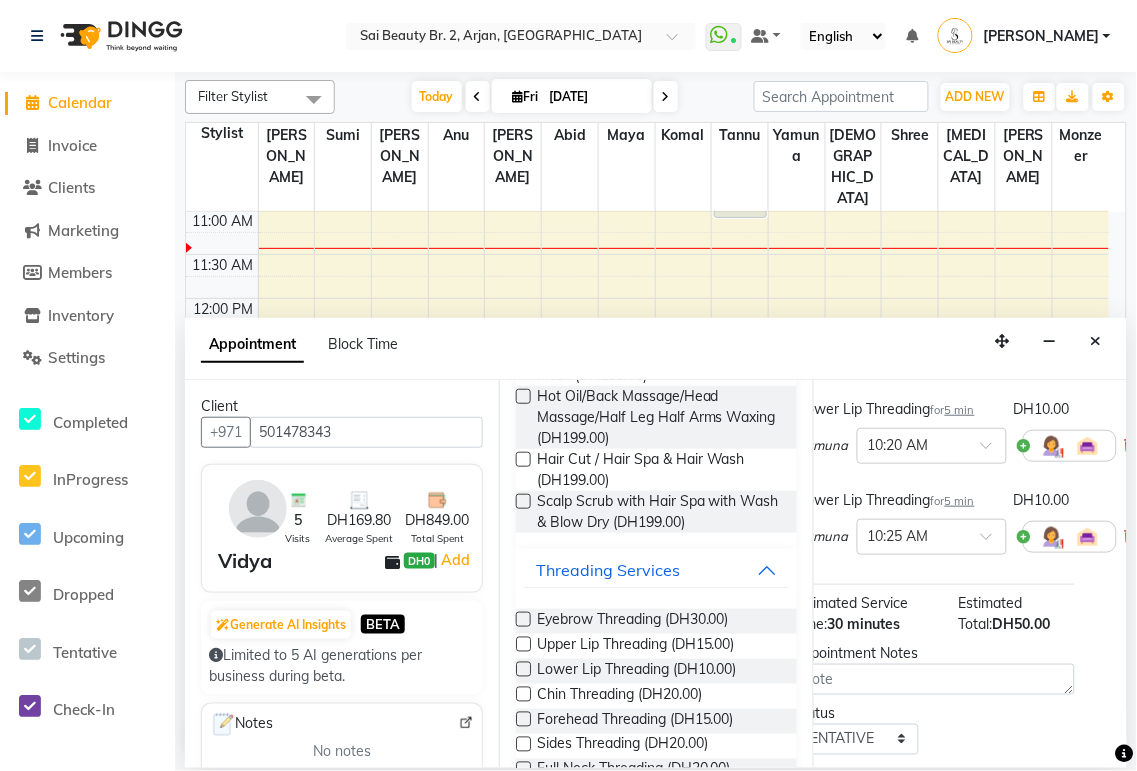 scroll, scrollTop: 228, scrollLeft: 140, axis: both 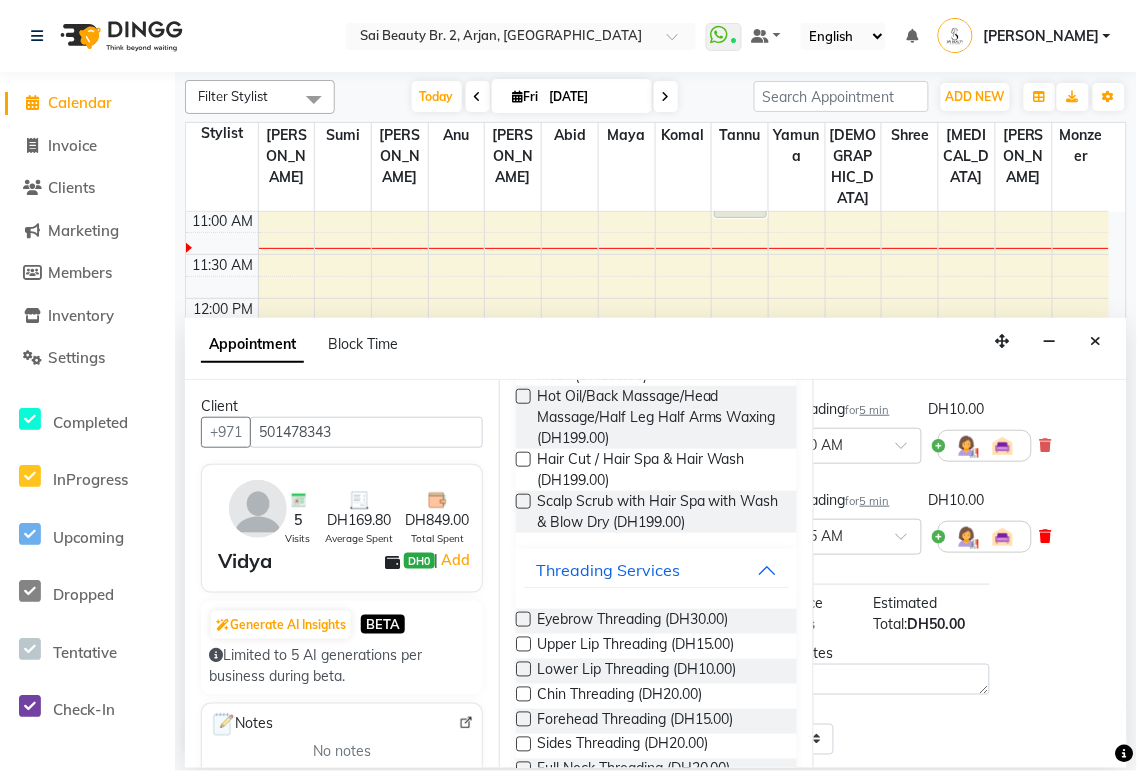 click at bounding box center [1046, 536] 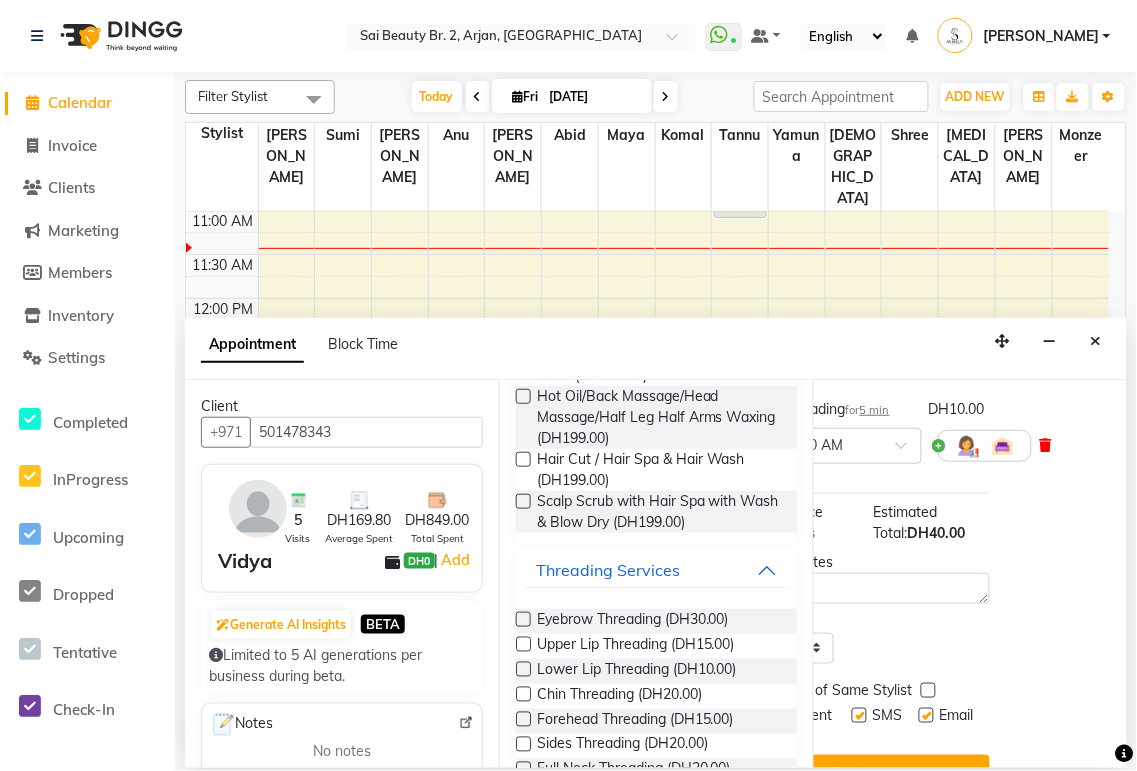 click at bounding box center (1046, 445) 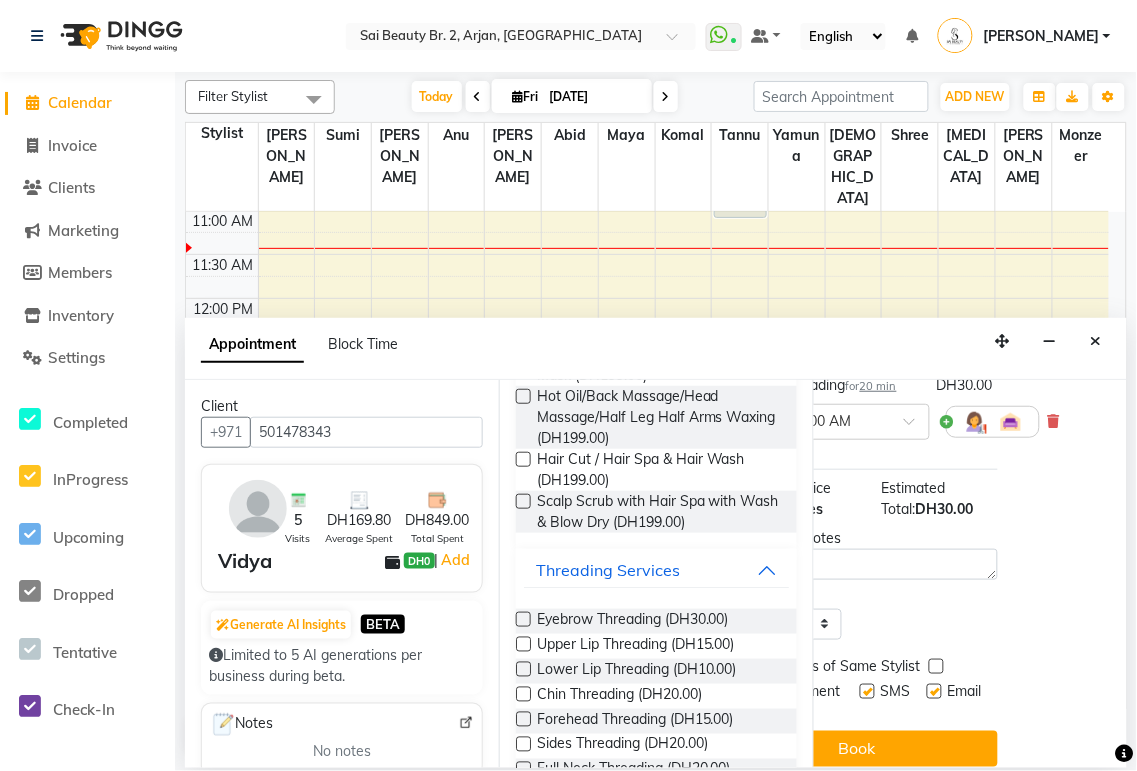 scroll, scrollTop: 161, scrollLeft: 0, axis: vertical 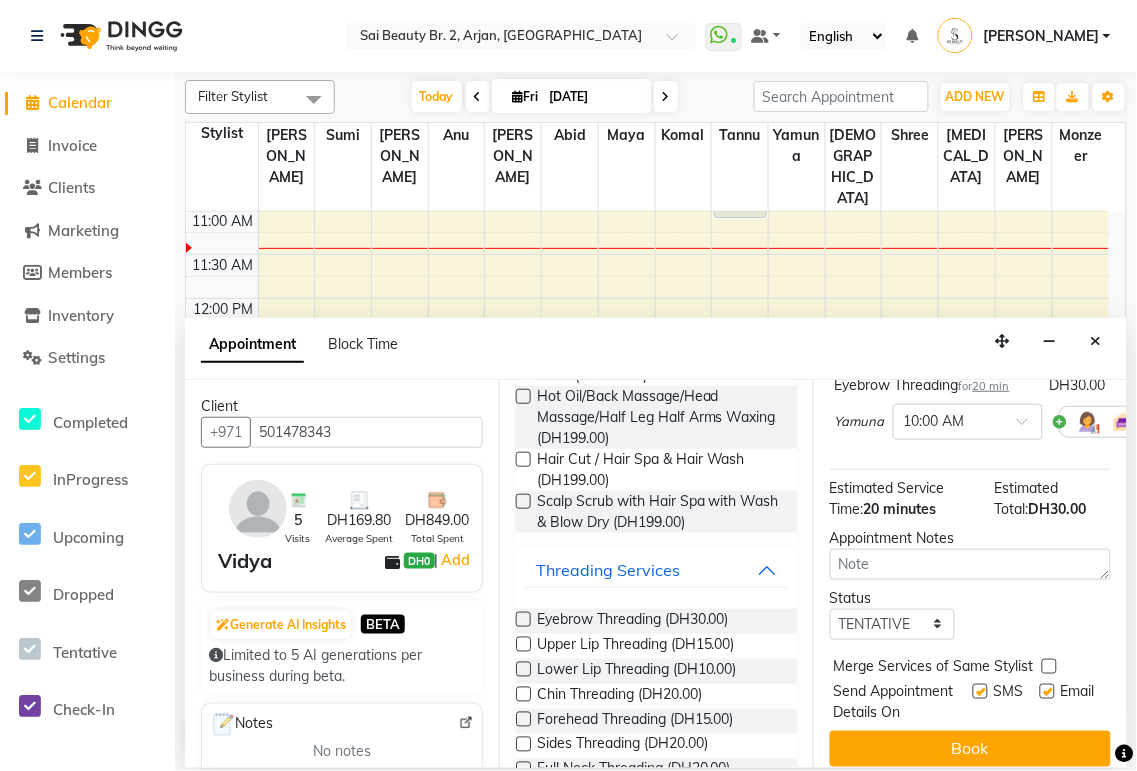 click at bounding box center [523, 644] 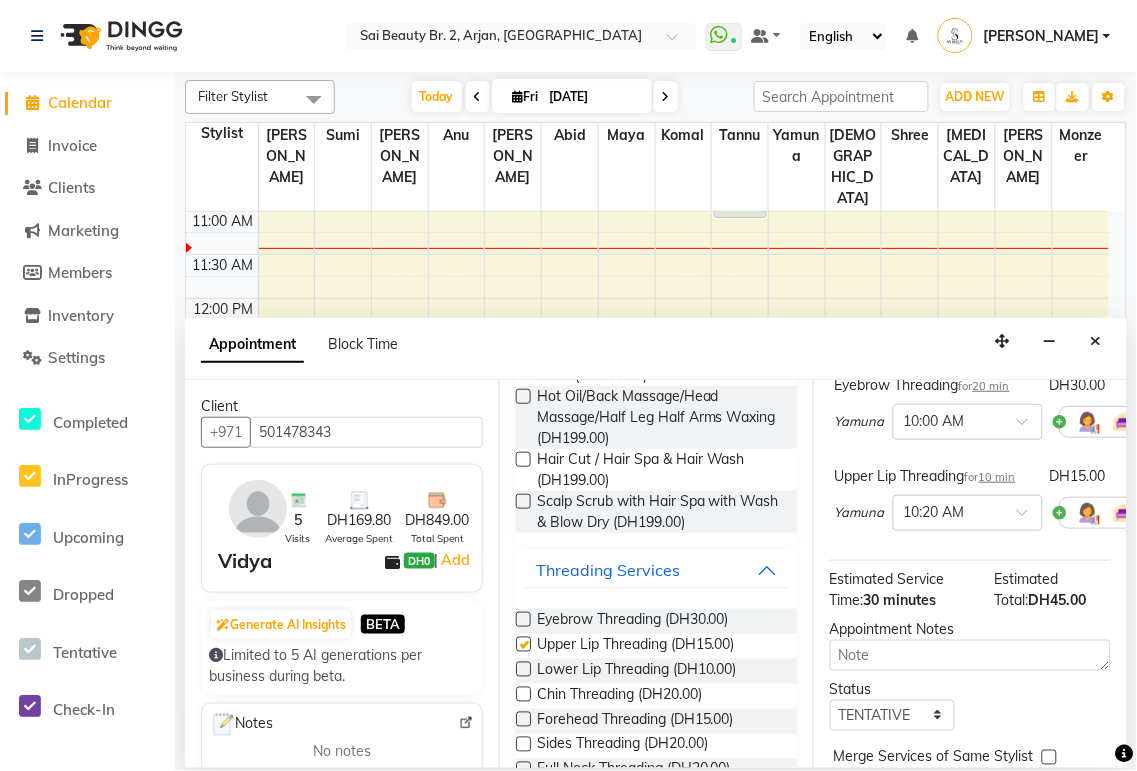 checkbox on "false" 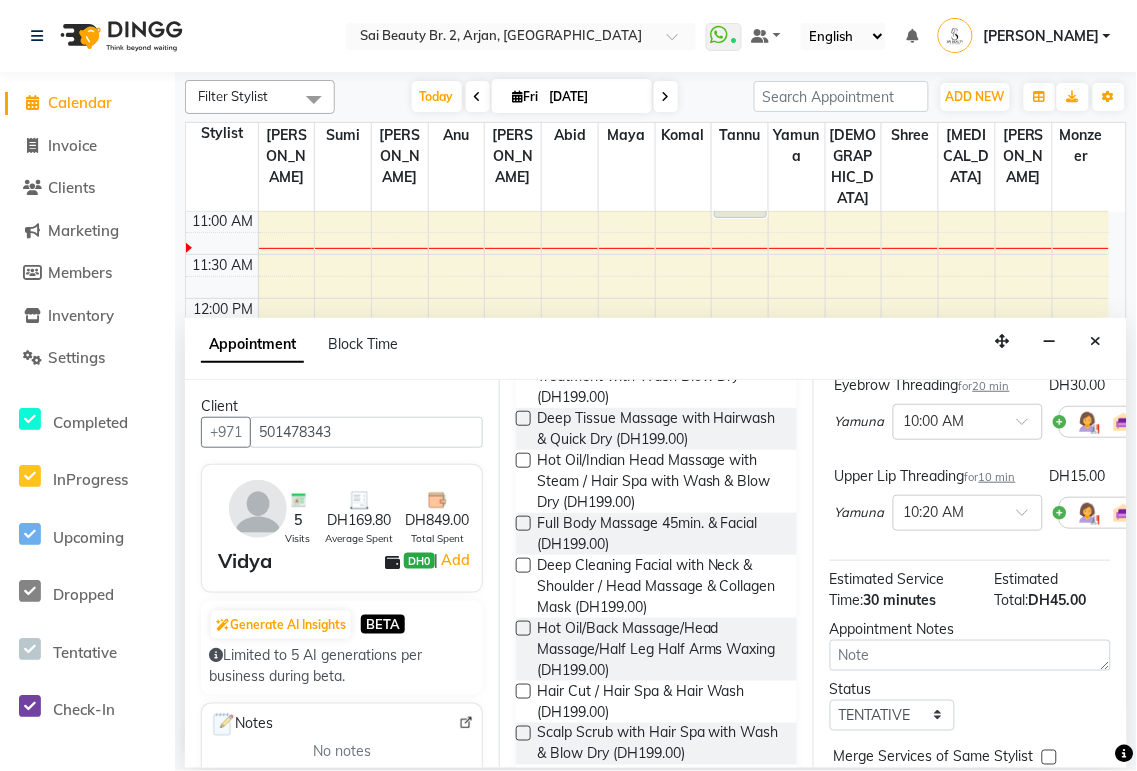 scroll, scrollTop: 0, scrollLeft: 0, axis: both 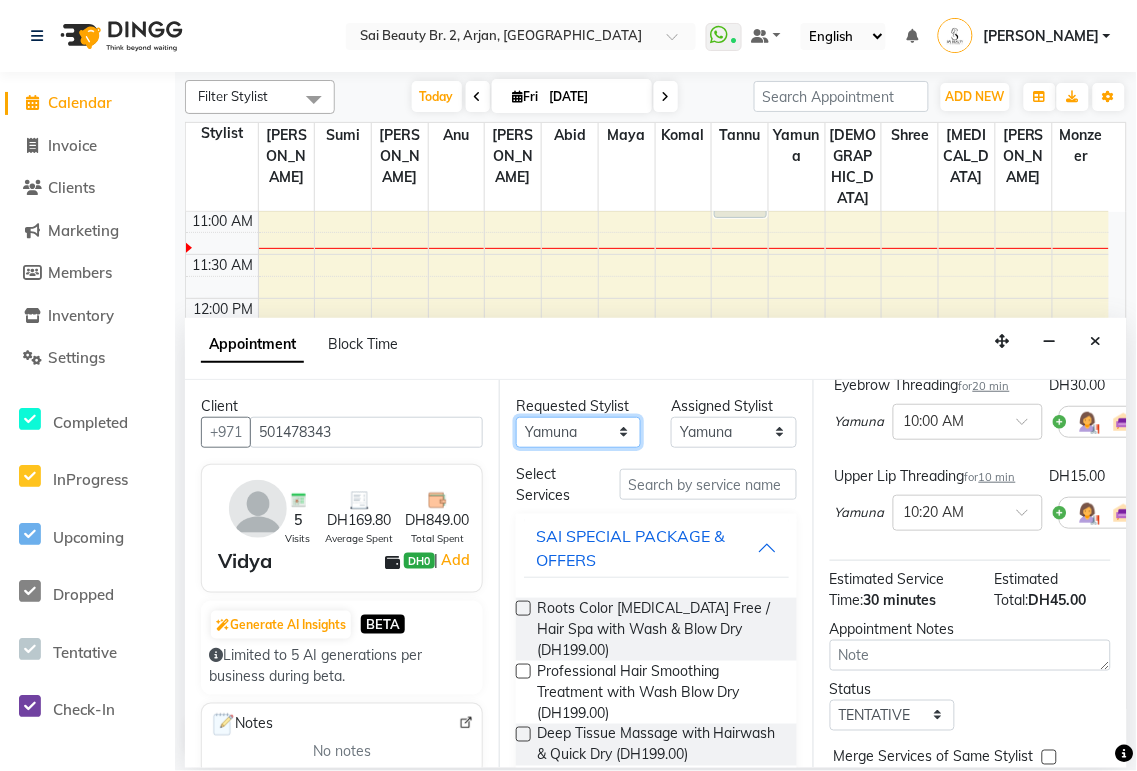 click on "Any [PERSON_NAME][MEDICAL_DATA] [PERSON_NAME] [PERSON_NAME] [PERSON_NAME] Gita [PERSON_NAME] monzeer Shree [PERSON_NAME] [PERSON_NAME]" at bounding box center (578, 432) 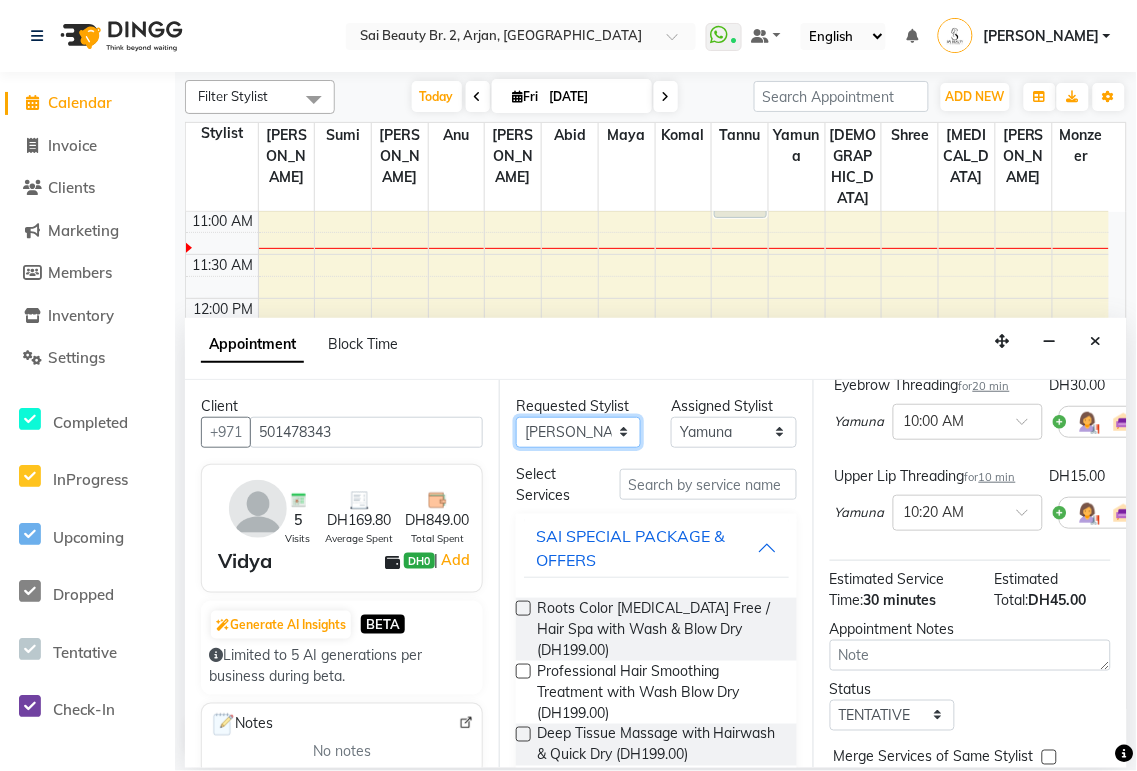 click on "Any [PERSON_NAME][MEDICAL_DATA] [PERSON_NAME] [PERSON_NAME] [PERSON_NAME] Gita [PERSON_NAME] monzeer Shree [PERSON_NAME] [PERSON_NAME]" at bounding box center (578, 432) 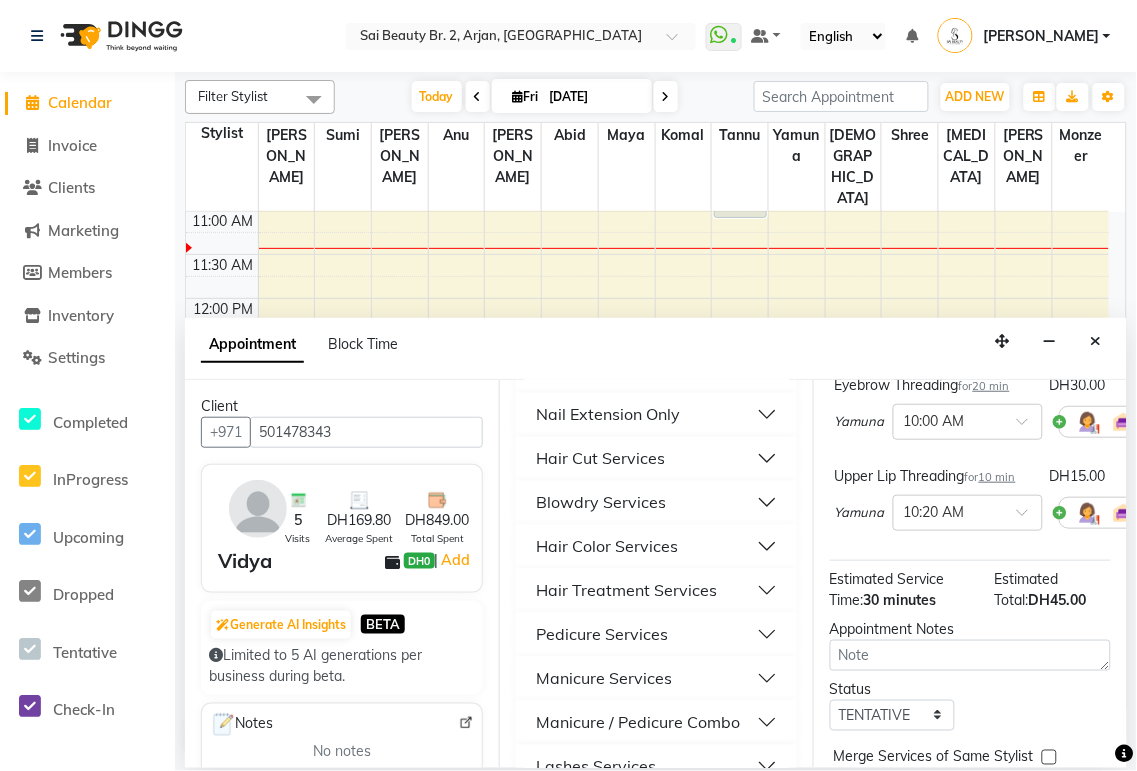 scroll, scrollTop: 1204, scrollLeft: 0, axis: vertical 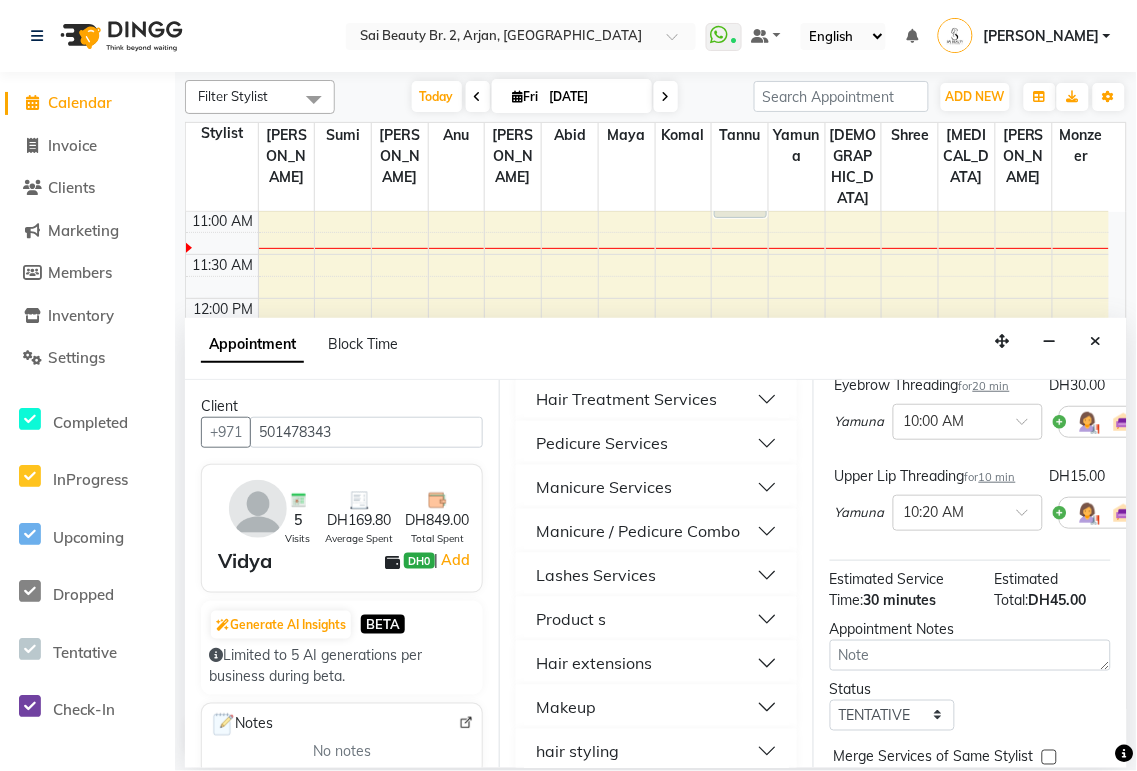 click on "Pedicure Services" at bounding box center (656, 443) 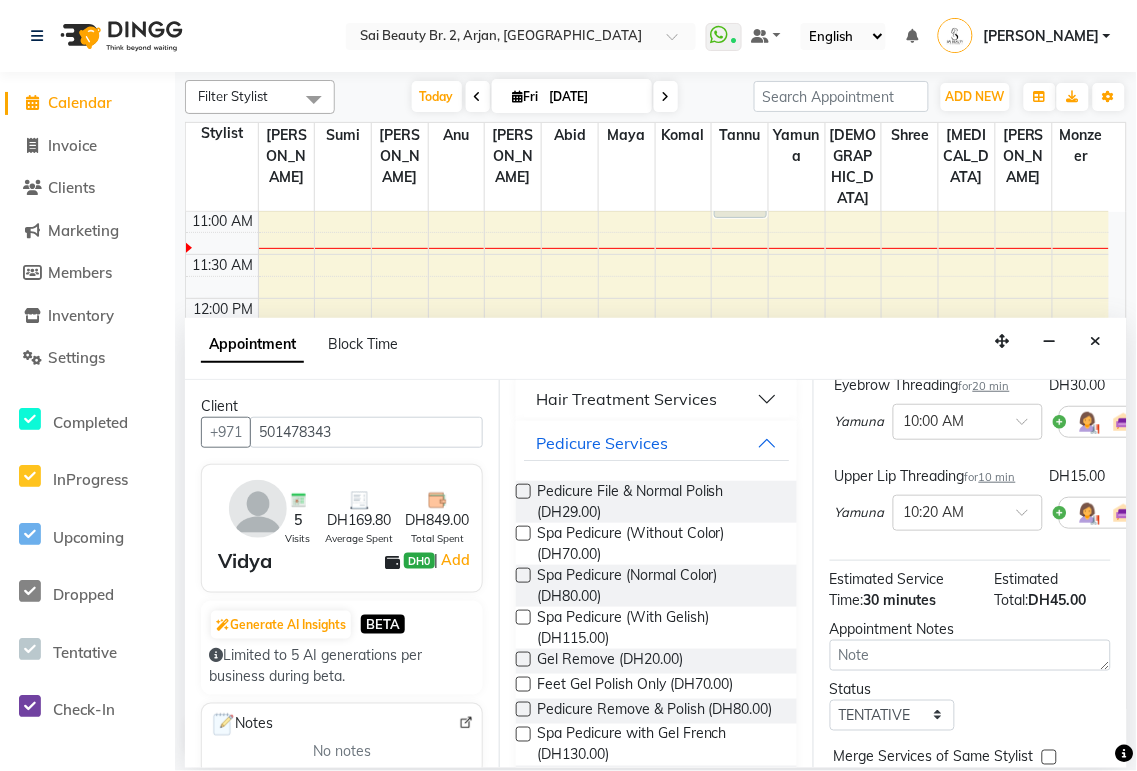 click at bounding box center [523, 575] 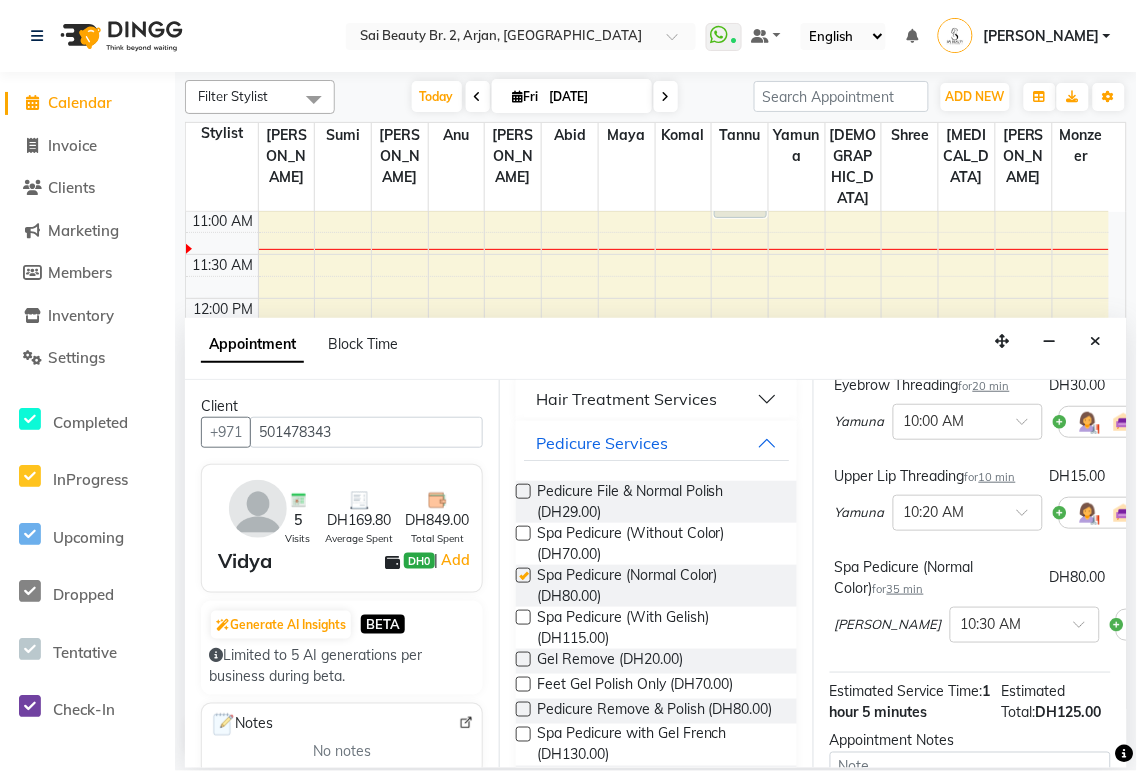 checkbox on "false" 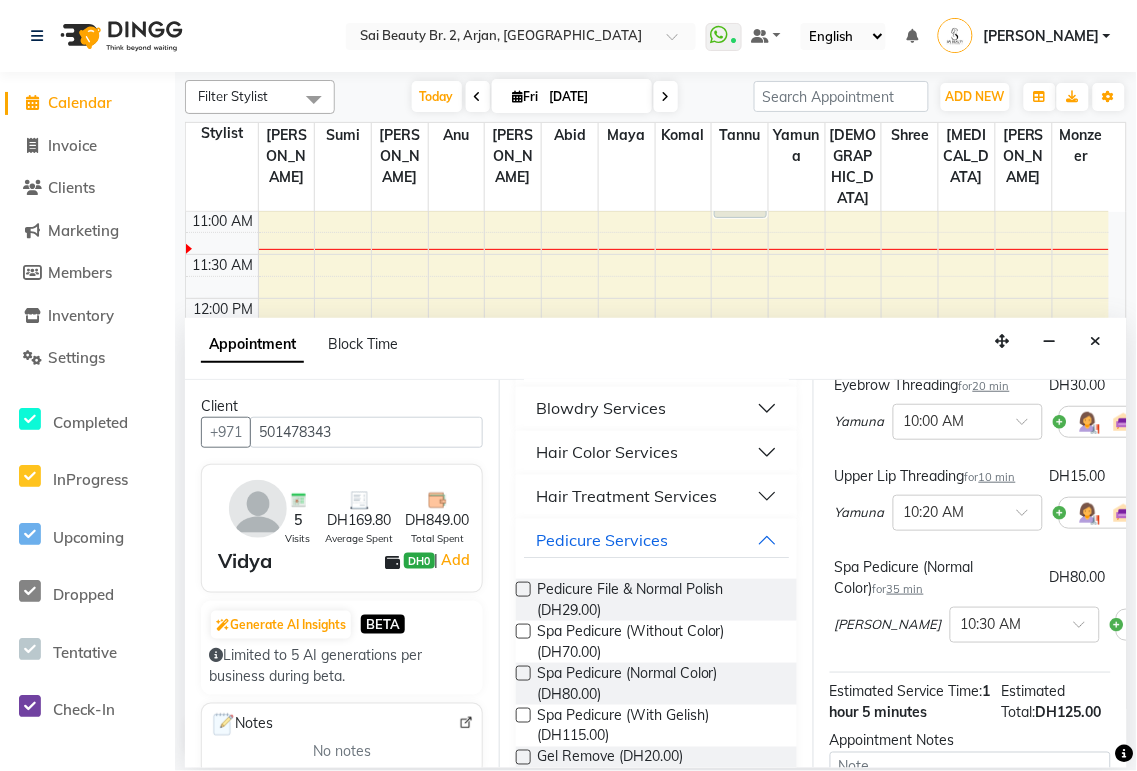 scroll, scrollTop: 1043, scrollLeft: 0, axis: vertical 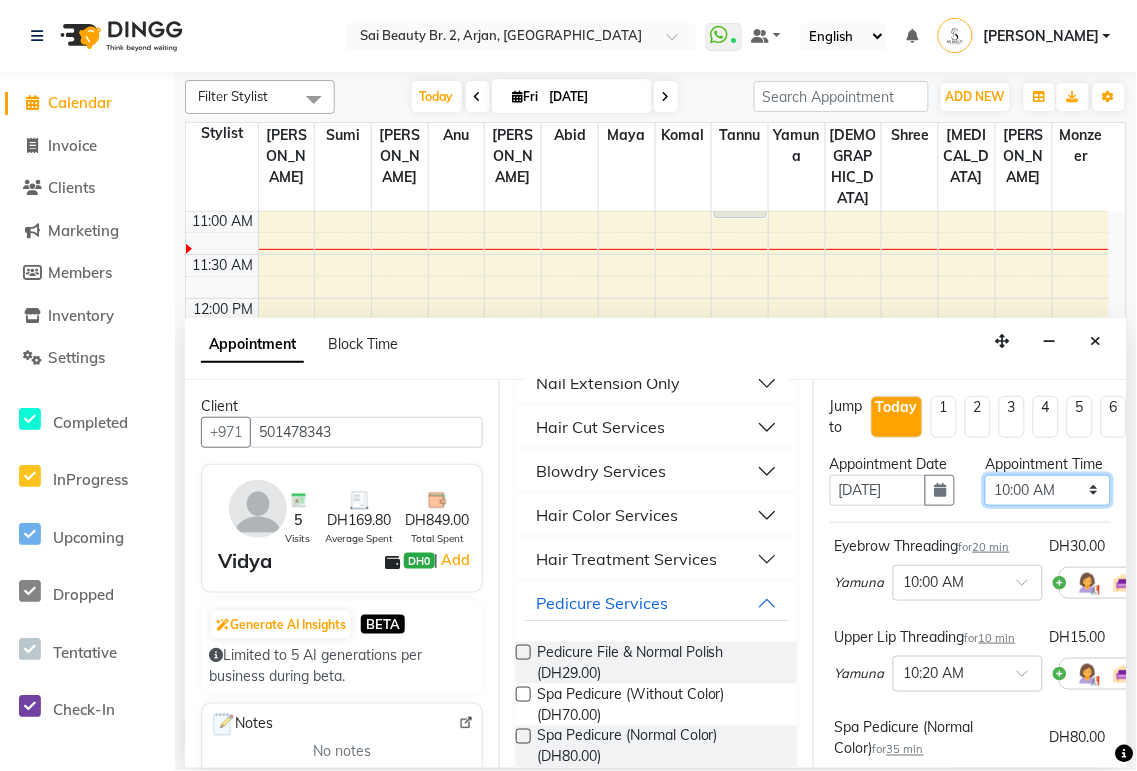 click on "Select 10:00 AM 10:05 AM 10:10 AM 10:15 AM 10:20 AM 10:25 AM 10:30 AM 10:35 AM 10:40 AM 10:45 AM 10:50 AM 10:55 AM 11:00 AM 11:05 AM 11:10 AM 11:15 AM 11:20 AM 11:25 AM 11:30 AM 11:35 AM 11:40 AM 11:45 AM 11:50 AM 11:55 AM 12:00 PM 12:05 PM 12:10 PM 12:15 PM 12:20 PM 12:25 PM 12:30 PM 12:35 PM 12:40 PM 12:45 PM 12:50 PM 12:55 PM 01:00 PM 01:05 PM 01:10 PM 01:15 PM 01:20 PM 01:25 PM 01:30 PM 01:35 PM 01:40 PM 01:45 PM 01:50 PM 01:55 PM 02:00 PM 02:05 PM 02:10 PM 02:15 PM 02:20 PM 02:25 PM 02:30 PM 02:35 PM 02:40 PM 02:45 PM 02:50 PM 02:55 PM 03:00 PM 03:05 PM 03:10 PM 03:15 PM 03:20 PM 03:25 PM 03:30 PM 03:35 PM 03:40 PM 03:45 PM 03:50 PM 03:55 PM 04:00 PM 04:05 PM 04:10 PM 04:15 PM 04:20 PM 04:25 PM 04:30 PM 04:35 PM 04:40 PM 04:45 PM 04:50 PM 04:55 PM 05:00 PM 05:05 PM 05:10 PM 05:15 PM 05:20 PM 05:25 PM 05:30 PM 05:35 PM 05:40 PM 05:45 PM 05:50 PM 05:55 PM 06:00 PM 06:05 PM 06:10 PM 06:15 PM 06:20 PM 06:25 PM 06:30 PM 06:35 PM 06:40 PM 06:45 PM 06:50 PM 06:55 PM 07:00 PM 07:05 PM 07:10 PM 07:15 PM 07:20 PM" at bounding box center (1047, 490) 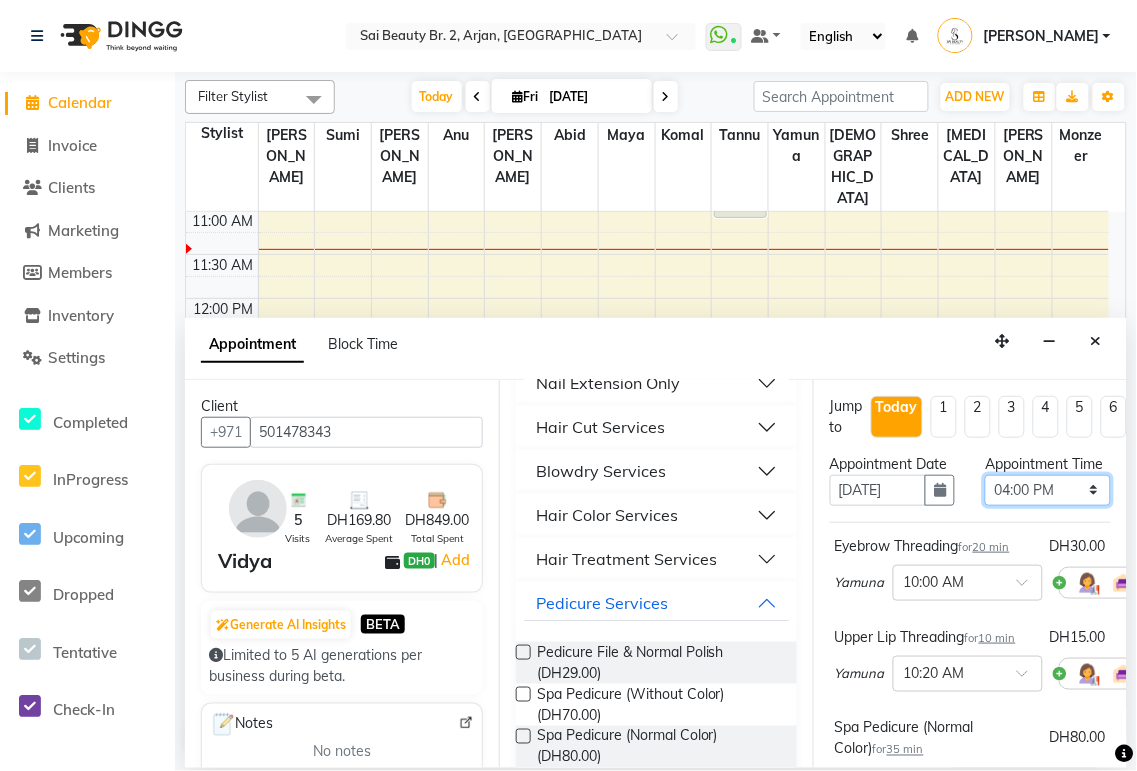 click on "Select 10:00 AM 10:05 AM 10:10 AM 10:15 AM 10:20 AM 10:25 AM 10:30 AM 10:35 AM 10:40 AM 10:45 AM 10:50 AM 10:55 AM 11:00 AM 11:05 AM 11:10 AM 11:15 AM 11:20 AM 11:25 AM 11:30 AM 11:35 AM 11:40 AM 11:45 AM 11:50 AM 11:55 AM 12:00 PM 12:05 PM 12:10 PM 12:15 PM 12:20 PM 12:25 PM 12:30 PM 12:35 PM 12:40 PM 12:45 PM 12:50 PM 12:55 PM 01:00 PM 01:05 PM 01:10 PM 01:15 PM 01:20 PM 01:25 PM 01:30 PM 01:35 PM 01:40 PM 01:45 PM 01:50 PM 01:55 PM 02:00 PM 02:05 PM 02:10 PM 02:15 PM 02:20 PM 02:25 PM 02:30 PM 02:35 PM 02:40 PM 02:45 PM 02:50 PM 02:55 PM 03:00 PM 03:05 PM 03:10 PM 03:15 PM 03:20 PM 03:25 PM 03:30 PM 03:35 PM 03:40 PM 03:45 PM 03:50 PM 03:55 PM 04:00 PM 04:05 PM 04:10 PM 04:15 PM 04:20 PM 04:25 PM 04:30 PM 04:35 PM 04:40 PM 04:45 PM 04:50 PM 04:55 PM 05:00 PM 05:05 PM 05:10 PM 05:15 PM 05:20 PM 05:25 PM 05:30 PM 05:35 PM 05:40 PM 05:45 PM 05:50 PM 05:55 PM 06:00 PM 06:05 PM 06:10 PM 06:15 PM 06:20 PM 06:25 PM 06:30 PM 06:35 PM 06:40 PM 06:45 PM 06:50 PM 06:55 PM 07:00 PM 07:05 PM 07:10 PM 07:15 PM 07:20 PM" at bounding box center [1047, 490] 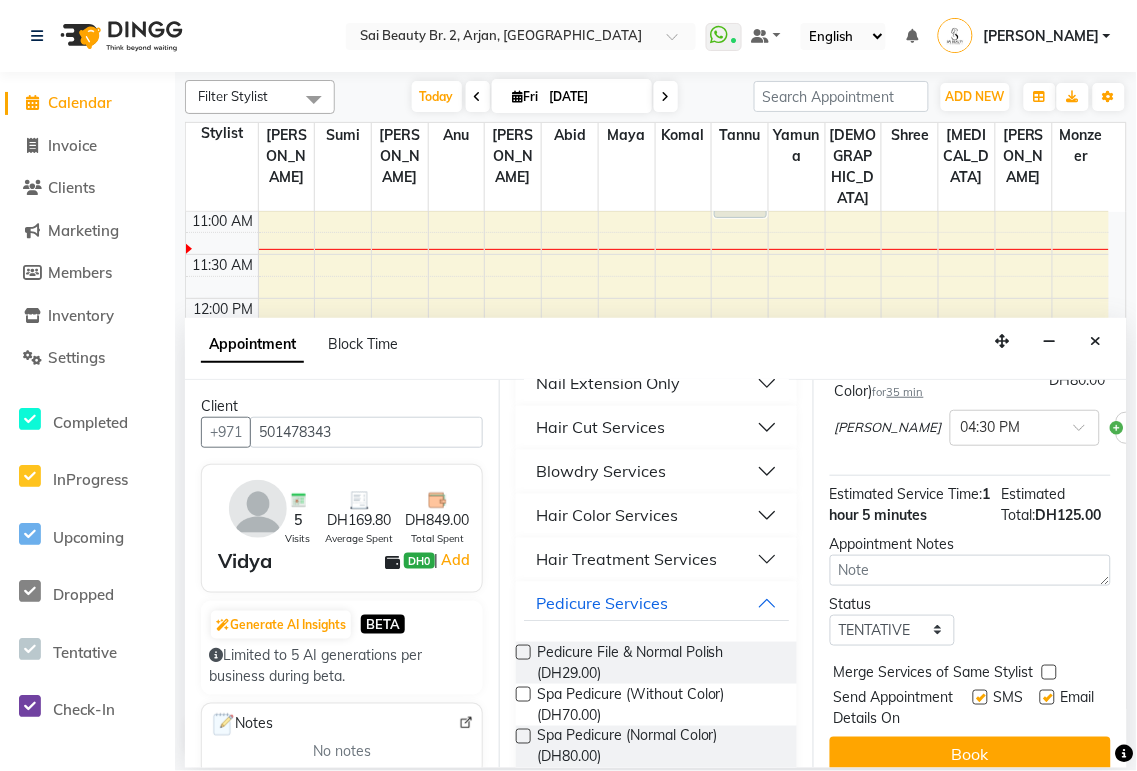 scroll, scrollTop: 501, scrollLeft: 0, axis: vertical 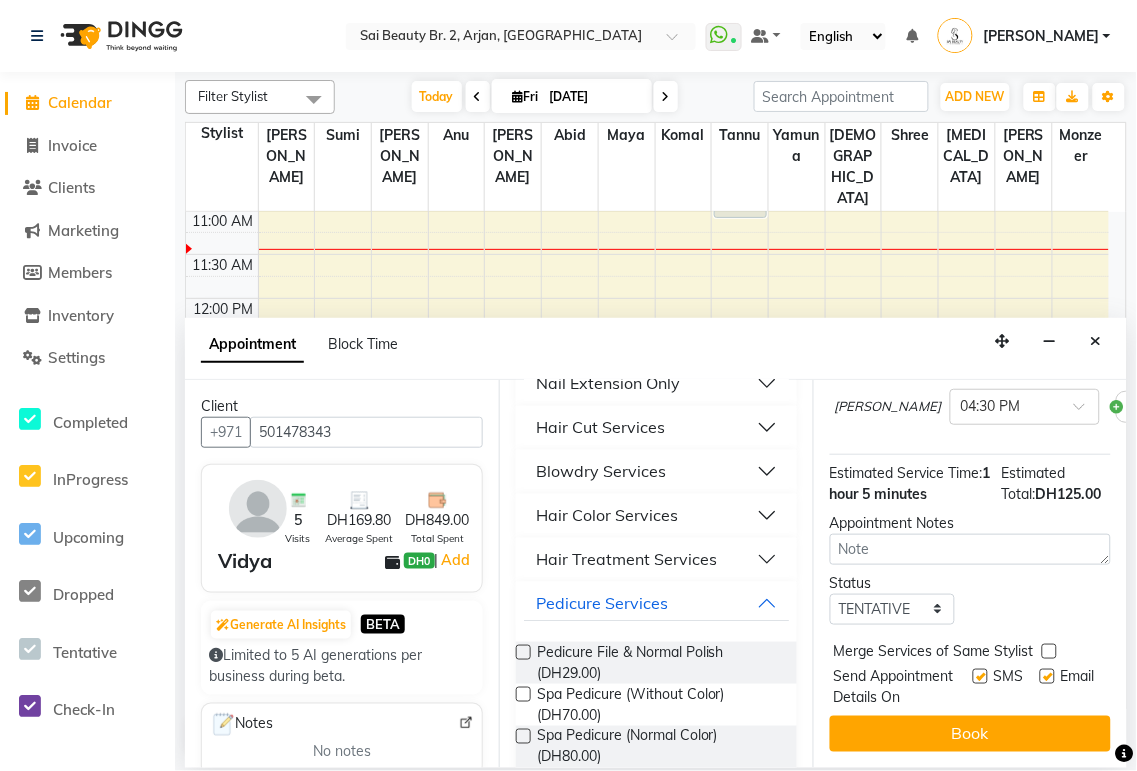 click at bounding box center [1049, 651] 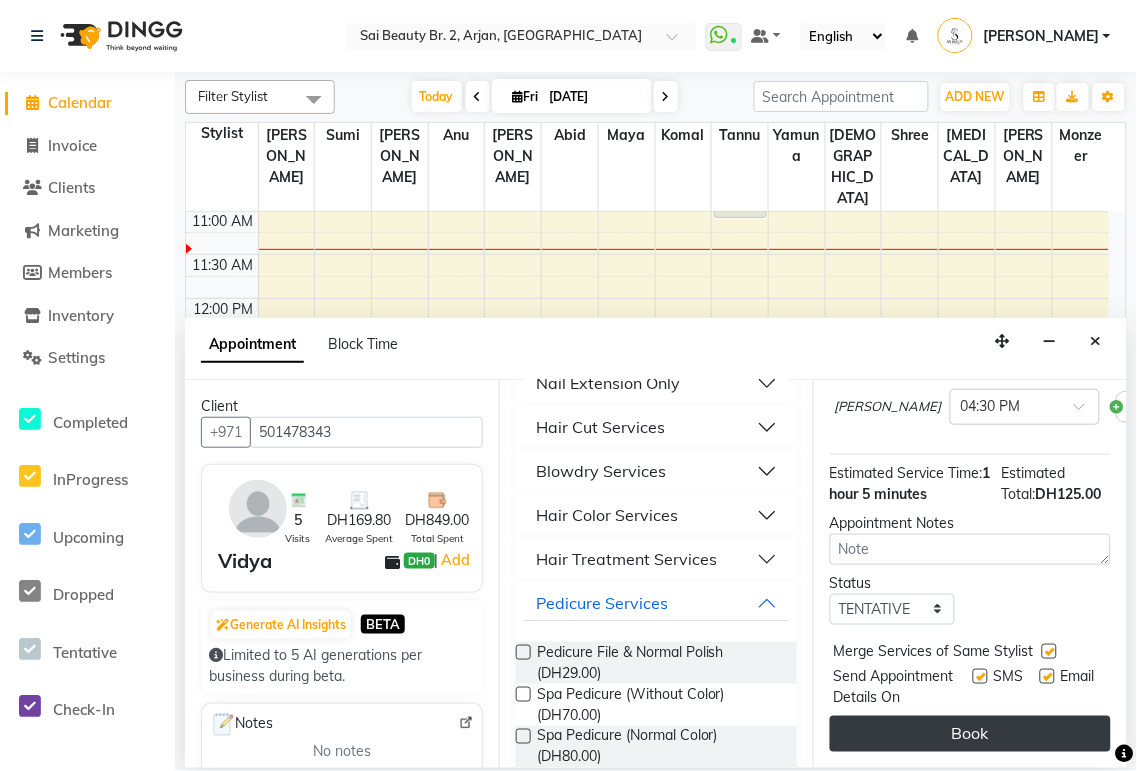 click on "Book" at bounding box center [970, 734] 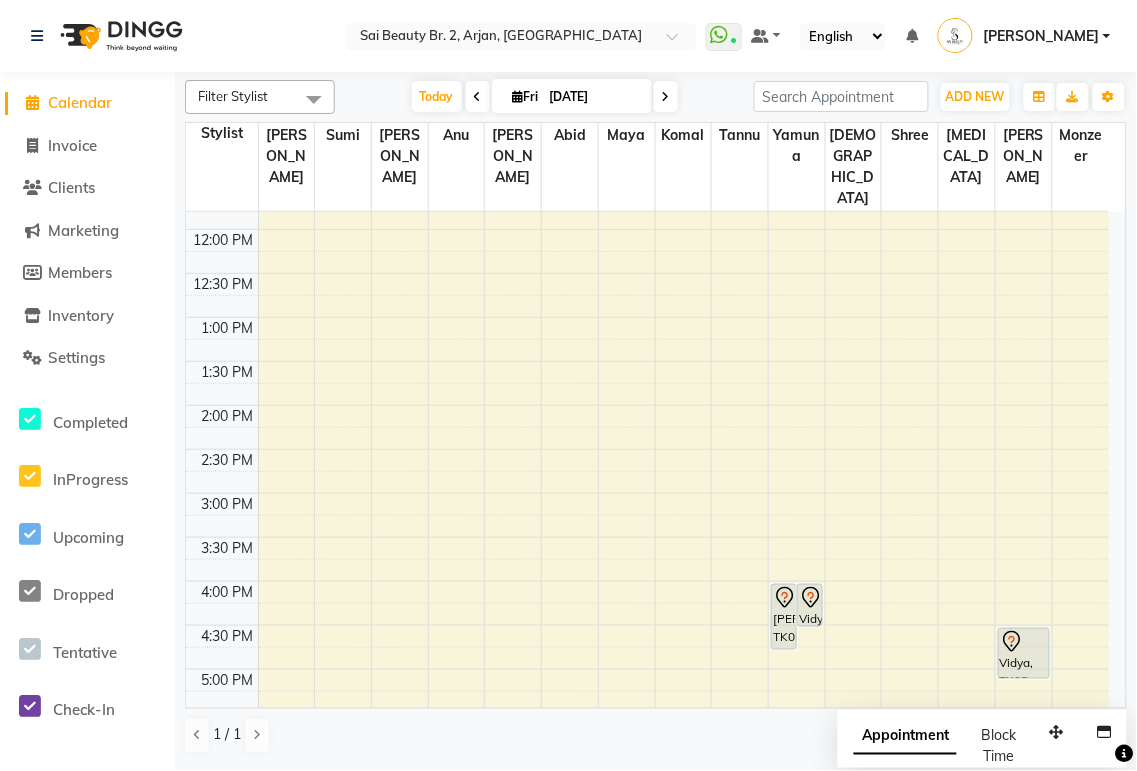 scroll, scrollTop: 286, scrollLeft: 0, axis: vertical 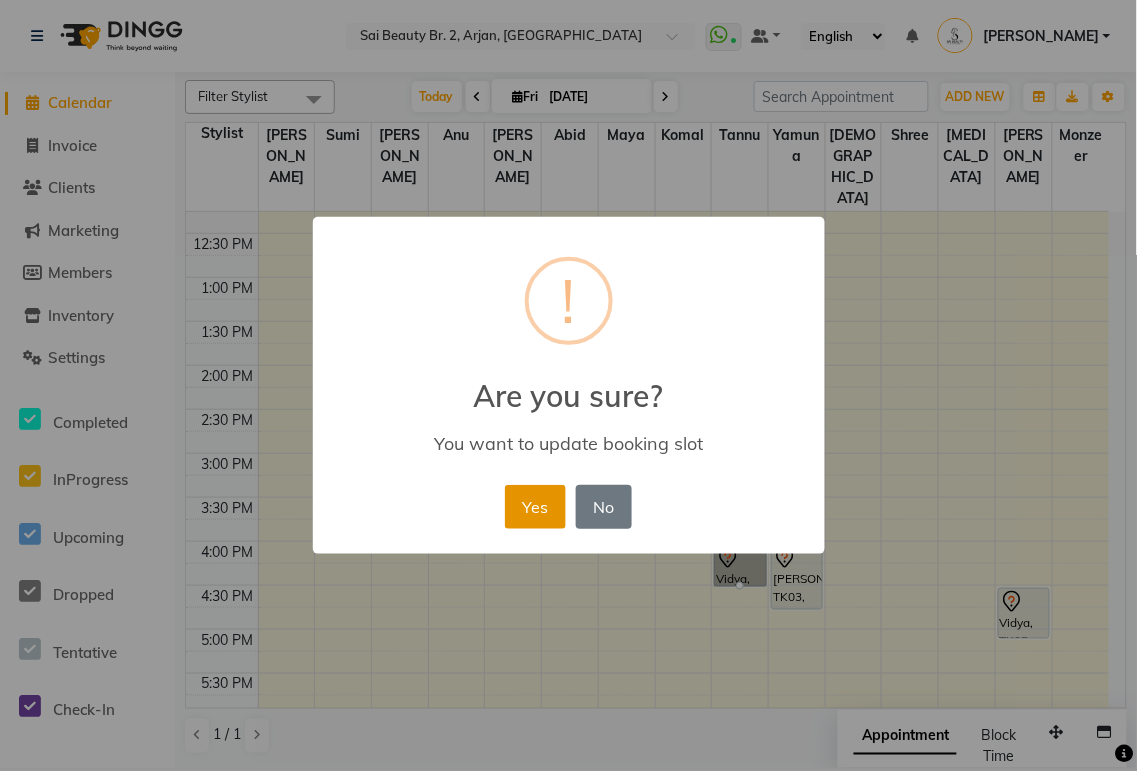 click on "Yes" at bounding box center [535, 507] 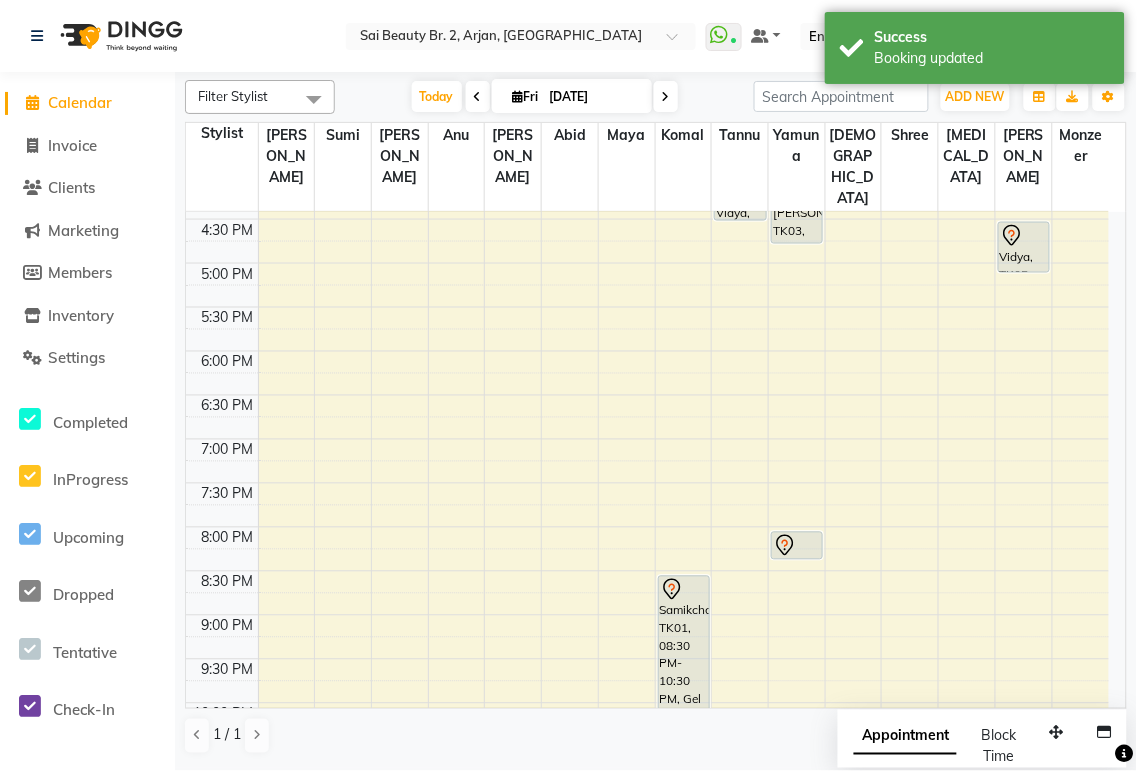 scroll, scrollTop: 698, scrollLeft: 0, axis: vertical 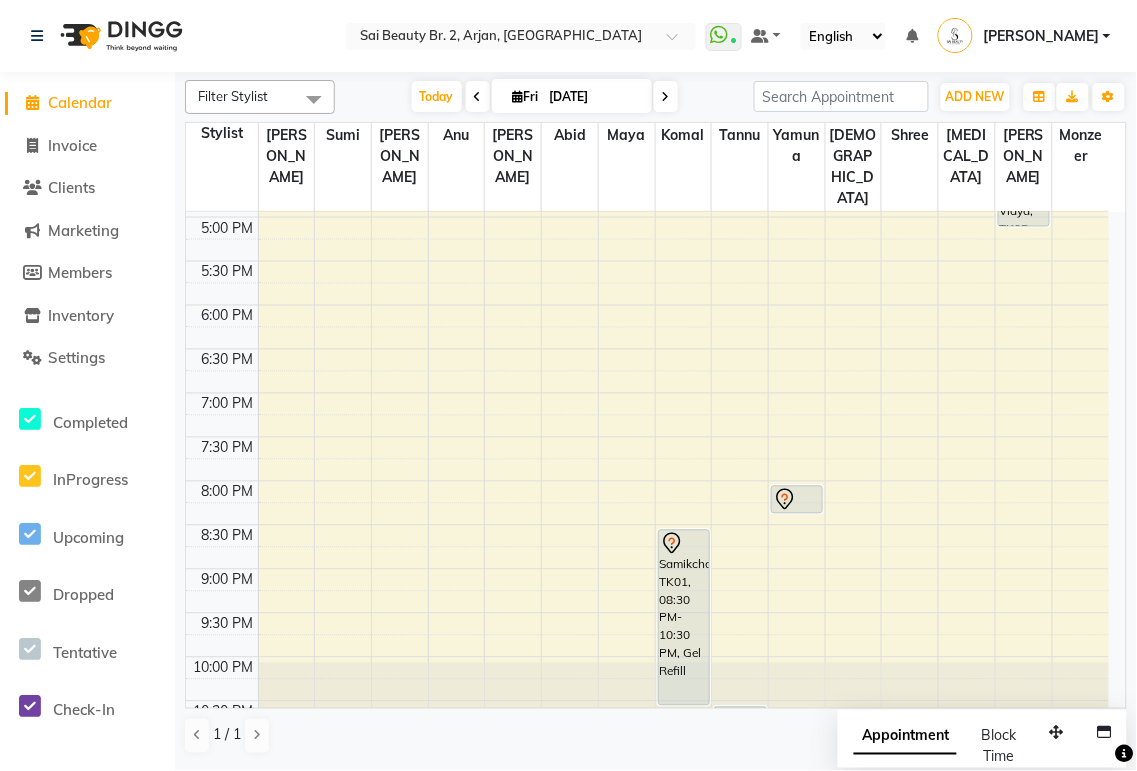 click on "1 / 1" at bounding box center (656, 736) 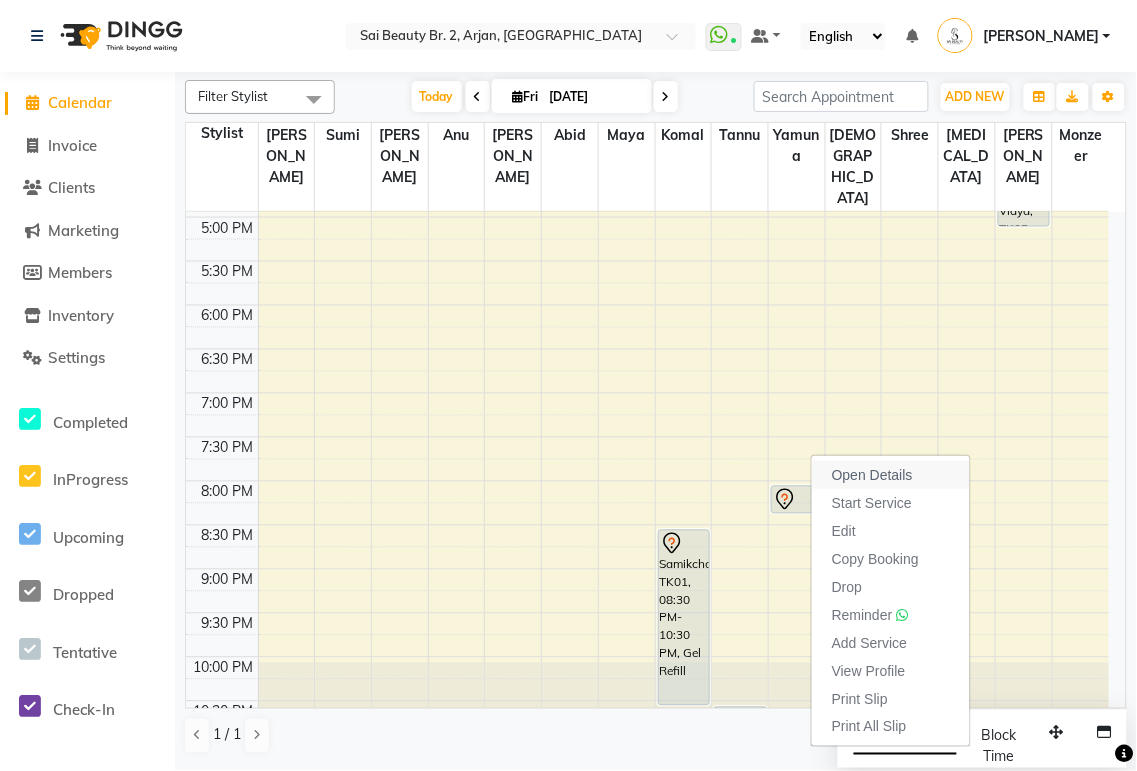 click on "Open Details" at bounding box center (872, 475) 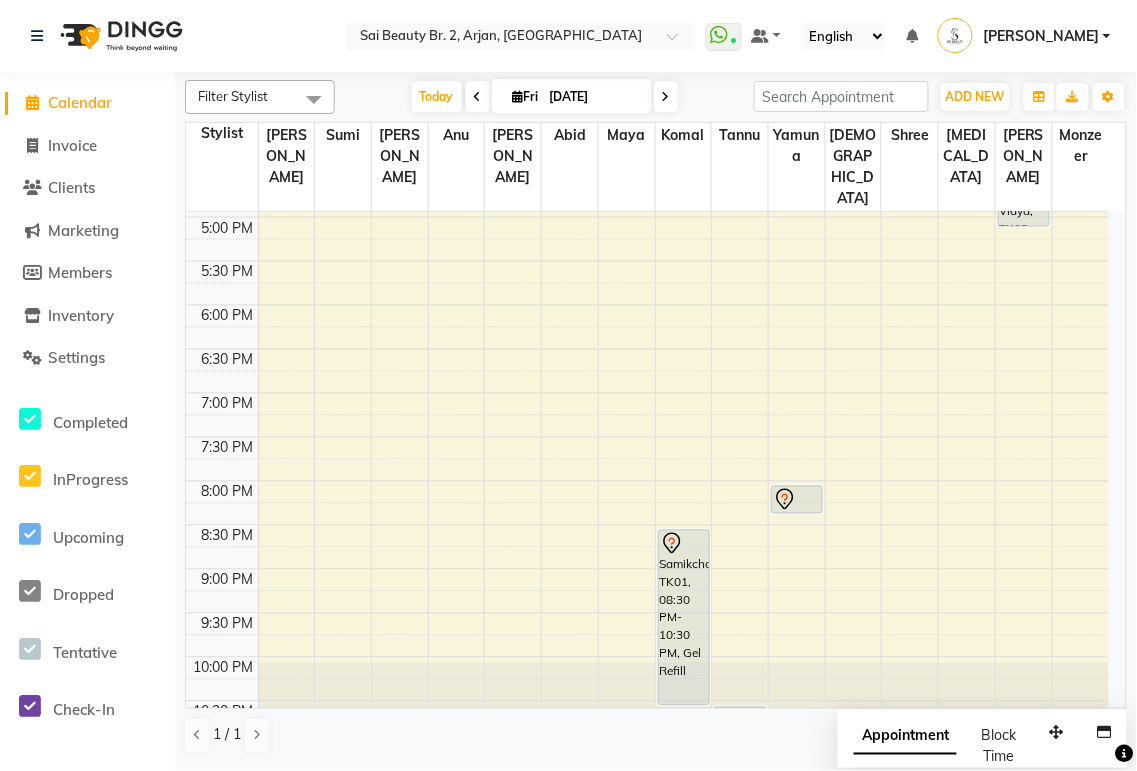 click 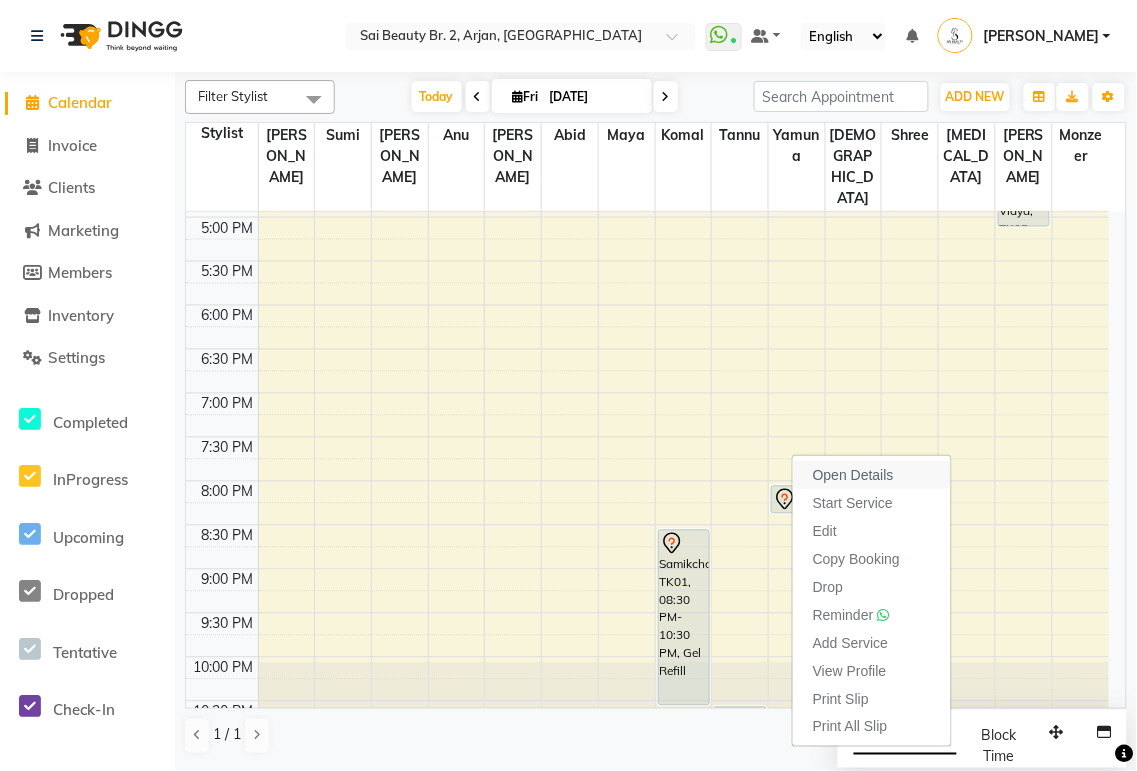 click on "Open Details" at bounding box center [853, 475] 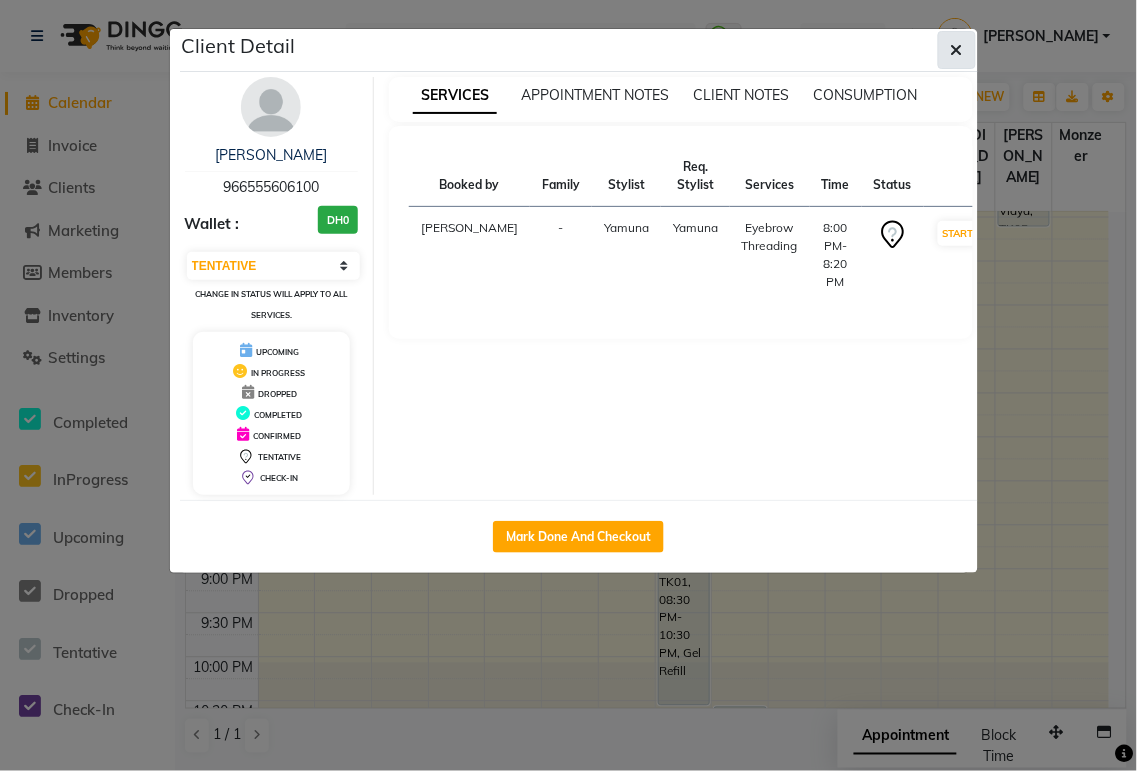click 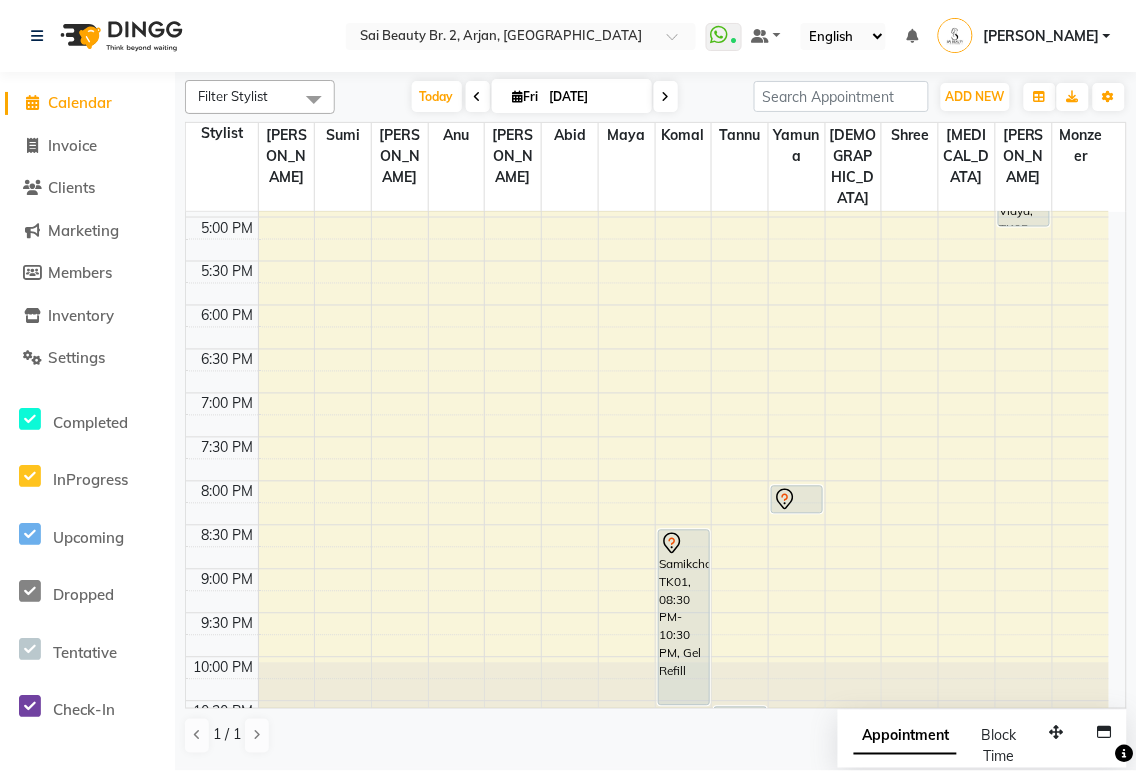 scroll, scrollTop: 643, scrollLeft: 0, axis: vertical 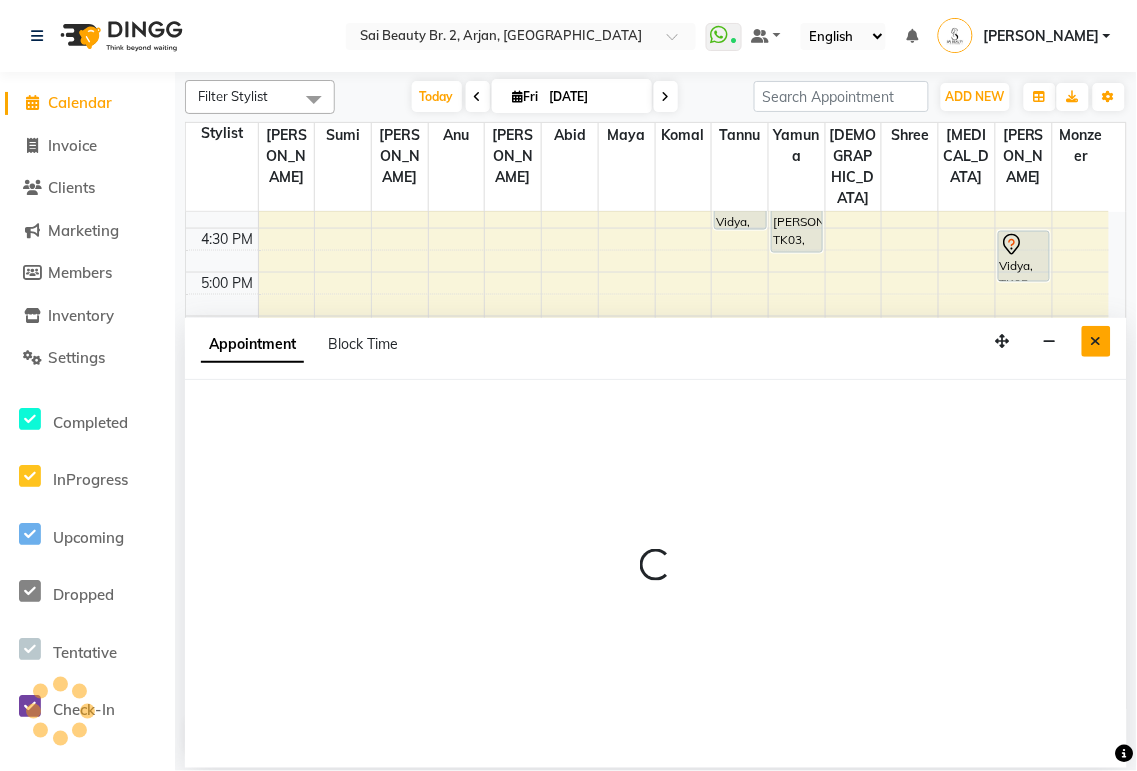 click at bounding box center (1096, 341) 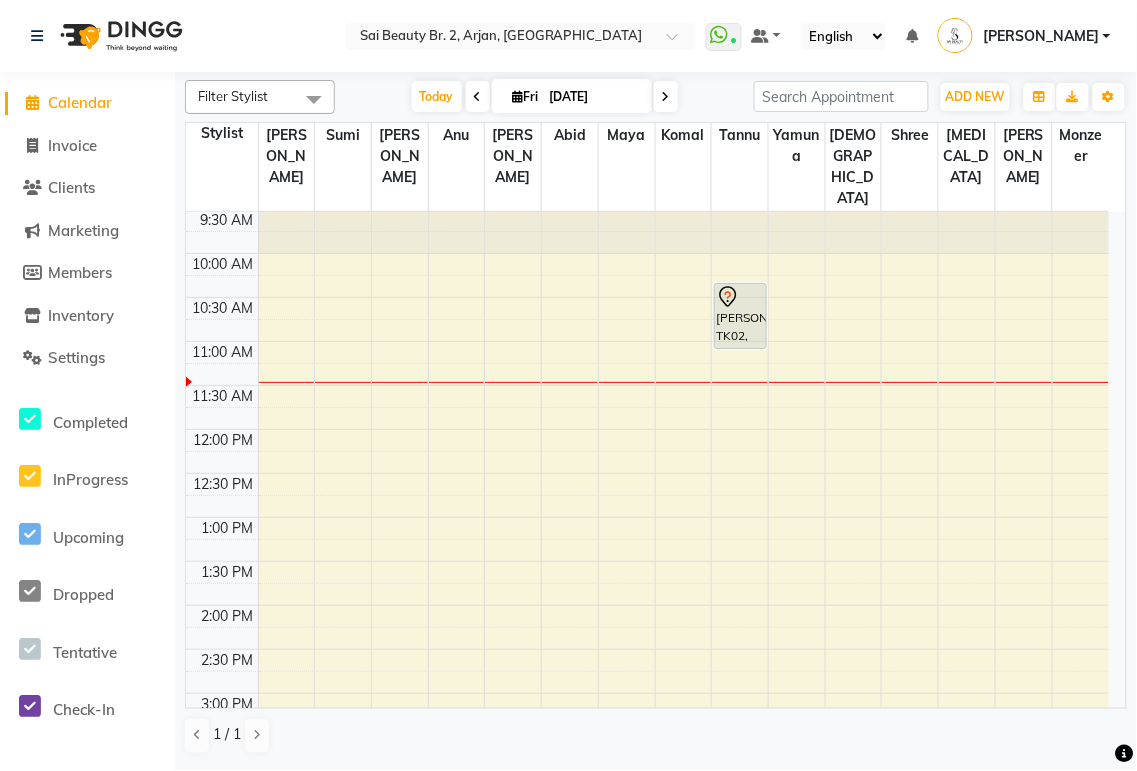 scroll, scrollTop: 24, scrollLeft: 0, axis: vertical 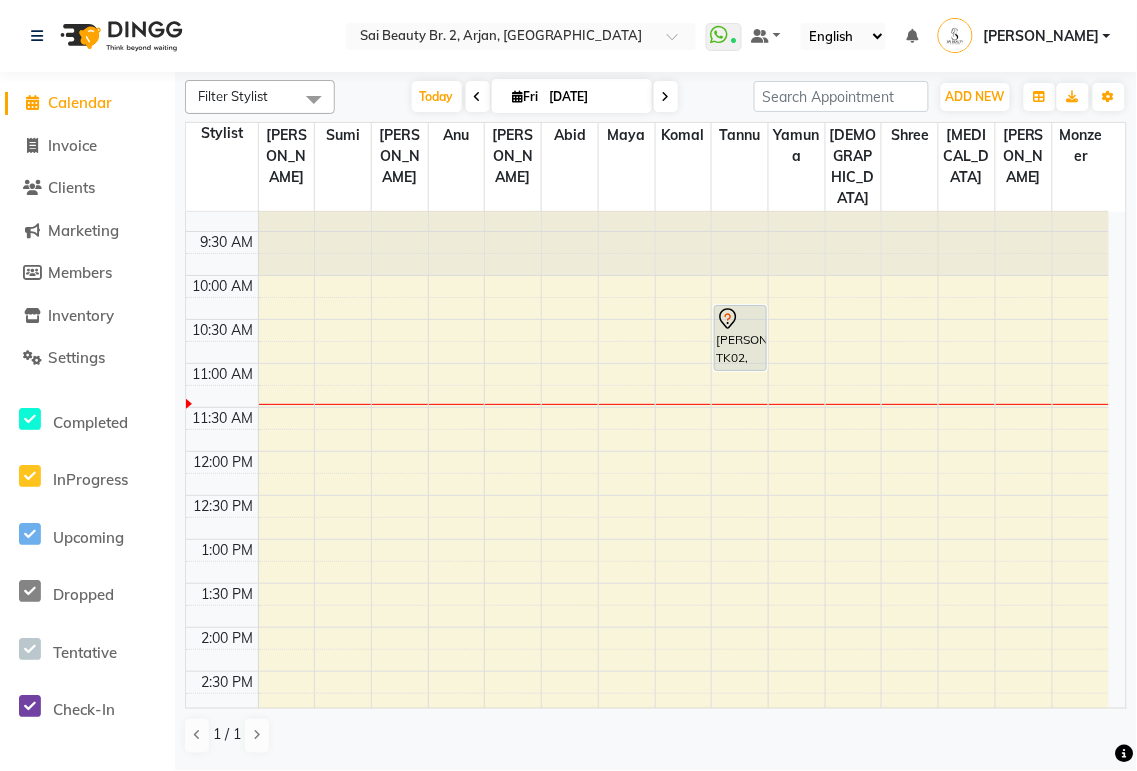 click at bounding box center (666, 97) 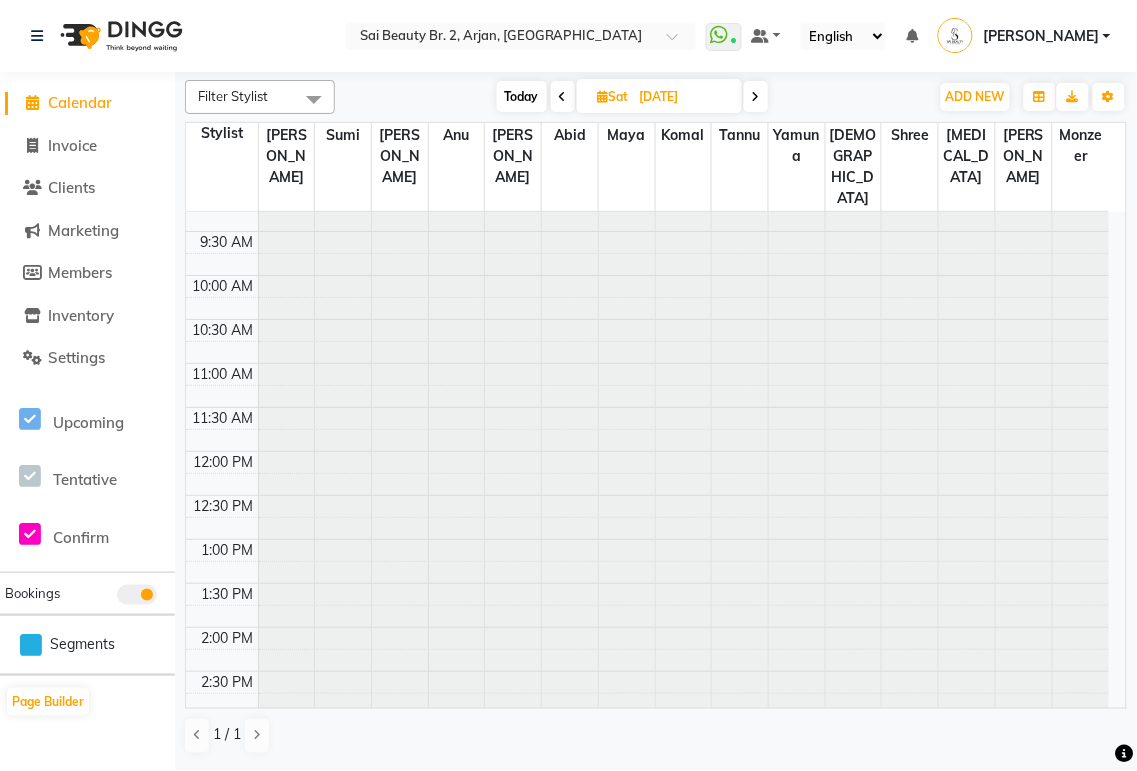 type on "12-07-2025" 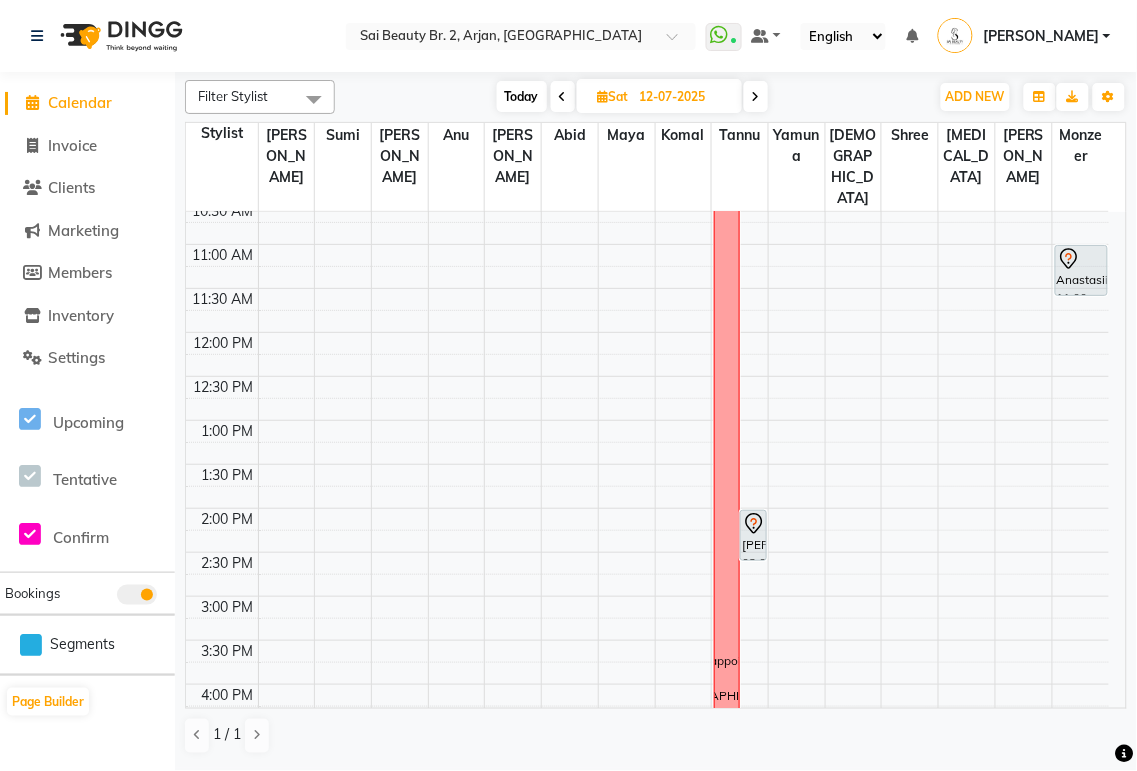 scroll, scrollTop: 0, scrollLeft: 0, axis: both 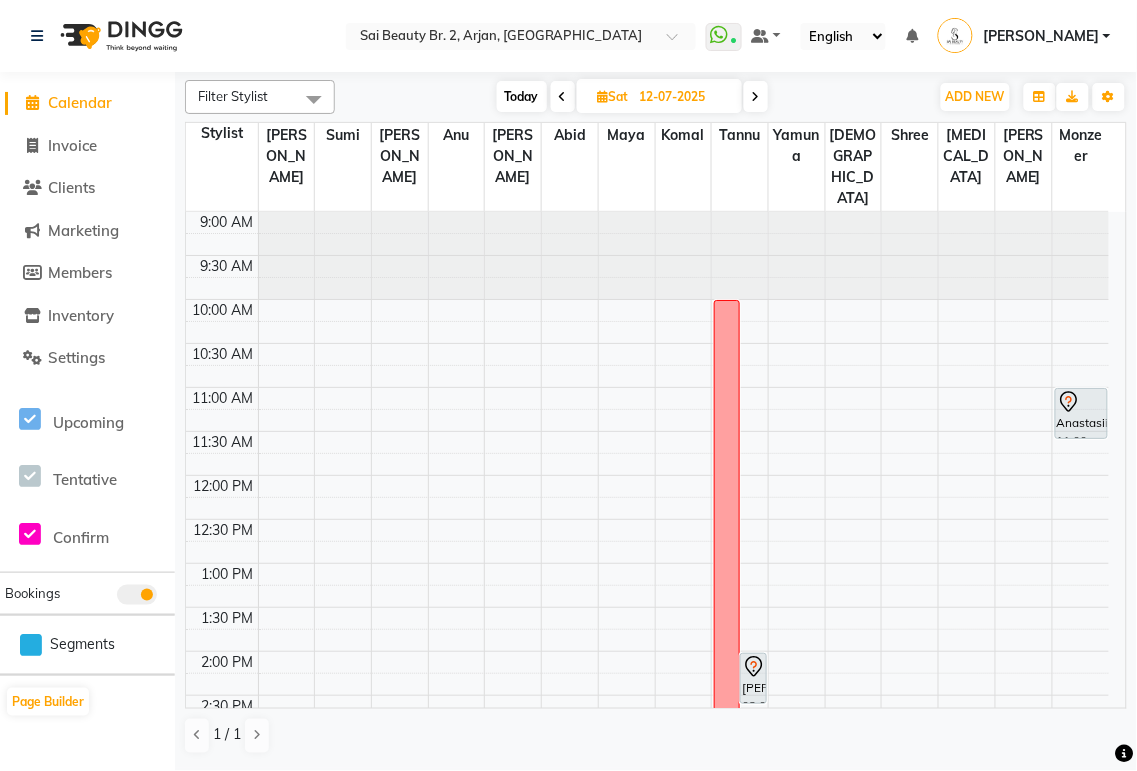 click on "Anastasiia, 11:00 AM-11:35 AM, Keratin / Protein Medium" at bounding box center (1081, 413) 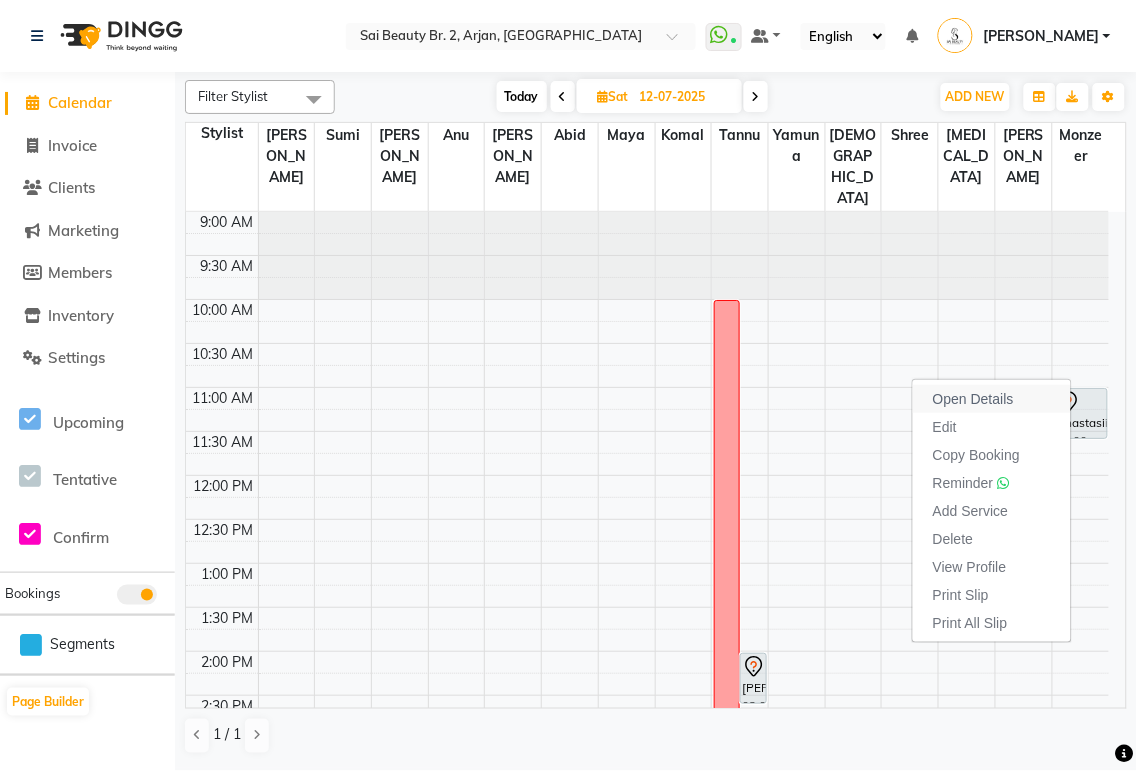 click on "Open Details" at bounding box center (973, 399) 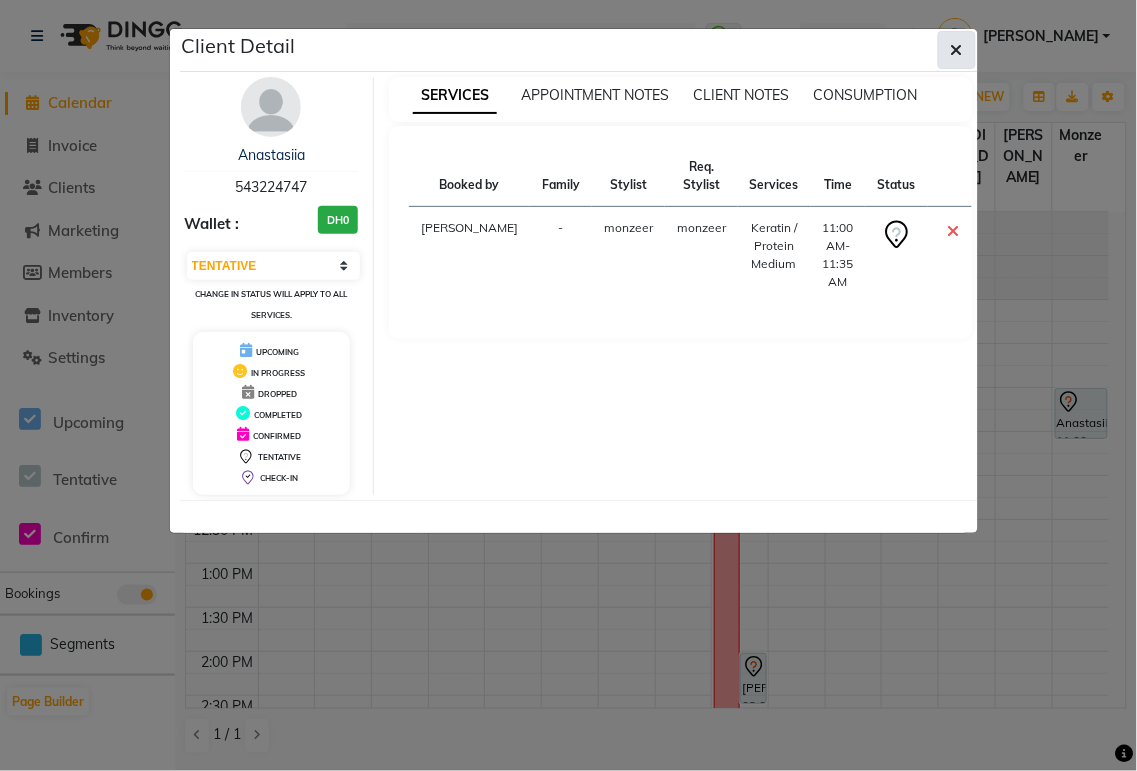 click 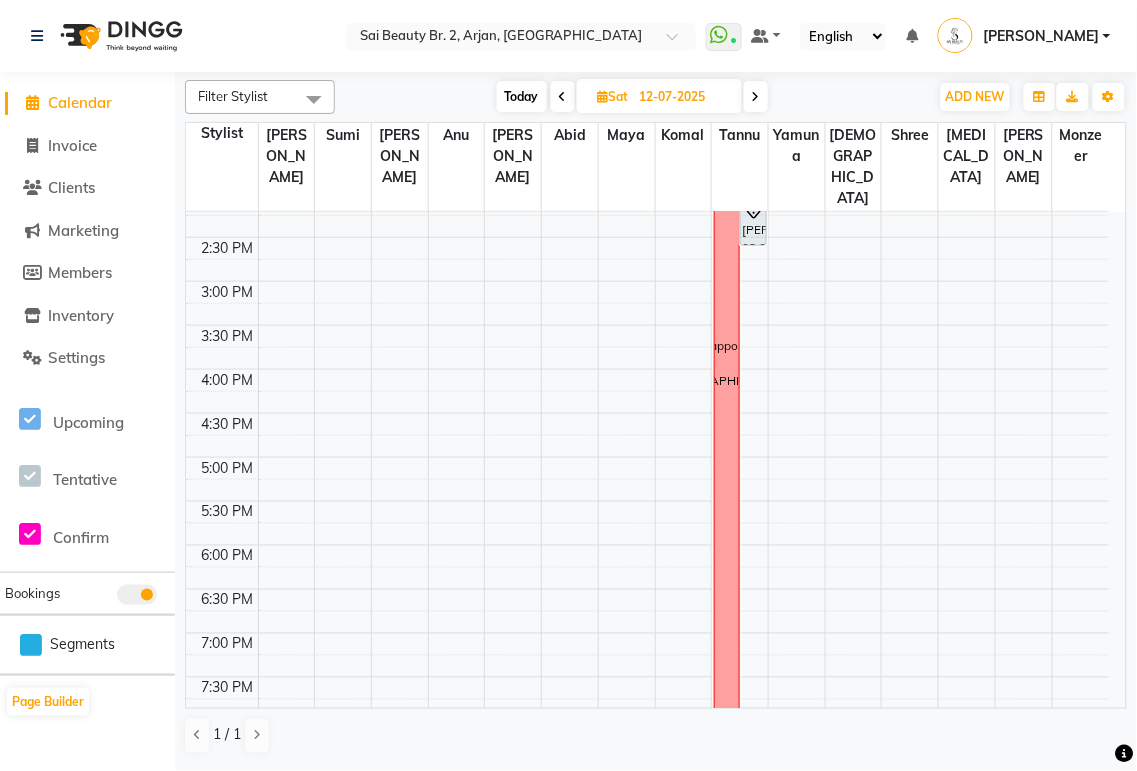 scroll, scrollTop: 505, scrollLeft: 0, axis: vertical 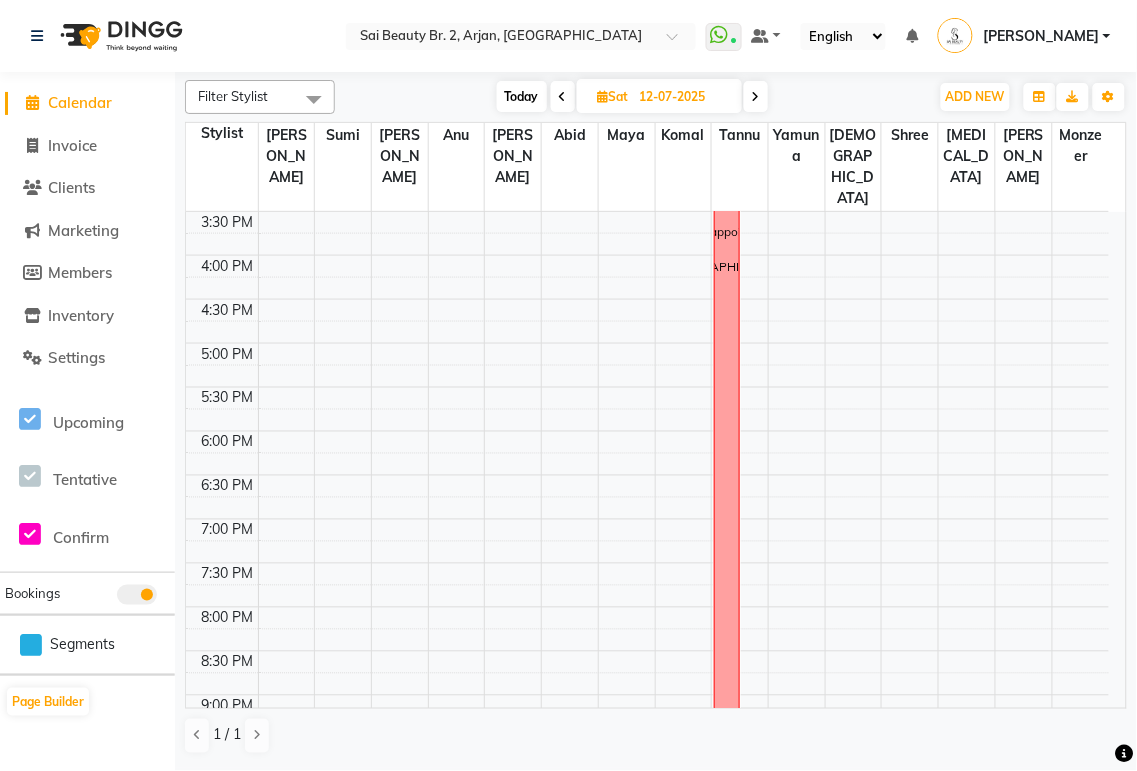 click at bounding box center [683, 750] 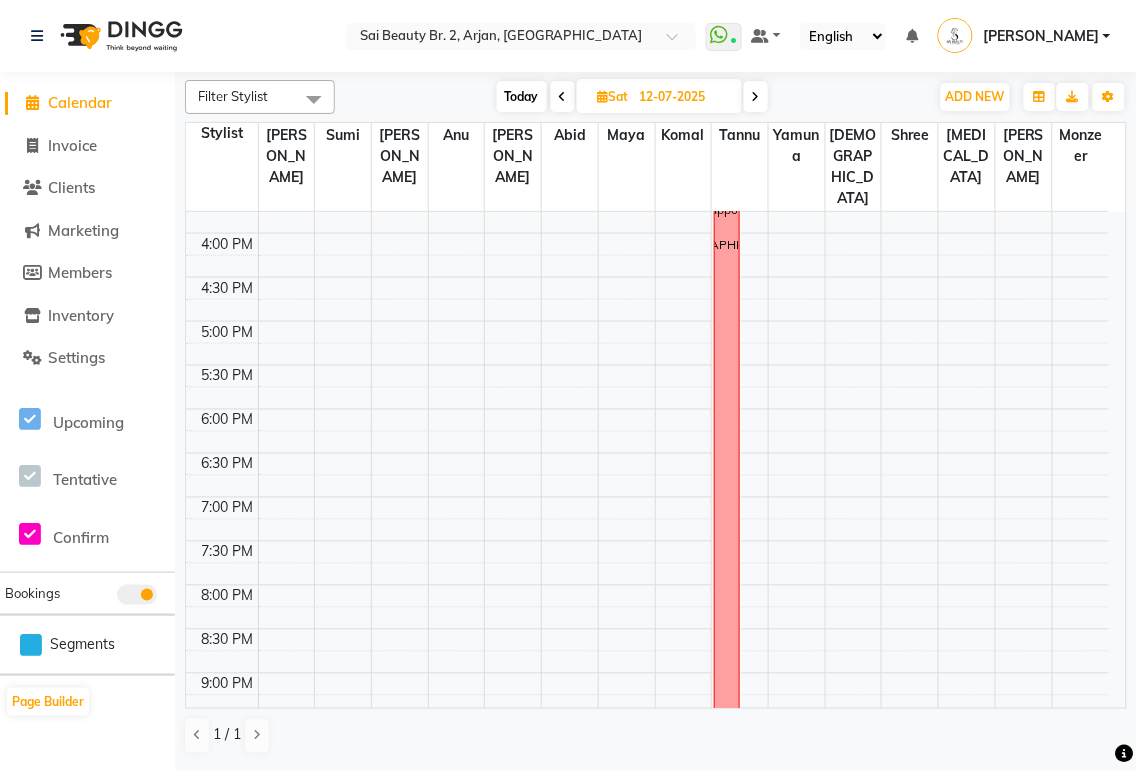 click at bounding box center [1081, 811] 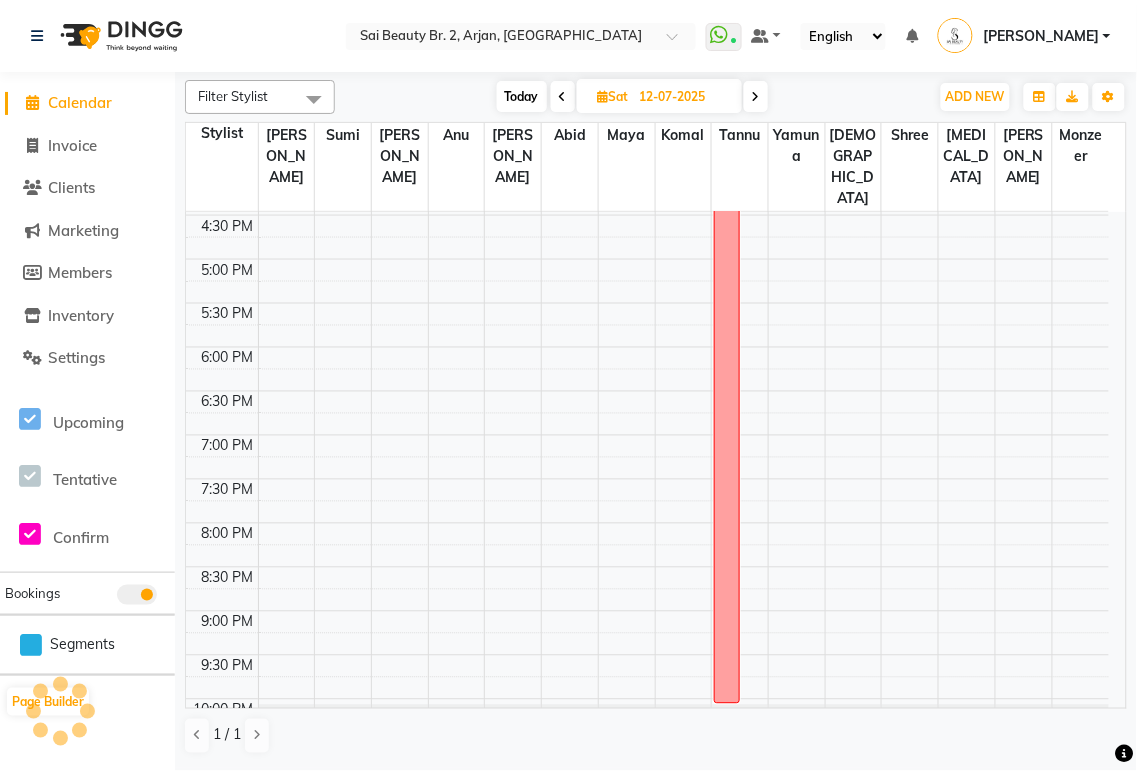 click at bounding box center (1081, 749) 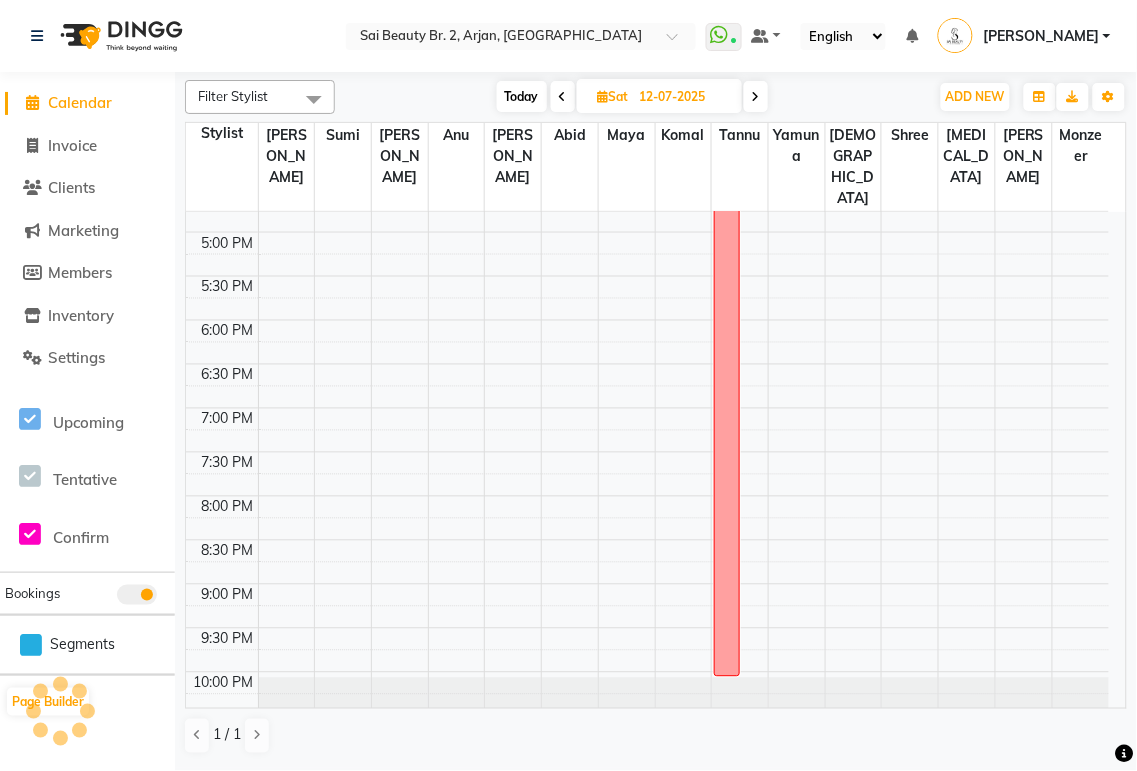 click at bounding box center (1081, 722) 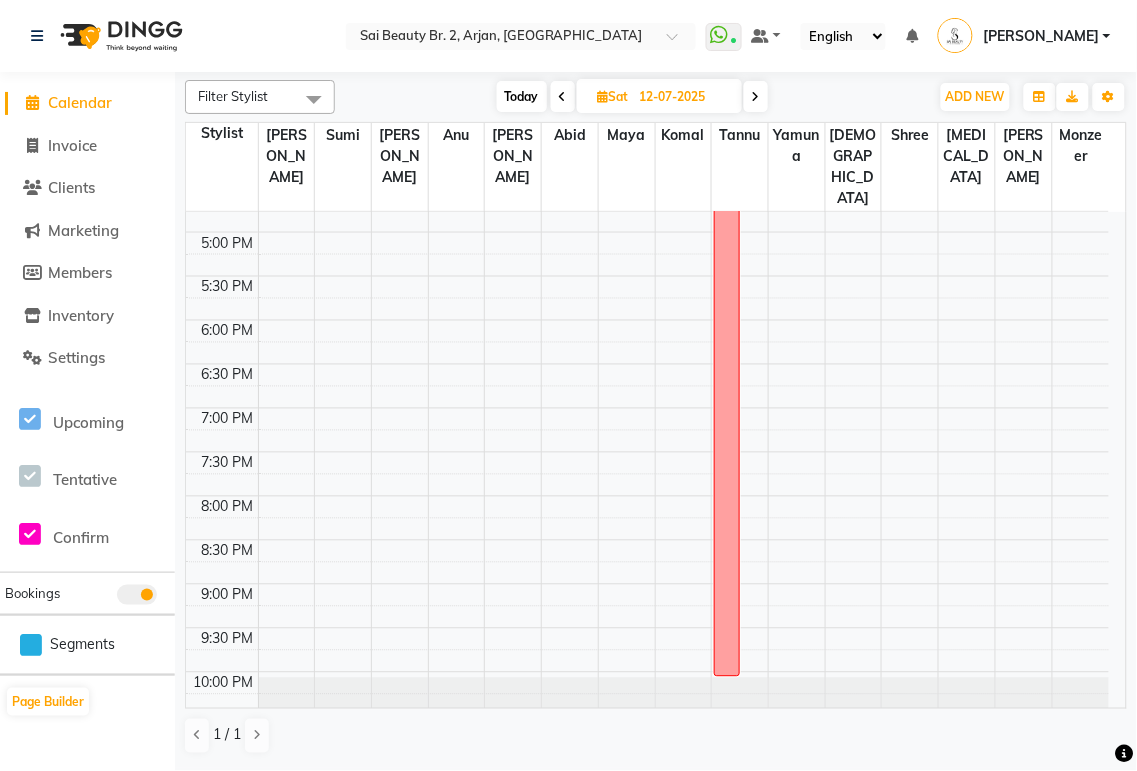 scroll, scrollTop: 698, scrollLeft: 0, axis: vertical 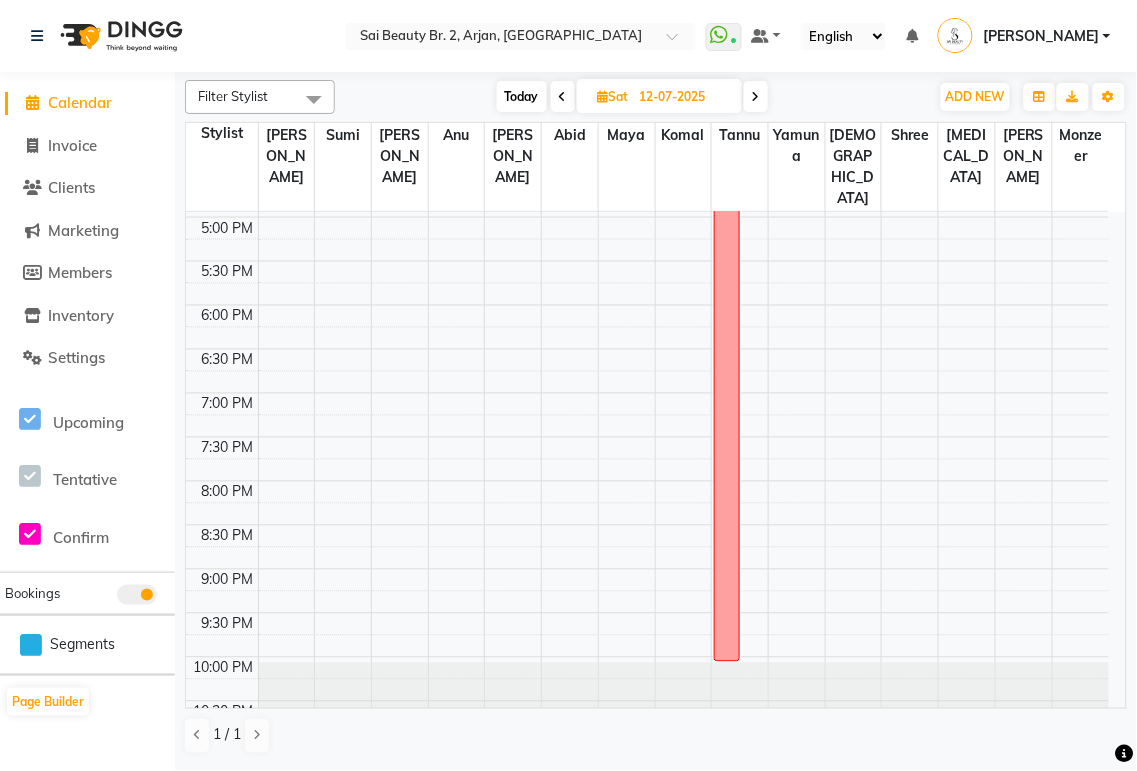 click at bounding box center (756, 97) 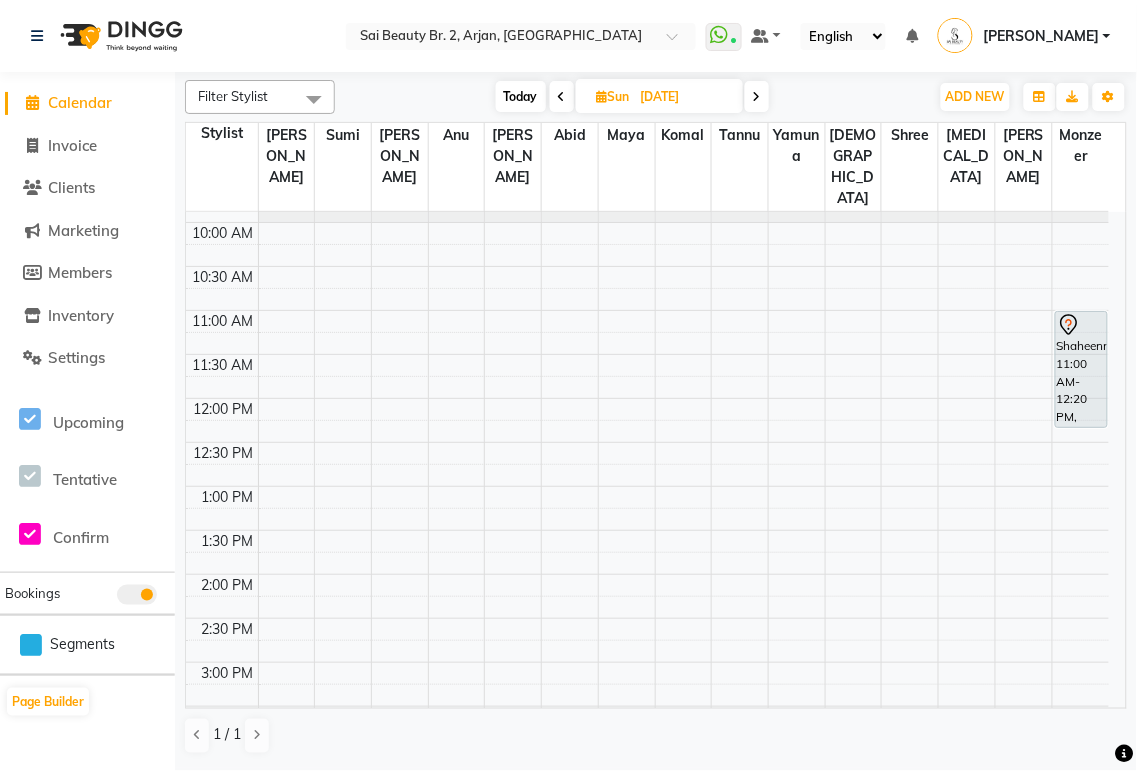 scroll, scrollTop: 0, scrollLeft: 0, axis: both 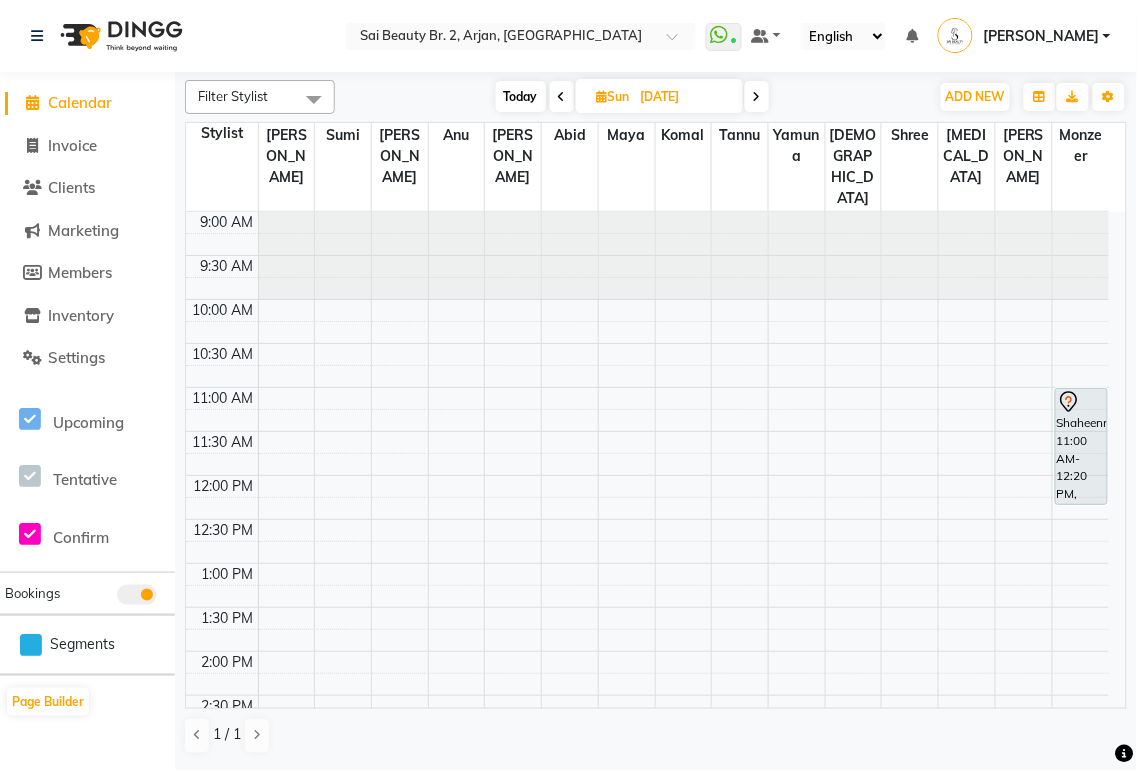 click at bounding box center (757, 97) 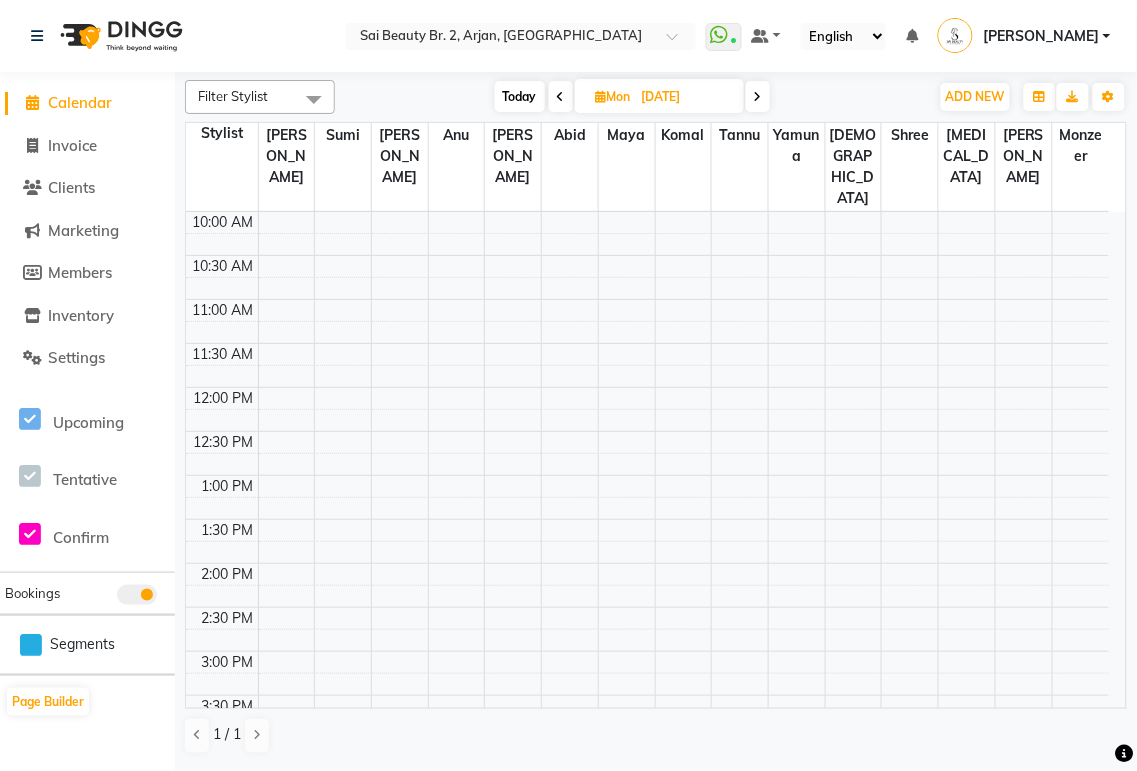 scroll, scrollTop: 0, scrollLeft: 0, axis: both 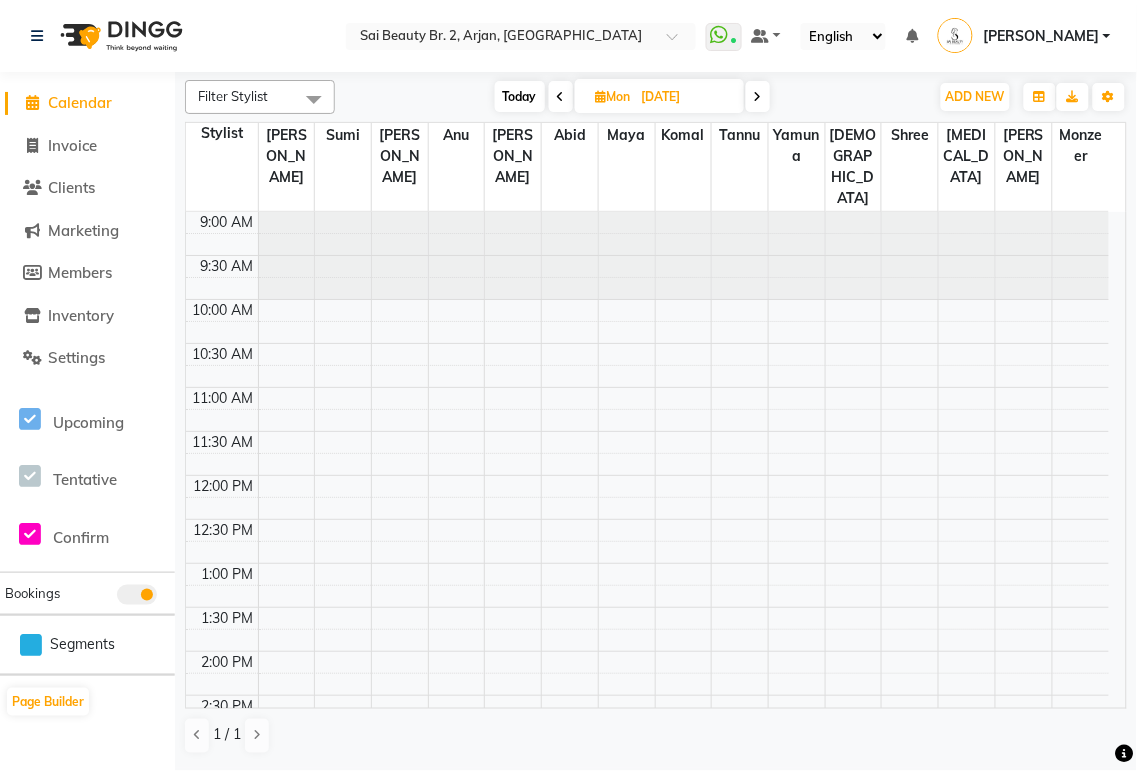 click at bounding box center [758, 97] 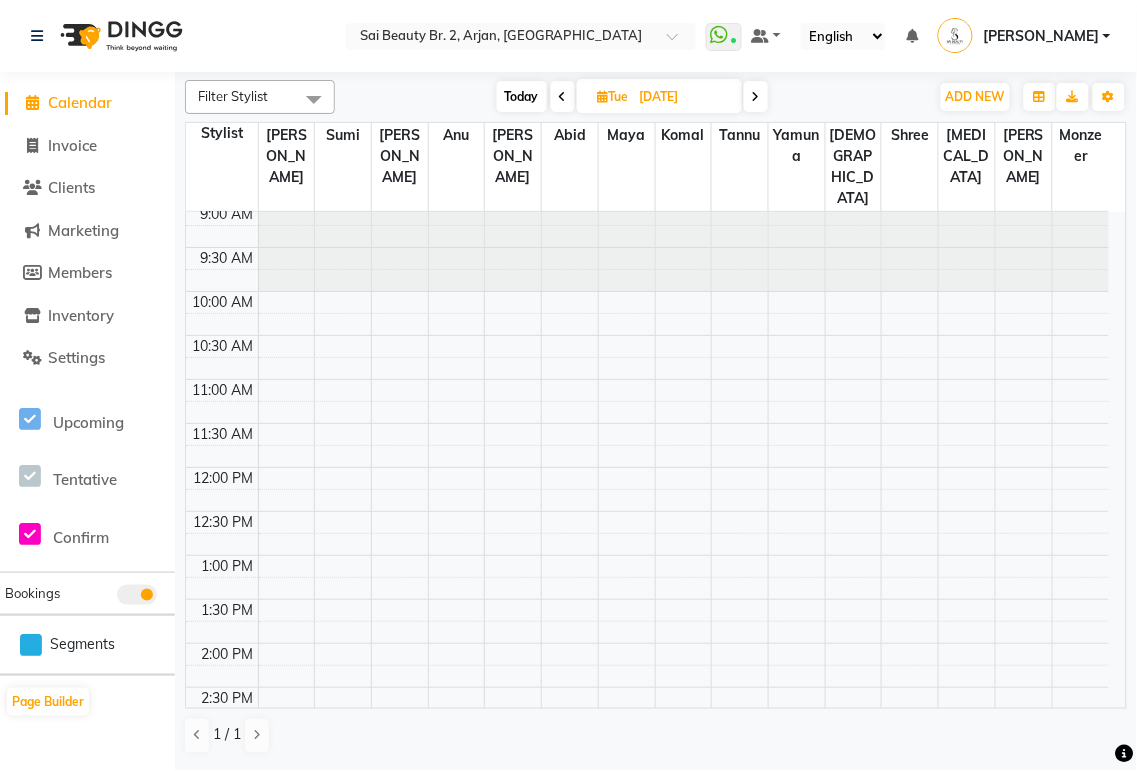 scroll, scrollTop: 0, scrollLeft: 0, axis: both 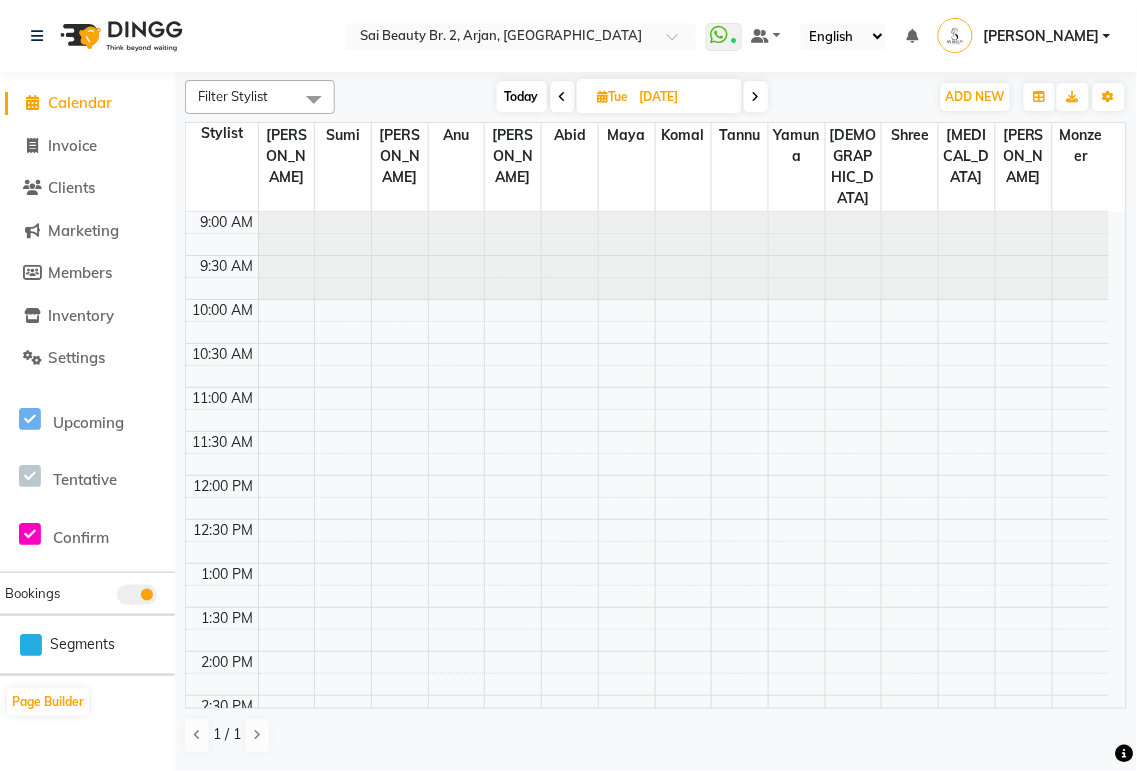 click at bounding box center (756, 97) 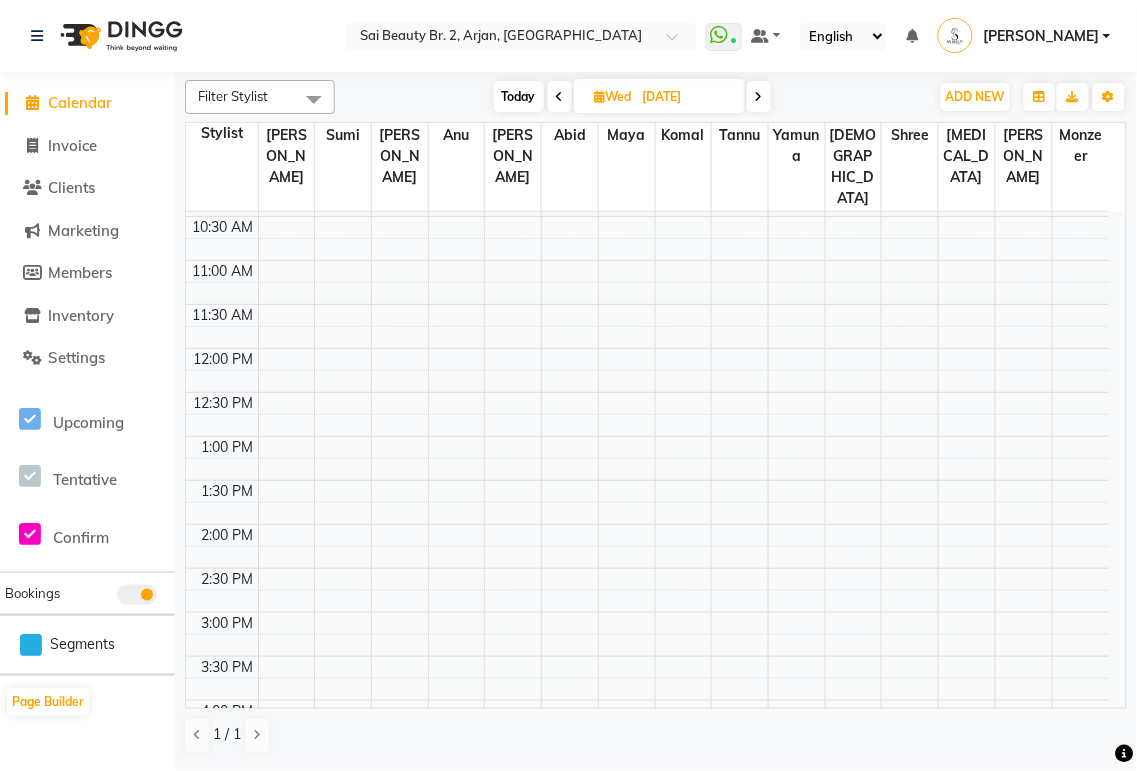 scroll, scrollTop: 0, scrollLeft: 0, axis: both 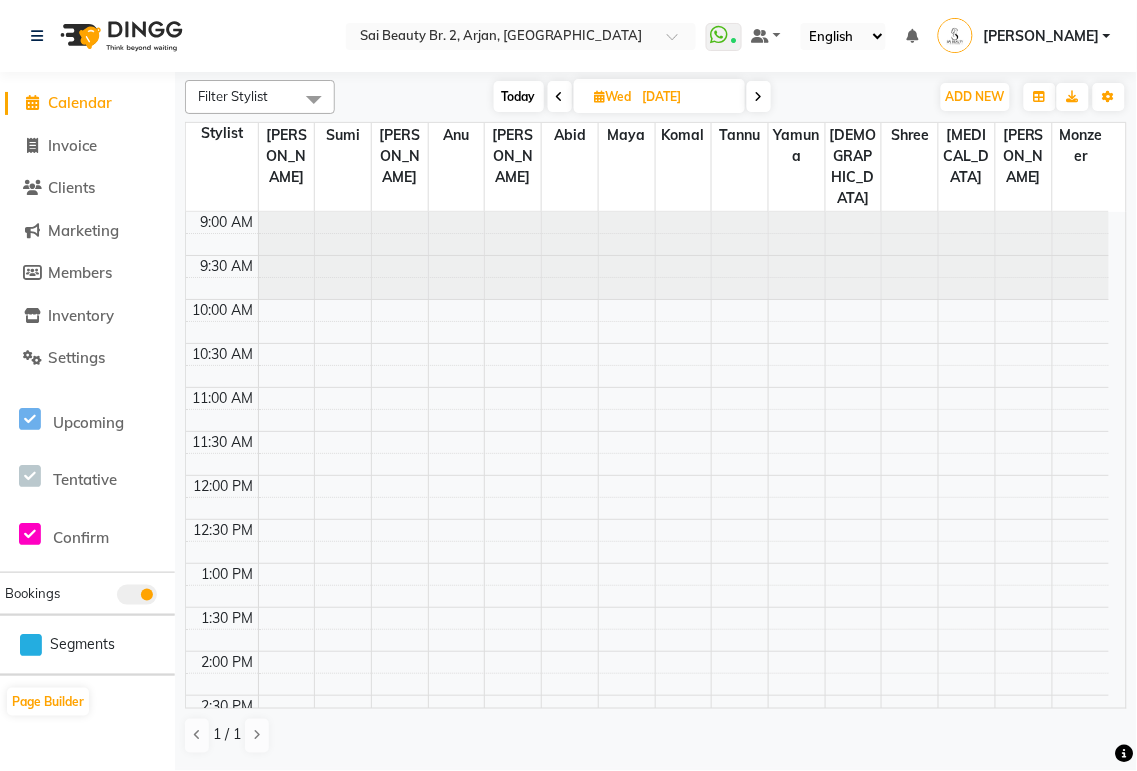 click at bounding box center [759, 97] 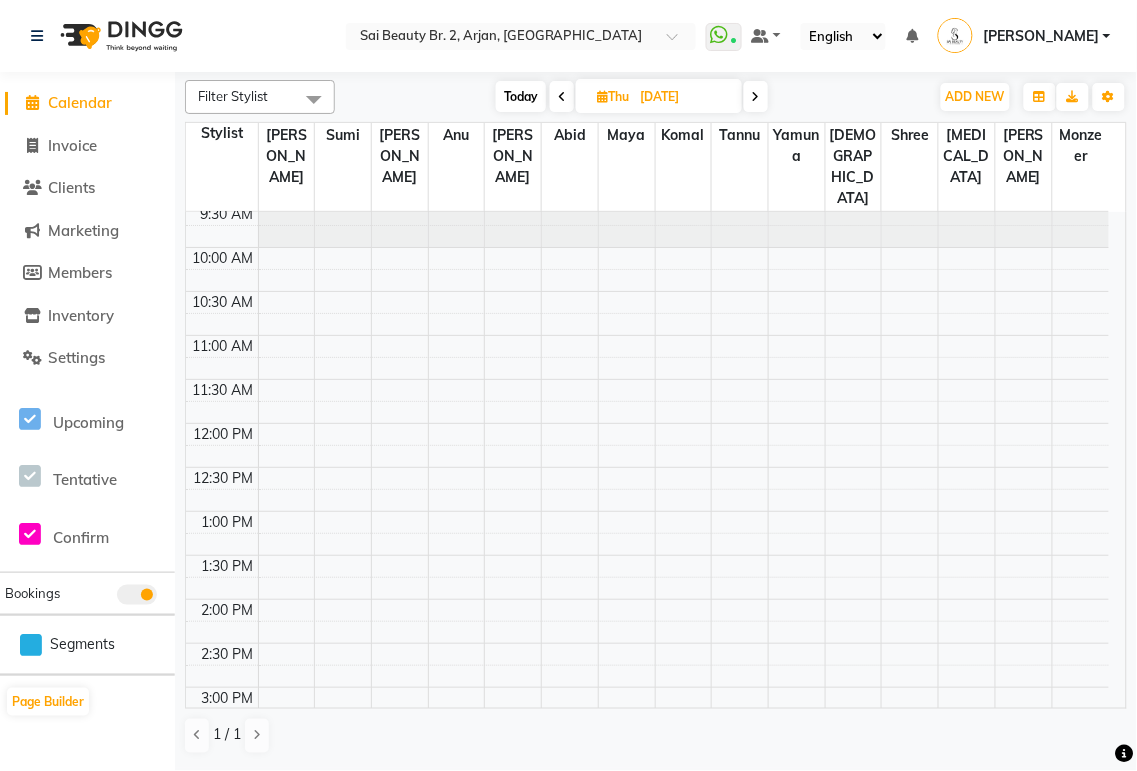 scroll, scrollTop: 0, scrollLeft: 0, axis: both 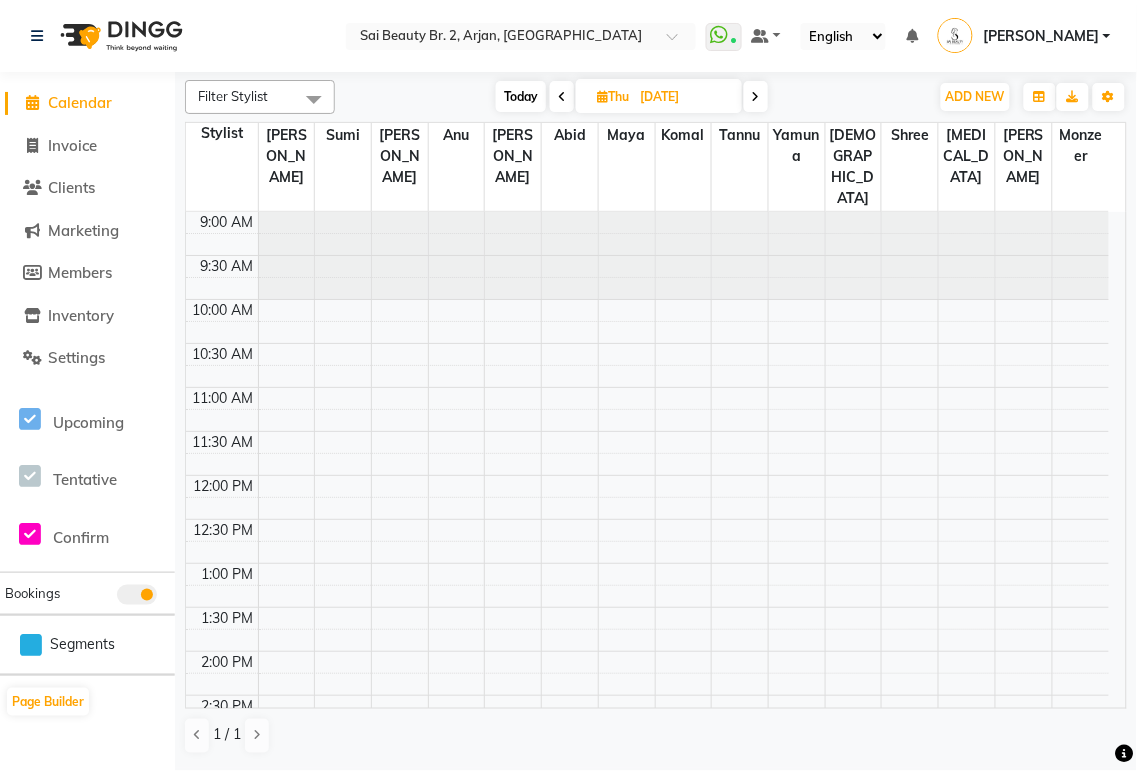 click at bounding box center [756, 97] 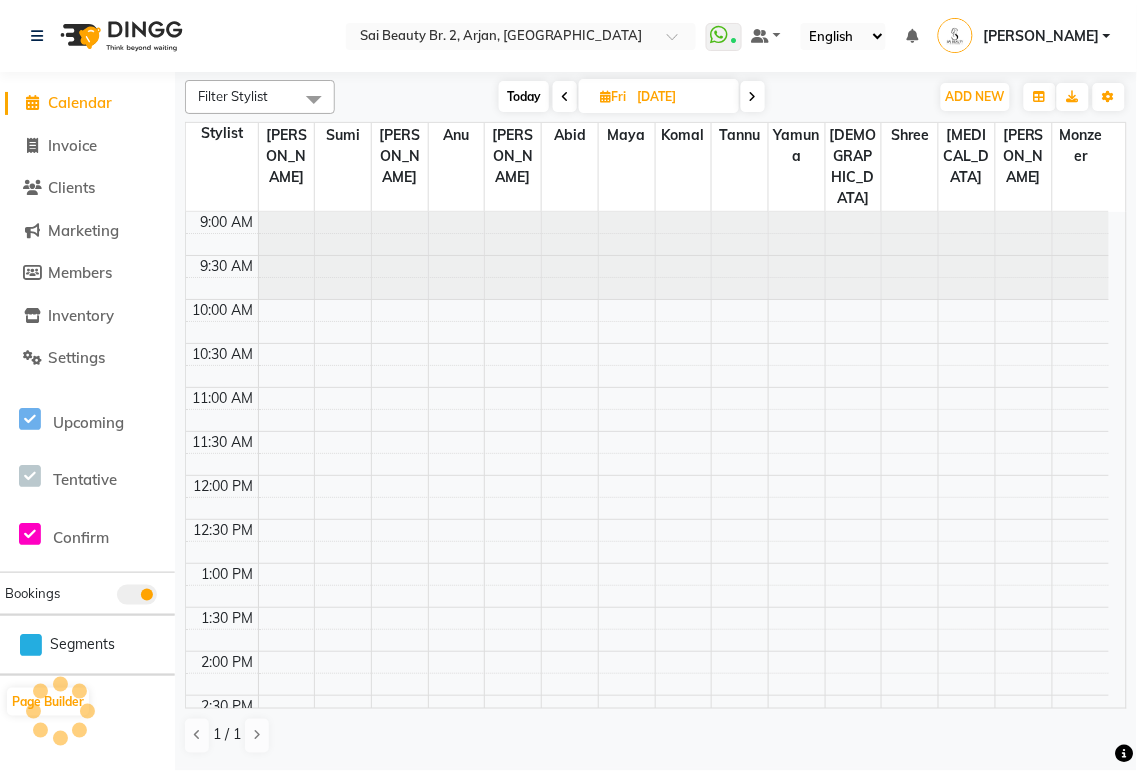 scroll, scrollTop: 177, scrollLeft: 0, axis: vertical 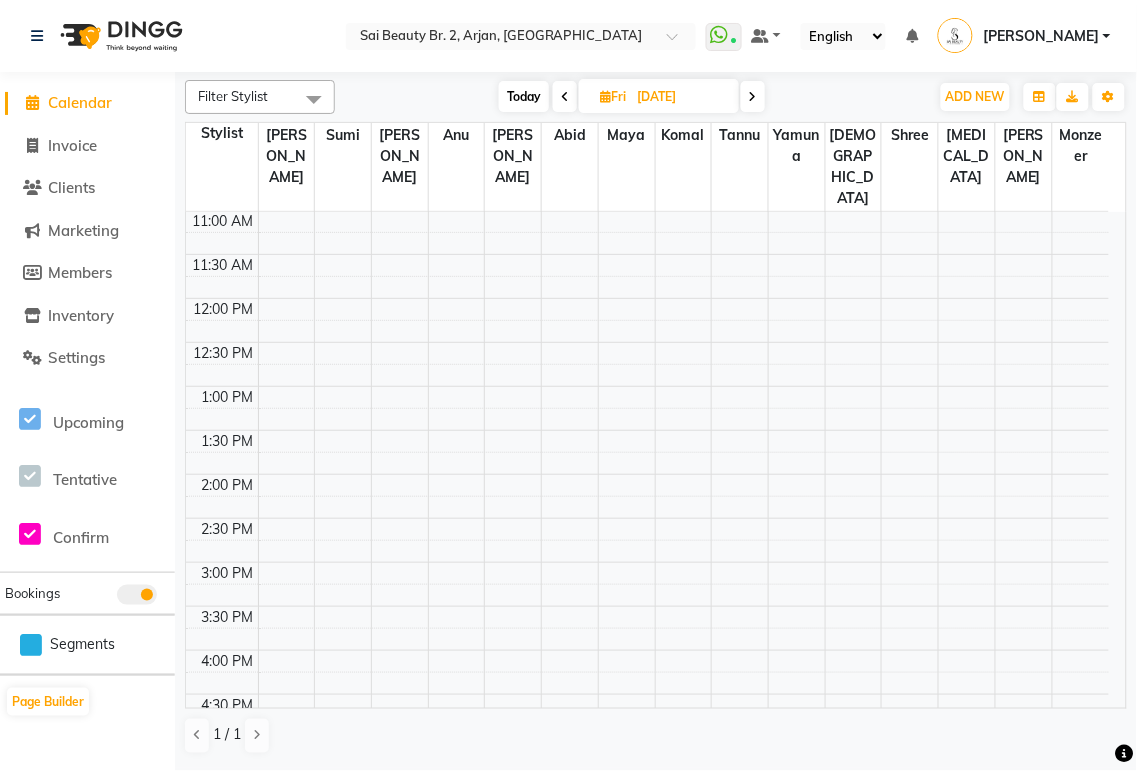 click at bounding box center [753, 97] 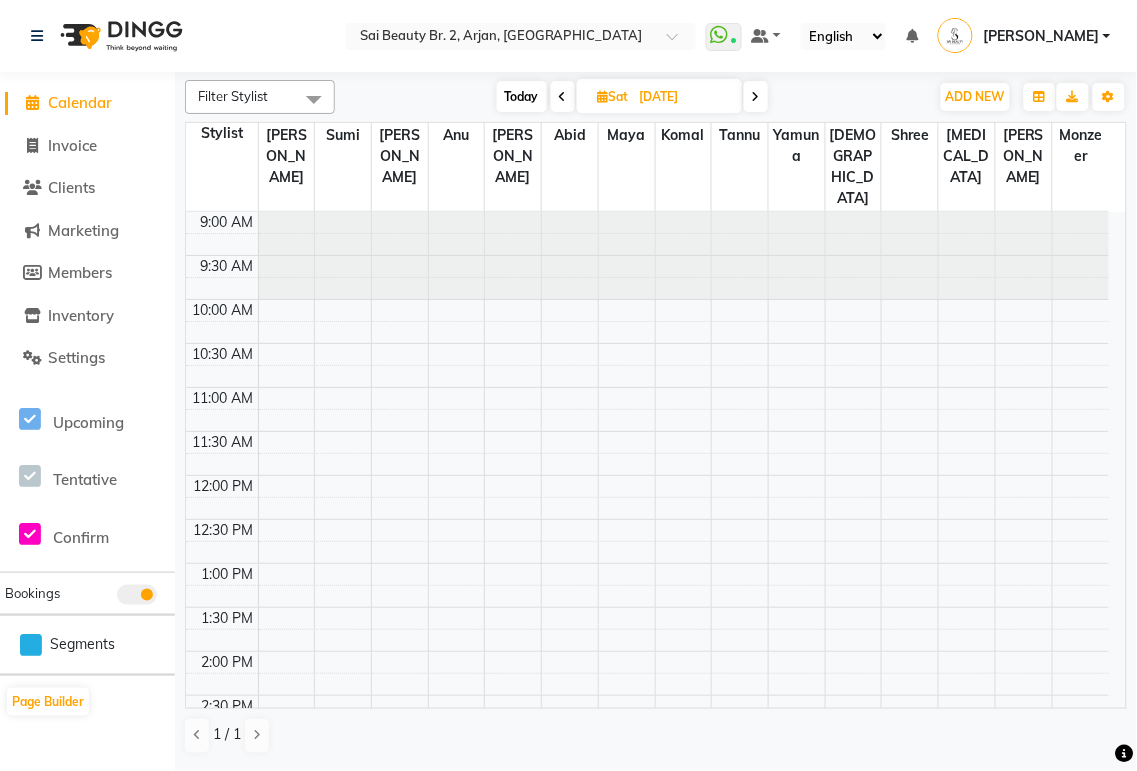 scroll, scrollTop: 177, scrollLeft: 0, axis: vertical 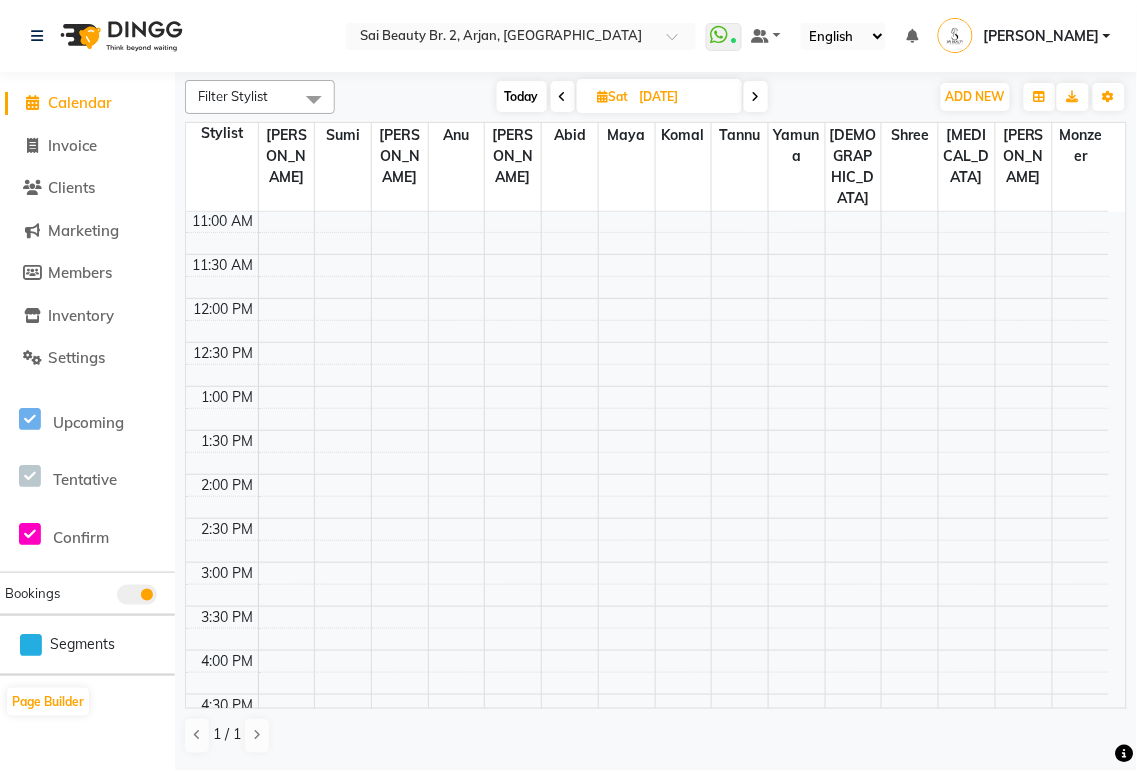 click at bounding box center (756, 97) 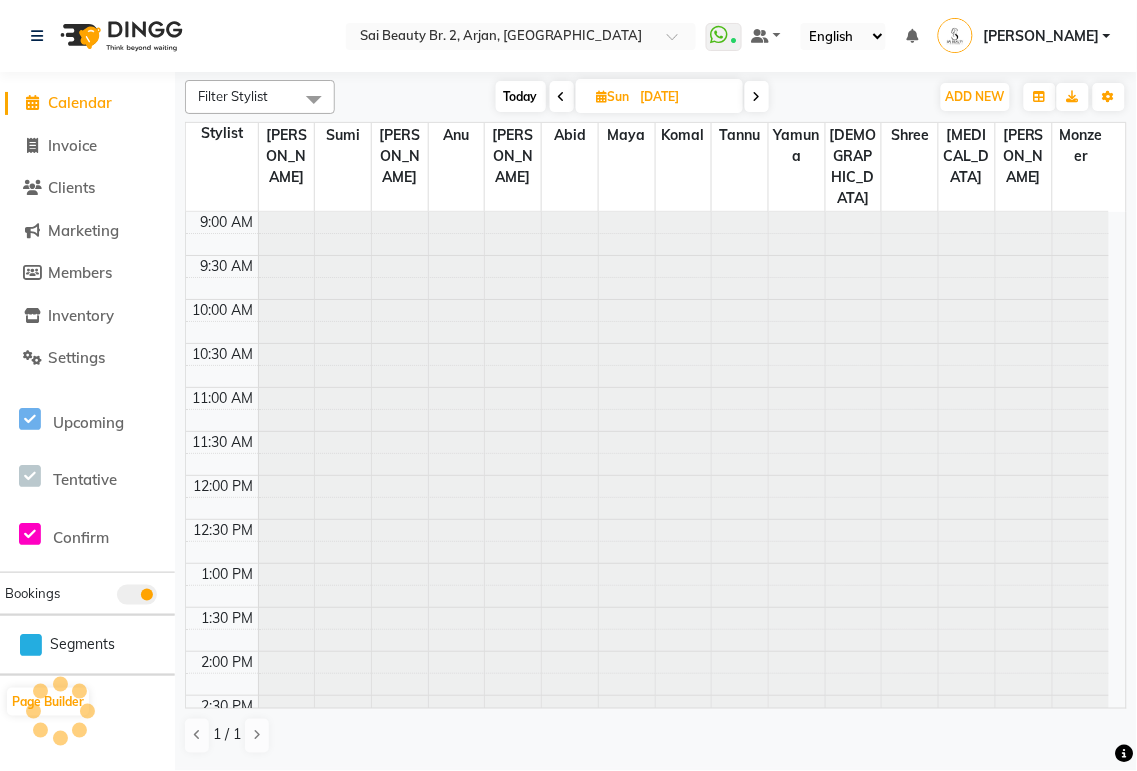 scroll, scrollTop: 177, scrollLeft: 0, axis: vertical 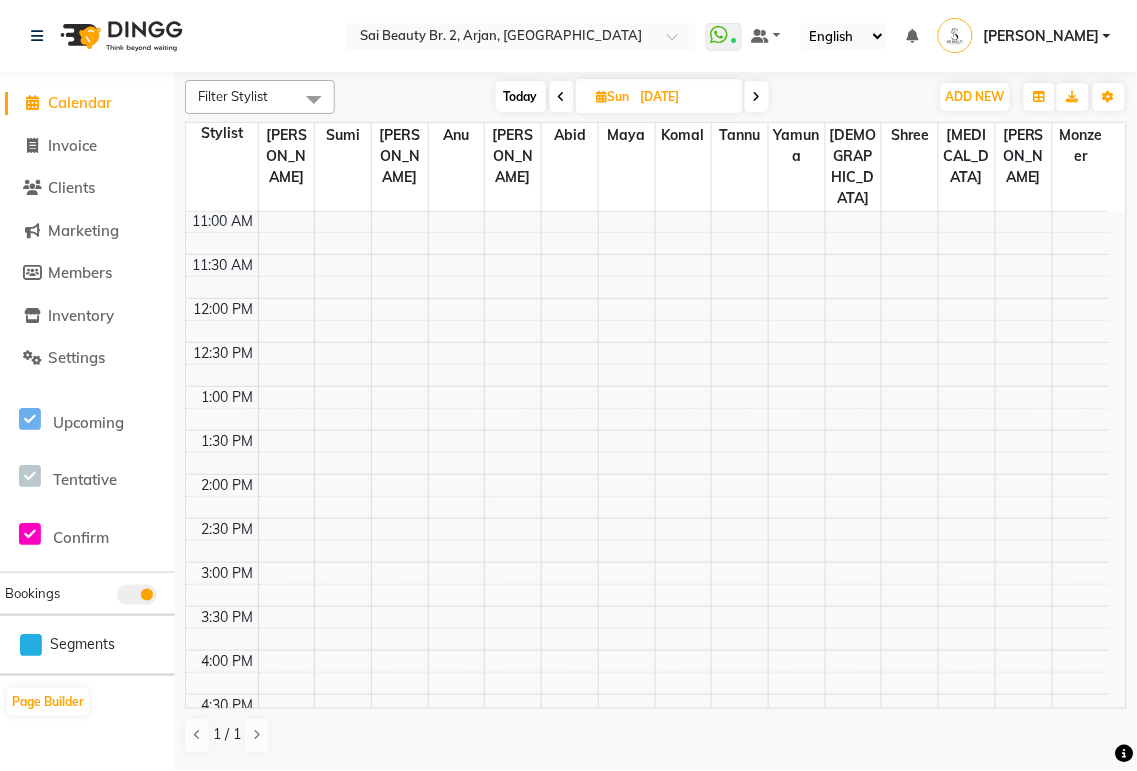 click on "Tannu" at bounding box center [740, 135] 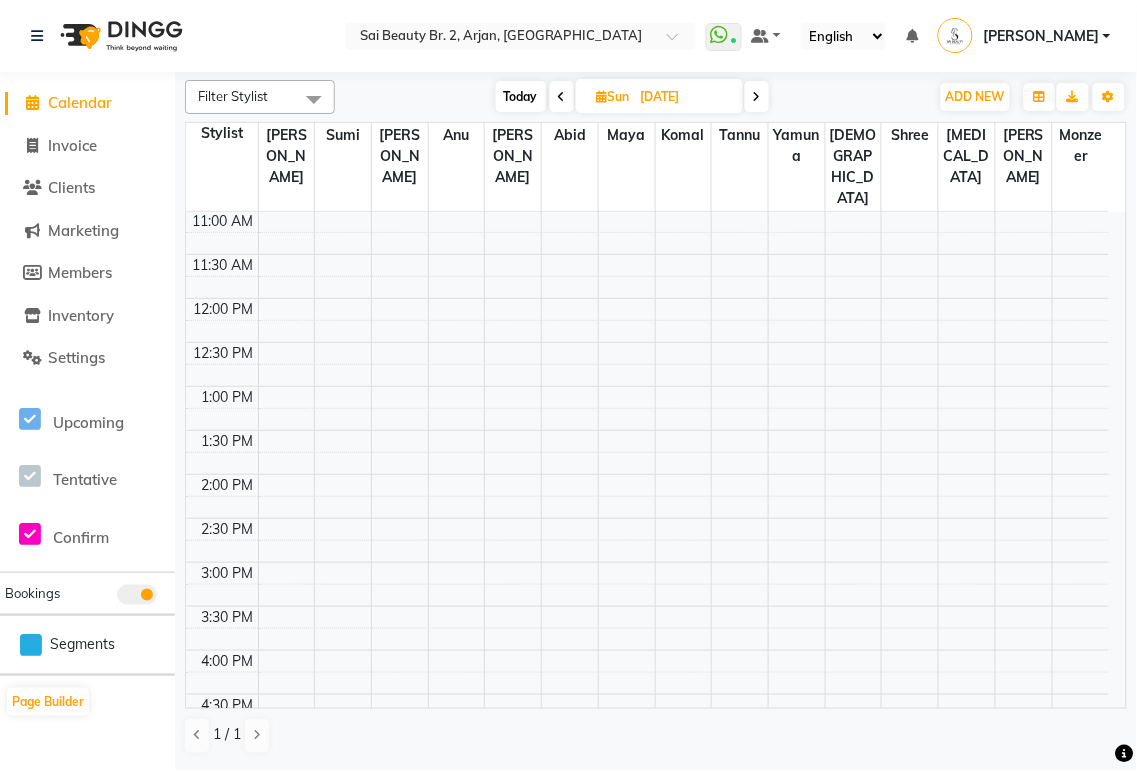 click on "Today" at bounding box center [521, 96] 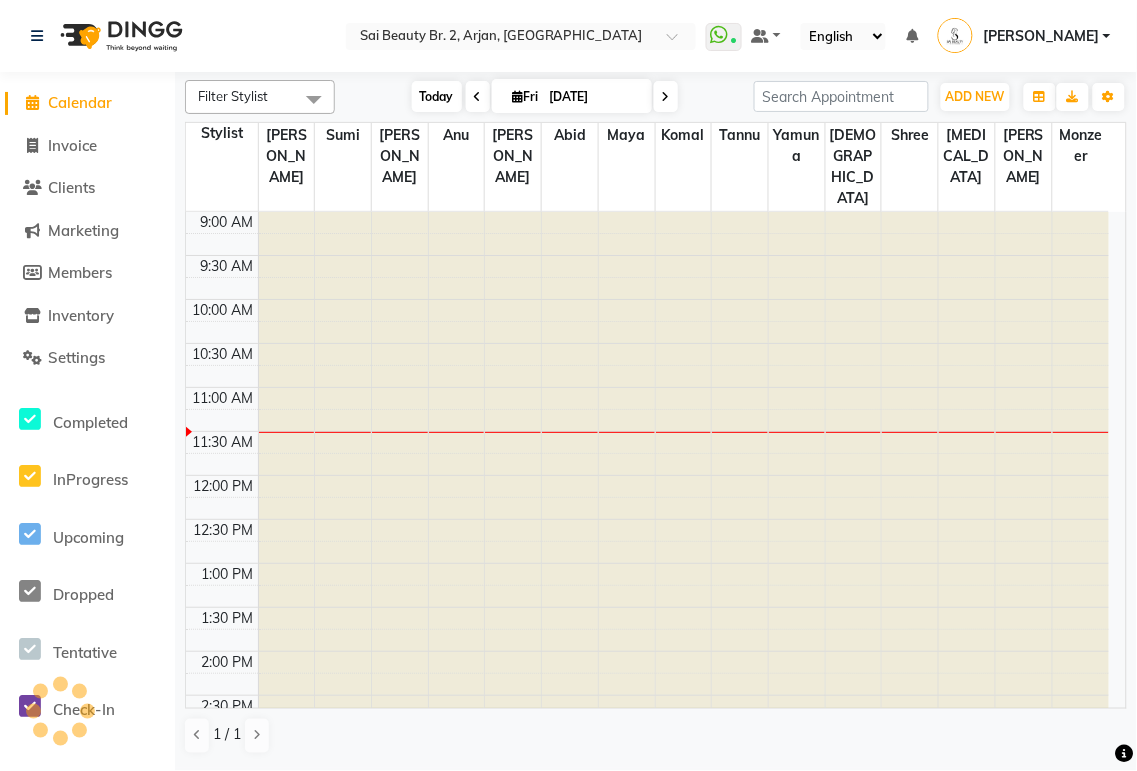 scroll, scrollTop: 177, scrollLeft: 0, axis: vertical 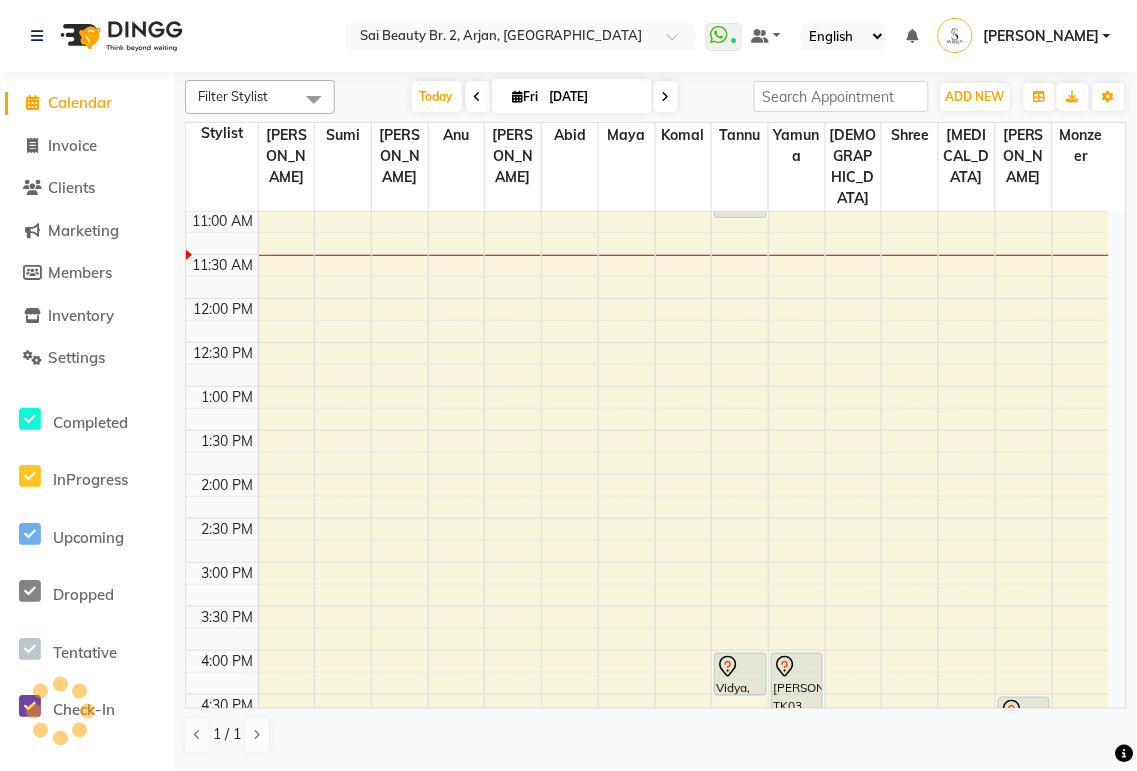 click on "[DATE]" at bounding box center [594, 97] 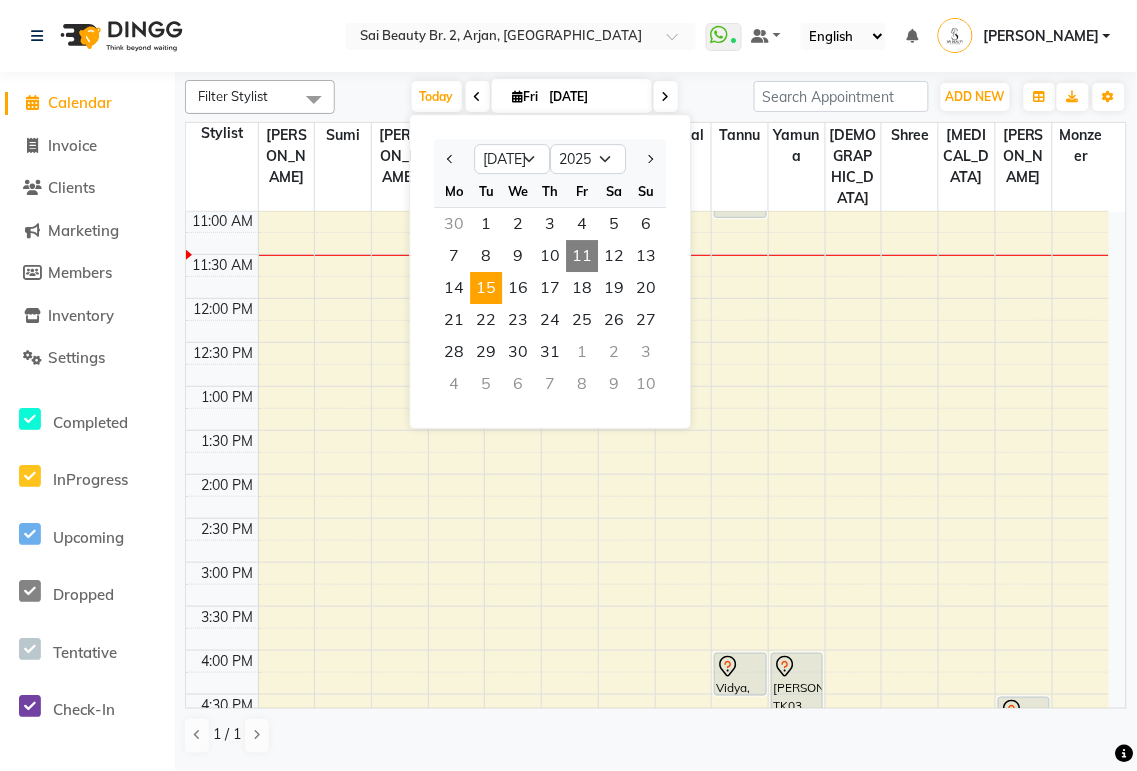 click on "15" at bounding box center [486, 288] 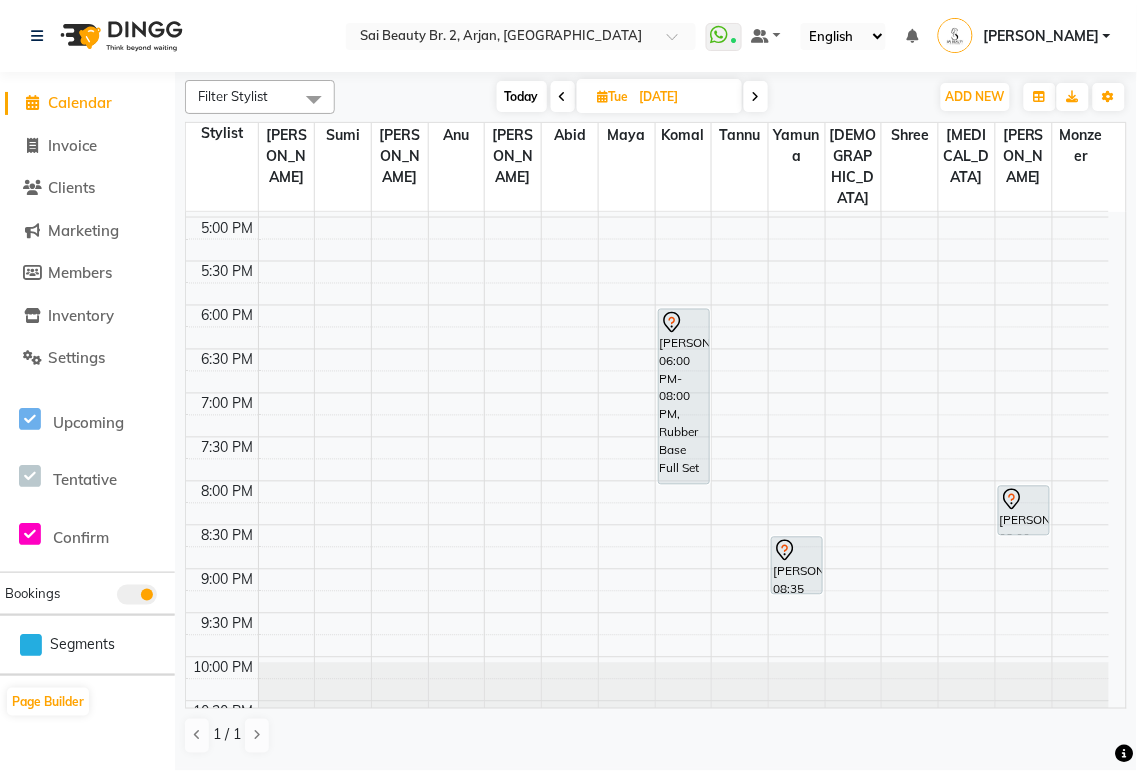 scroll, scrollTop: 0, scrollLeft: 0, axis: both 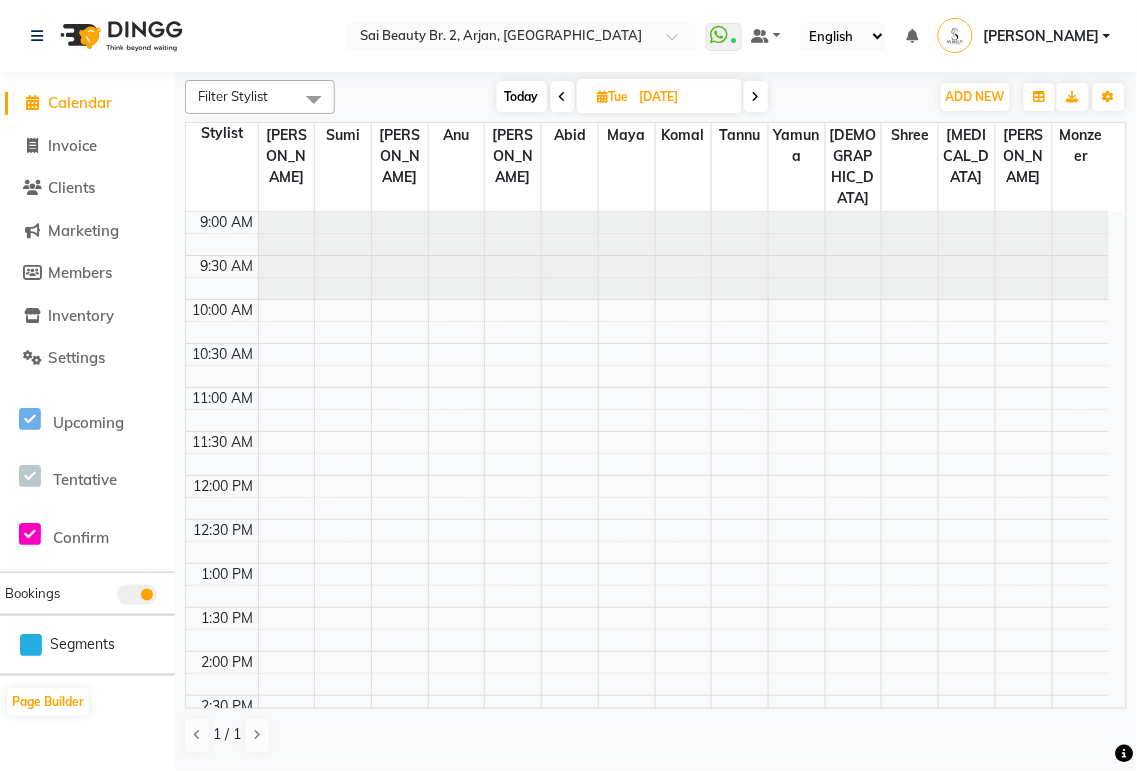 click on "Today" at bounding box center (522, 96) 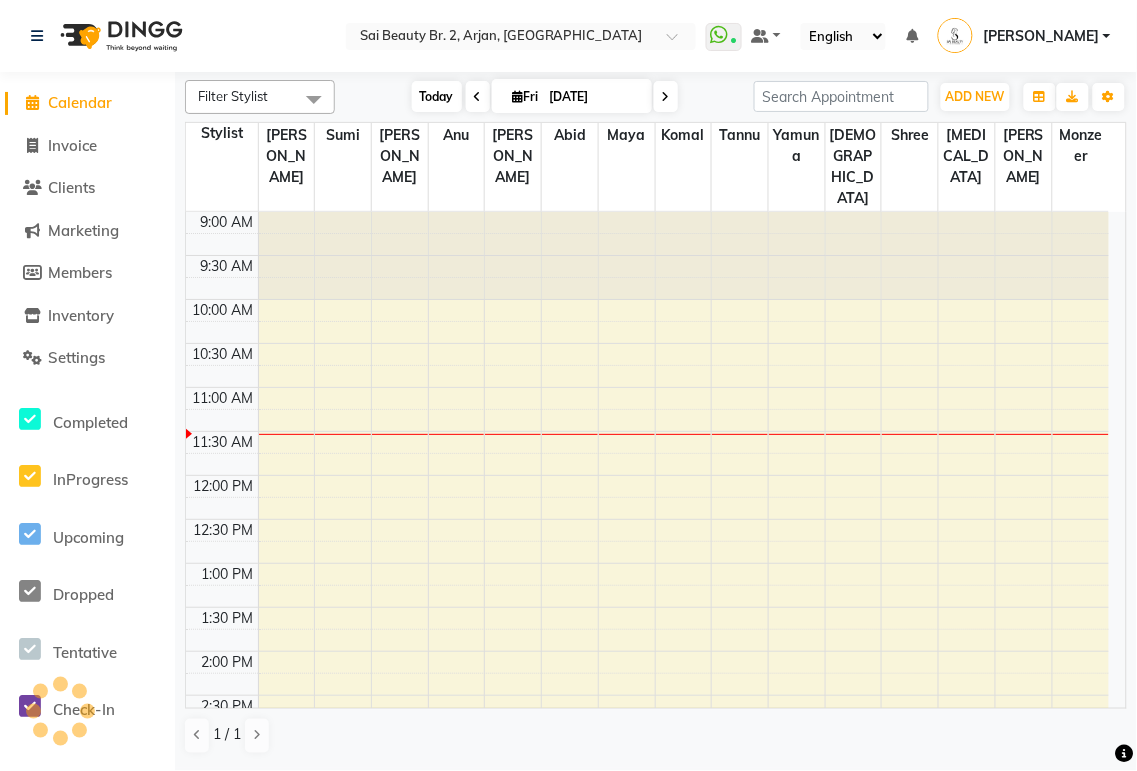 scroll, scrollTop: 177, scrollLeft: 0, axis: vertical 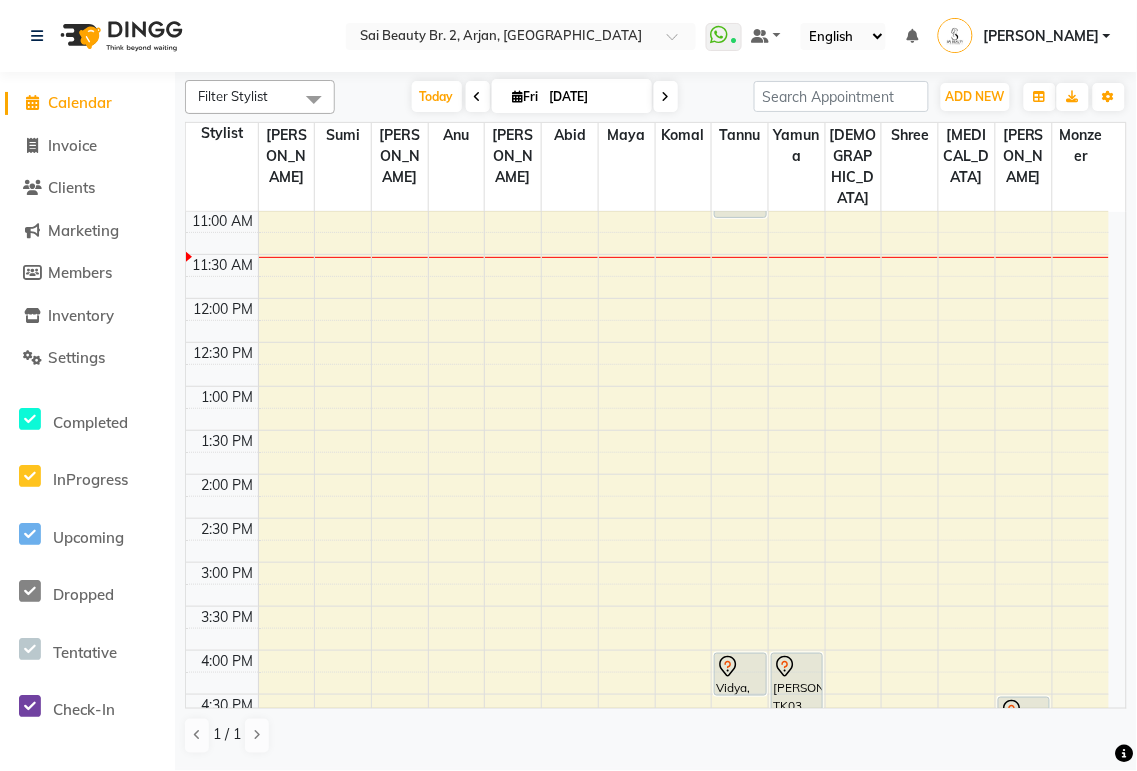 click on "[PERSON_NAME], TK03, 04:00 PM-04:45 PM, Full body massage (45mins)" at bounding box center [797, 686] 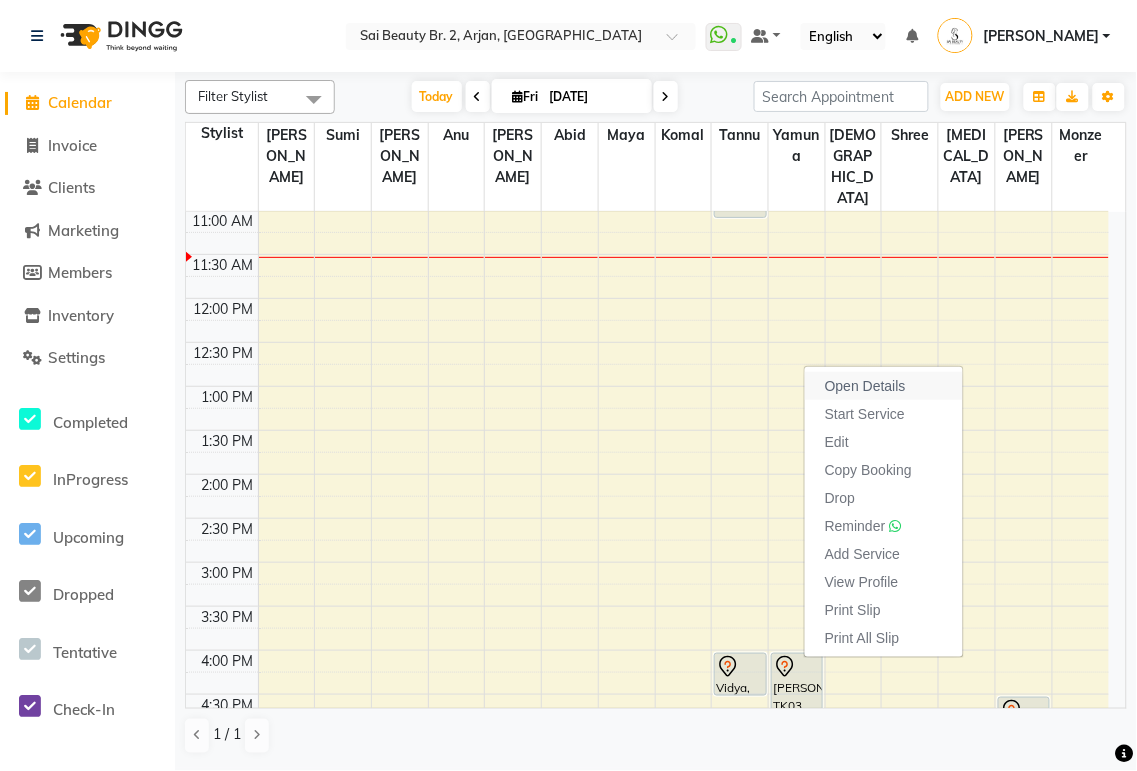 click on "Open Details" at bounding box center [865, 386] 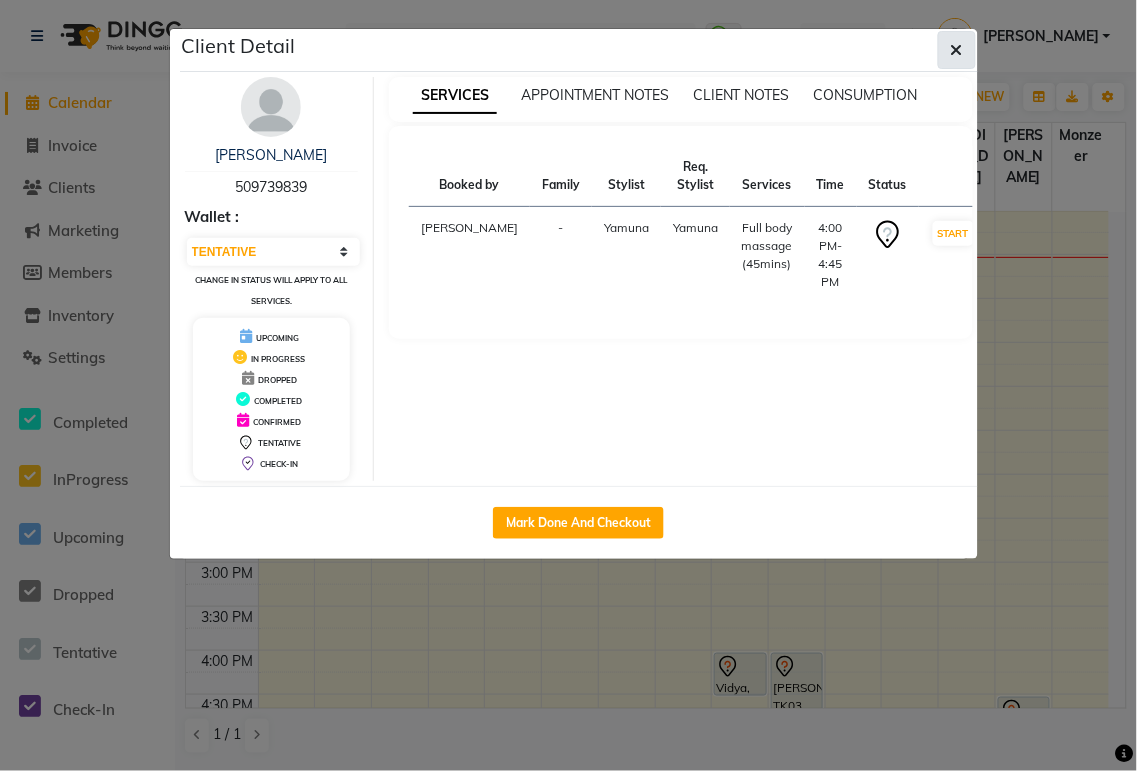 click 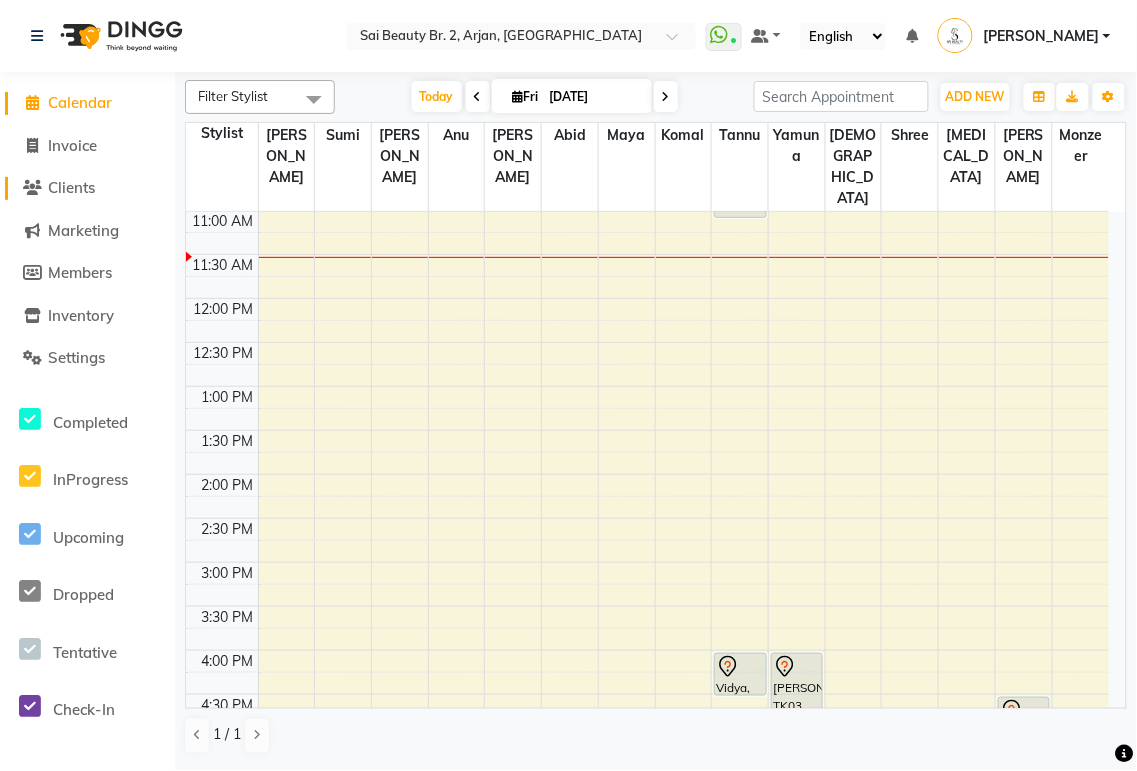 click on "Clients" 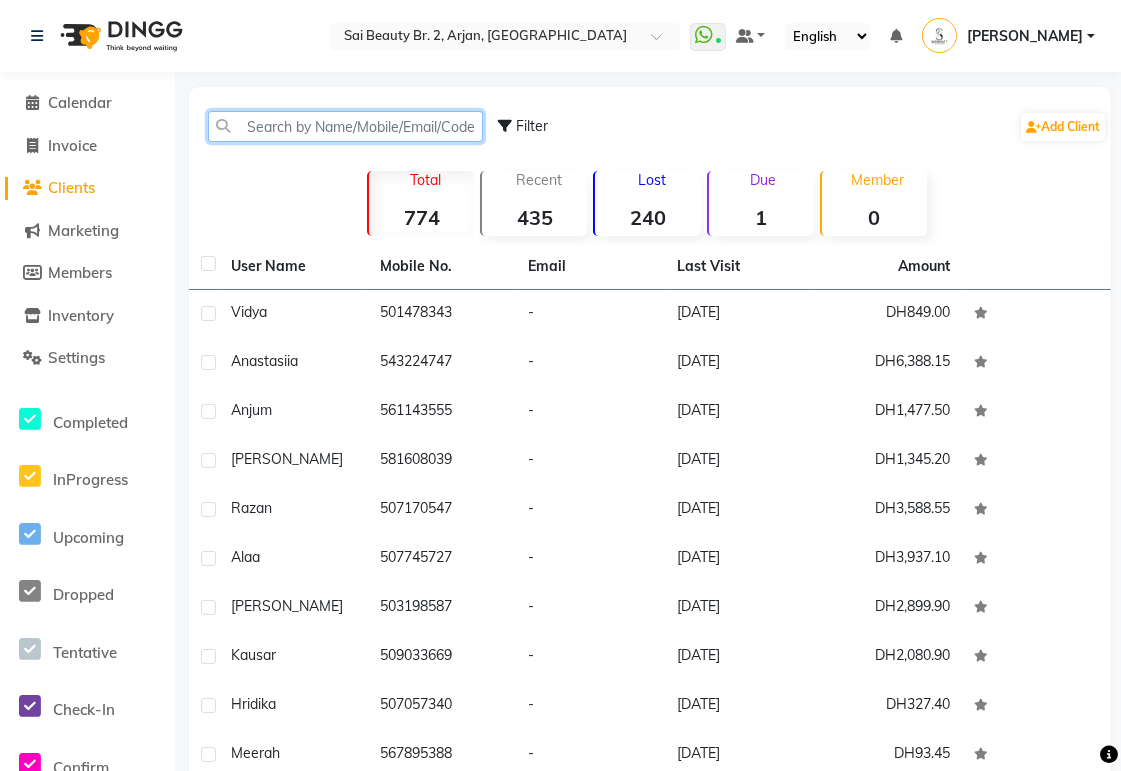 click 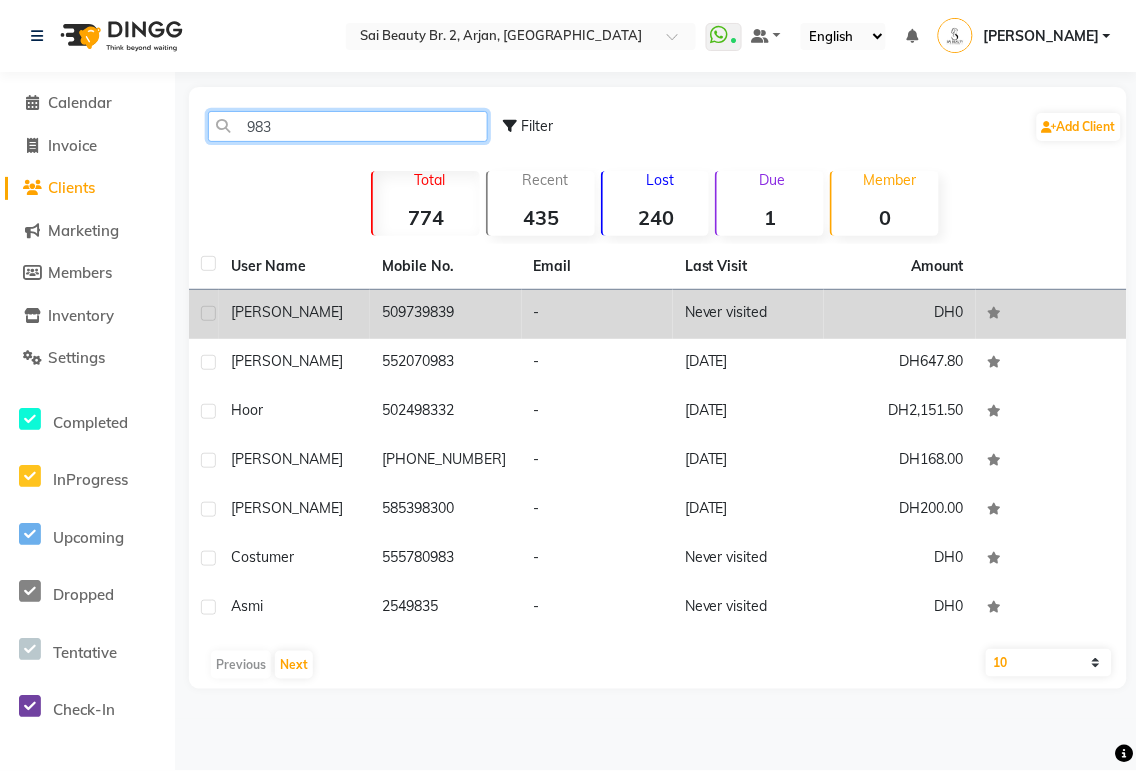 type on "983" 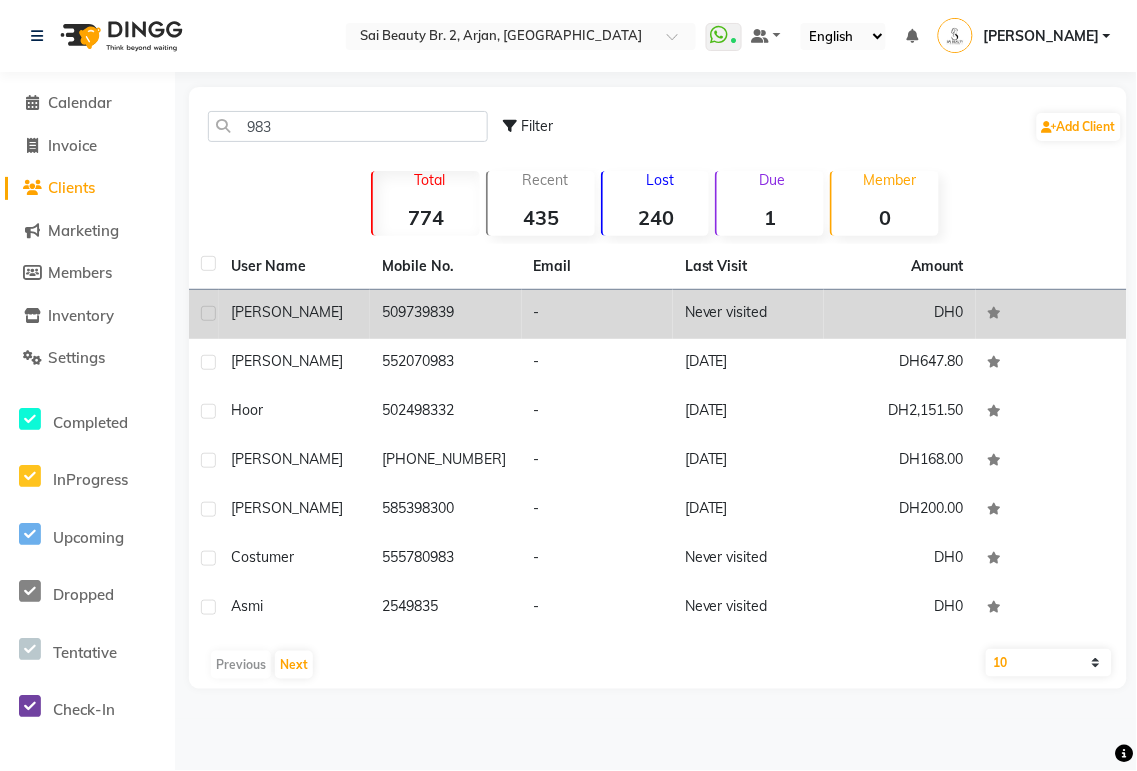 click on "509739839" 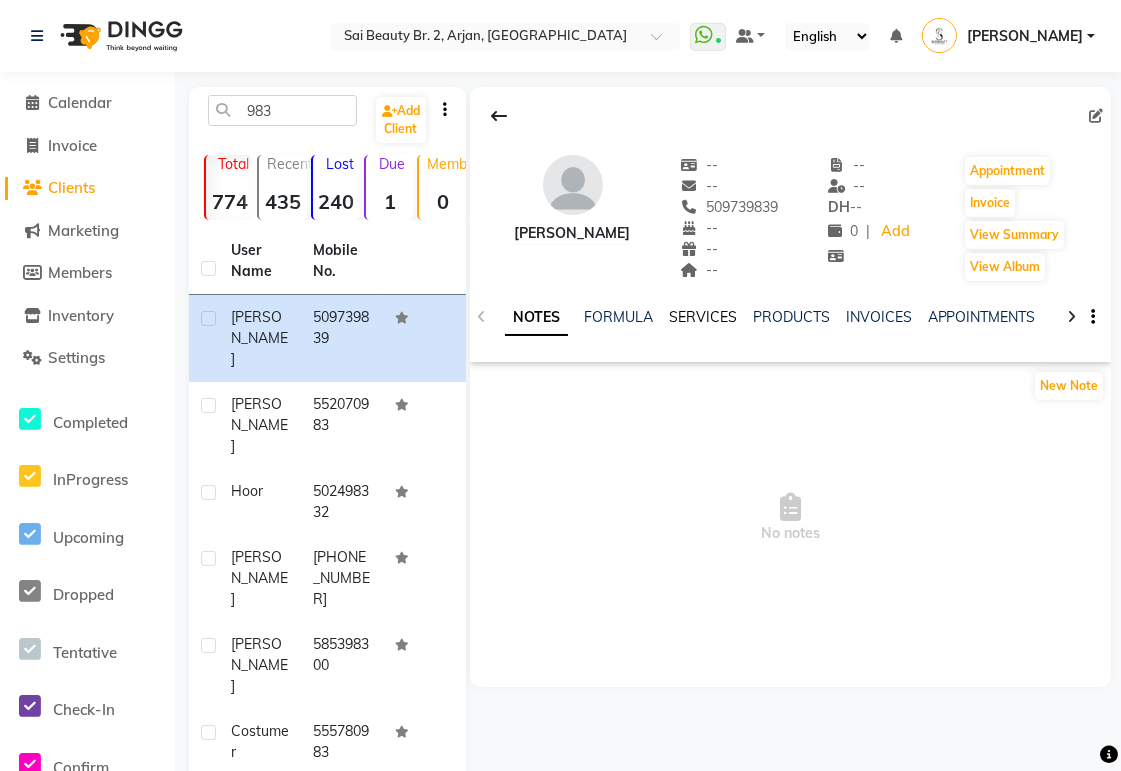 click on "SERVICES" 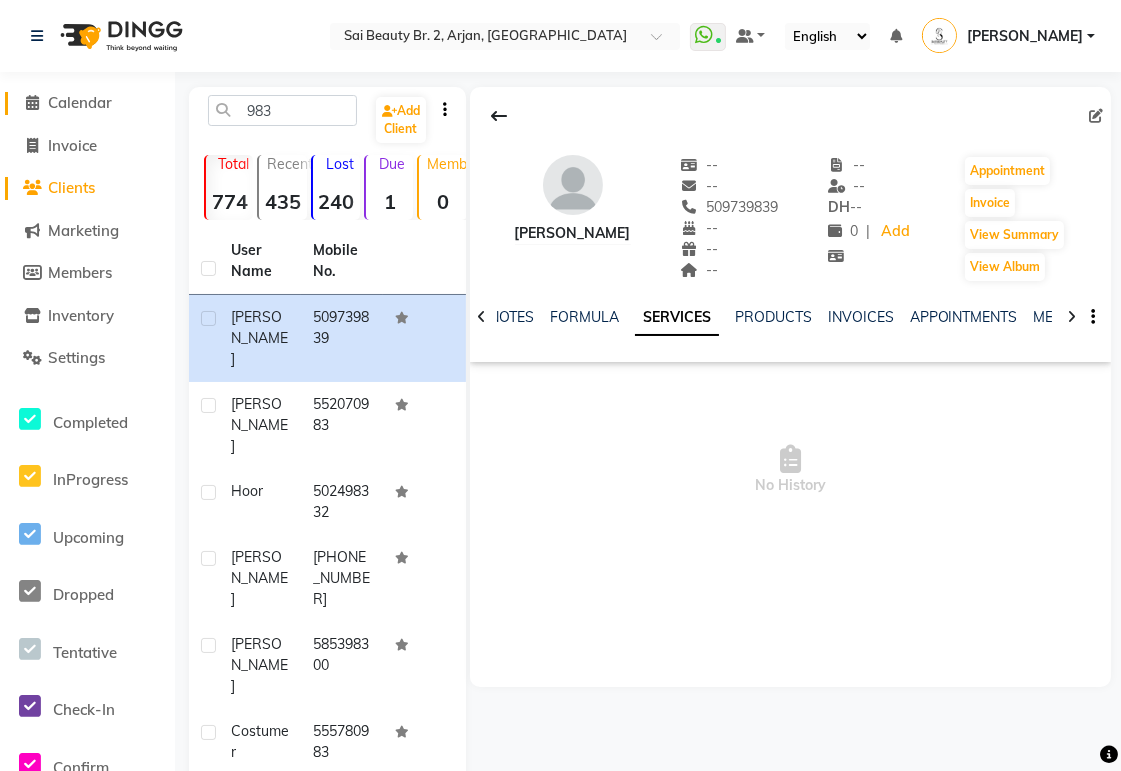 click on "Calendar" 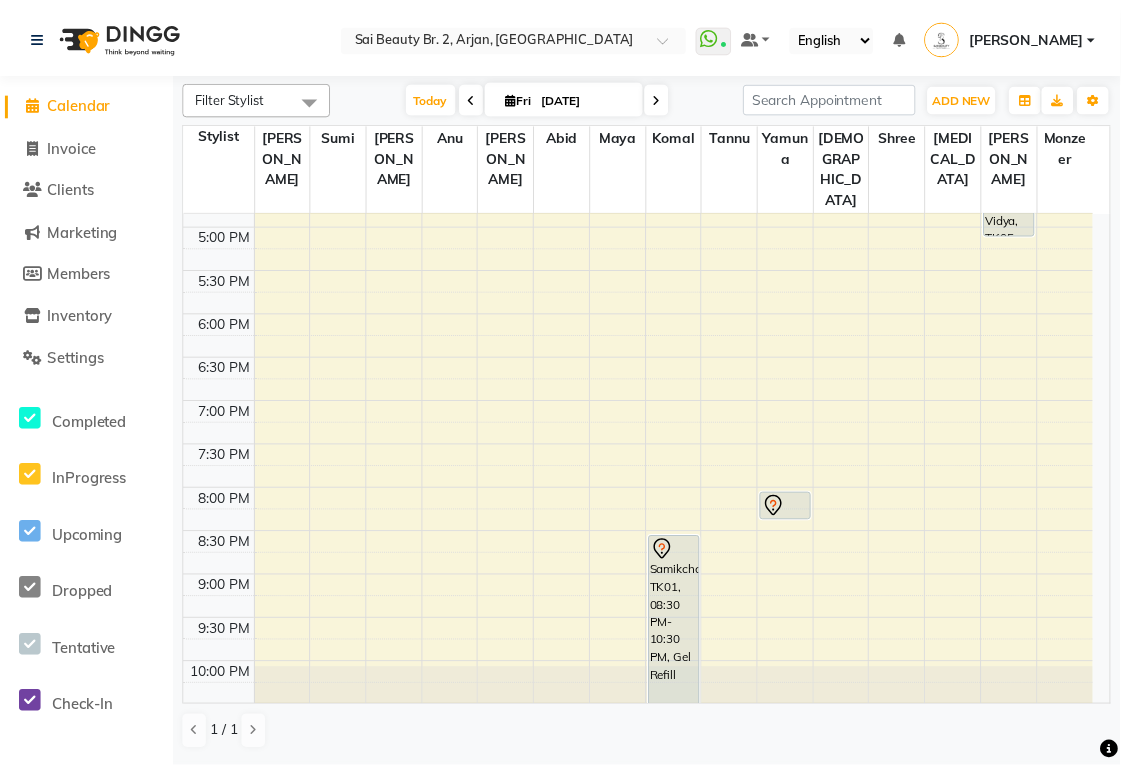 scroll, scrollTop: 698, scrollLeft: 0, axis: vertical 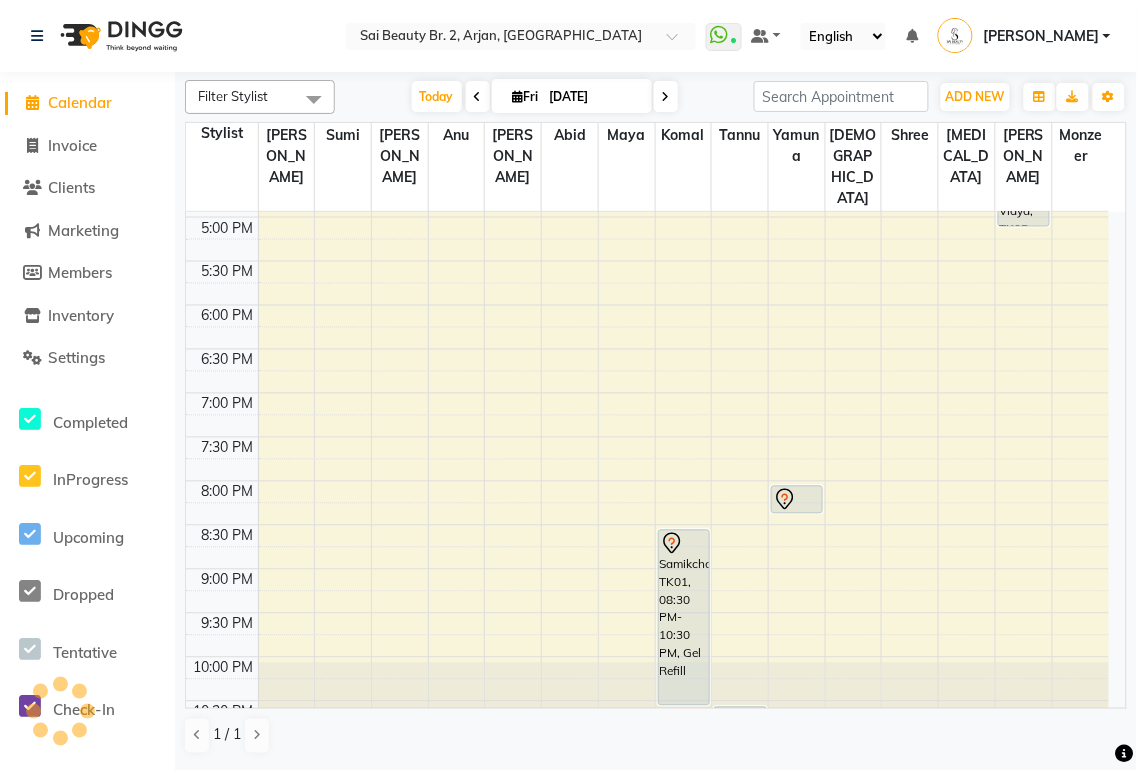 click at bounding box center (797, 513) 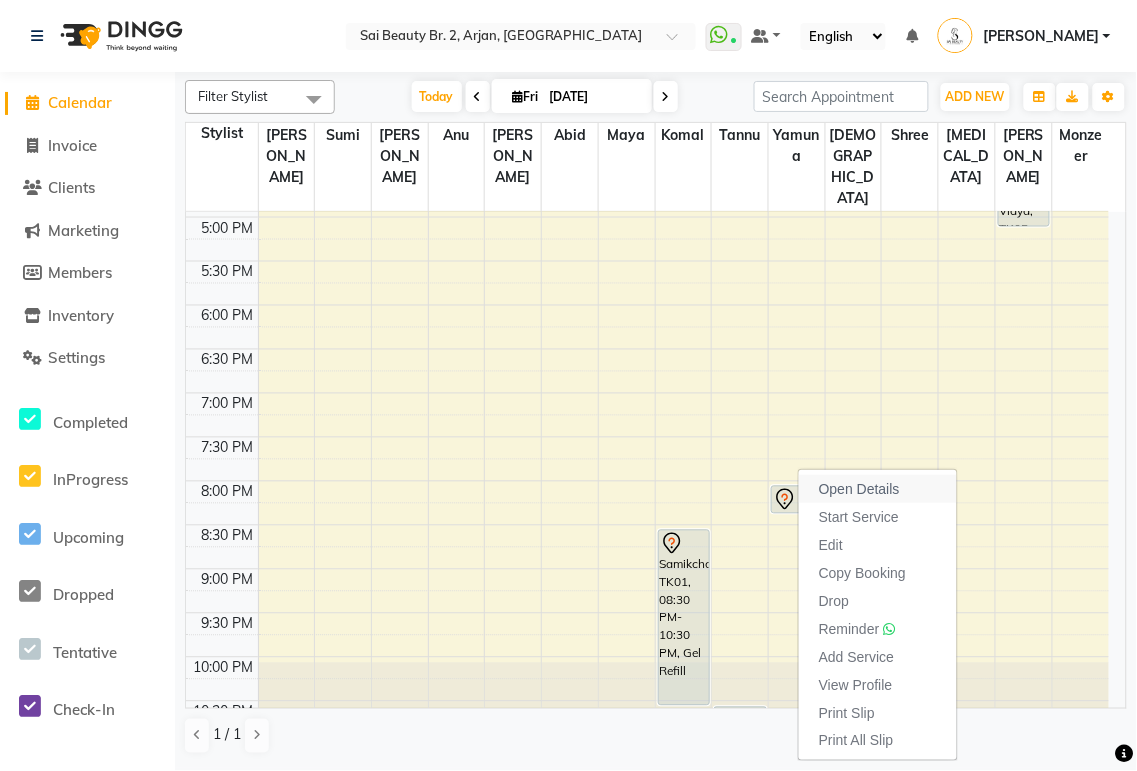 click on "Open Details" at bounding box center (859, 489) 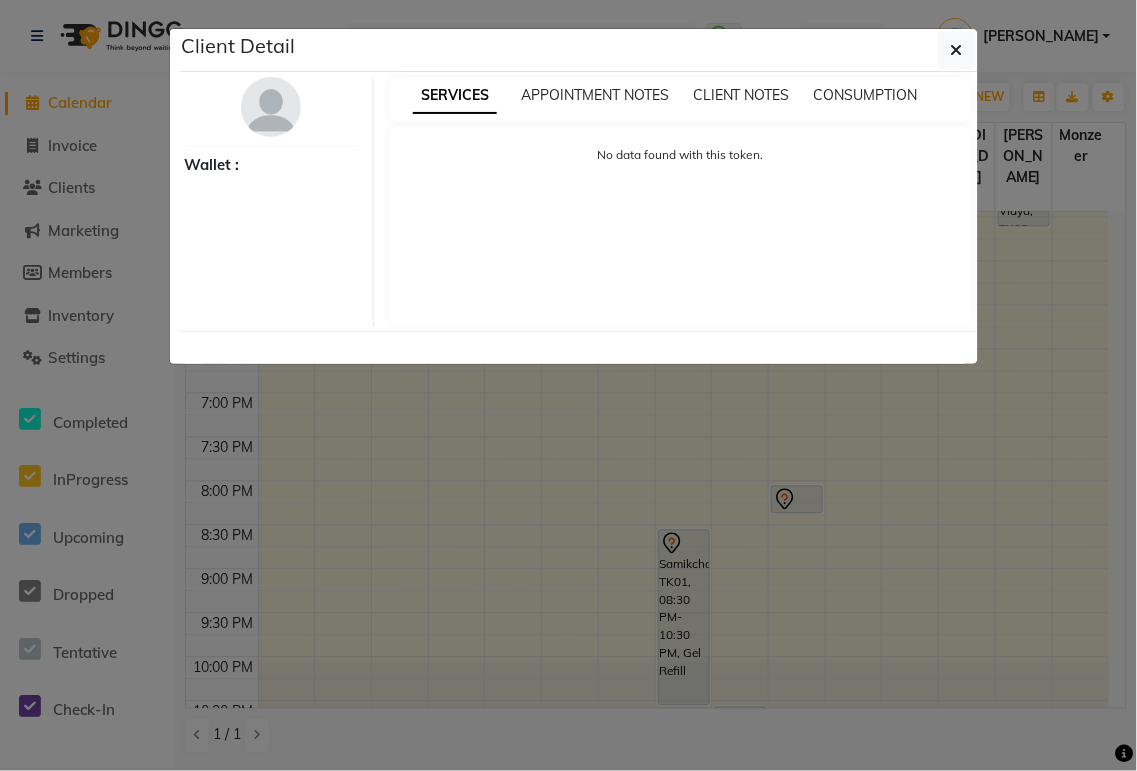 select on "7" 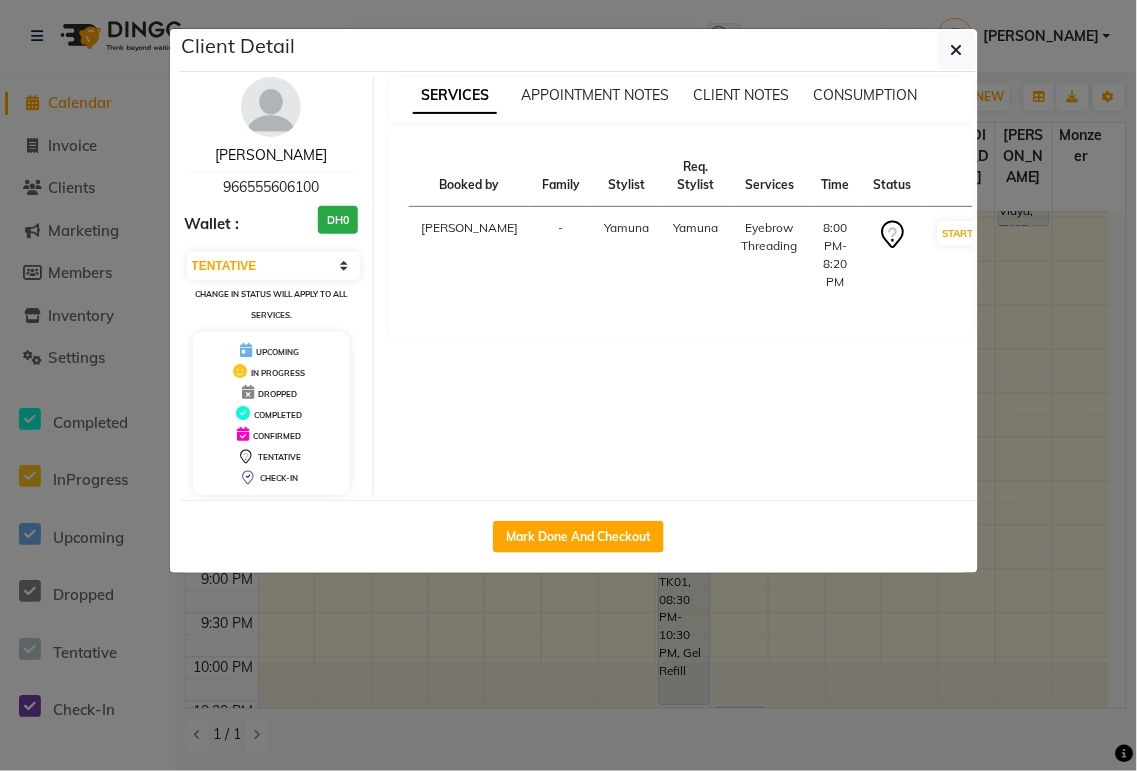 click on "[PERSON_NAME]" at bounding box center [271, 155] 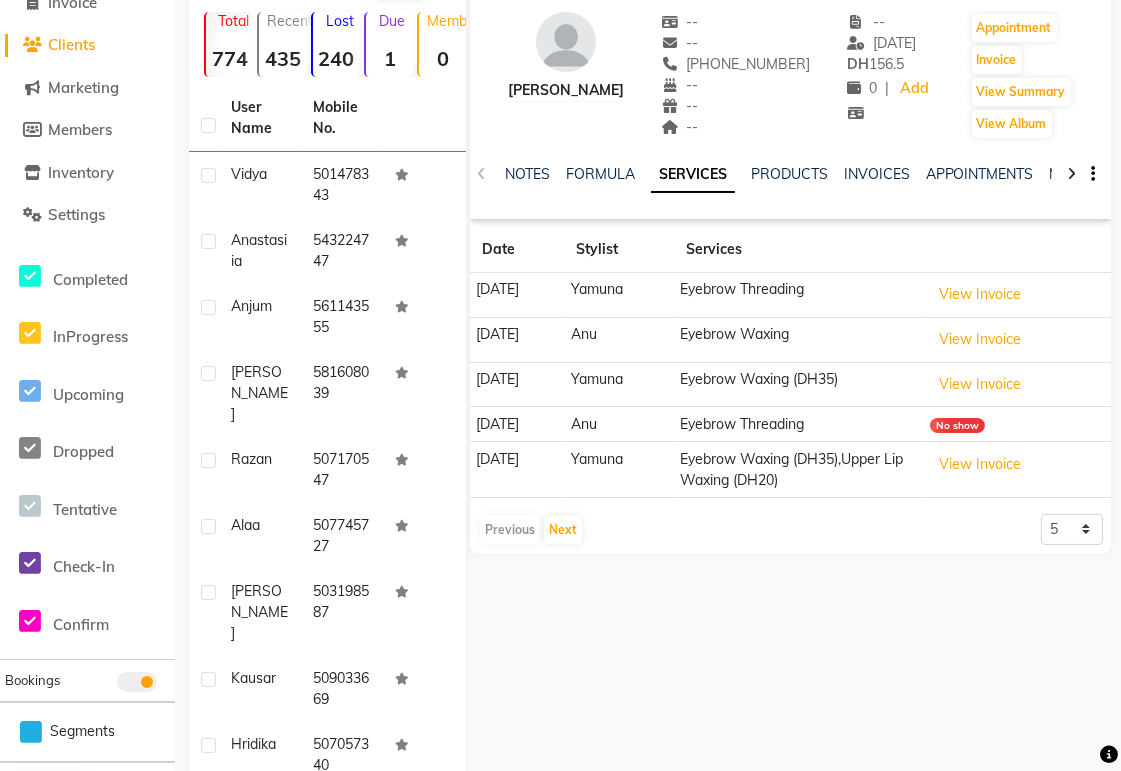 scroll, scrollTop: 153, scrollLeft: 0, axis: vertical 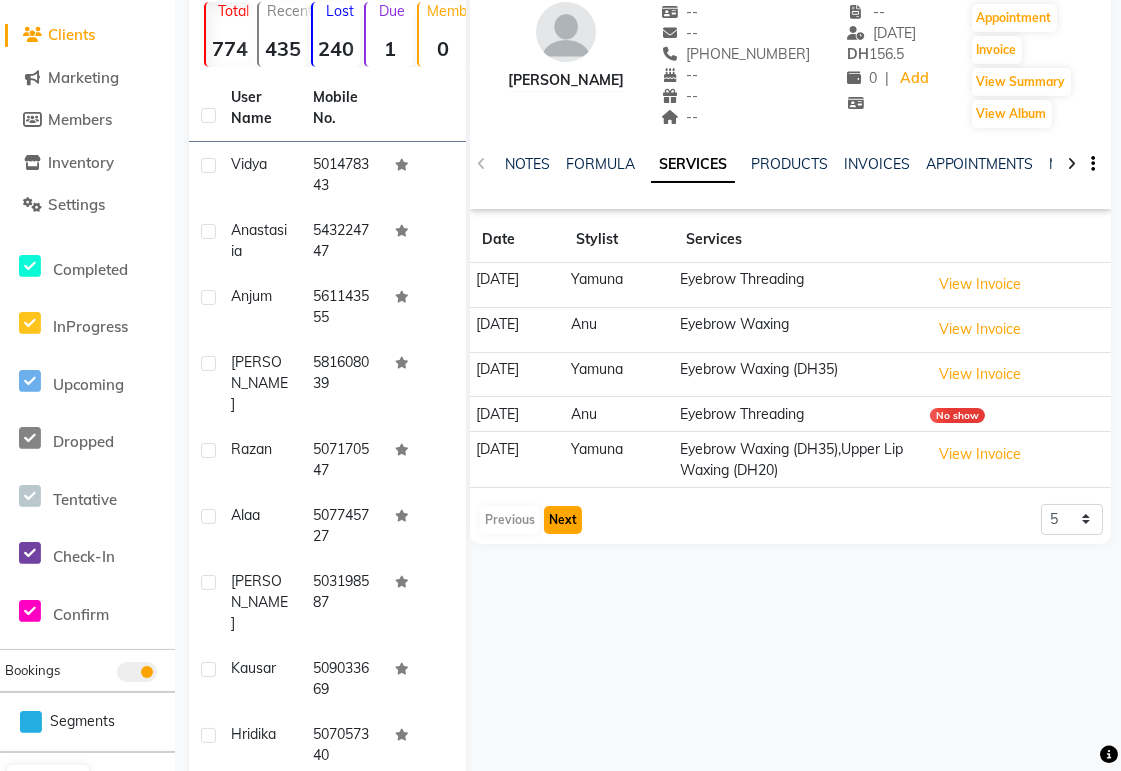 click on "Next" 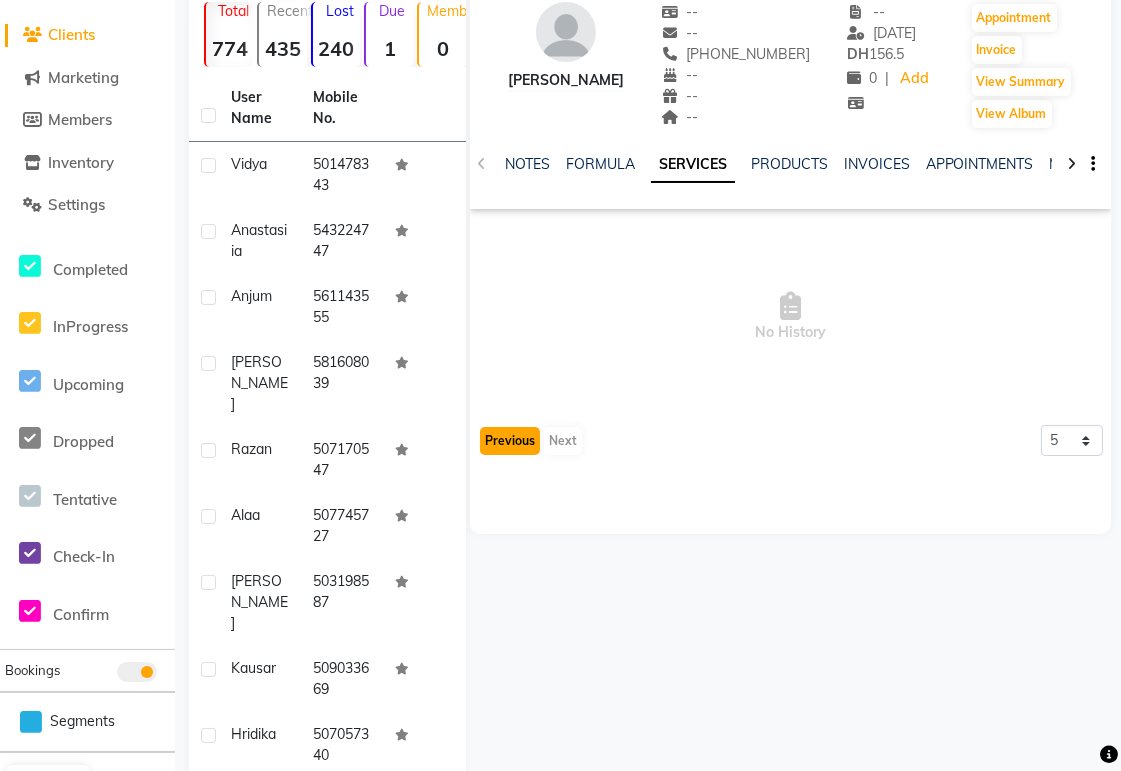 click on "Previous" 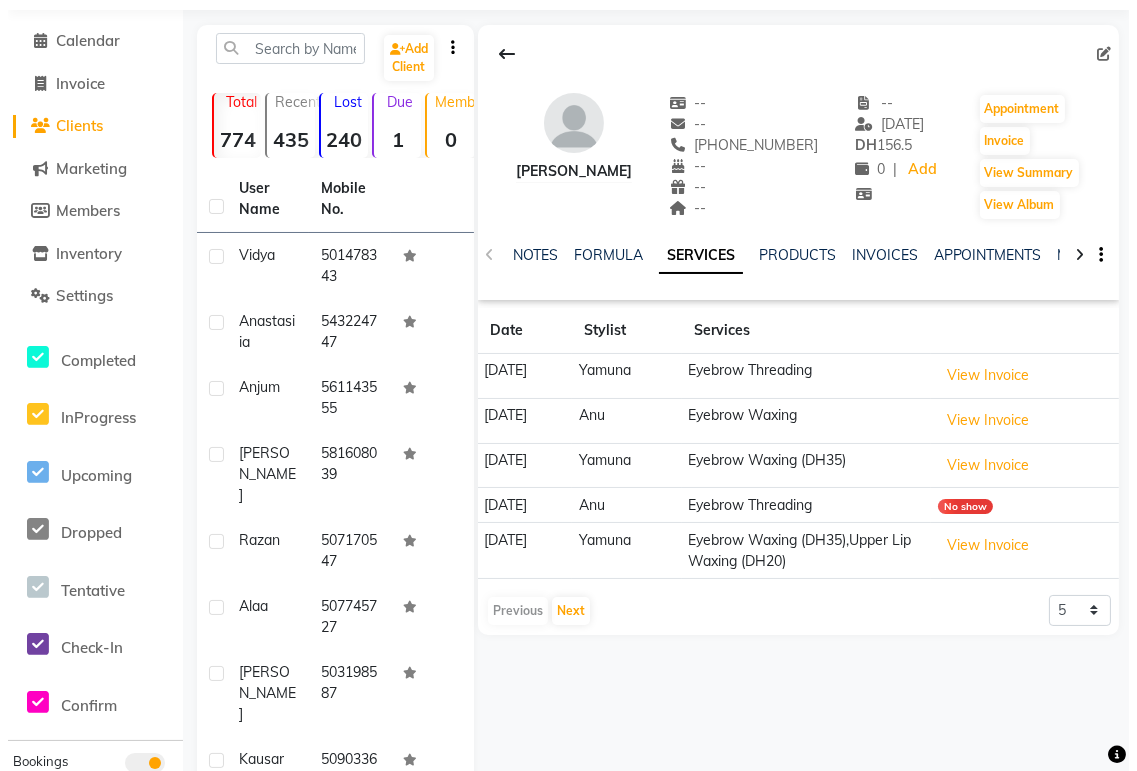 scroll, scrollTop: 0, scrollLeft: 0, axis: both 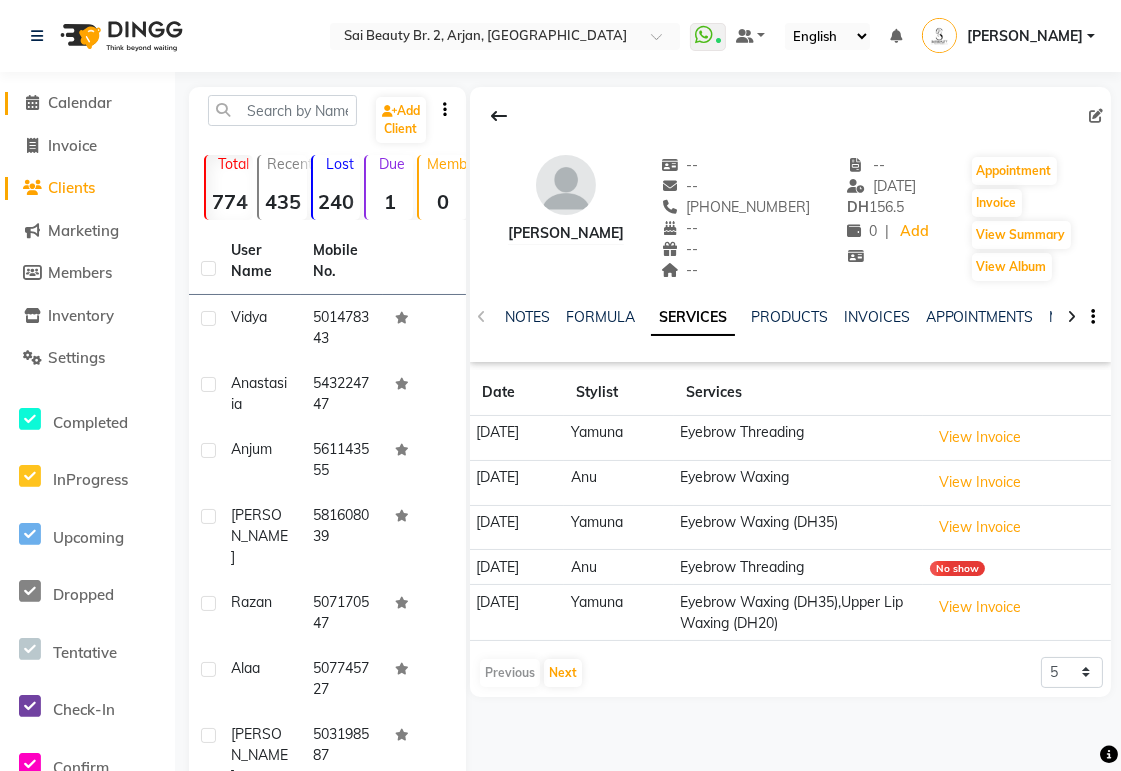 click on "Calendar" 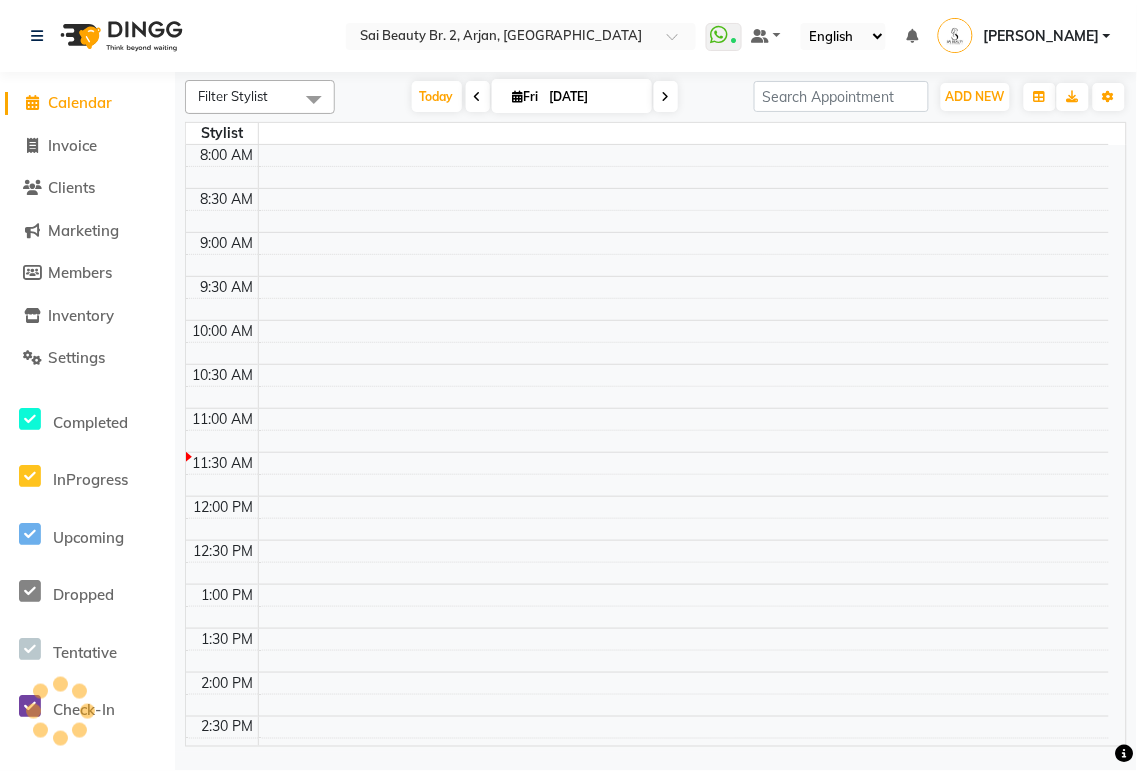 scroll, scrollTop: 0, scrollLeft: 0, axis: both 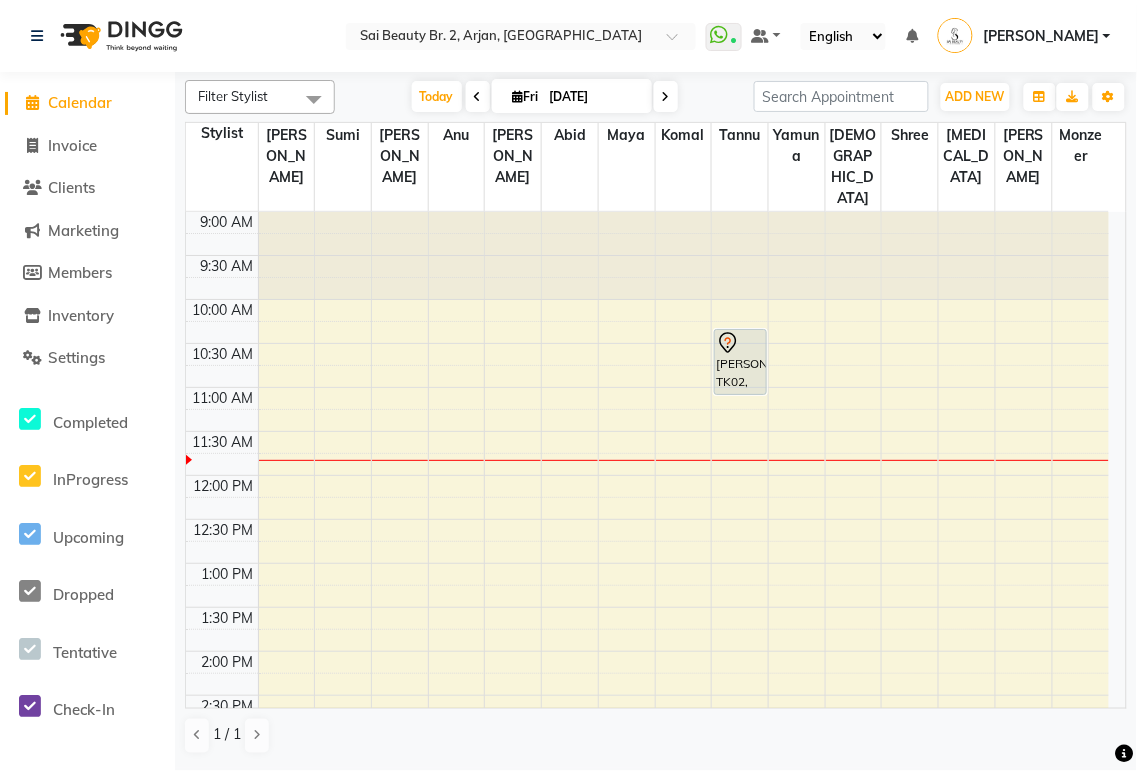 click at bounding box center (666, 96) 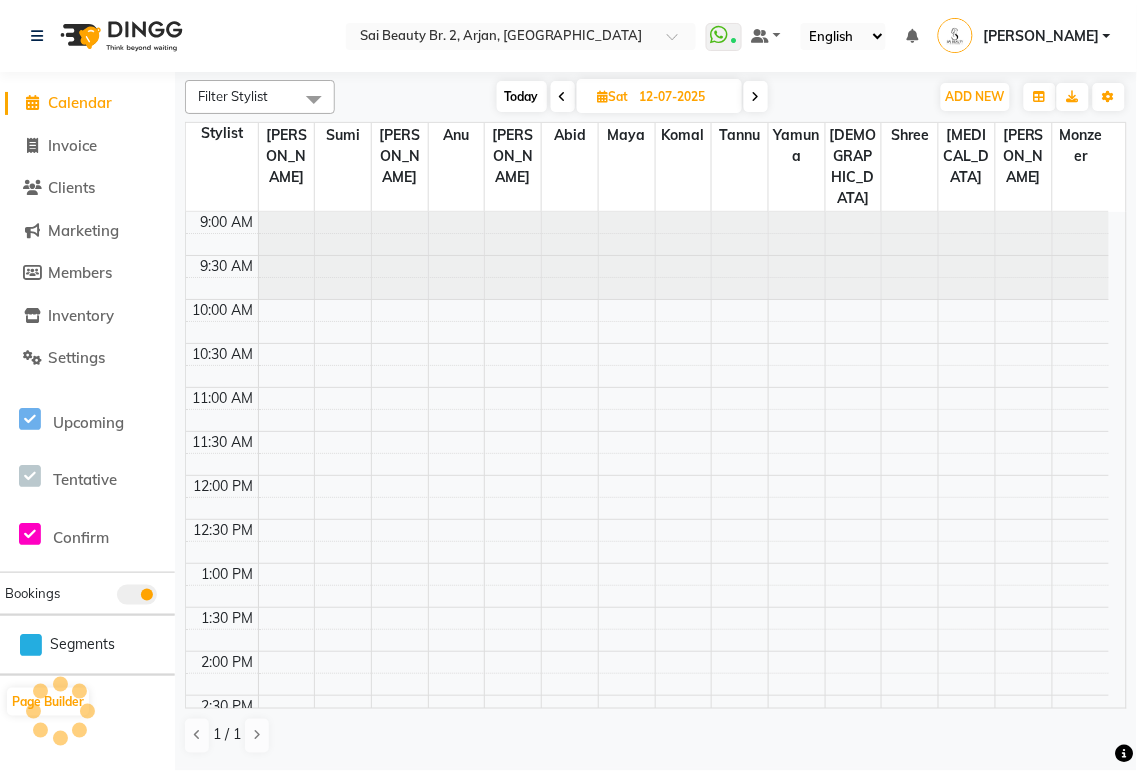 scroll, scrollTop: 177, scrollLeft: 0, axis: vertical 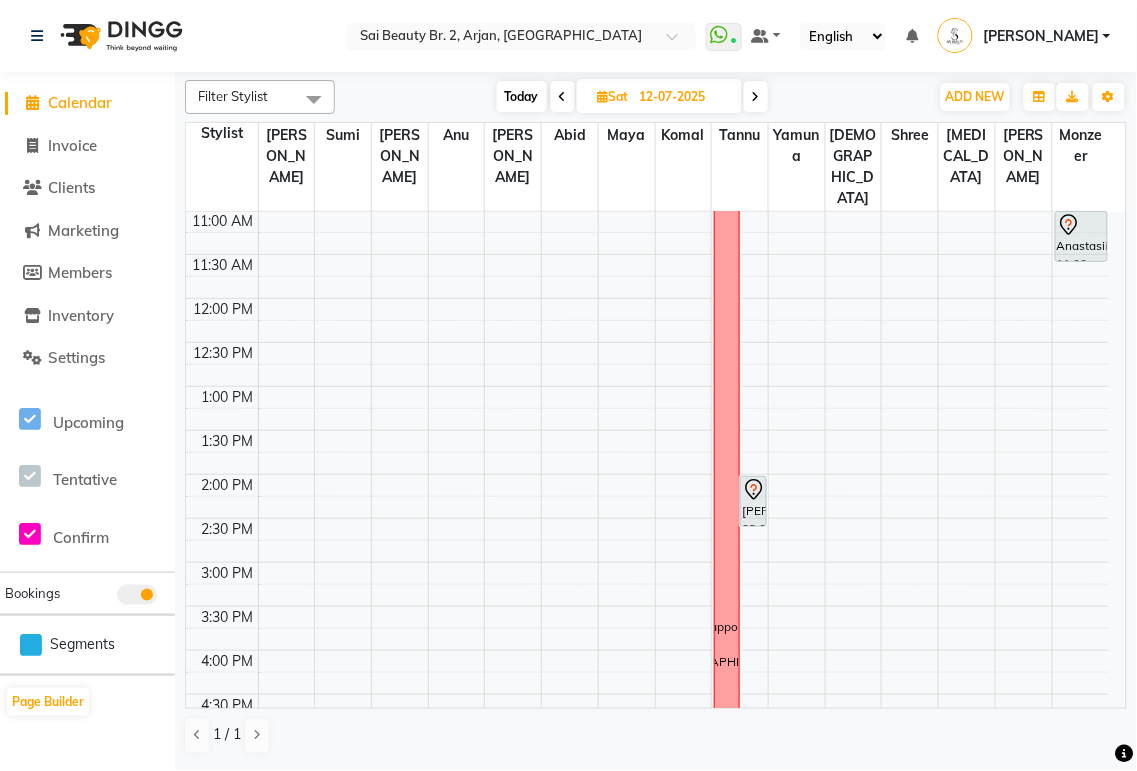 click at bounding box center (756, 97) 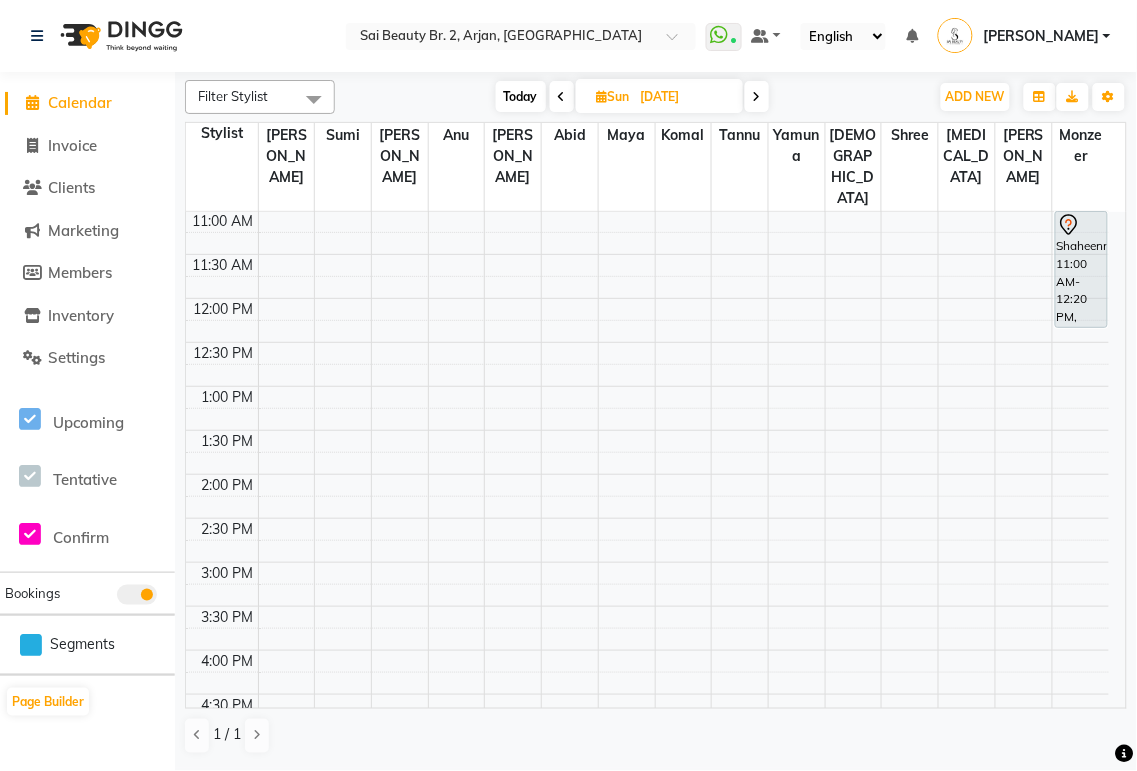 scroll, scrollTop: 0, scrollLeft: 0, axis: both 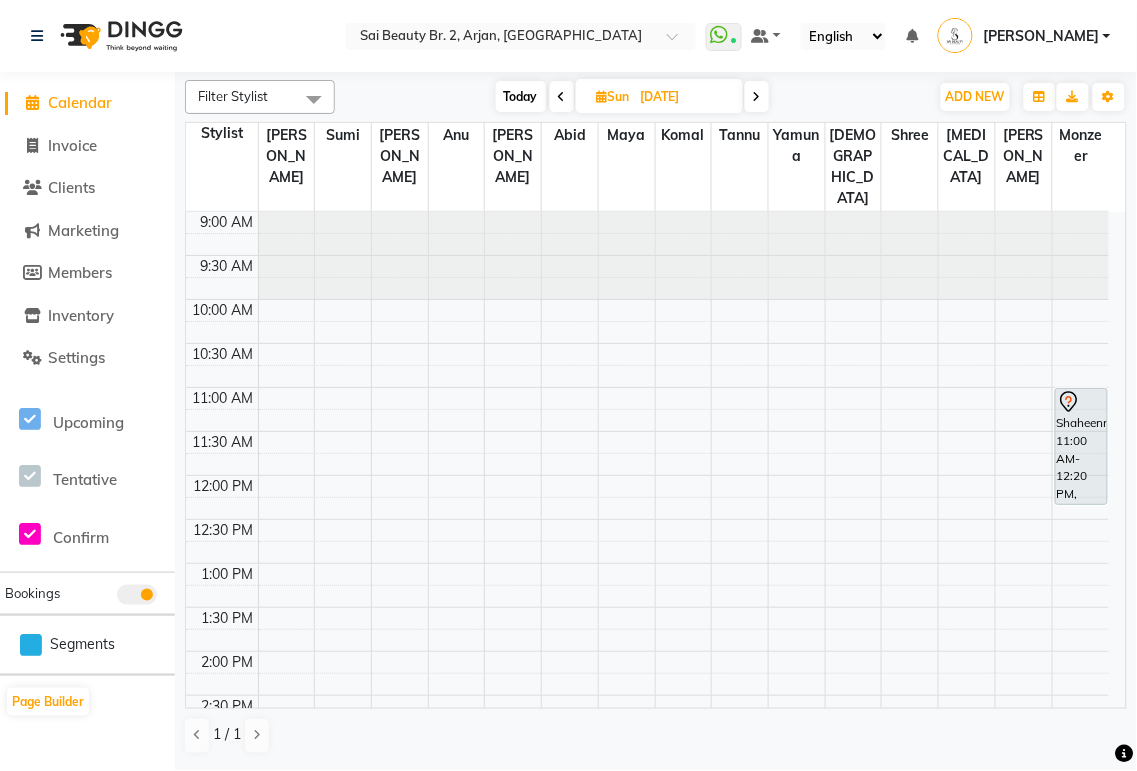 click on "Shaheennull, 11:00 AM-12:20 PM, loreal [MEDICAL_DATA] free full colour long" at bounding box center (1081, 446) 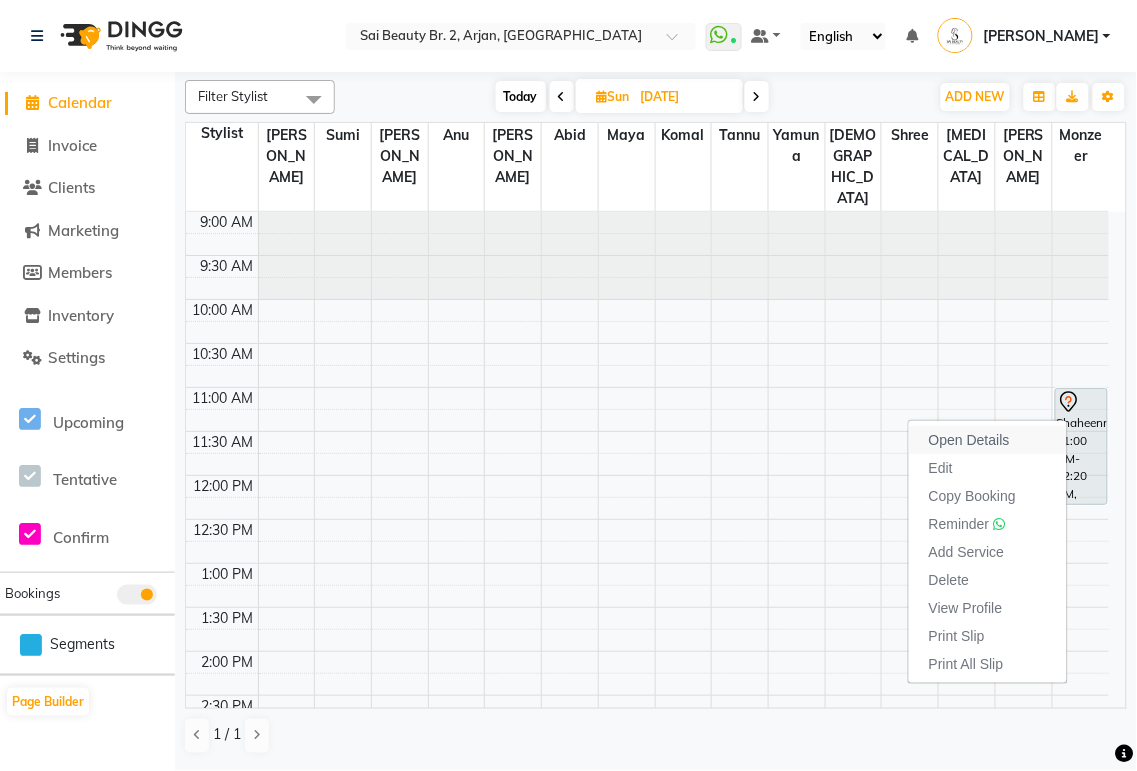 click on "Open Details" at bounding box center (969, 440) 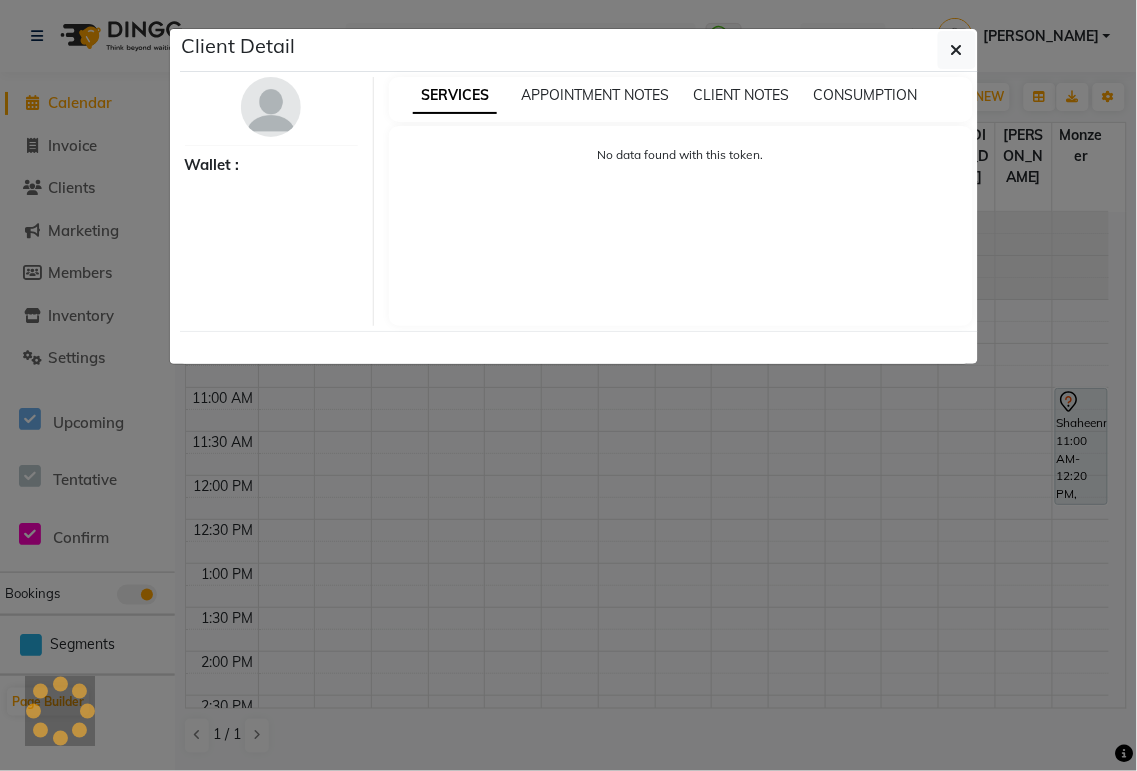 select on "7" 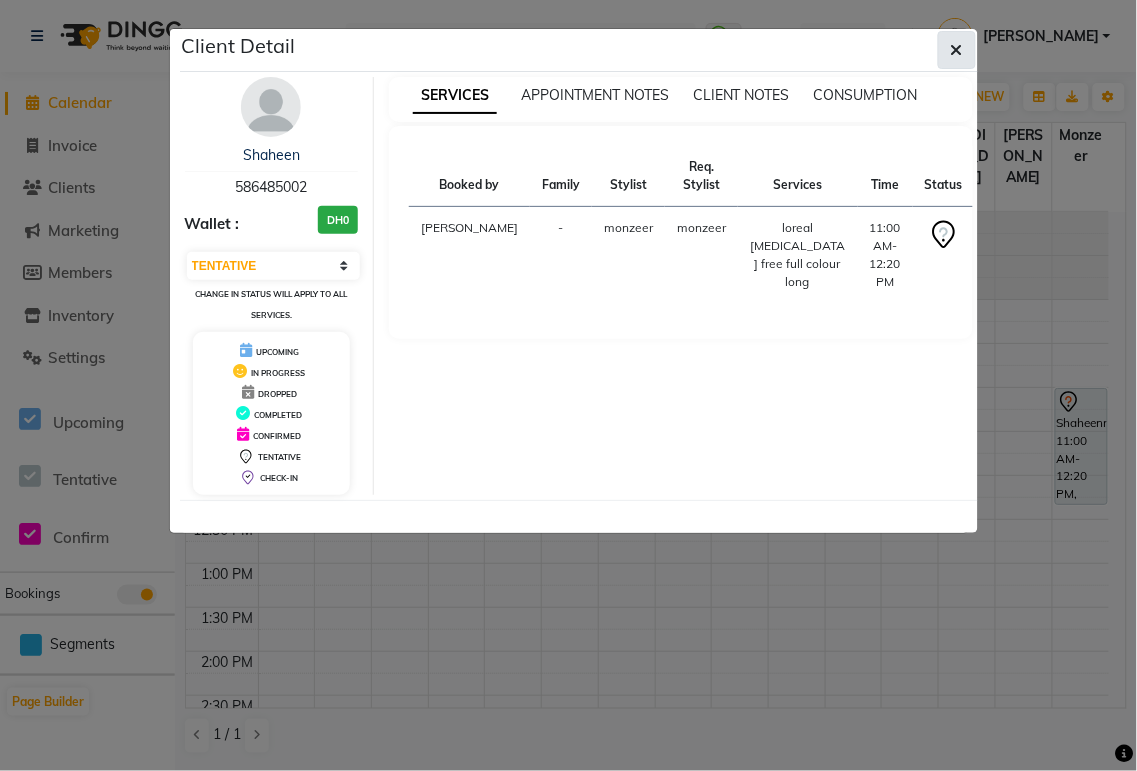 click 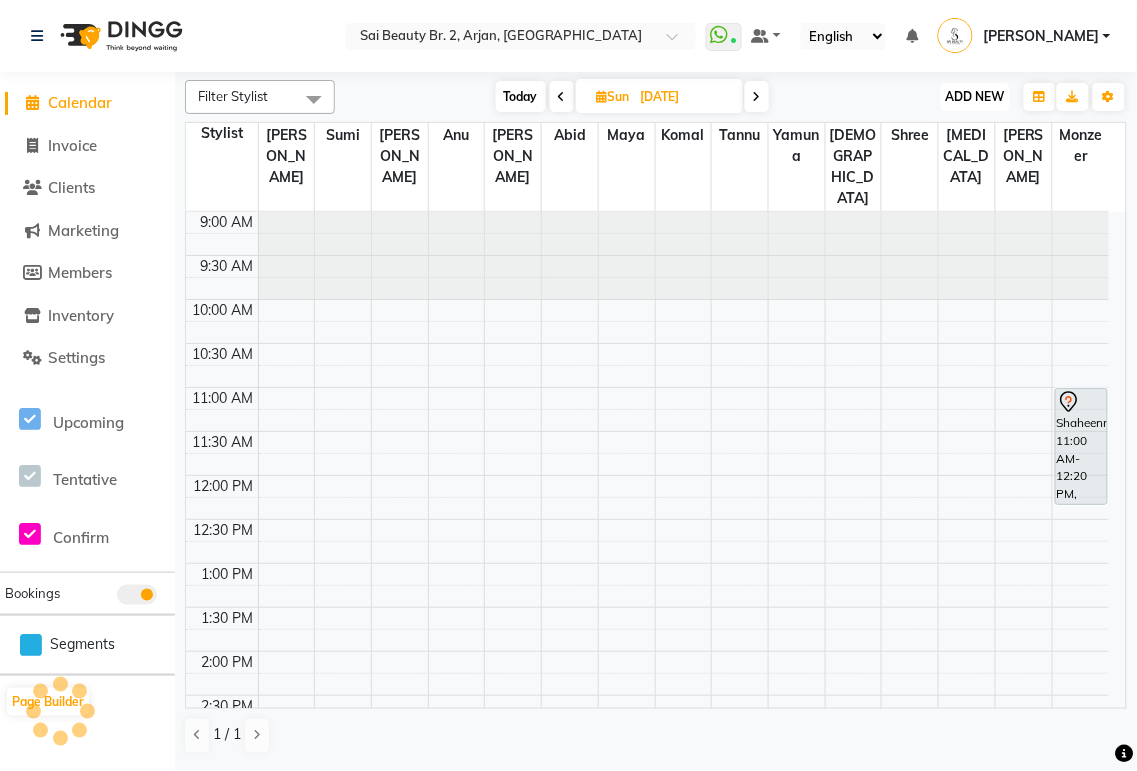click on "ADD NEW" at bounding box center [975, 96] 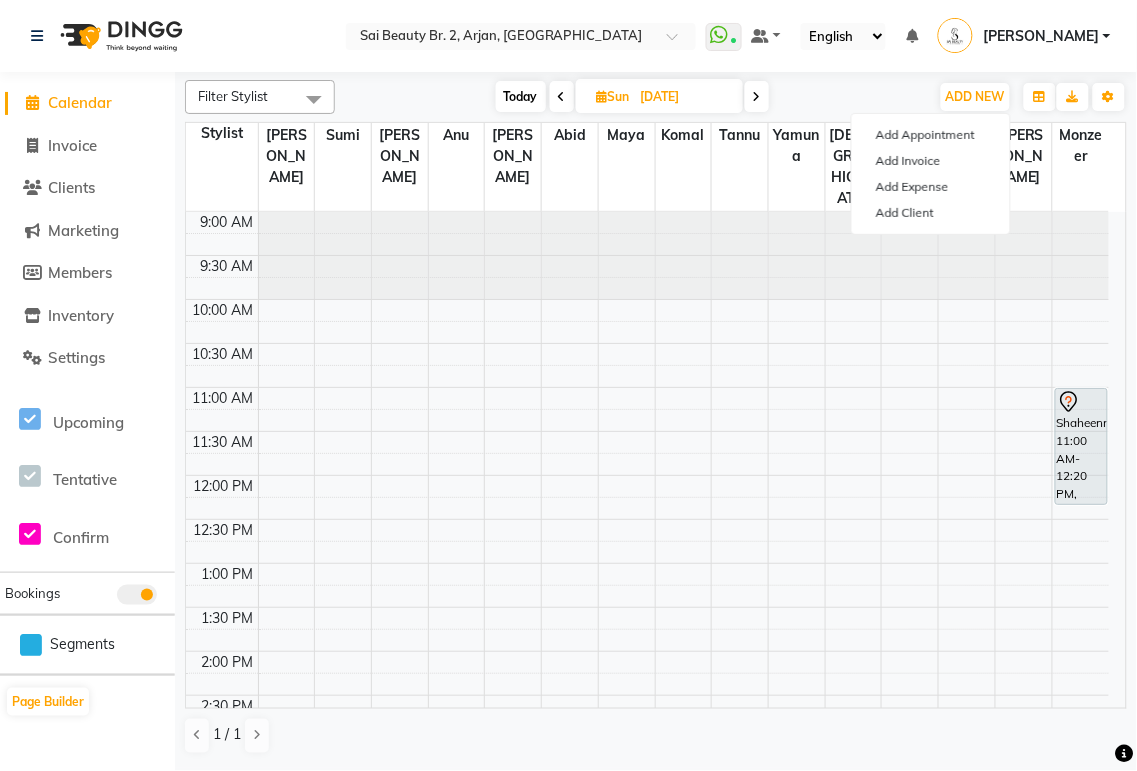 click on "Today" at bounding box center [521, 96] 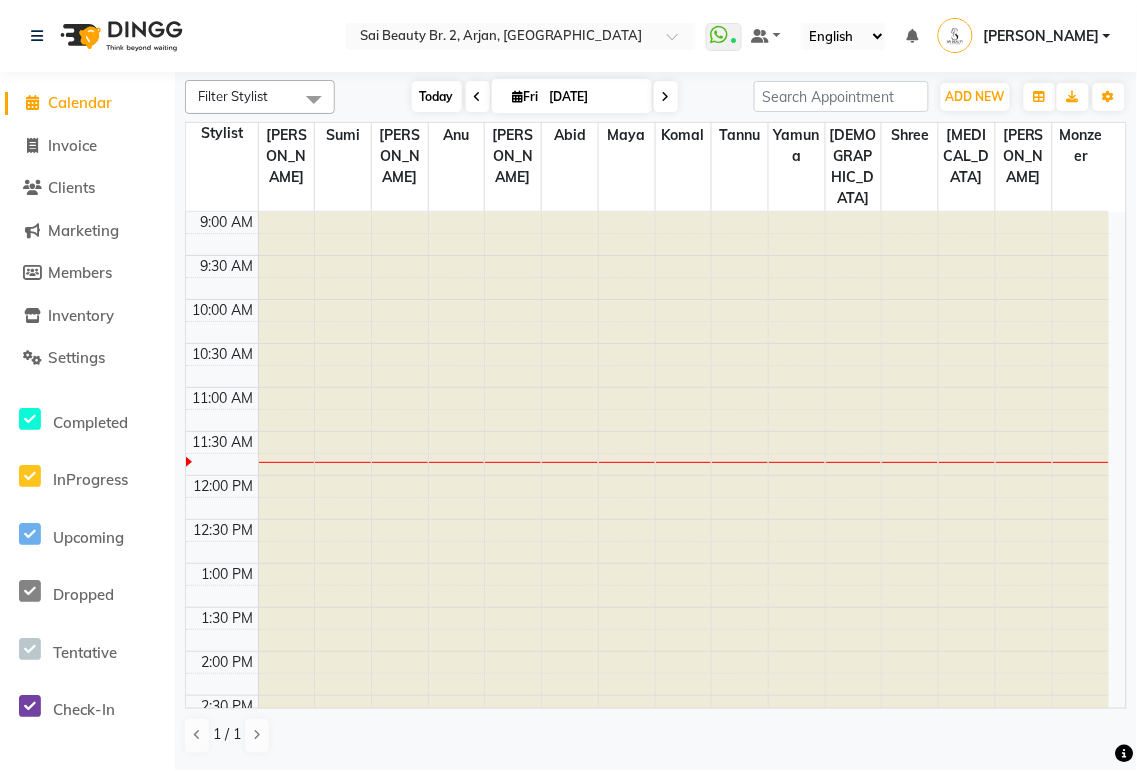 scroll, scrollTop: 177, scrollLeft: 0, axis: vertical 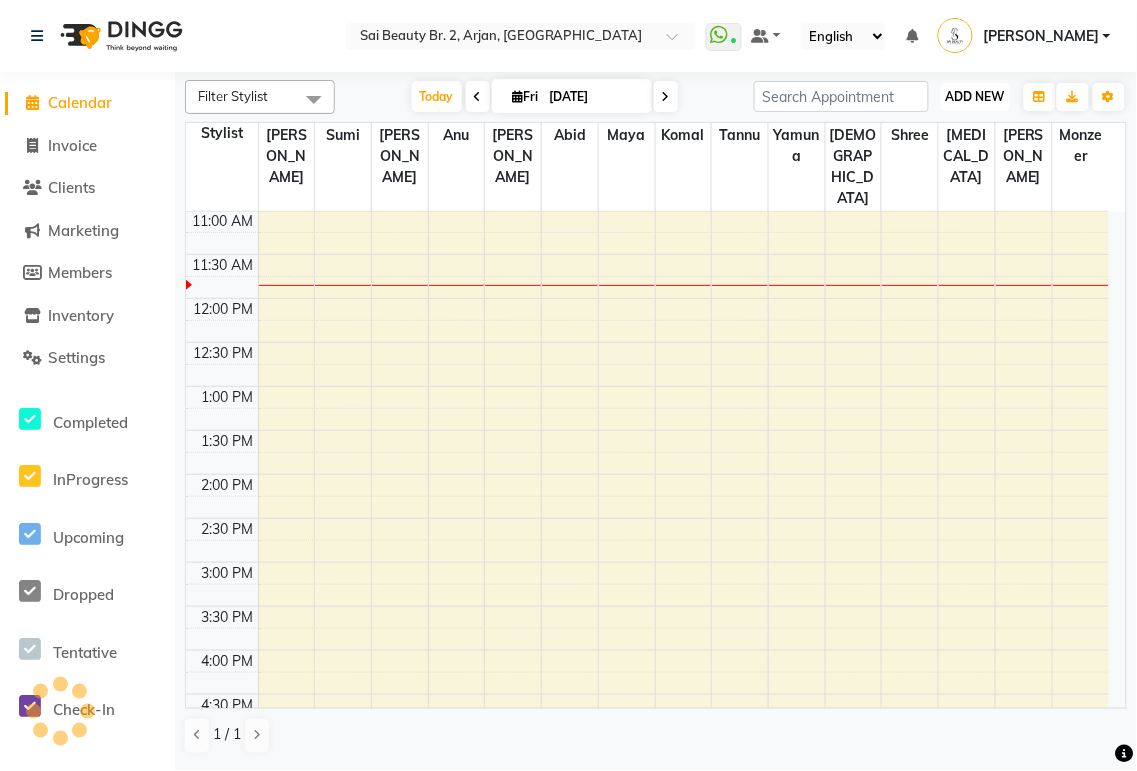 click on "ADD NEW" at bounding box center (975, 96) 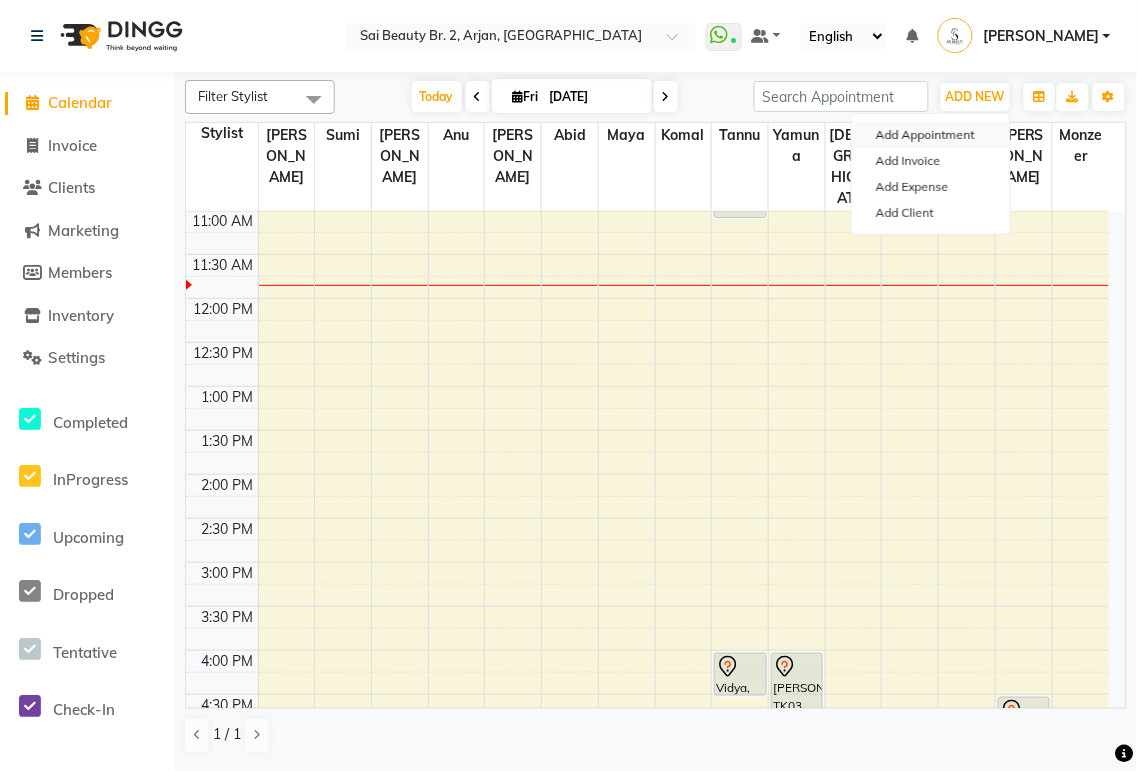 click on "Add Appointment" at bounding box center (931, 135) 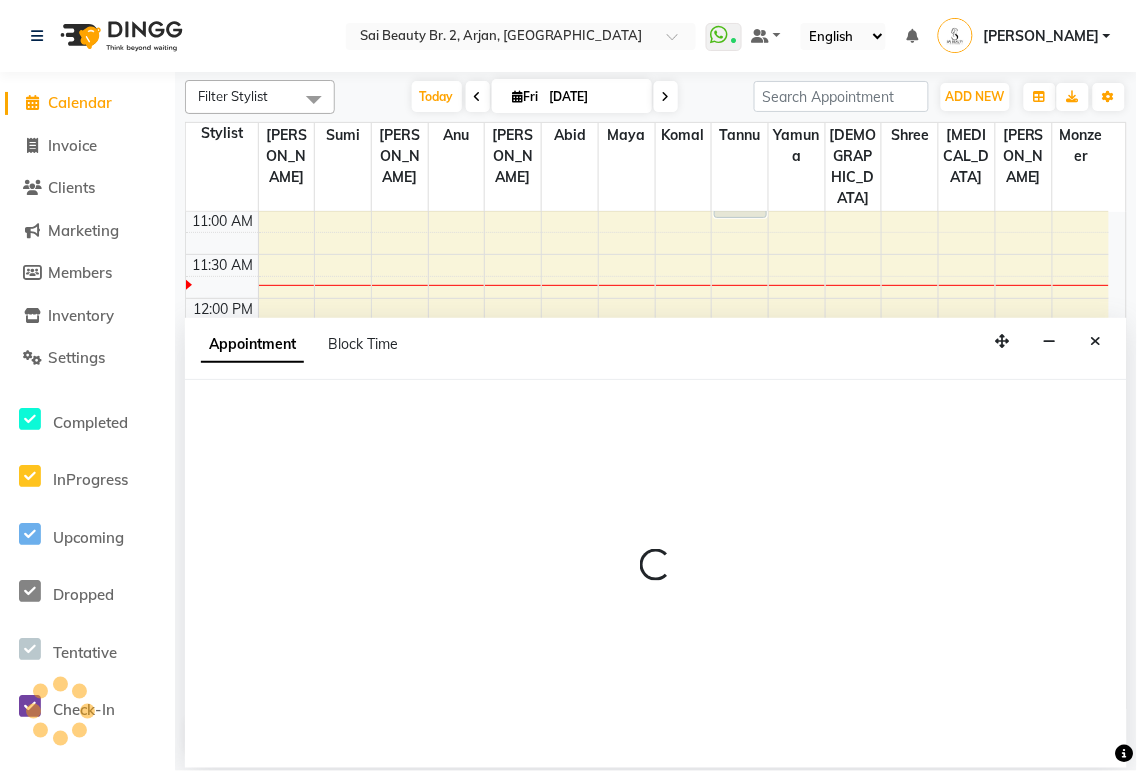 select on "tentative" 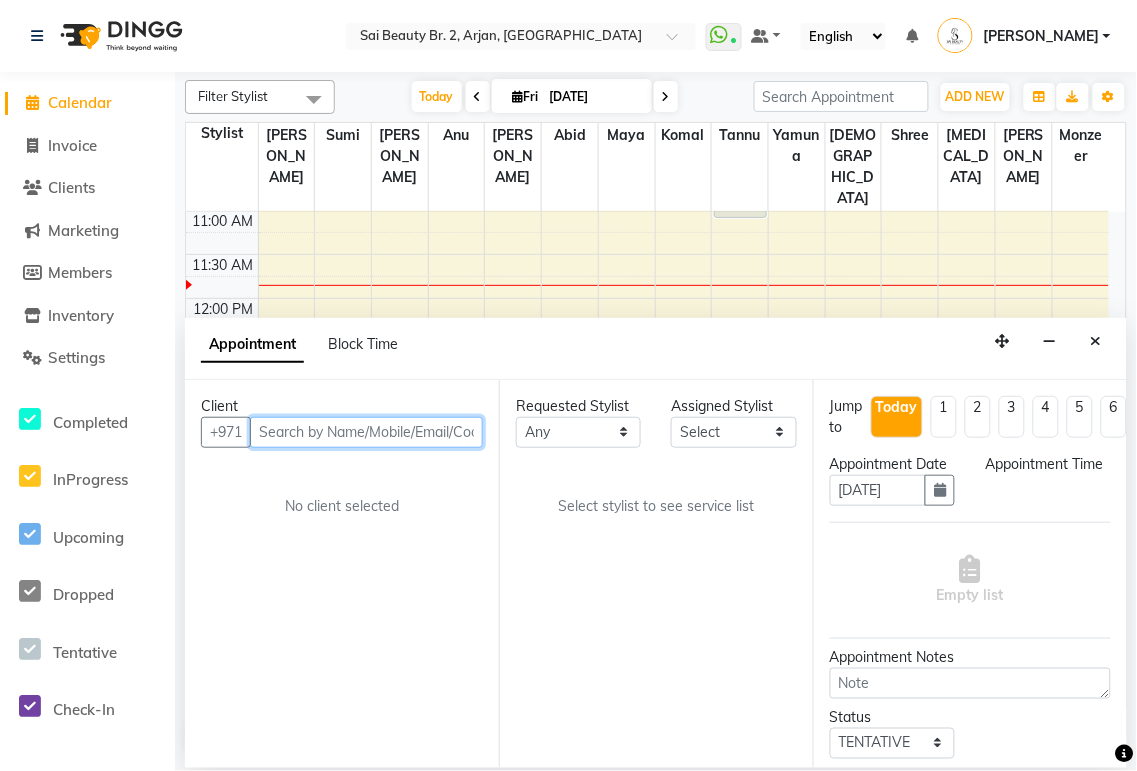 select on "600" 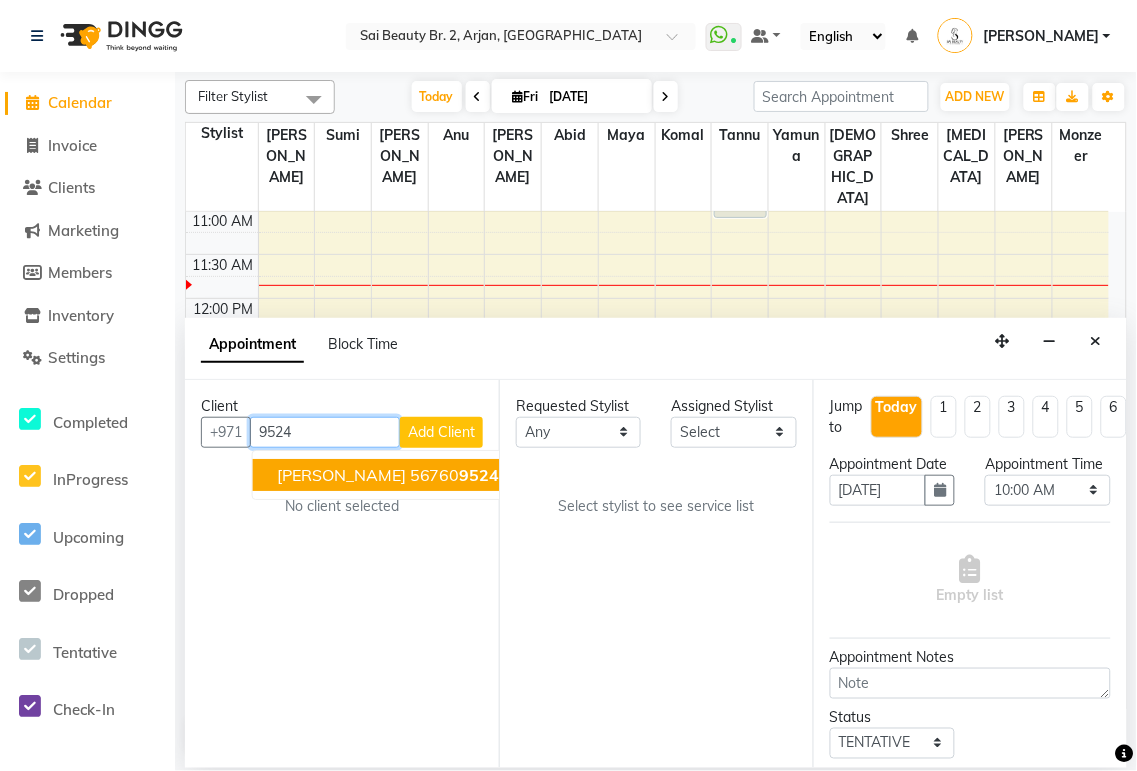 click on "9524" at bounding box center [480, 475] 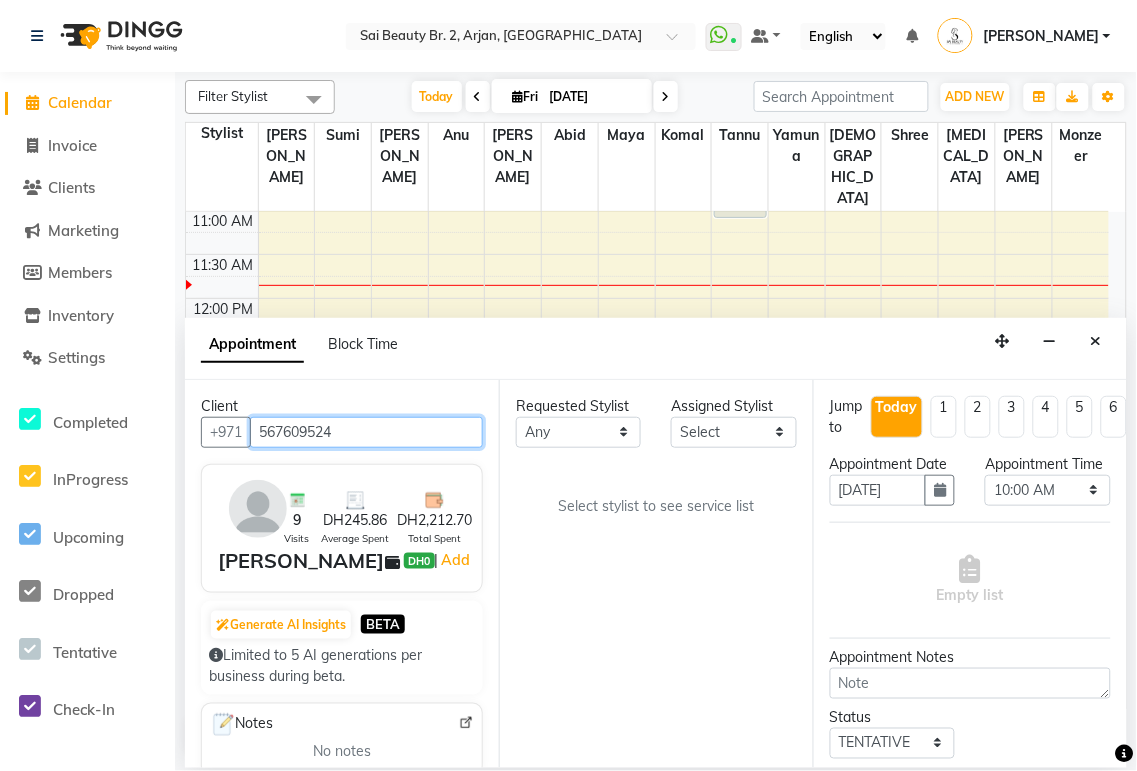 type on "567609524" 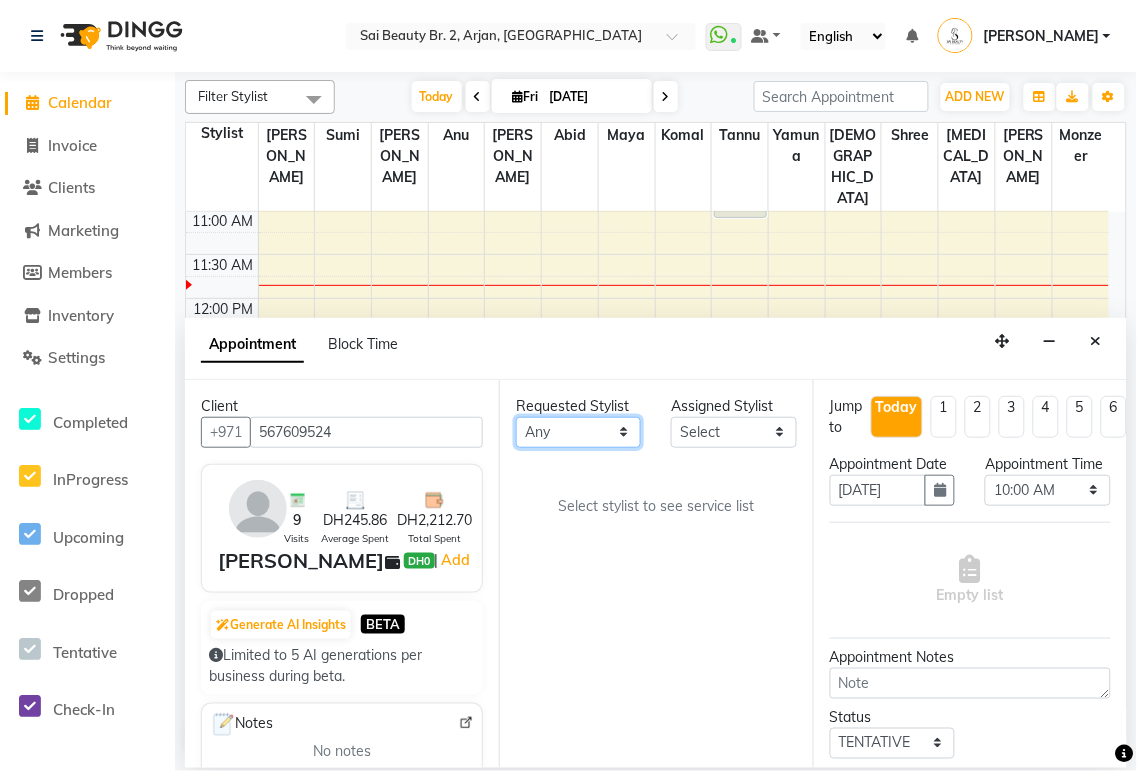 click on "Any [PERSON_NAME][MEDICAL_DATA] [PERSON_NAME] [PERSON_NAME] [PERSON_NAME] Gita [PERSON_NAME] monzeer Shree [PERSON_NAME] [PERSON_NAME]" at bounding box center (578, 432) 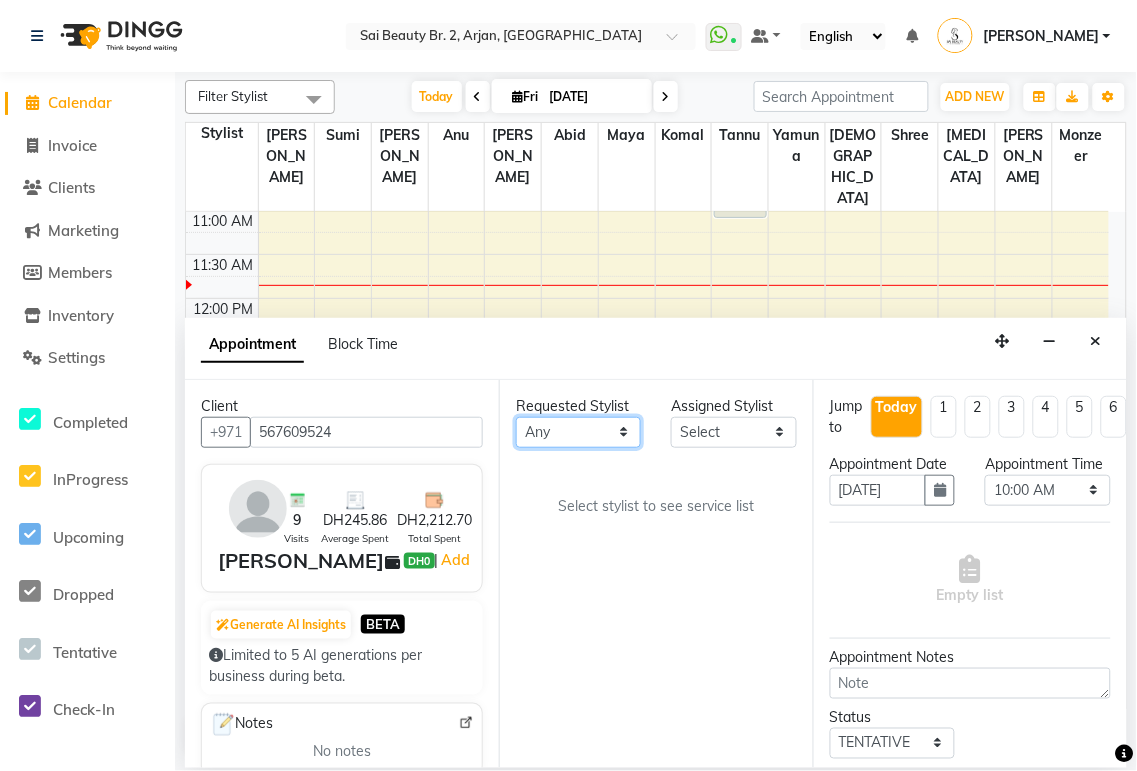 select on "60066" 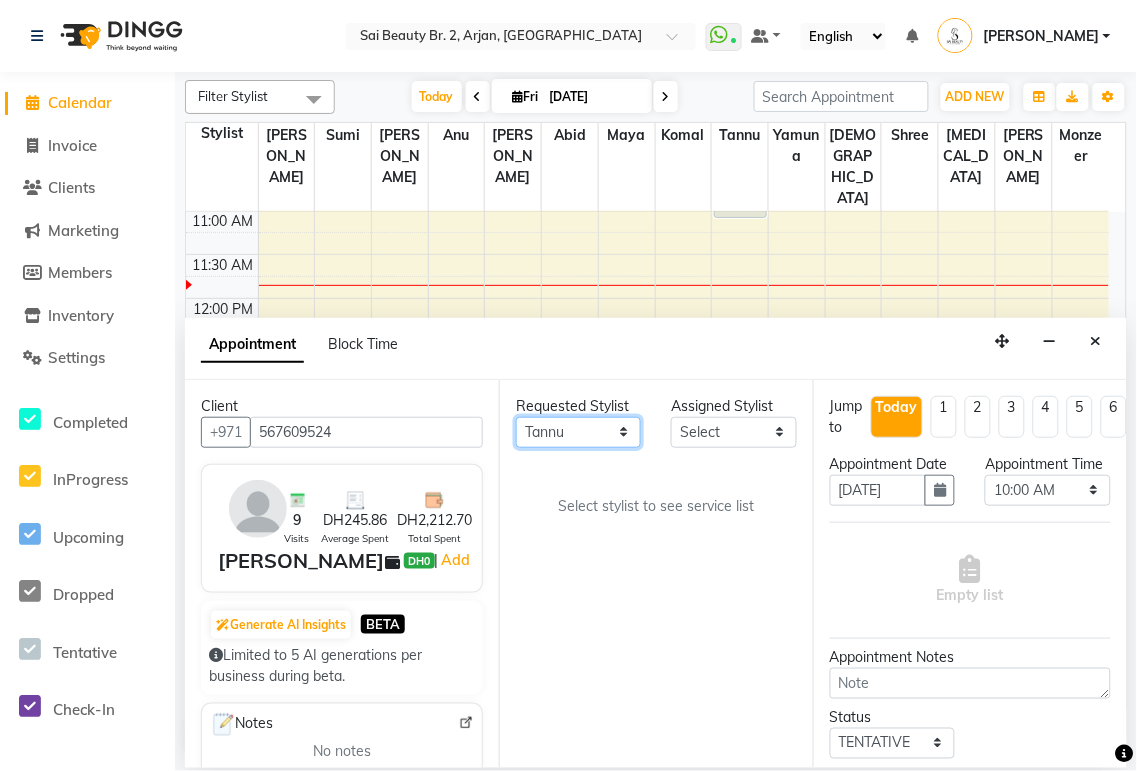 click on "Any [PERSON_NAME][MEDICAL_DATA] [PERSON_NAME] [PERSON_NAME] [PERSON_NAME] Gita [PERSON_NAME] monzeer Shree [PERSON_NAME] [PERSON_NAME]" at bounding box center (578, 432) 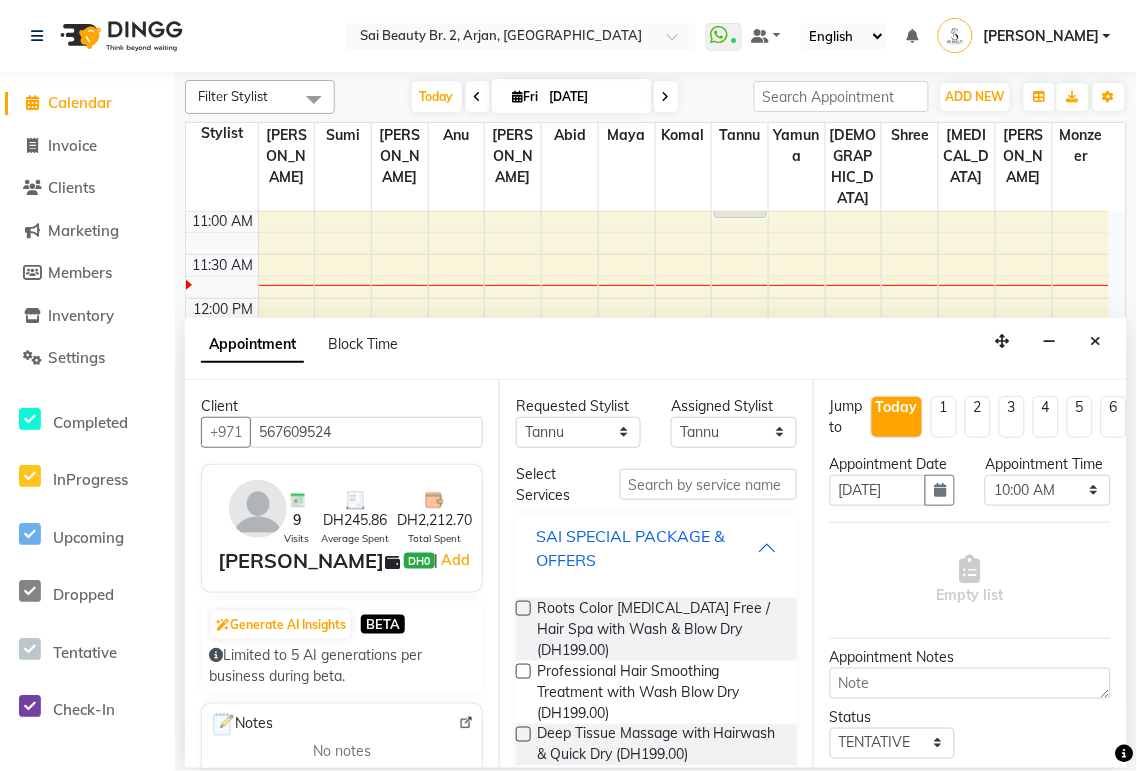 click on "SAI SPECIAL PACKAGE & OFFERS" at bounding box center [646, 548] 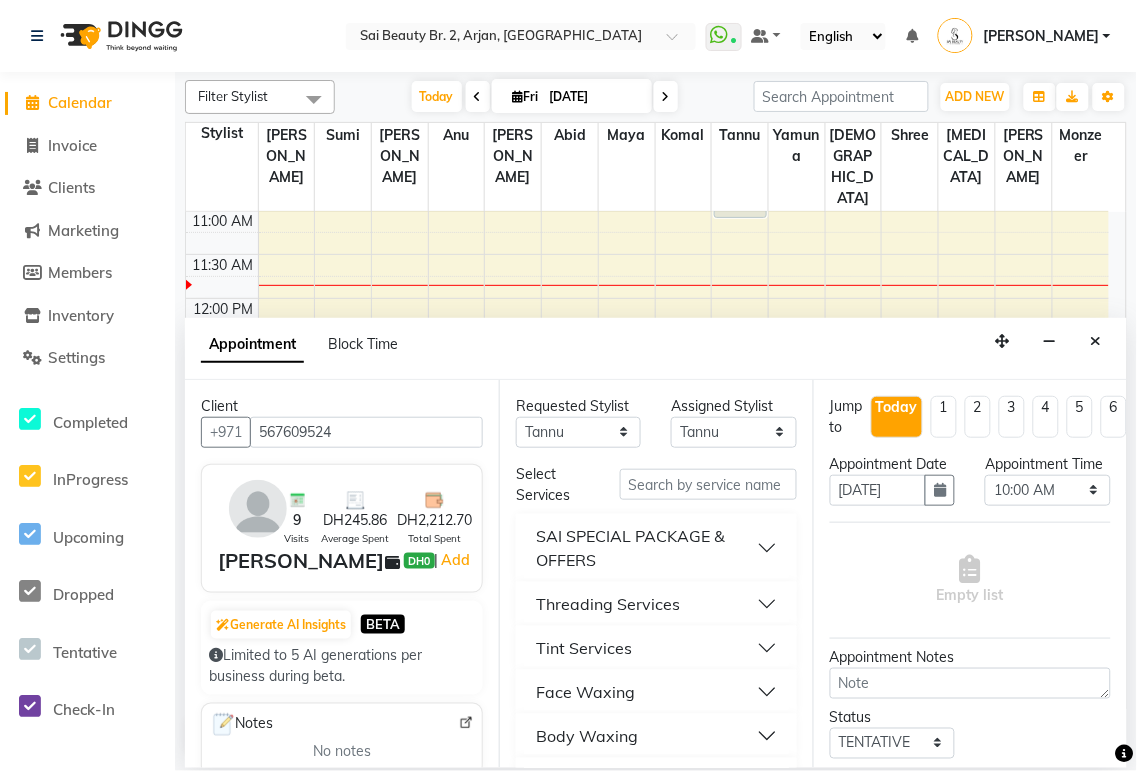 click on "SAI SPECIAL PACKAGE & OFFERS" at bounding box center [646, 548] 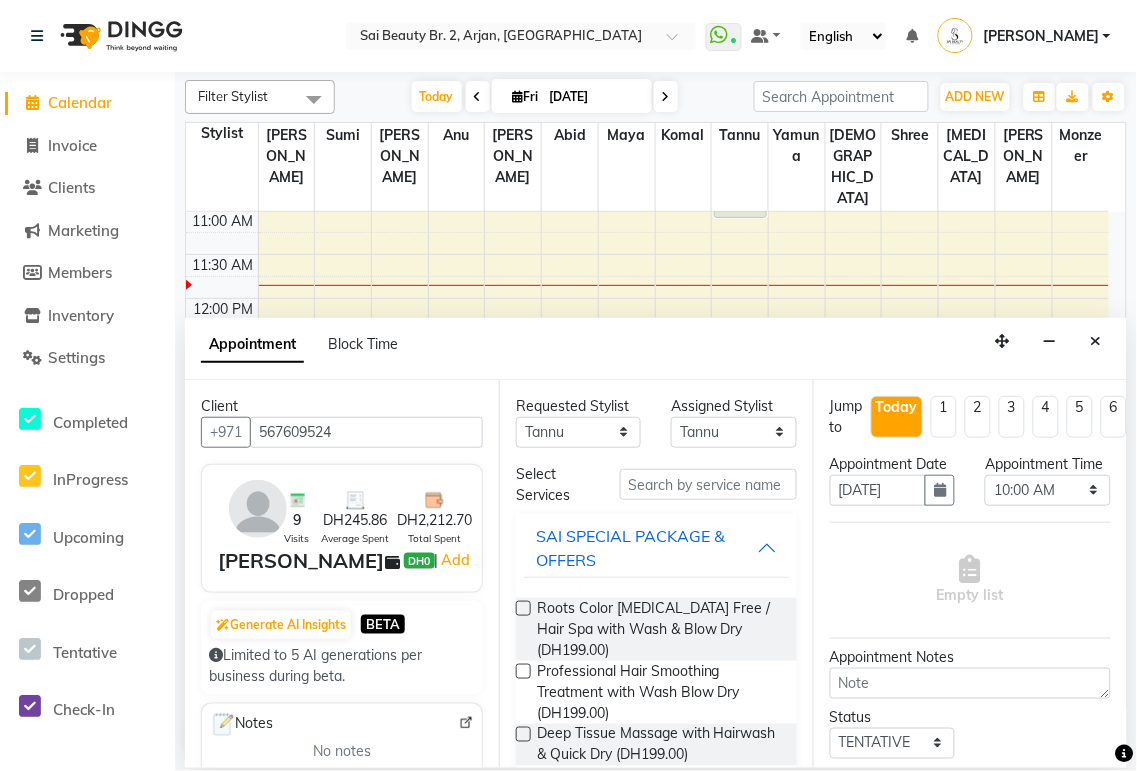 click at bounding box center (523, 608) 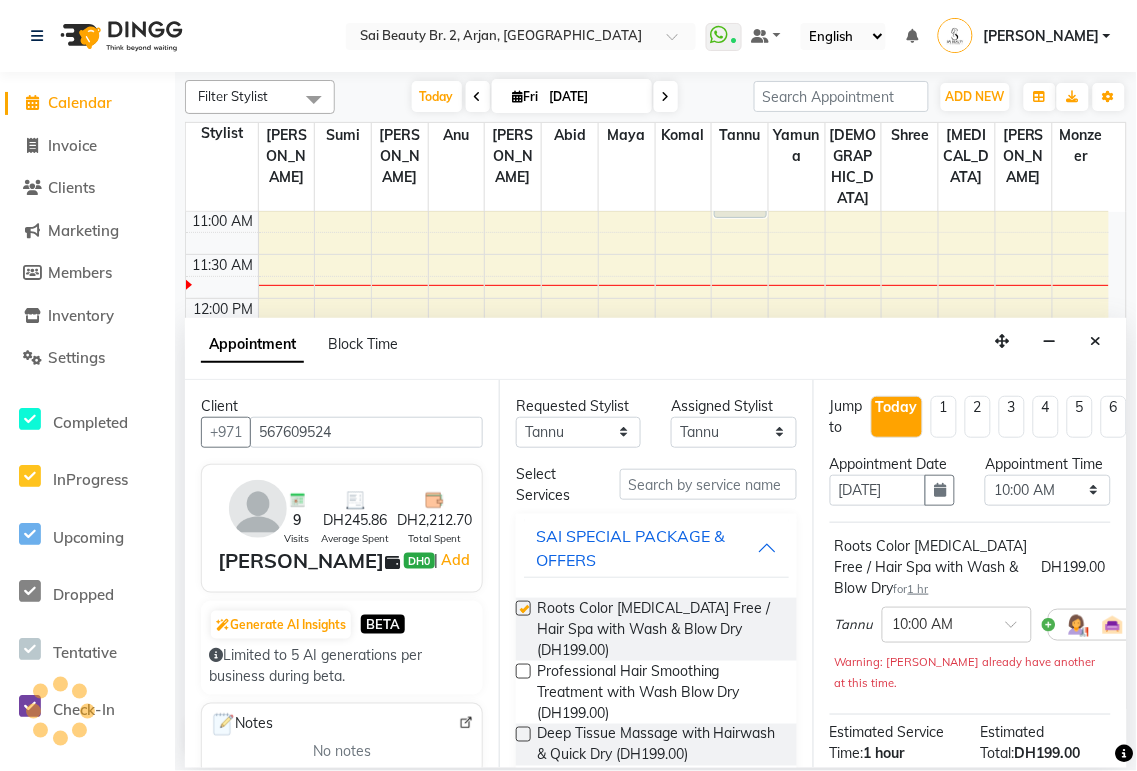 checkbox on "false" 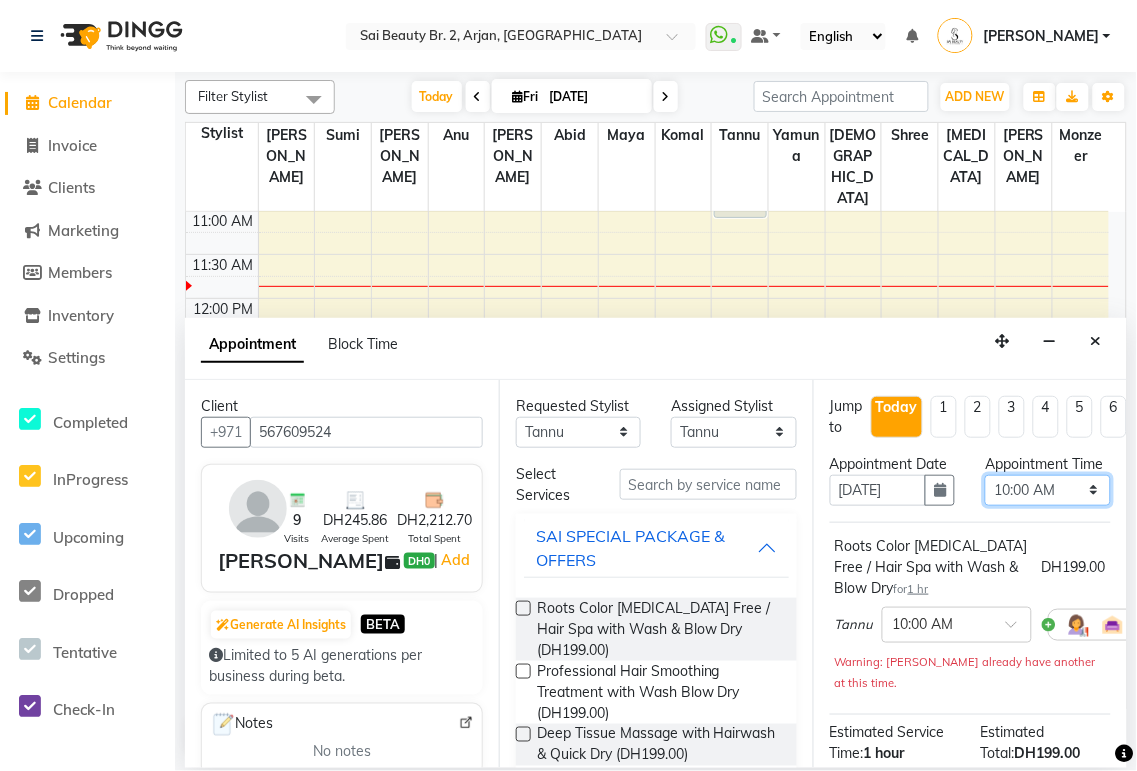 click on "Select 10:00 AM 10:05 AM 10:10 AM 10:15 AM 10:20 AM 10:25 AM 10:30 AM 10:35 AM 10:40 AM 10:45 AM 10:50 AM 10:55 AM 11:00 AM 11:05 AM 11:10 AM 11:15 AM 11:20 AM 11:25 AM 11:30 AM 11:35 AM 11:40 AM 11:45 AM 11:50 AM 11:55 AM 12:00 PM 12:05 PM 12:10 PM 12:15 PM 12:20 PM 12:25 PM 12:30 PM 12:35 PM 12:40 PM 12:45 PM 12:50 PM 12:55 PM 01:00 PM 01:05 PM 01:10 PM 01:15 PM 01:20 PM 01:25 PM 01:30 PM 01:35 PM 01:40 PM 01:45 PM 01:50 PM 01:55 PM 02:00 PM 02:05 PM 02:10 PM 02:15 PM 02:20 PM 02:25 PM 02:30 PM 02:35 PM 02:40 PM 02:45 PM 02:50 PM 02:55 PM 03:00 PM 03:05 PM 03:10 PM 03:15 PM 03:20 PM 03:25 PM 03:30 PM 03:35 PM 03:40 PM 03:45 PM 03:50 PM 03:55 PM 04:00 PM 04:05 PM 04:10 PM 04:15 PM 04:20 PM 04:25 PM 04:30 PM 04:35 PM 04:40 PM 04:45 PM 04:50 PM 04:55 PM 05:00 PM 05:05 PM 05:10 PM 05:15 PM 05:20 PM 05:25 PM 05:30 PM 05:35 PM 05:40 PM 05:45 PM 05:50 PM 05:55 PM 06:00 PM 06:05 PM 06:10 PM 06:15 PM 06:20 PM 06:25 PM 06:30 PM 06:35 PM 06:40 PM 06:45 PM 06:50 PM 06:55 PM 07:00 PM 07:05 PM 07:10 PM 07:15 PM 07:20 PM" at bounding box center [1047, 490] 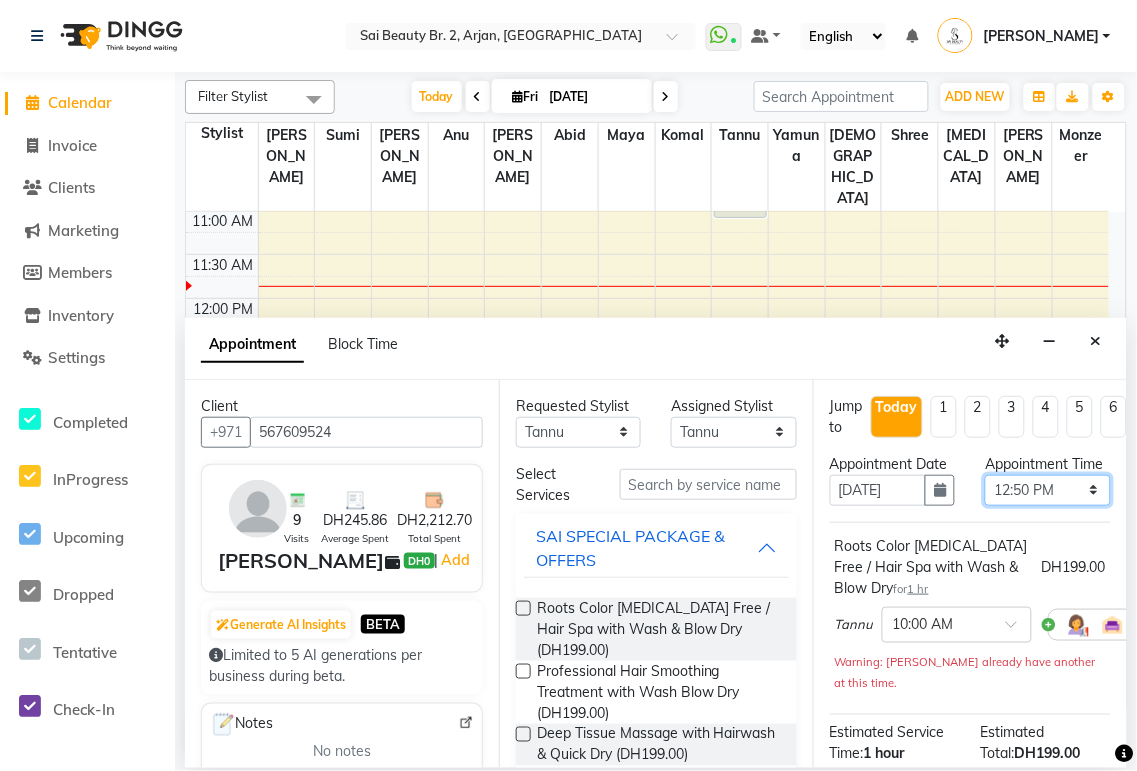 click on "Select 10:00 AM 10:05 AM 10:10 AM 10:15 AM 10:20 AM 10:25 AM 10:30 AM 10:35 AM 10:40 AM 10:45 AM 10:50 AM 10:55 AM 11:00 AM 11:05 AM 11:10 AM 11:15 AM 11:20 AM 11:25 AM 11:30 AM 11:35 AM 11:40 AM 11:45 AM 11:50 AM 11:55 AM 12:00 PM 12:05 PM 12:10 PM 12:15 PM 12:20 PM 12:25 PM 12:30 PM 12:35 PM 12:40 PM 12:45 PM 12:50 PM 12:55 PM 01:00 PM 01:05 PM 01:10 PM 01:15 PM 01:20 PM 01:25 PM 01:30 PM 01:35 PM 01:40 PM 01:45 PM 01:50 PM 01:55 PM 02:00 PM 02:05 PM 02:10 PM 02:15 PM 02:20 PM 02:25 PM 02:30 PM 02:35 PM 02:40 PM 02:45 PM 02:50 PM 02:55 PM 03:00 PM 03:05 PM 03:10 PM 03:15 PM 03:20 PM 03:25 PM 03:30 PM 03:35 PM 03:40 PM 03:45 PM 03:50 PM 03:55 PM 04:00 PM 04:05 PM 04:10 PM 04:15 PM 04:20 PM 04:25 PM 04:30 PM 04:35 PM 04:40 PM 04:45 PM 04:50 PM 04:55 PM 05:00 PM 05:05 PM 05:10 PM 05:15 PM 05:20 PM 05:25 PM 05:30 PM 05:35 PM 05:40 PM 05:45 PM 05:50 PM 05:55 PM 06:00 PM 06:05 PM 06:10 PM 06:15 PM 06:20 PM 06:25 PM 06:30 PM 06:35 PM 06:40 PM 06:45 PM 06:50 PM 06:55 PM 07:00 PM 07:05 PM 07:10 PM 07:15 PM 07:20 PM" at bounding box center (1047, 490) 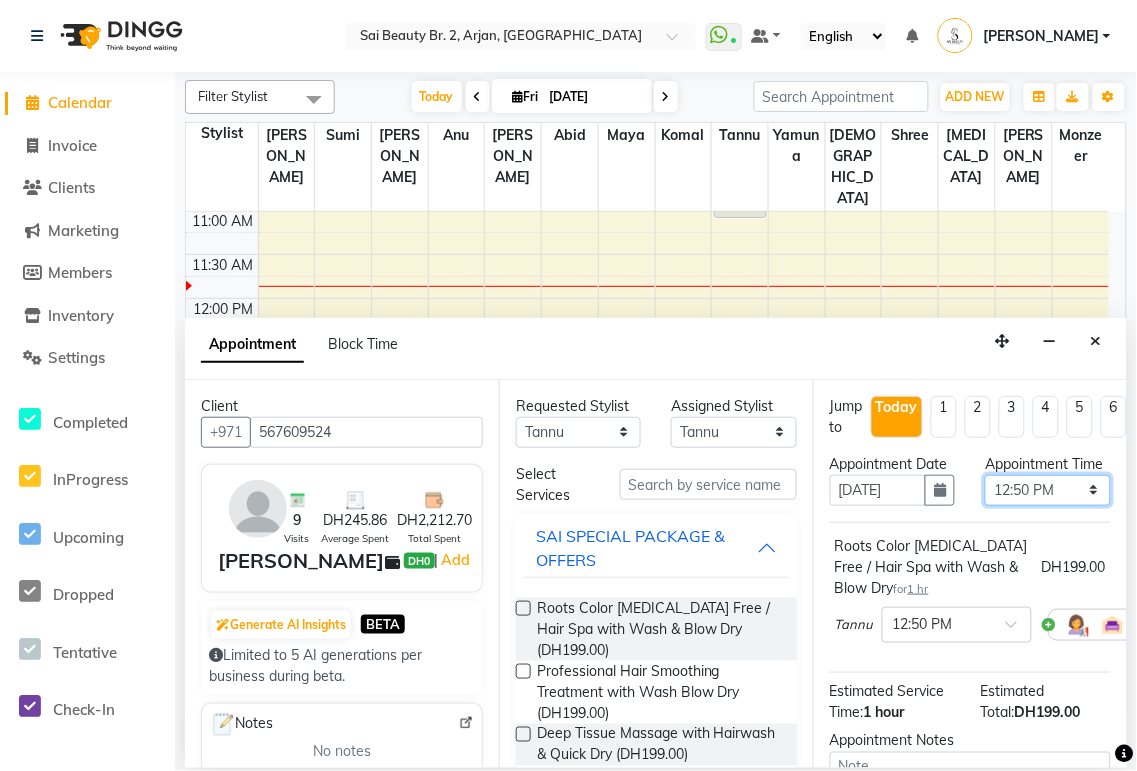 click on "Select 10:00 AM 10:05 AM 10:10 AM 10:15 AM 10:20 AM 10:25 AM 10:30 AM 10:35 AM 10:40 AM 10:45 AM 10:50 AM 10:55 AM 11:00 AM 11:05 AM 11:10 AM 11:15 AM 11:20 AM 11:25 AM 11:30 AM 11:35 AM 11:40 AM 11:45 AM 11:50 AM 11:55 AM 12:00 PM 12:05 PM 12:10 PM 12:15 PM 12:20 PM 12:25 PM 12:30 PM 12:35 PM 12:40 PM 12:45 PM 12:50 PM 12:55 PM 01:00 PM 01:05 PM 01:10 PM 01:15 PM 01:20 PM 01:25 PM 01:30 PM 01:35 PM 01:40 PM 01:45 PM 01:50 PM 01:55 PM 02:00 PM 02:05 PM 02:10 PM 02:15 PM 02:20 PM 02:25 PM 02:30 PM 02:35 PM 02:40 PM 02:45 PM 02:50 PM 02:55 PM 03:00 PM 03:05 PM 03:10 PM 03:15 PM 03:20 PM 03:25 PM 03:30 PM 03:35 PM 03:40 PM 03:45 PM 03:50 PM 03:55 PM 04:00 PM 04:05 PM 04:10 PM 04:15 PM 04:20 PM 04:25 PM 04:30 PM 04:35 PM 04:40 PM 04:45 PM 04:50 PM 04:55 PM 05:00 PM 05:05 PM 05:10 PM 05:15 PM 05:20 PM 05:25 PM 05:30 PM 05:35 PM 05:40 PM 05:45 PM 05:50 PM 05:55 PM 06:00 PM 06:05 PM 06:10 PM 06:15 PM 06:20 PM 06:25 PM 06:30 PM 06:35 PM 06:40 PM 06:45 PM 06:50 PM 06:55 PM 07:00 PM 07:05 PM 07:10 PM 07:15 PM 07:20 PM" at bounding box center (1047, 490) 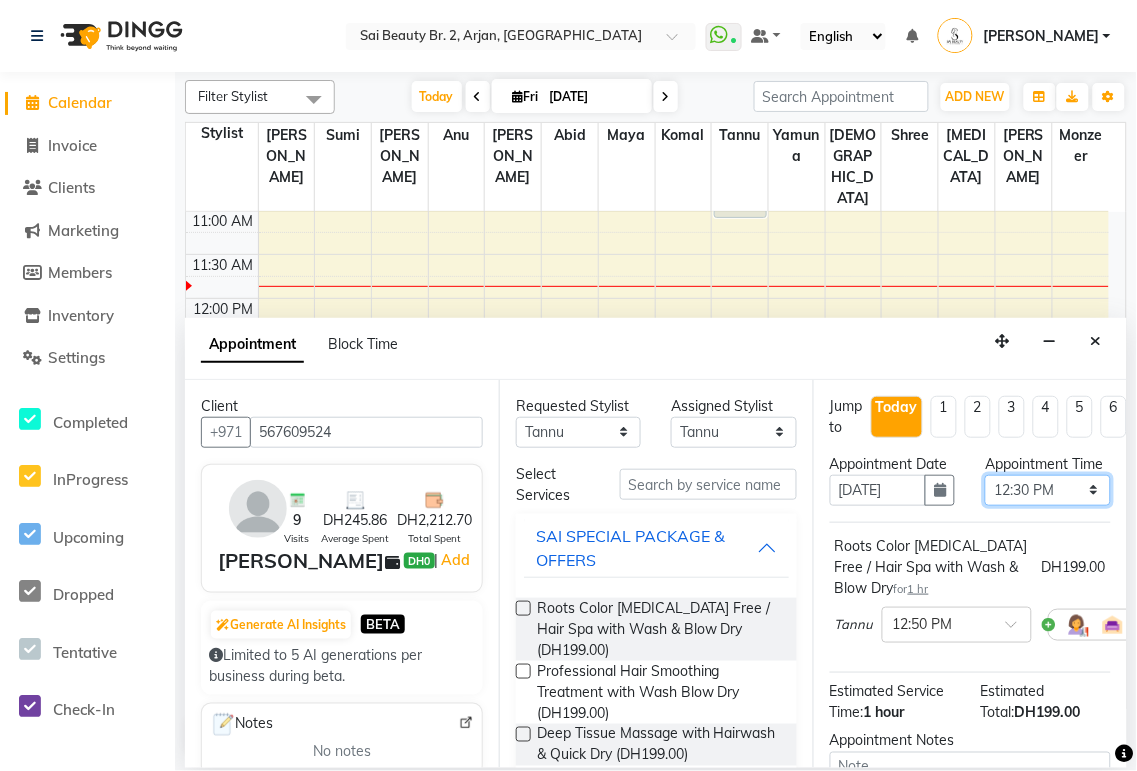 click on "Select 10:00 AM 10:05 AM 10:10 AM 10:15 AM 10:20 AM 10:25 AM 10:30 AM 10:35 AM 10:40 AM 10:45 AM 10:50 AM 10:55 AM 11:00 AM 11:05 AM 11:10 AM 11:15 AM 11:20 AM 11:25 AM 11:30 AM 11:35 AM 11:40 AM 11:45 AM 11:50 AM 11:55 AM 12:00 PM 12:05 PM 12:10 PM 12:15 PM 12:20 PM 12:25 PM 12:30 PM 12:35 PM 12:40 PM 12:45 PM 12:50 PM 12:55 PM 01:00 PM 01:05 PM 01:10 PM 01:15 PM 01:20 PM 01:25 PM 01:30 PM 01:35 PM 01:40 PM 01:45 PM 01:50 PM 01:55 PM 02:00 PM 02:05 PM 02:10 PM 02:15 PM 02:20 PM 02:25 PM 02:30 PM 02:35 PM 02:40 PM 02:45 PM 02:50 PM 02:55 PM 03:00 PM 03:05 PM 03:10 PM 03:15 PM 03:20 PM 03:25 PM 03:30 PM 03:35 PM 03:40 PM 03:45 PM 03:50 PM 03:55 PM 04:00 PM 04:05 PM 04:10 PM 04:15 PM 04:20 PM 04:25 PM 04:30 PM 04:35 PM 04:40 PM 04:45 PM 04:50 PM 04:55 PM 05:00 PM 05:05 PM 05:10 PM 05:15 PM 05:20 PM 05:25 PM 05:30 PM 05:35 PM 05:40 PM 05:45 PM 05:50 PM 05:55 PM 06:00 PM 06:05 PM 06:10 PM 06:15 PM 06:20 PM 06:25 PM 06:30 PM 06:35 PM 06:40 PM 06:45 PM 06:50 PM 06:55 PM 07:00 PM 07:05 PM 07:10 PM 07:15 PM 07:20 PM" at bounding box center (1047, 490) 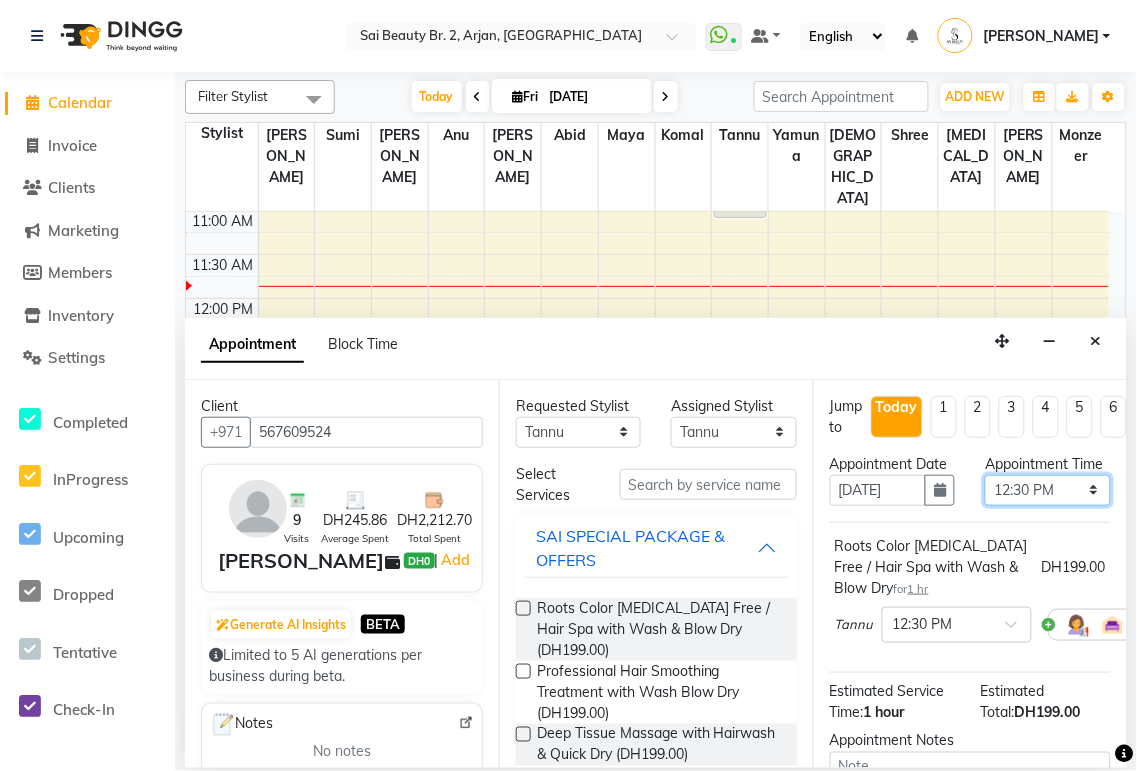 scroll, scrollTop: 276, scrollLeft: 0, axis: vertical 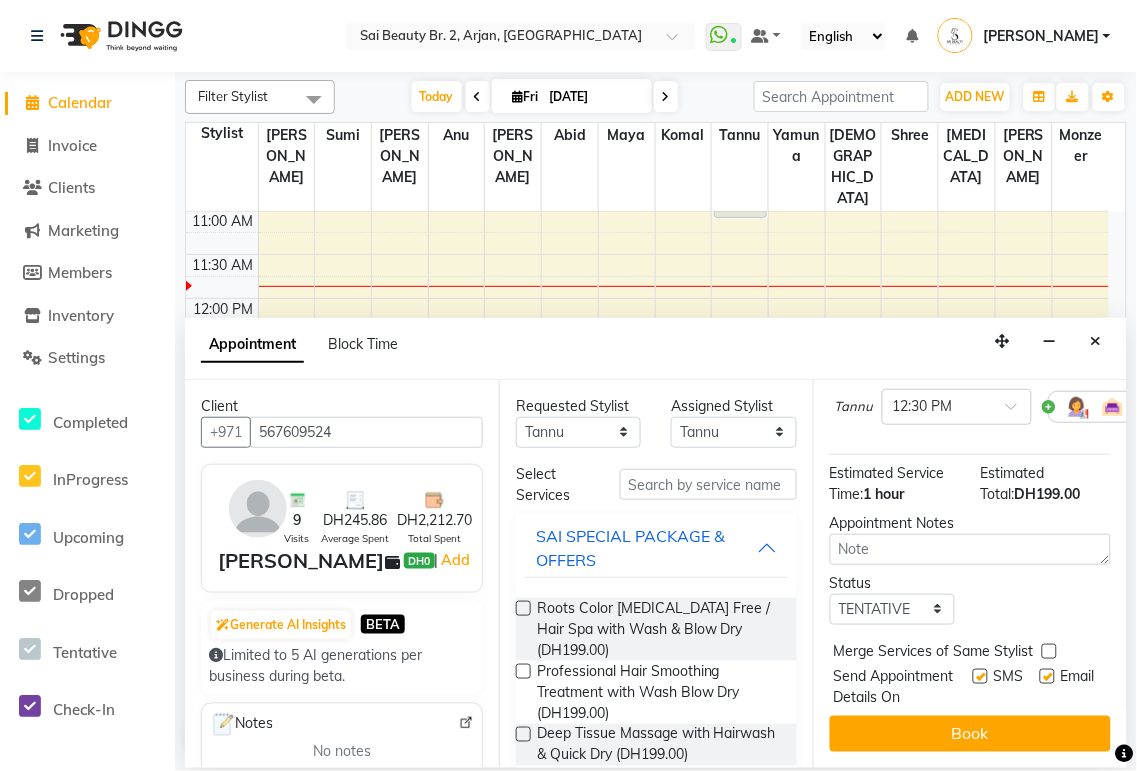 click at bounding box center (1049, 651) 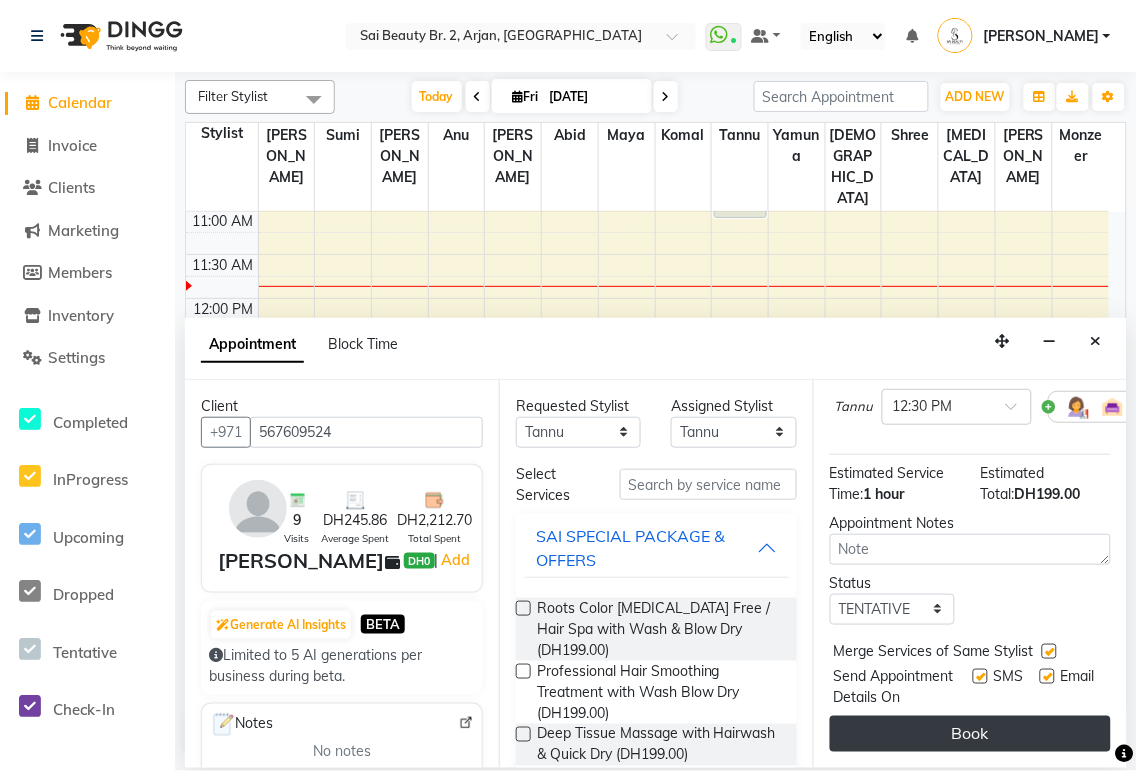 click on "Book" at bounding box center [970, 734] 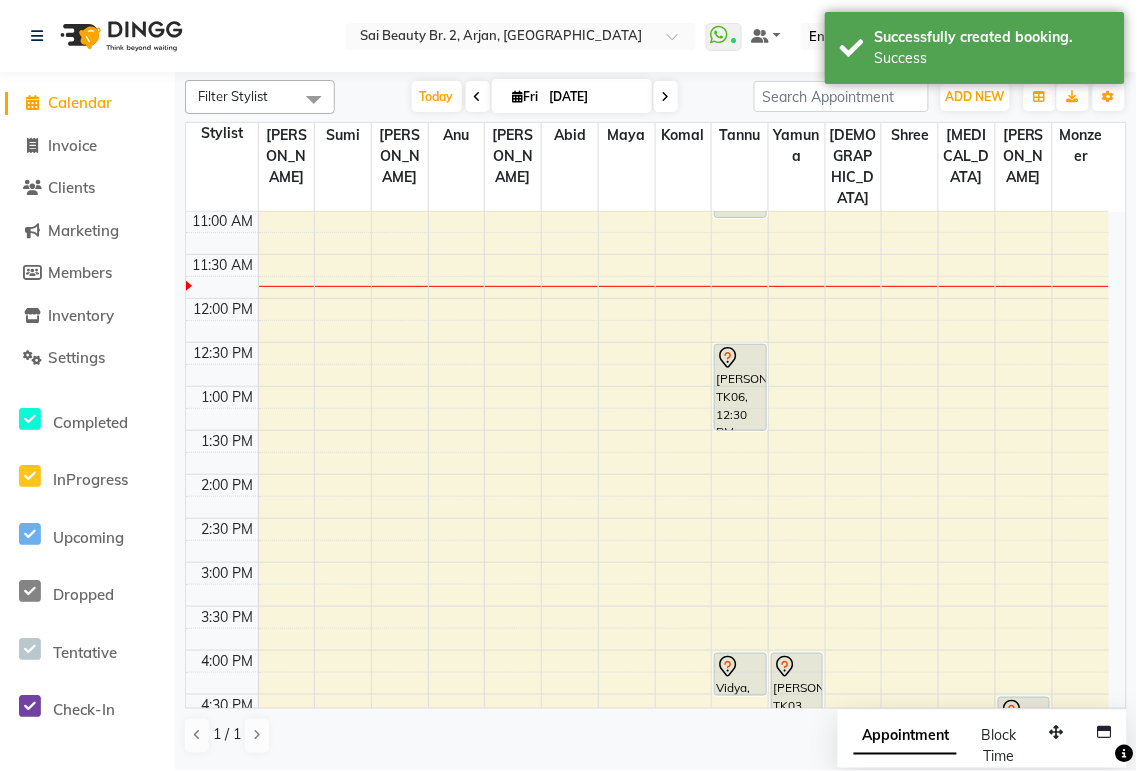 click on "Appointment" at bounding box center (905, 737) 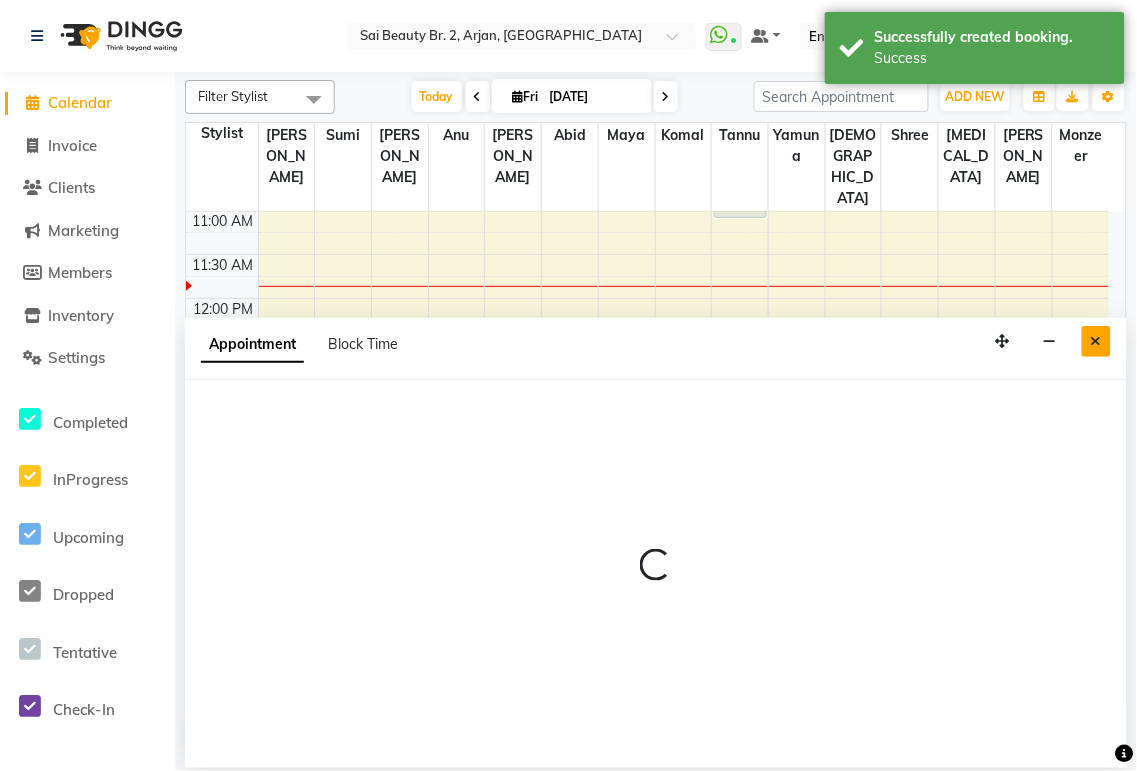 click at bounding box center (1096, 341) 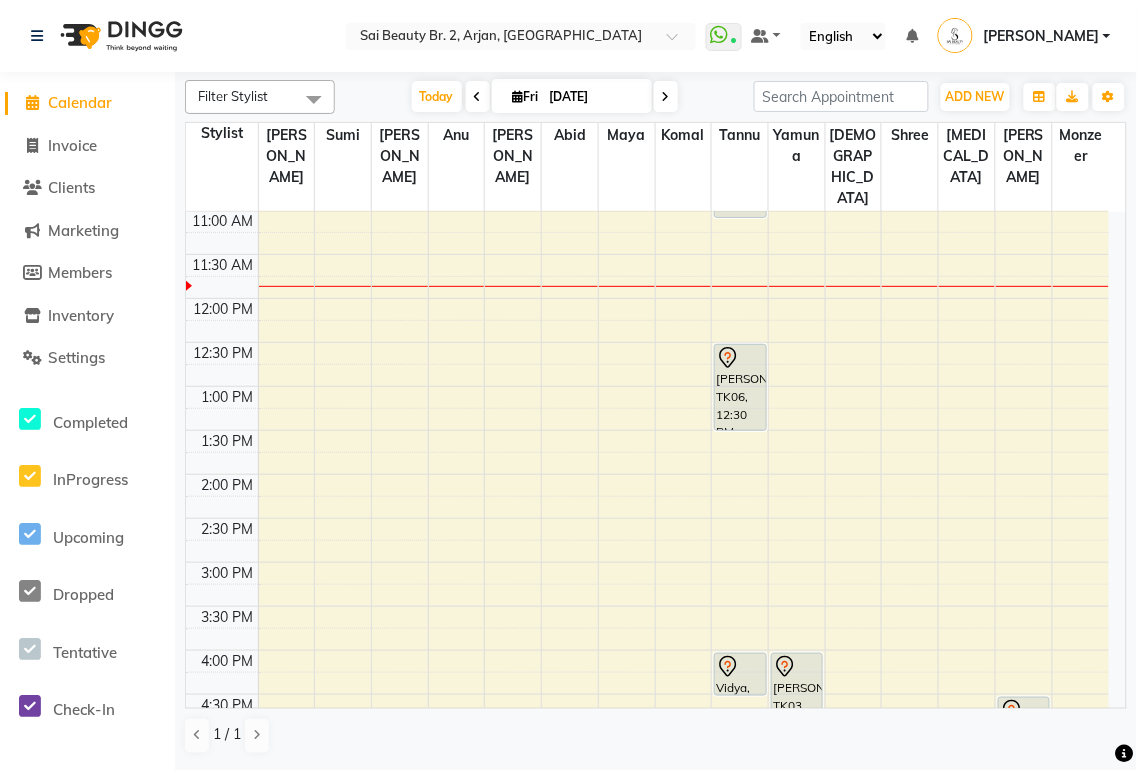 click at bounding box center [518, 96] 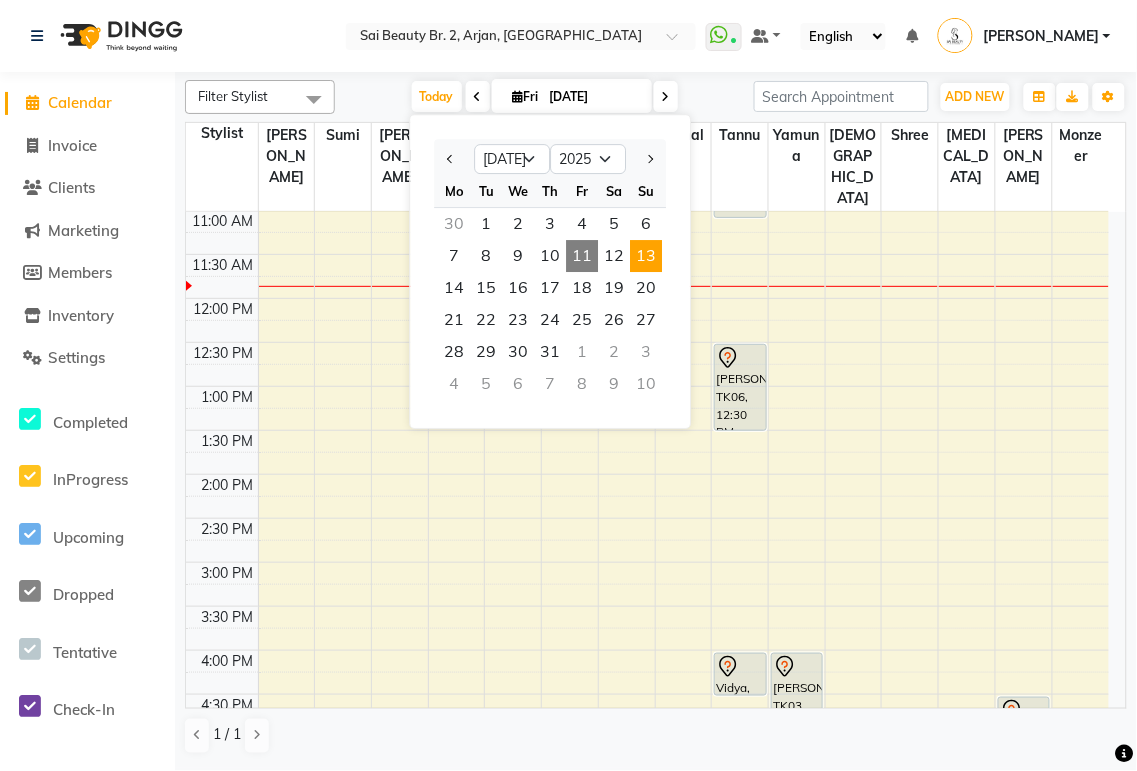 click on "13" at bounding box center [646, 256] 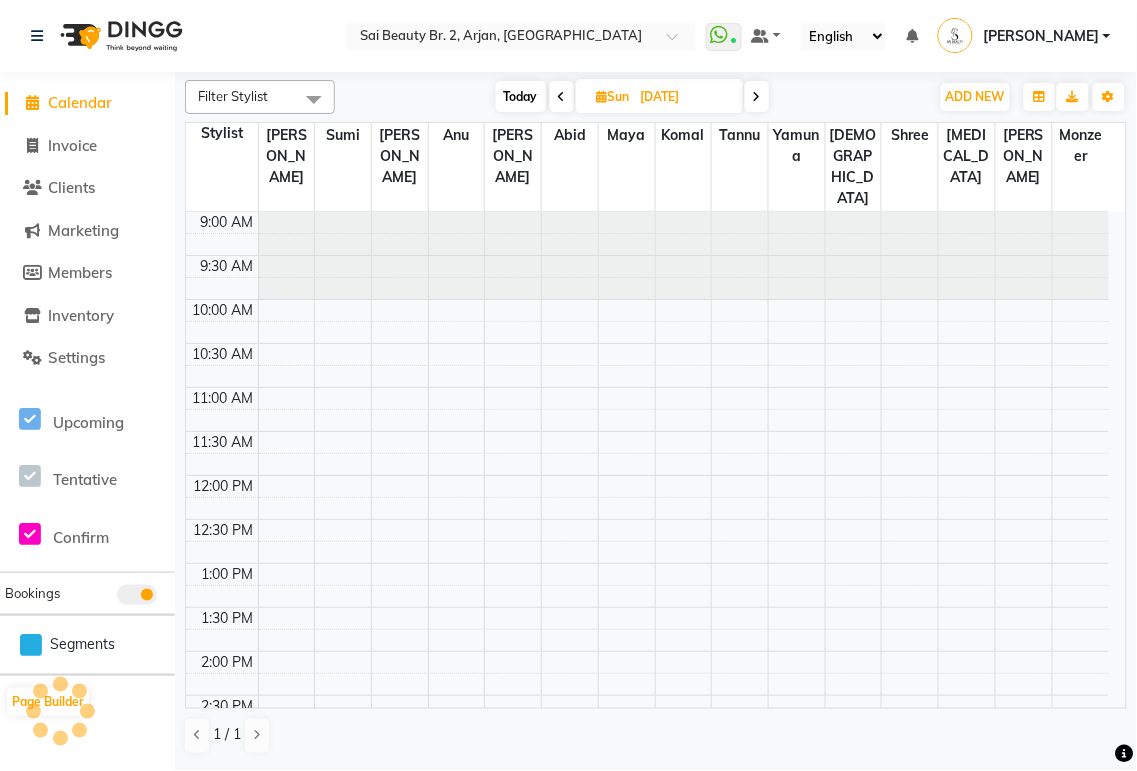 scroll, scrollTop: 177, scrollLeft: 0, axis: vertical 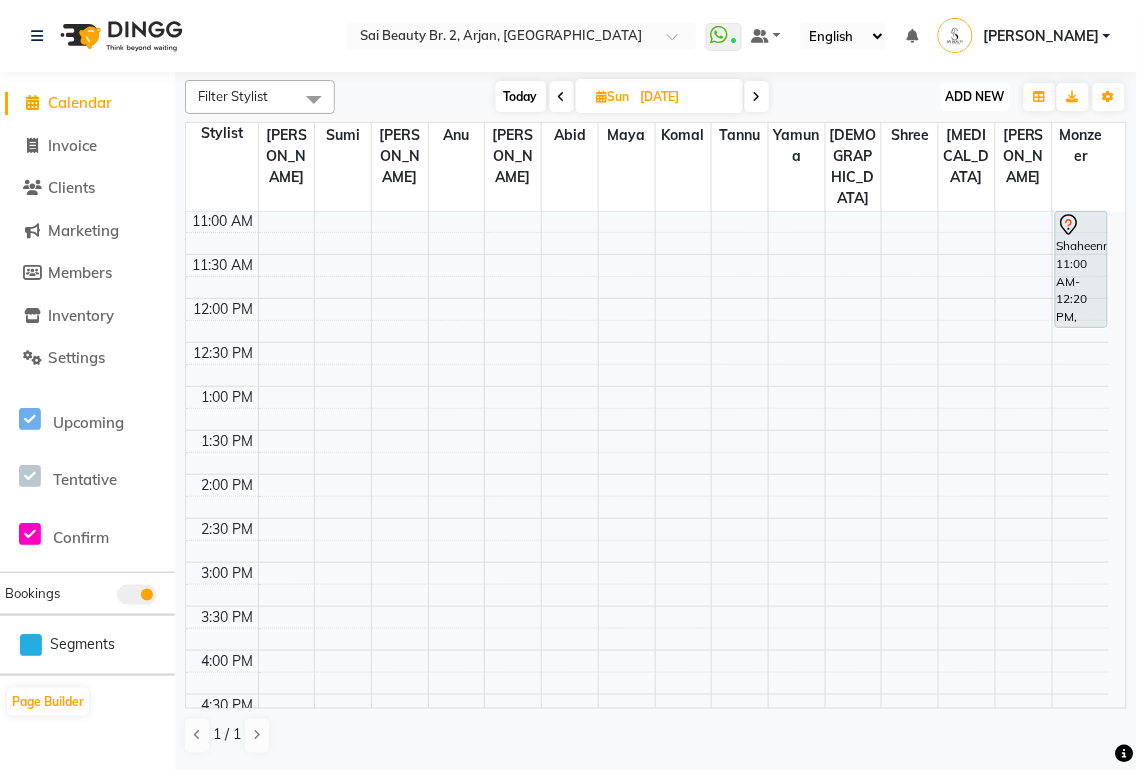 click on "ADD NEW" at bounding box center [975, 96] 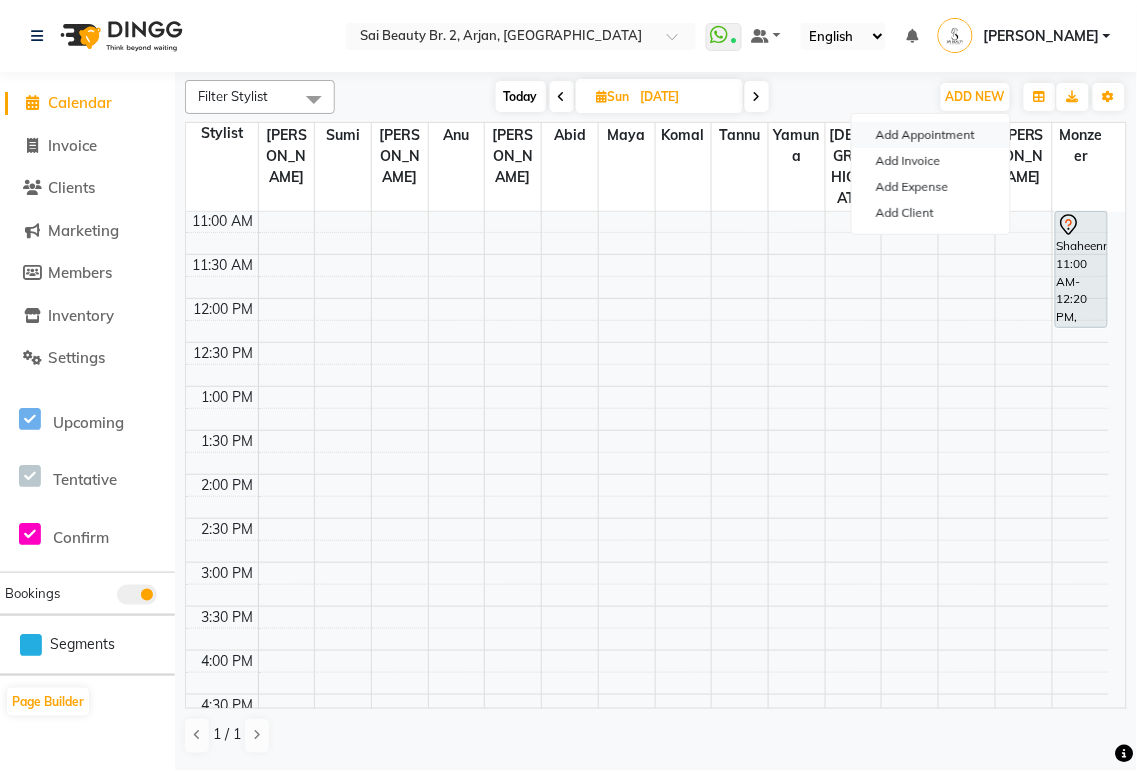 click on "Add Appointment" at bounding box center (931, 135) 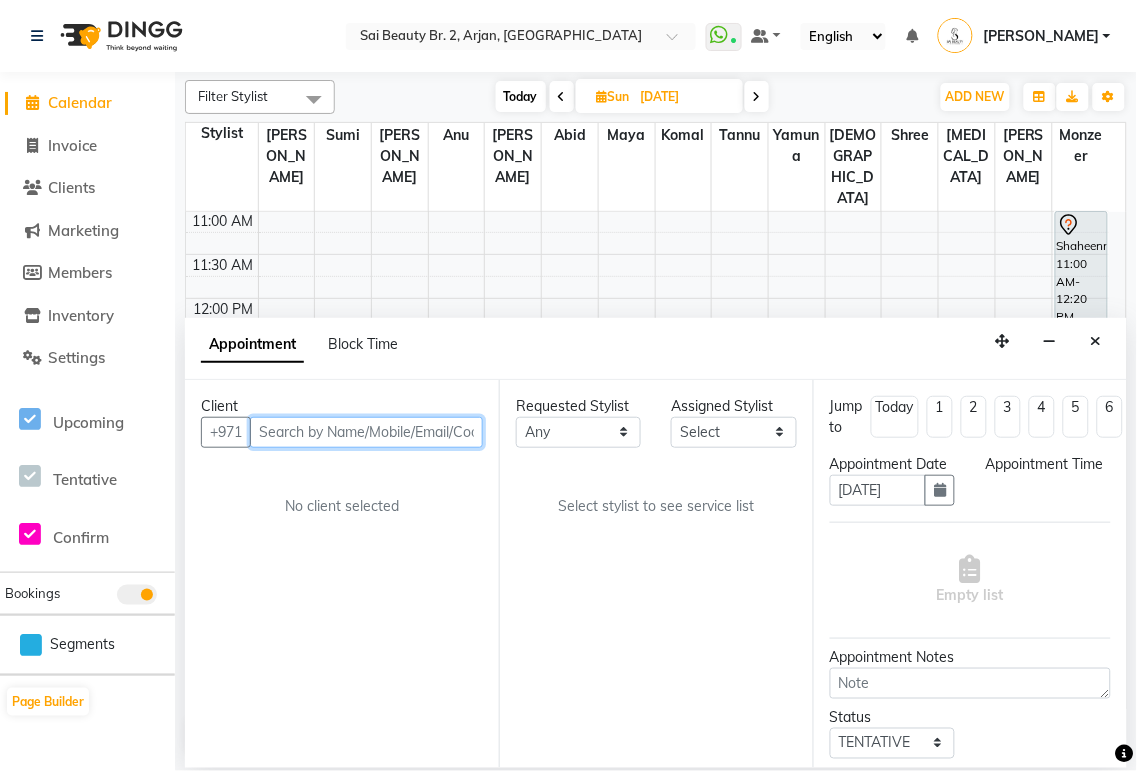 select on "600" 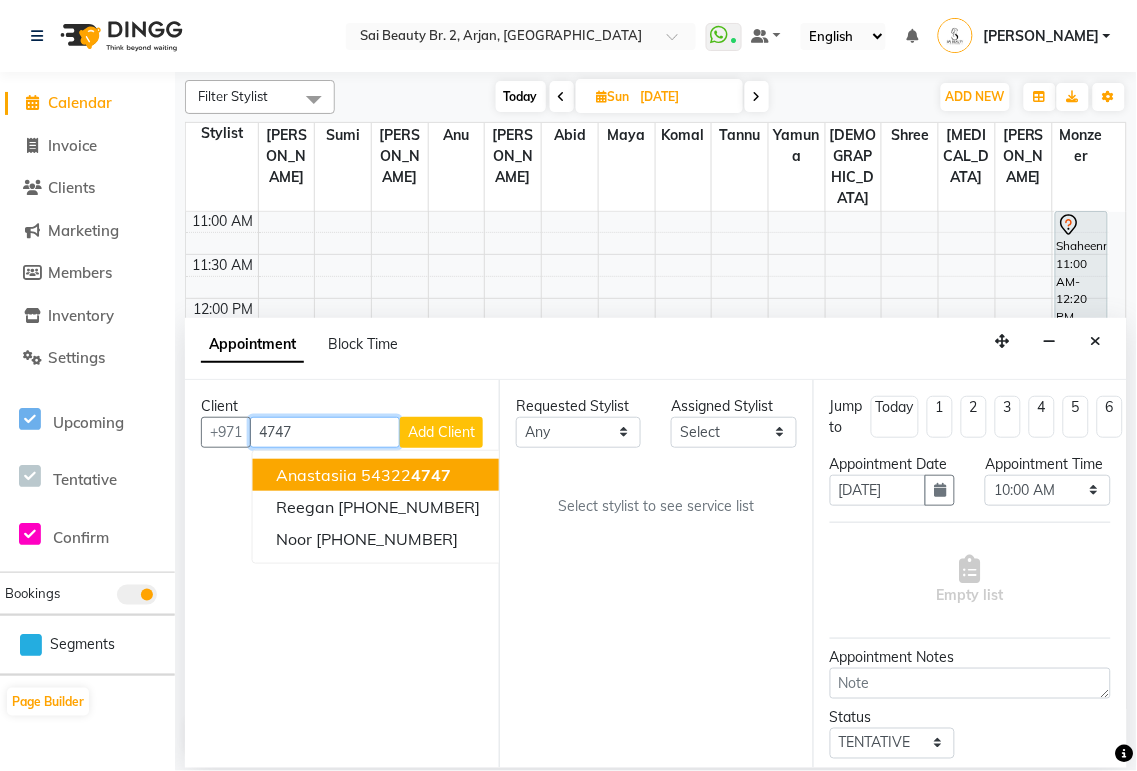 click on "4747" at bounding box center (432, 475) 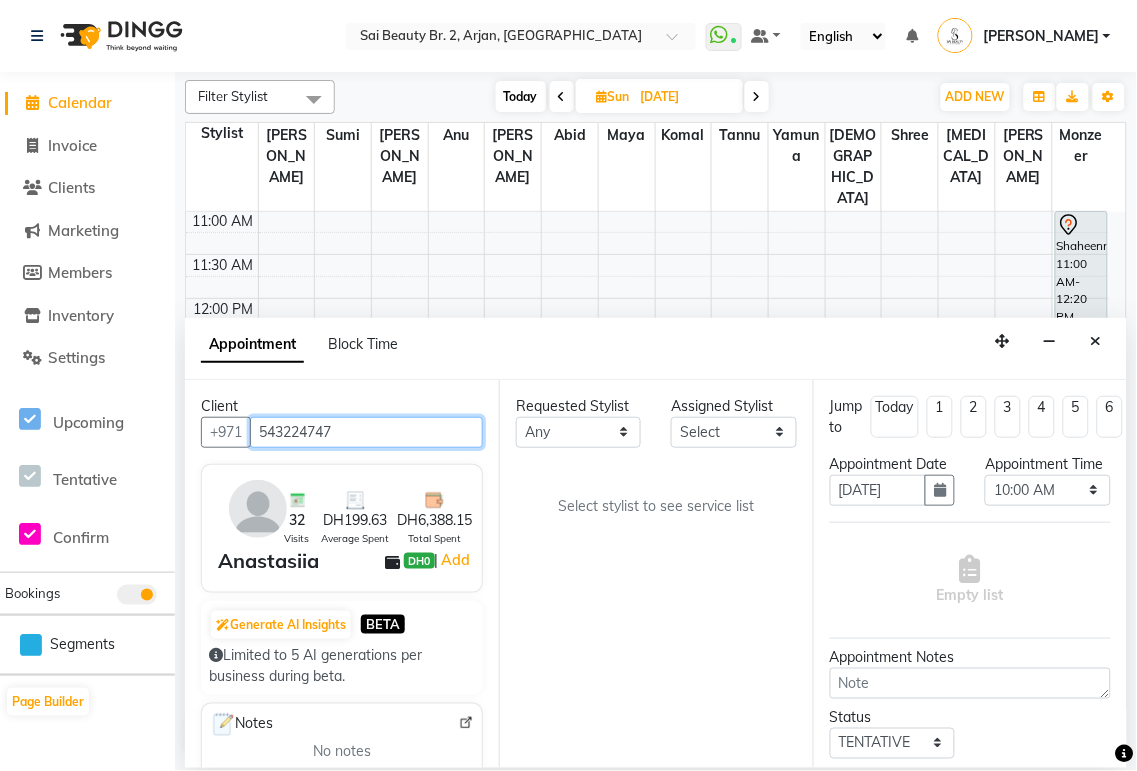 type on "543224747" 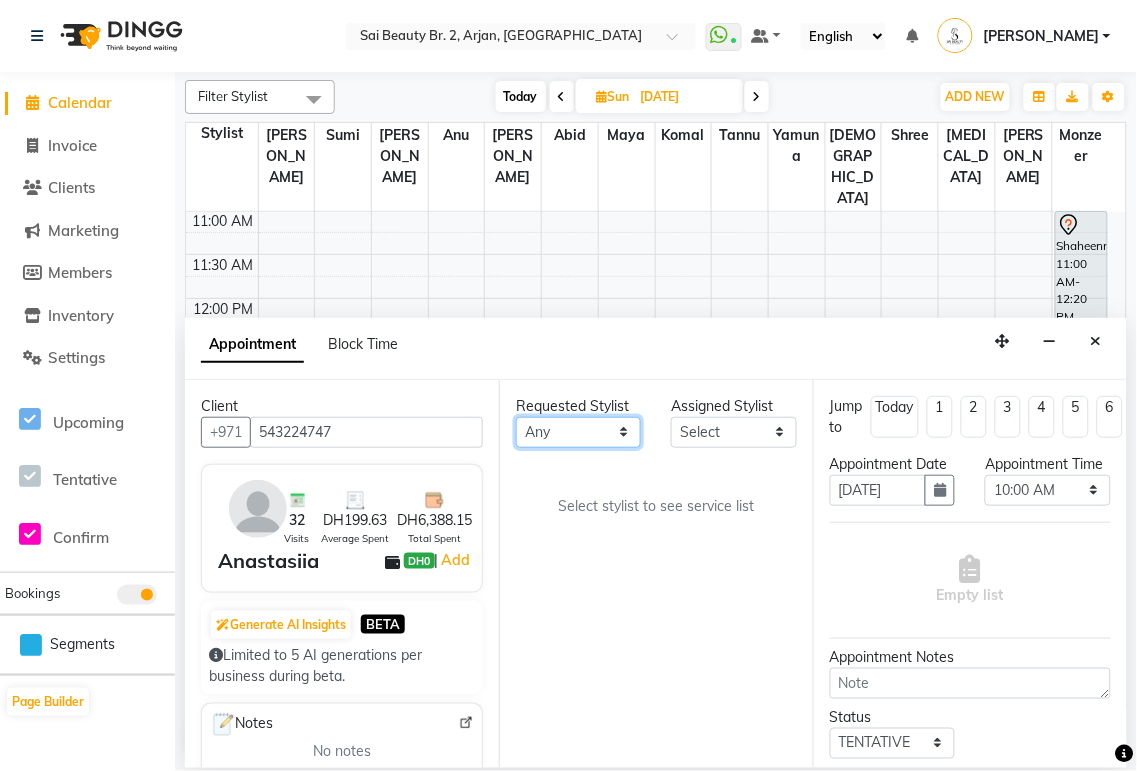 click on "Any [PERSON_NAME][MEDICAL_DATA] [PERSON_NAME] [PERSON_NAME] [PERSON_NAME] Gita [PERSON_NAME] monzeer Shree [PERSON_NAME] [PERSON_NAME]" at bounding box center [578, 432] 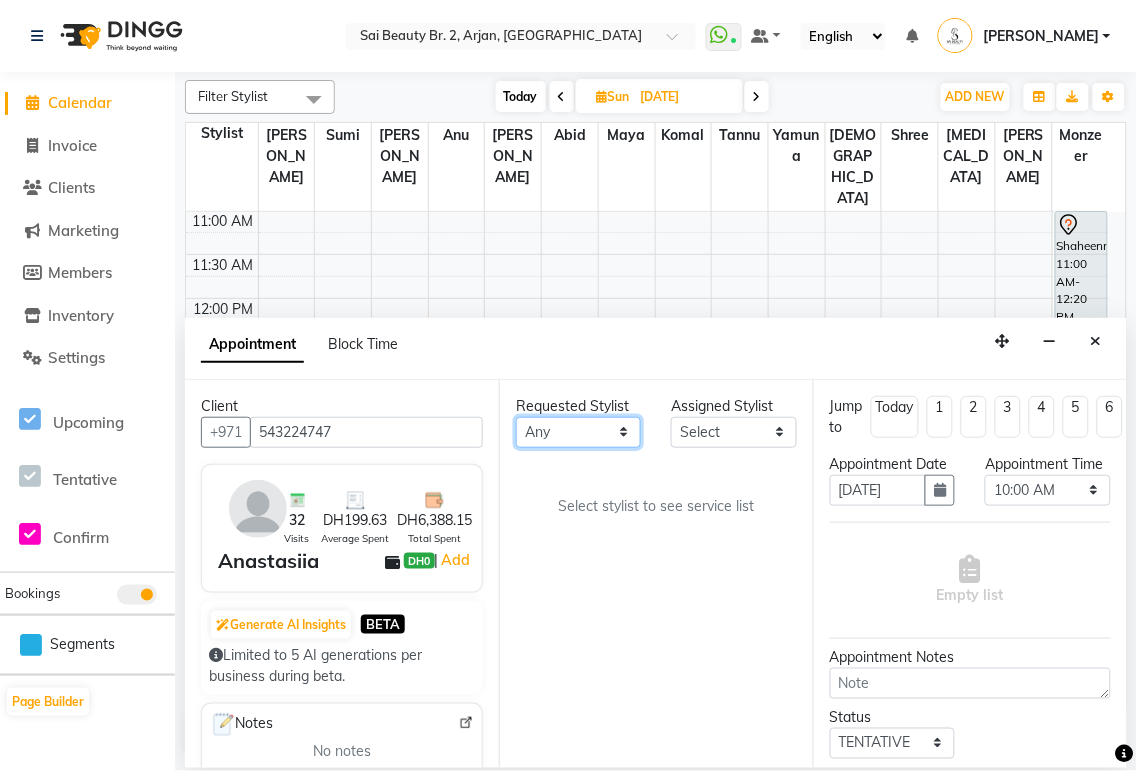 select on "82917" 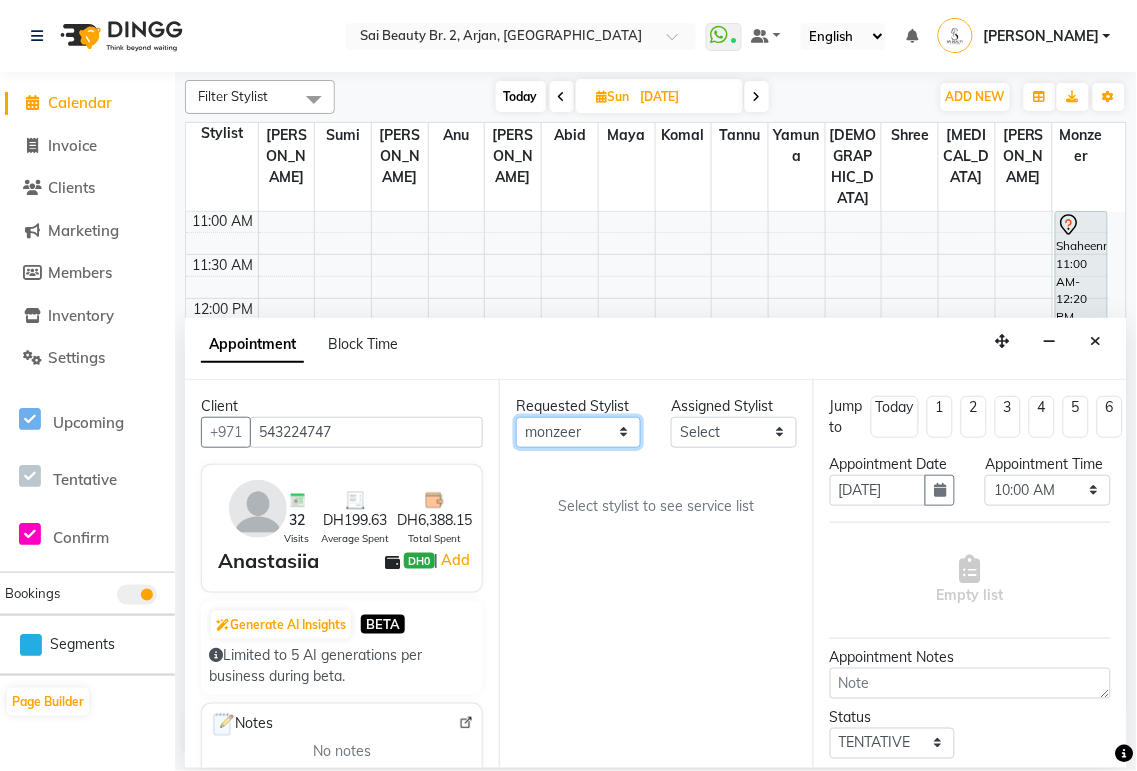 click on "Any [PERSON_NAME][MEDICAL_DATA] [PERSON_NAME] [PERSON_NAME] [PERSON_NAME] Gita [PERSON_NAME] monzeer Shree [PERSON_NAME] [PERSON_NAME]" at bounding box center (578, 432) 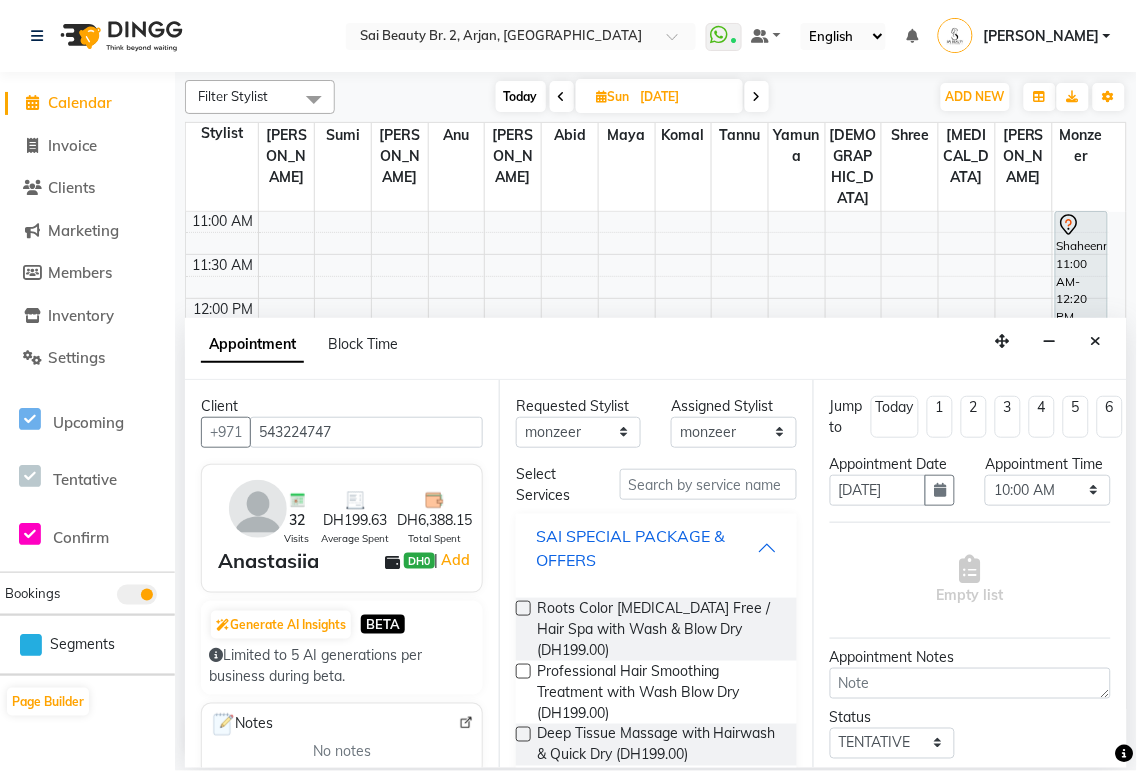 click on "SAI SPECIAL PACKAGE & OFFERS" at bounding box center [646, 548] 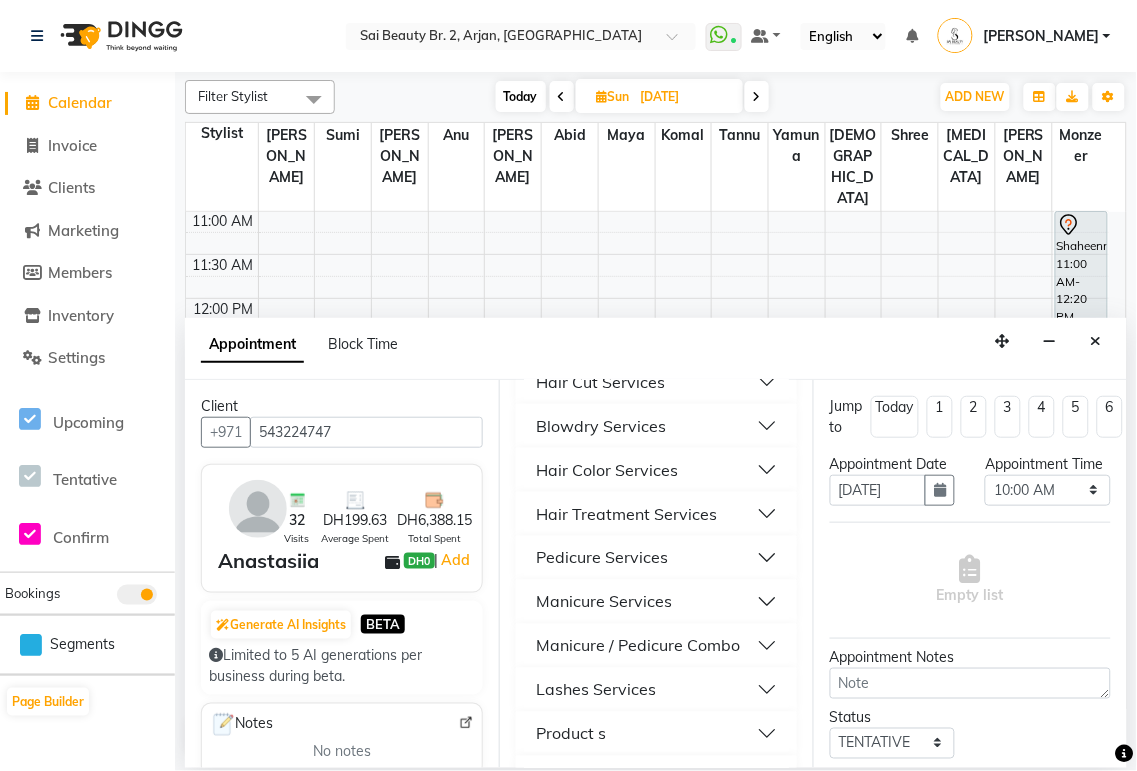 scroll, scrollTop: 575, scrollLeft: 0, axis: vertical 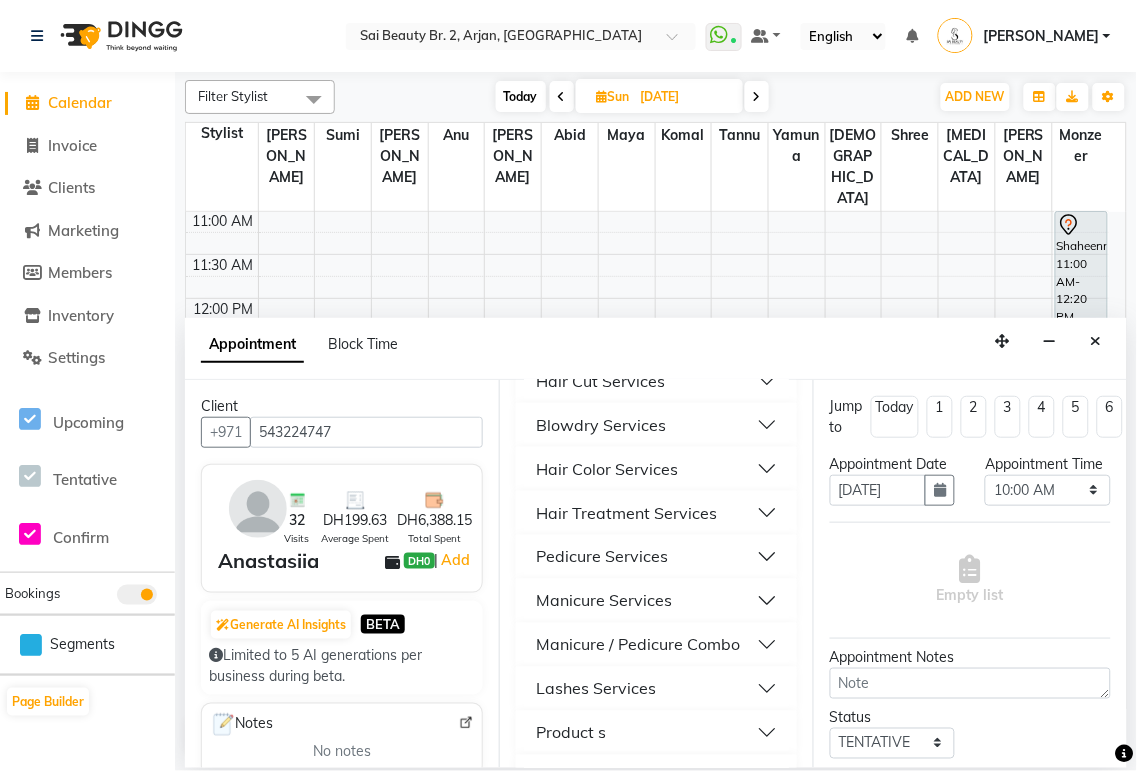 click on "Hair Color Services" at bounding box center (656, 469) 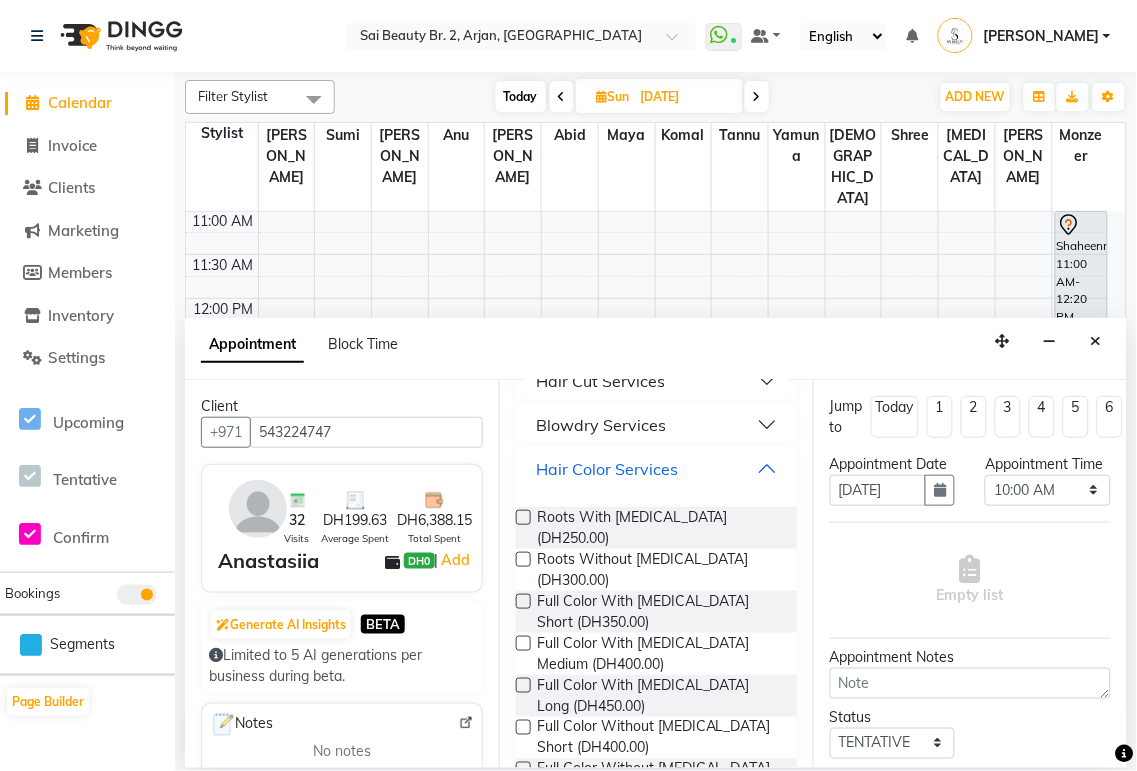 click on "Hair Color Services" at bounding box center [656, 469] 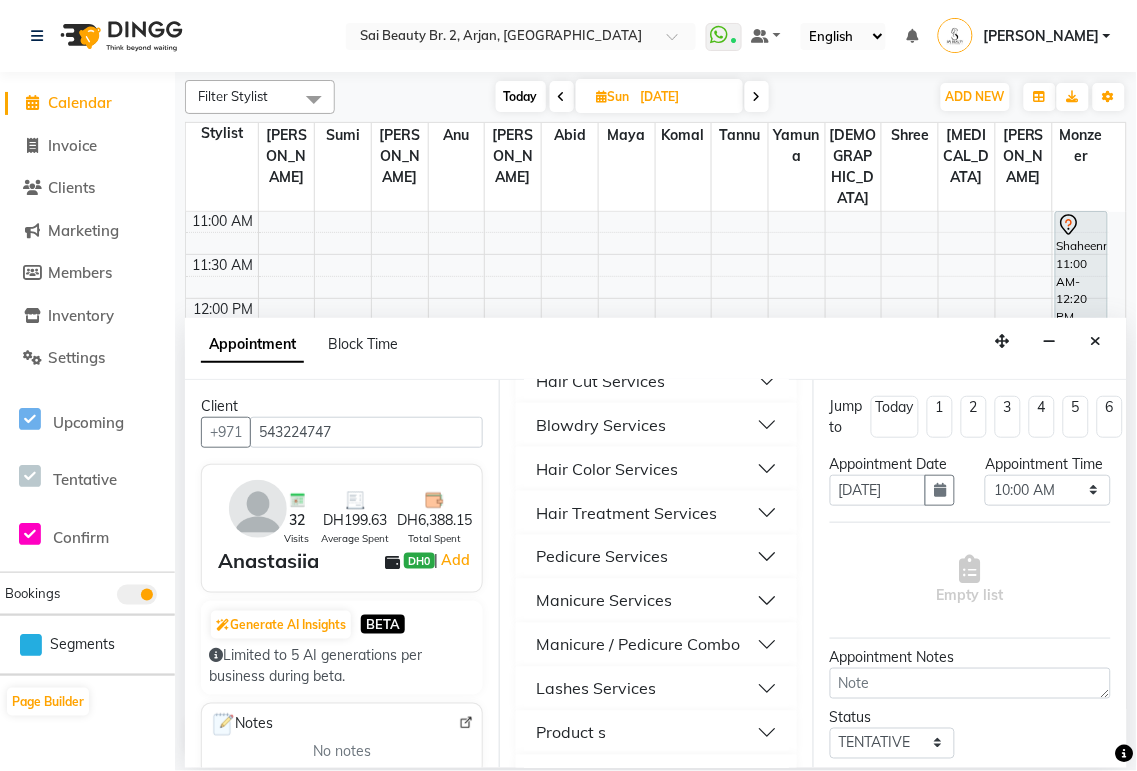 click on "Hair Treatment Services" at bounding box center [656, 513] 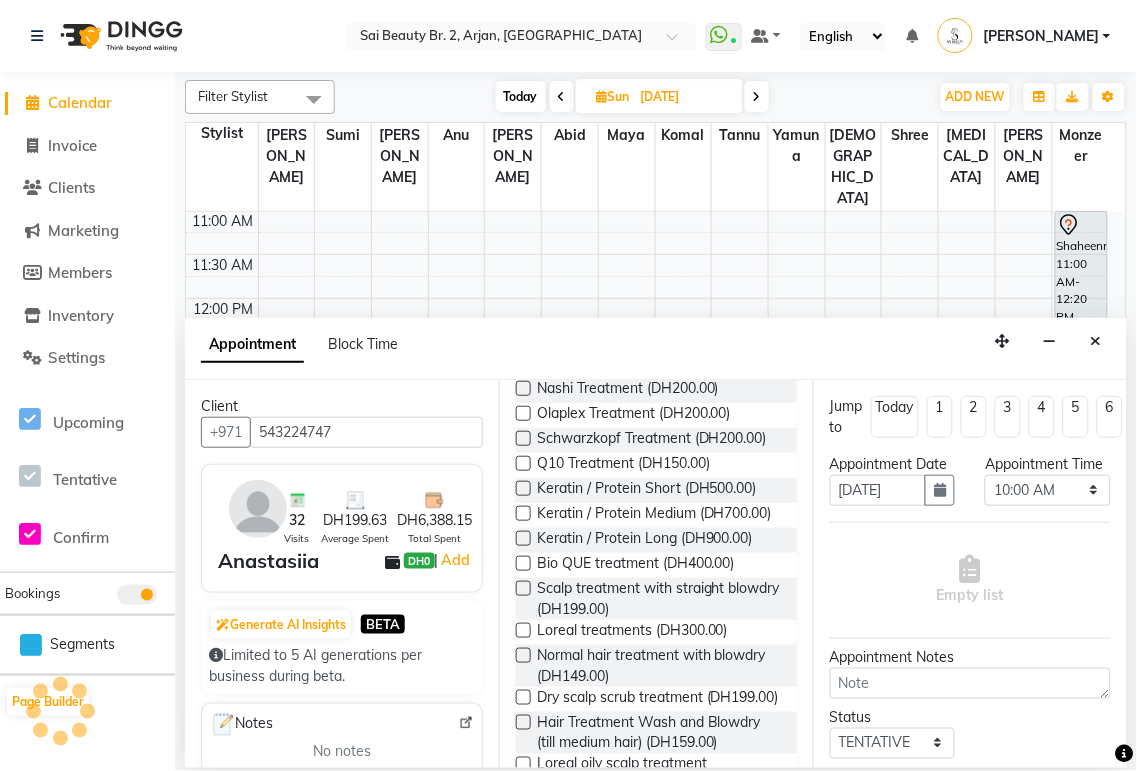 scroll, scrollTop: 753, scrollLeft: 0, axis: vertical 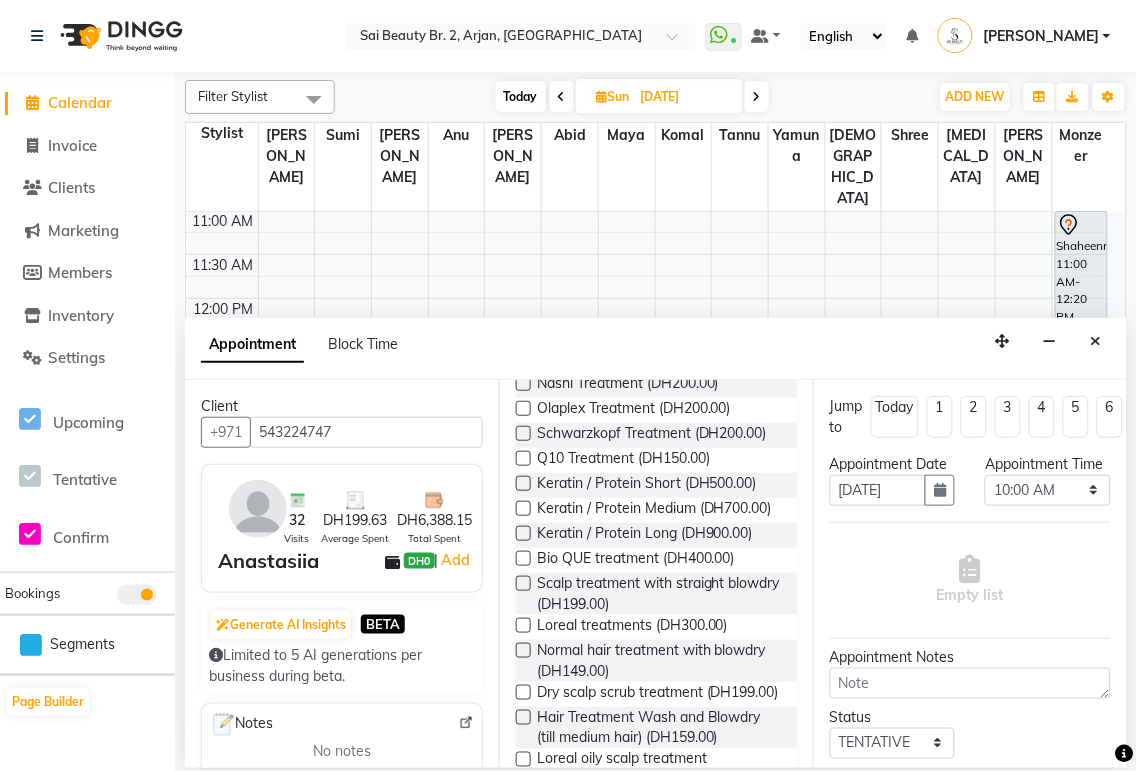 click at bounding box center [523, 483] 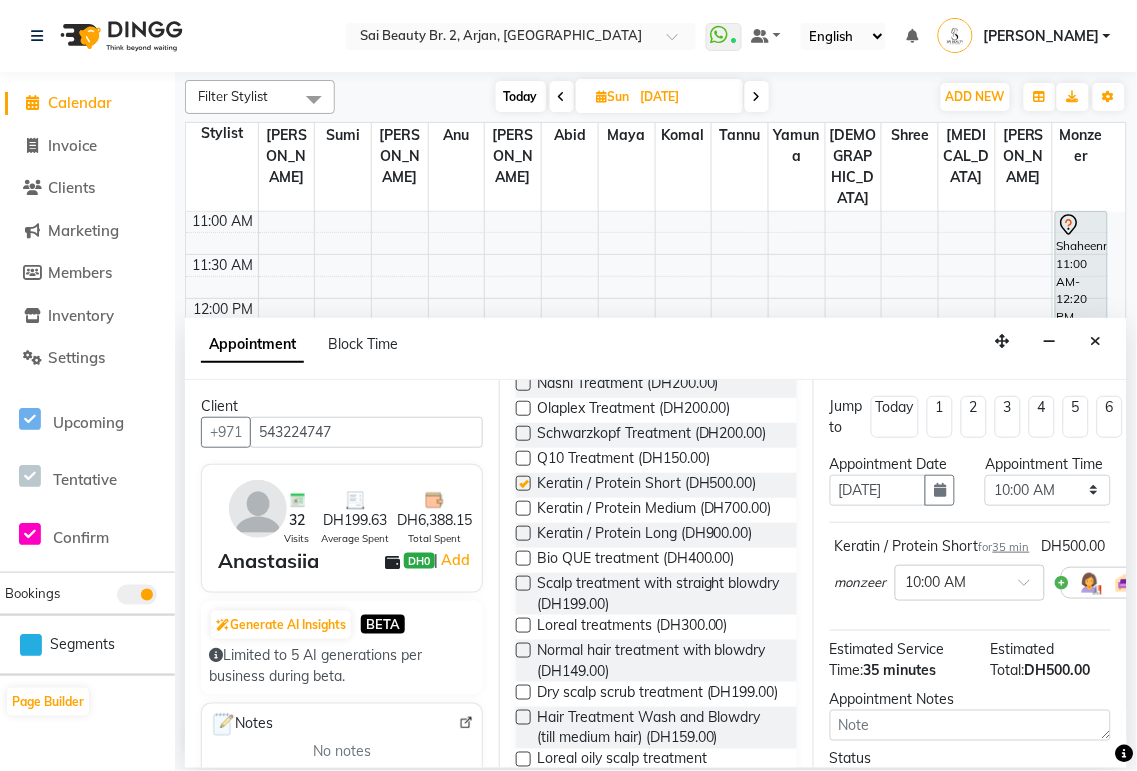 checkbox on "false" 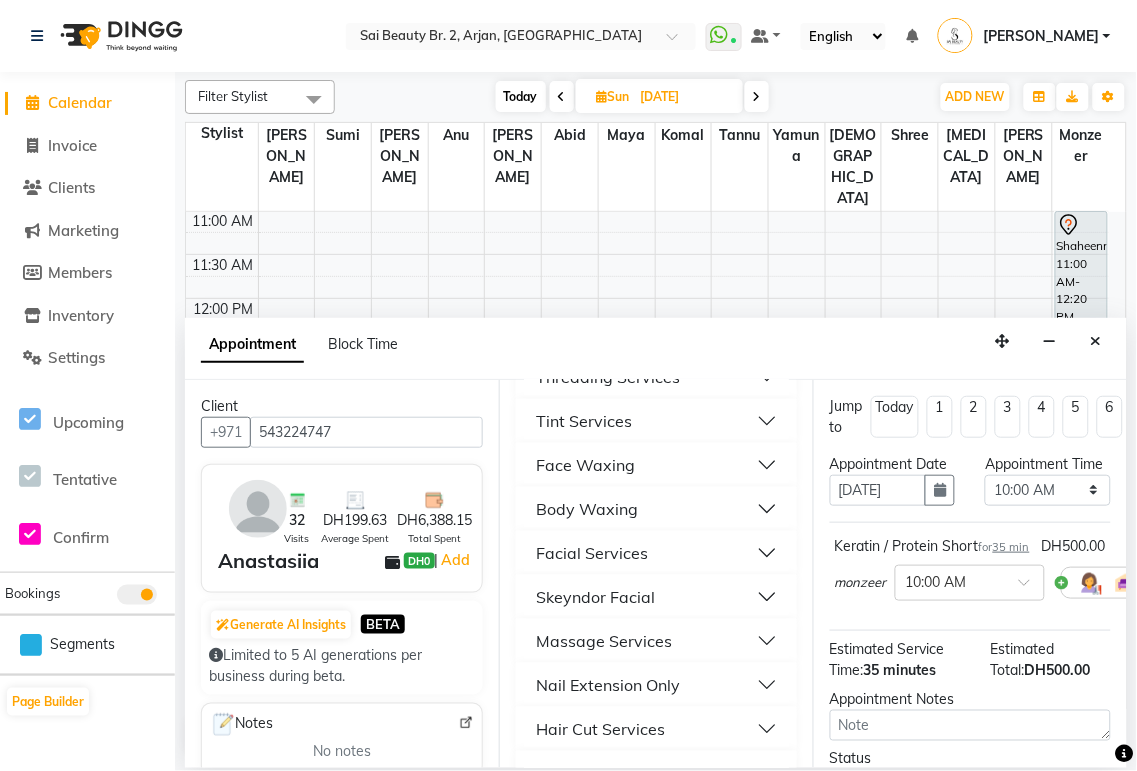 scroll, scrollTop: 0, scrollLeft: 0, axis: both 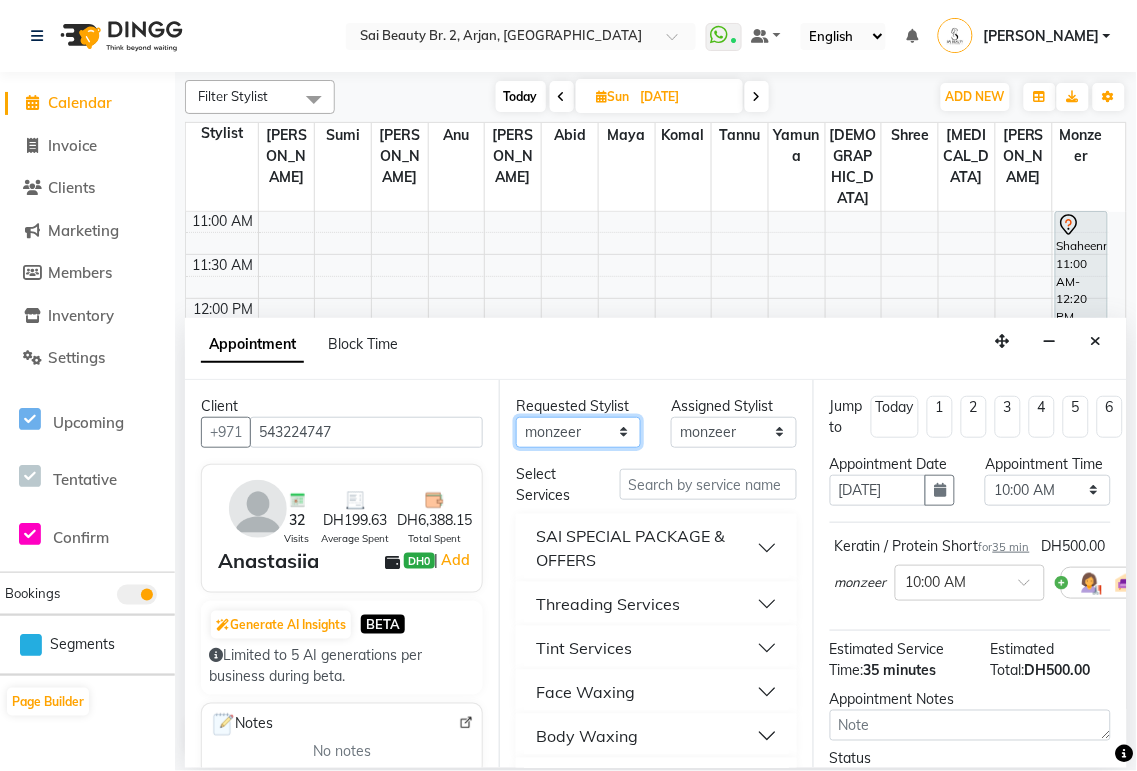 click on "Any [PERSON_NAME][MEDICAL_DATA] [PERSON_NAME] [PERSON_NAME] [PERSON_NAME] Gita [PERSON_NAME] monzeer Shree [PERSON_NAME] [PERSON_NAME]" at bounding box center [578, 432] 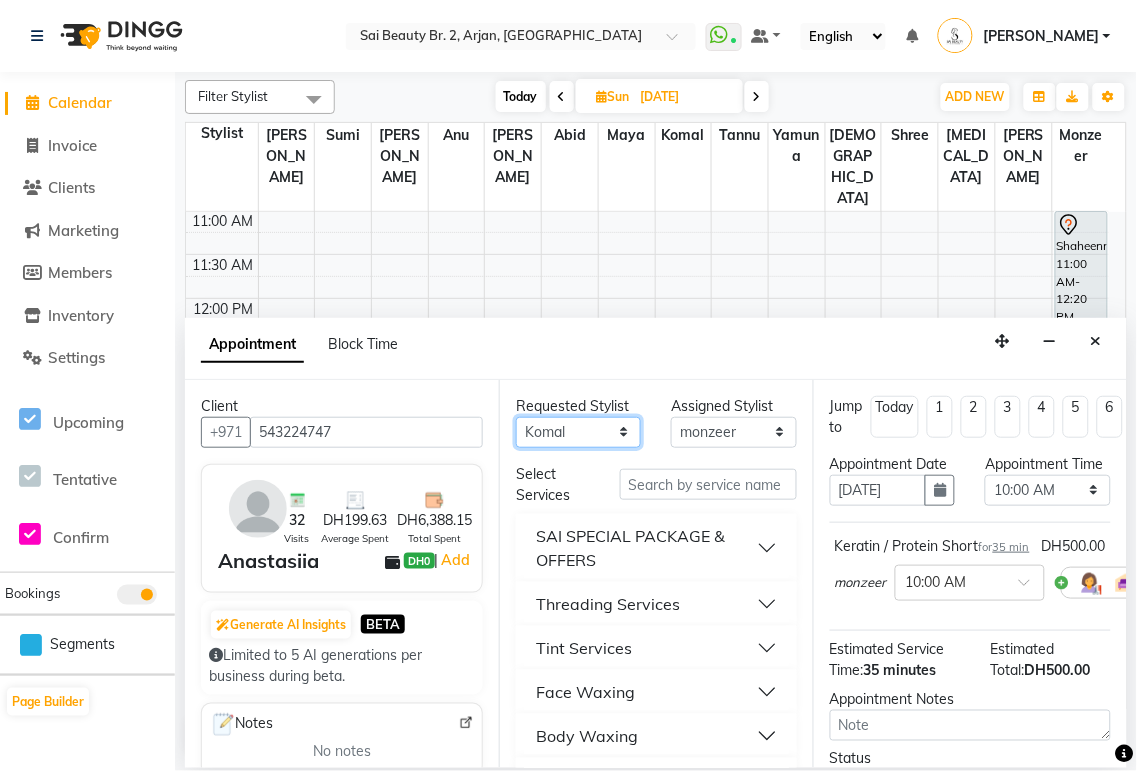 click on "Any [PERSON_NAME][MEDICAL_DATA] [PERSON_NAME] [PERSON_NAME] [PERSON_NAME] Gita [PERSON_NAME] monzeer Shree [PERSON_NAME] [PERSON_NAME]" at bounding box center [578, 432] 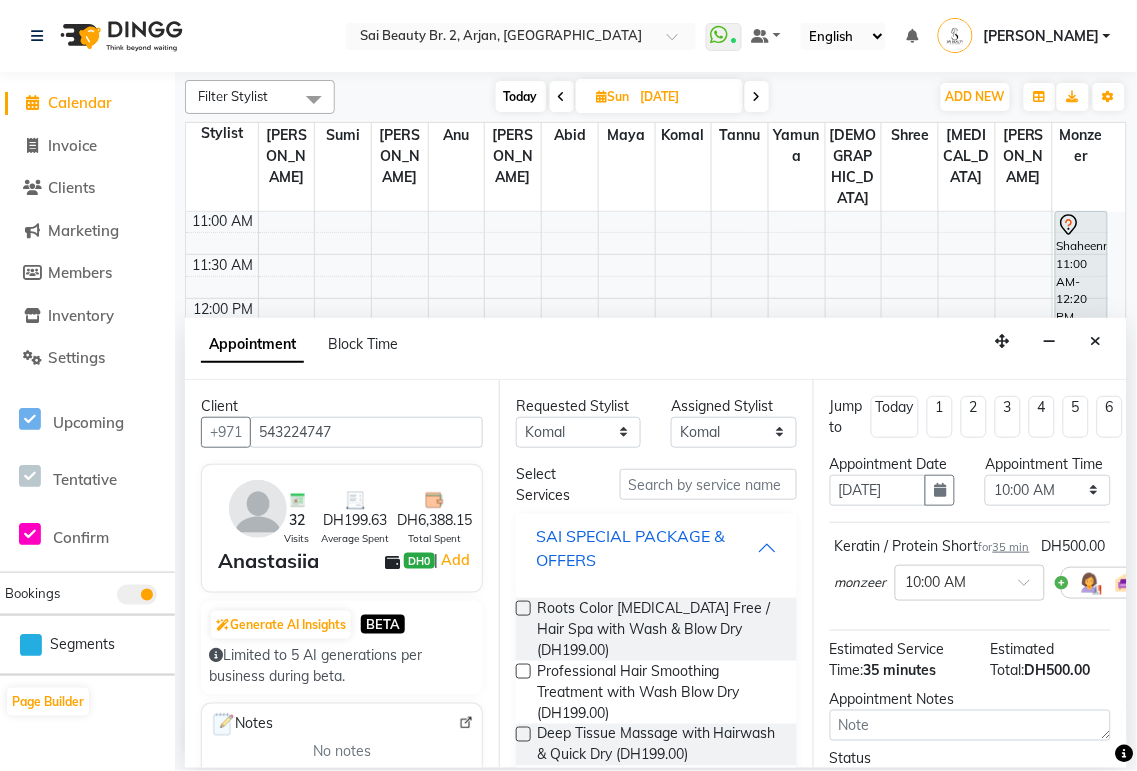 click on "SAI SPECIAL PACKAGE & OFFERS" at bounding box center [646, 548] 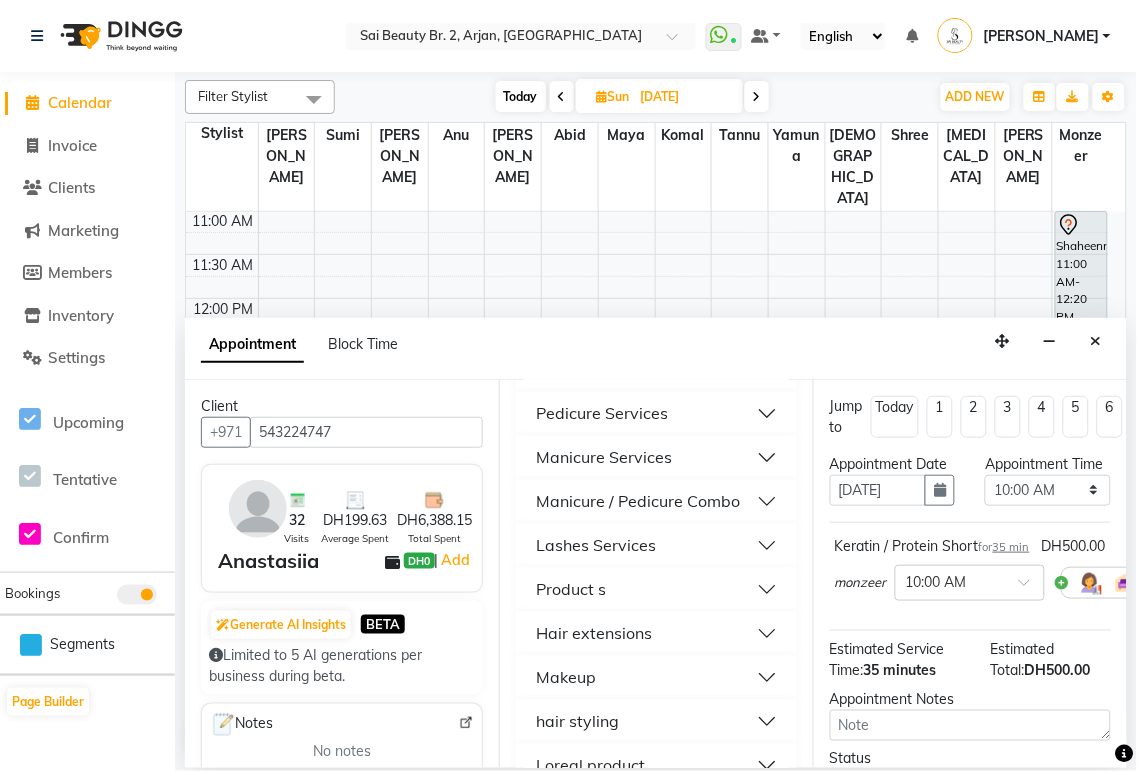 scroll, scrollTop: 728, scrollLeft: 0, axis: vertical 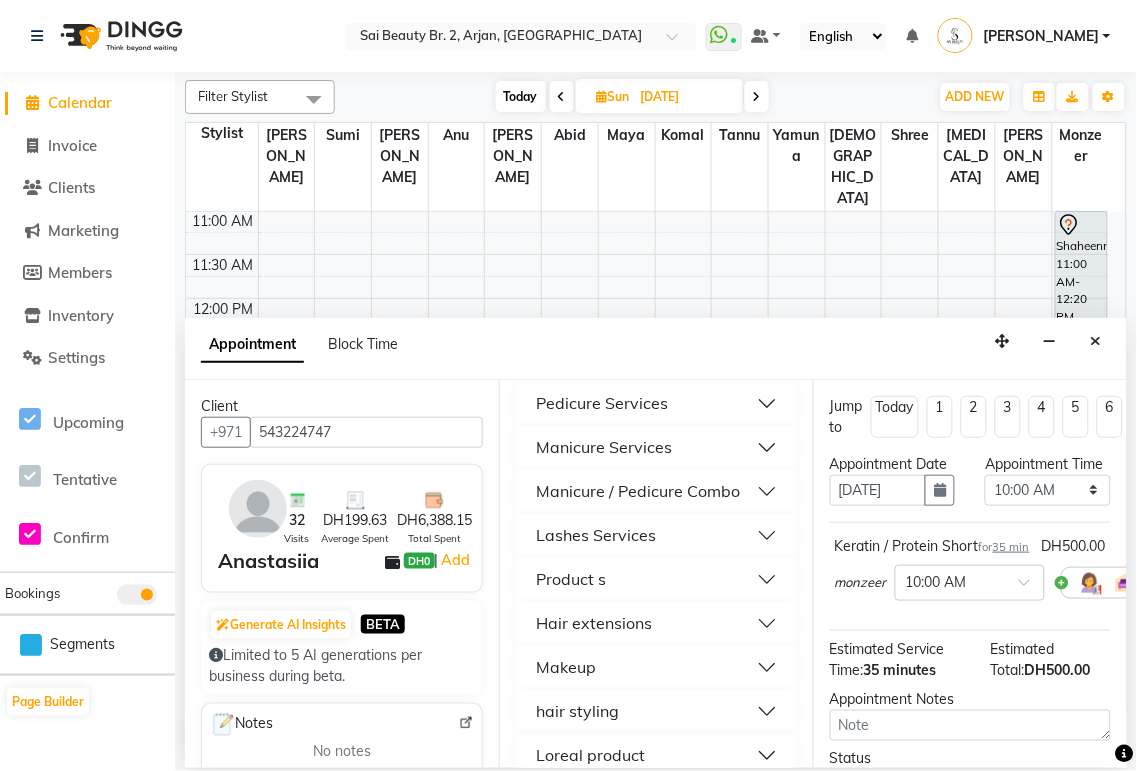 click on "Manicure / Pedicure Combo" at bounding box center [638, 492] 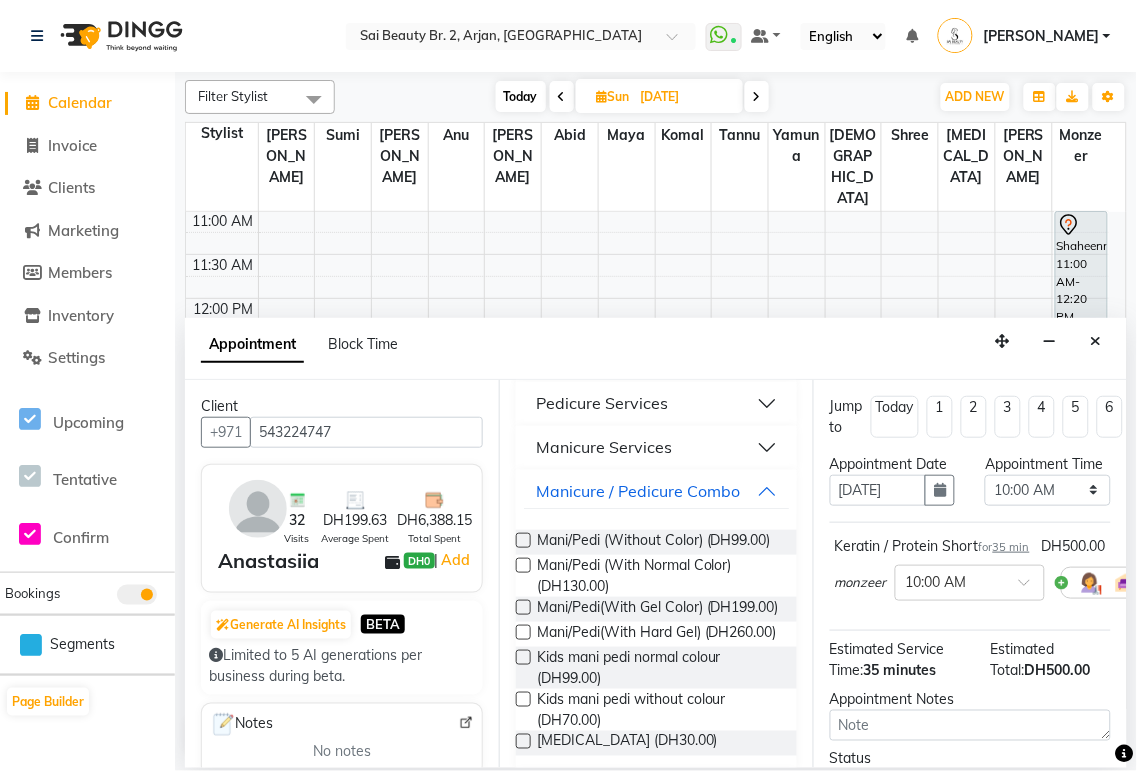 click at bounding box center [523, 607] 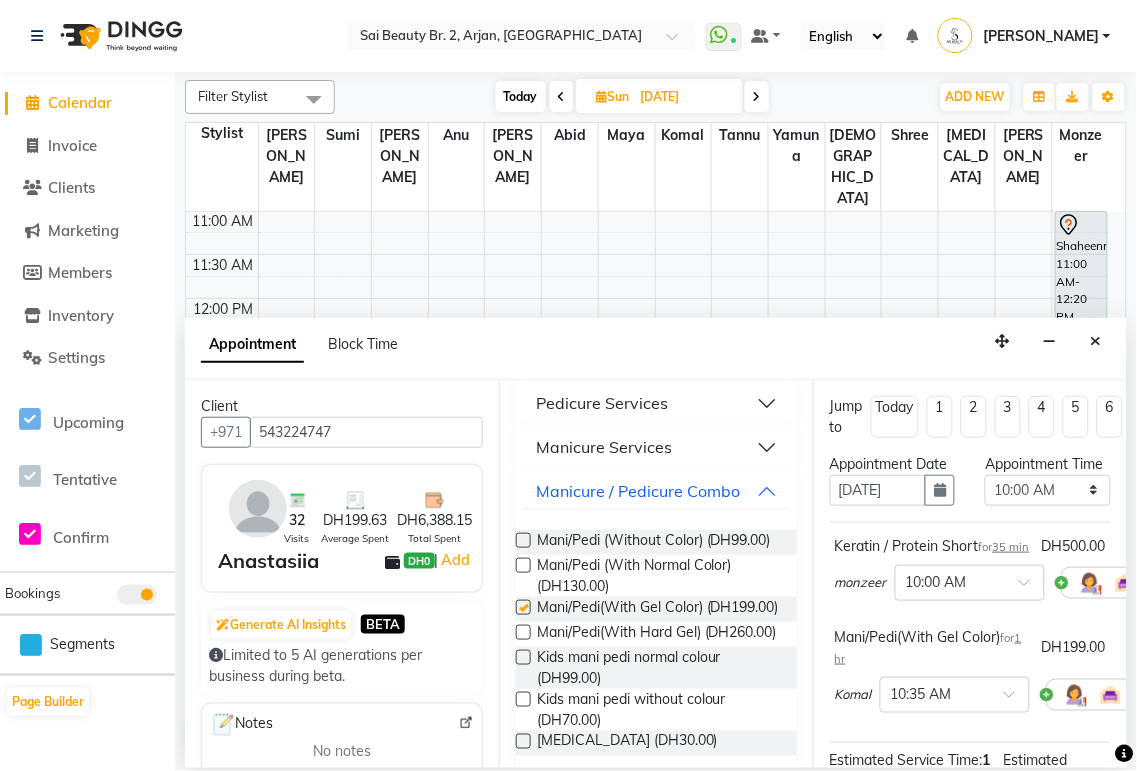 checkbox on "false" 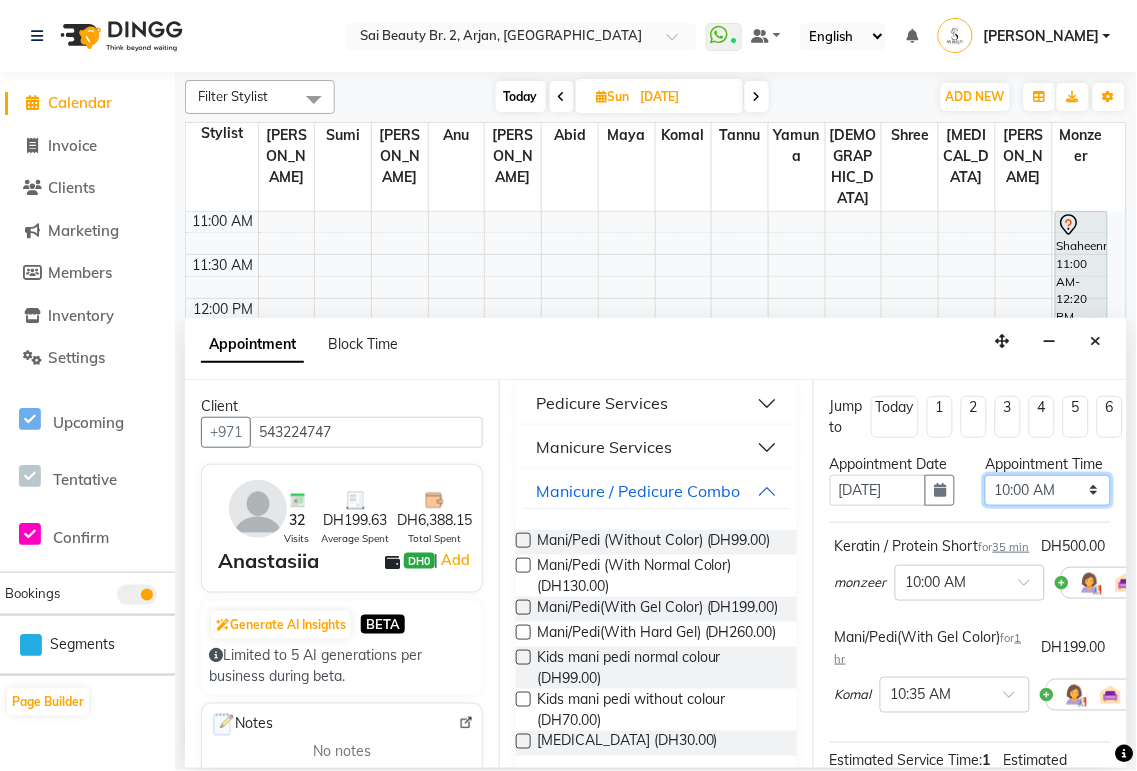 click on "Select 10:00 AM 10:05 AM 10:10 AM 10:15 AM 10:20 AM 10:25 AM 10:30 AM 10:35 AM 10:40 AM 10:45 AM 10:50 AM 10:55 AM 11:00 AM 11:05 AM 11:10 AM 11:15 AM 11:20 AM 11:25 AM 11:30 AM 11:35 AM 11:40 AM 11:45 AM 11:50 AM 11:55 AM 12:00 PM 12:05 PM 12:10 PM 12:15 PM 12:20 PM 12:25 PM 12:30 PM 12:35 PM 12:40 PM 12:45 PM 12:50 PM 12:55 PM 01:00 PM 01:05 PM 01:10 PM 01:15 PM 01:20 PM 01:25 PM 01:30 PM 01:35 PM 01:40 PM 01:45 PM 01:50 PM 01:55 PM 02:00 PM 02:05 PM 02:10 PM 02:15 PM 02:20 PM 02:25 PM 02:30 PM 02:35 PM 02:40 PM 02:45 PM 02:50 PM 02:55 PM 03:00 PM 03:05 PM 03:10 PM 03:15 PM 03:20 PM 03:25 PM 03:30 PM 03:35 PM 03:40 PM 03:45 PM 03:50 PM 03:55 PM 04:00 PM 04:05 PM 04:10 PM 04:15 PM 04:20 PM 04:25 PM 04:30 PM 04:35 PM 04:40 PM 04:45 PM 04:50 PM 04:55 PM 05:00 PM 05:05 PM 05:10 PM 05:15 PM 05:20 PM 05:25 PM 05:30 PM 05:35 PM 05:40 PM 05:45 PM 05:50 PM 05:55 PM 06:00 PM 06:05 PM 06:10 PM 06:15 PM 06:20 PM 06:25 PM 06:30 PM 06:35 PM 06:40 PM 06:45 PM 06:50 PM 06:55 PM 07:00 PM 07:05 PM 07:10 PM 07:15 PM 07:20 PM" at bounding box center [1047, 490] 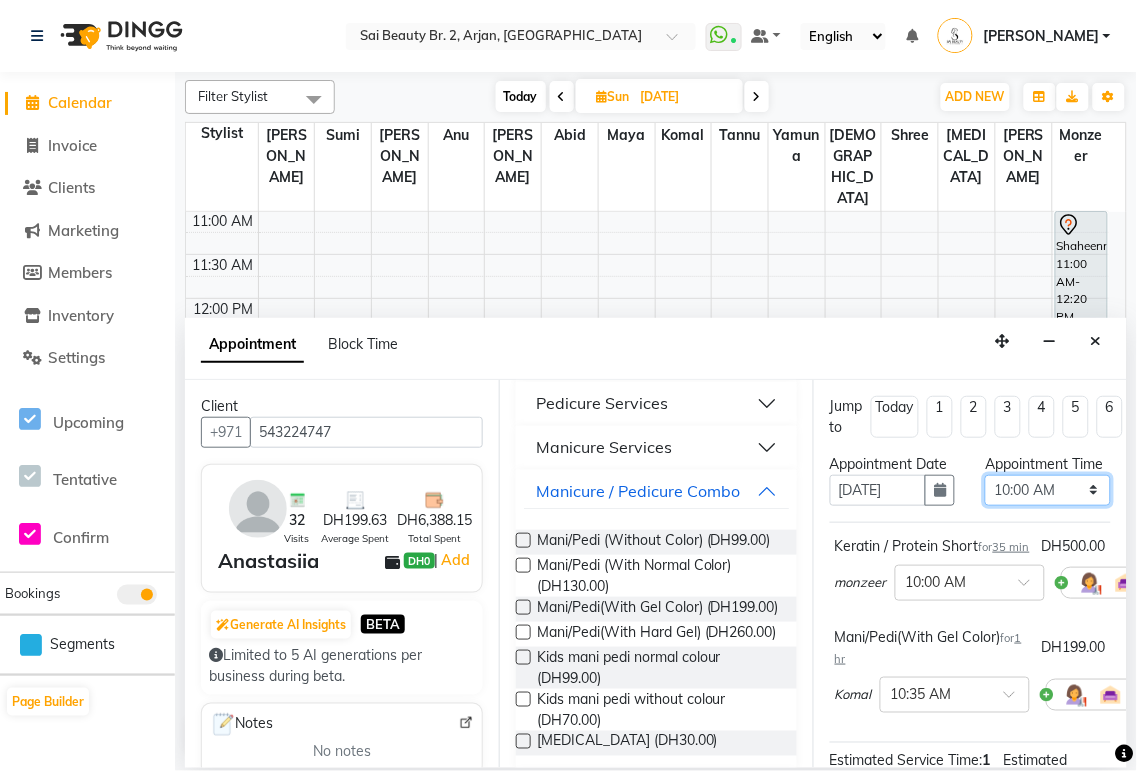 select on "690" 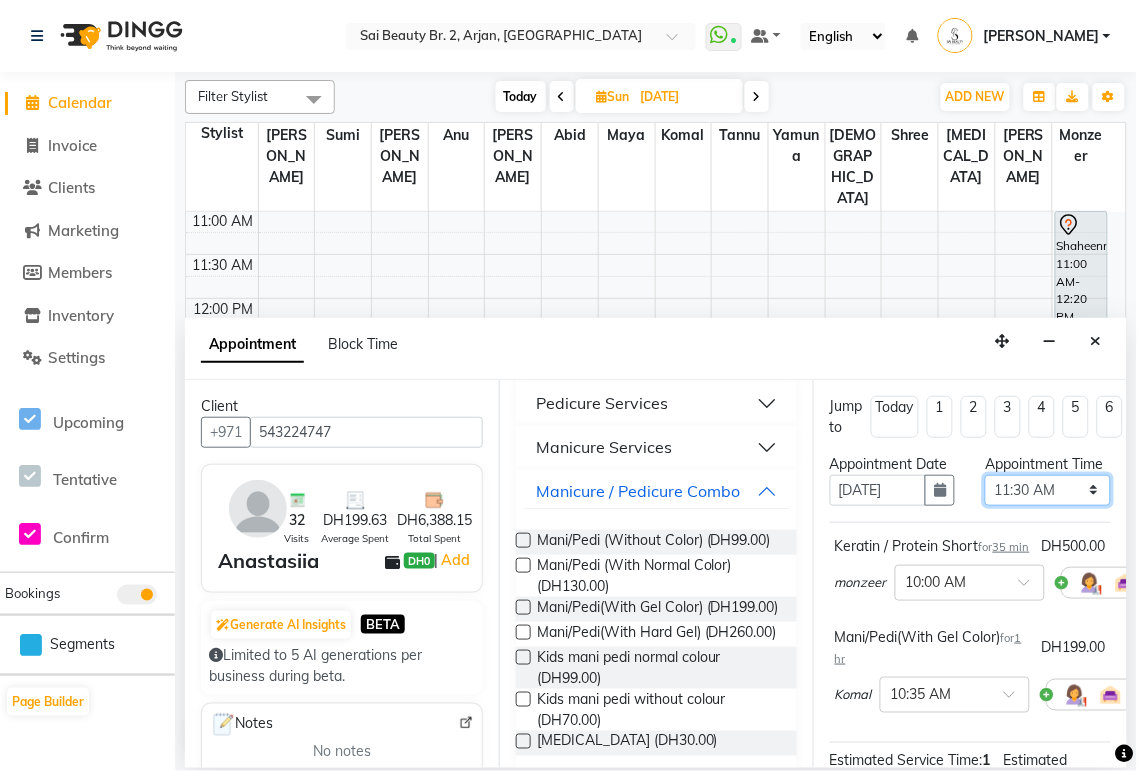 click on "Select 10:00 AM 10:05 AM 10:10 AM 10:15 AM 10:20 AM 10:25 AM 10:30 AM 10:35 AM 10:40 AM 10:45 AM 10:50 AM 10:55 AM 11:00 AM 11:05 AM 11:10 AM 11:15 AM 11:20 AM 11:25 AM 11:30 AM 11:35 AM 11:40 AM 11:45 AM 11:50 AM 11:55 AM 12:00 PM 12:05 PM 12:10 PM 12:15 PM 12:20 PM 12:25 PM 12:30 PM 12:35 PM 12:40 PM 12:45 PM 12:50 PM 12:55 PM 01:00 PM 01:05 PM 01:10 PM 01:15 PM 01:20 PM 01:25 PM 01:30 PM 01:35 PM 01:40 PM 01:45 PM 01:50 PM 01:55 PM 02:00 PM 02:05 PM 02:10 PM 02:15 PM 02:20 PM 02:25 PM 02:30 PM 02:35 PM 02:40 PM 02:45 PM 02:50 PM 02:55 PM 03:00 PM 03:05 PM 03:10 PM 03:15 PM 03:20 PM 03:25 PM 03:30 PM 03:35 PM 03:40 PM 03:45 PM 03:50 PM 03:55 PM 04:00 PM 04:05 PM 04:10 PM 04:15 PM 04:20 PM 04:25 PM 04:30 PM 04:35 PM 04:40 PM 04:45 PM 04:50 PM 04:55 PM 05:00 PM 05:05 PM 05:10 PM 05:15 PM 05:20 PM 05:25 PM 05:30 PM 05:35 PM 05:40 PM 05:45 PM 05:50 PM 05:55 PM 06:00 PM 06:05 PM 06:10 PM 06:15 PM 06:20 PM 06:25 PM 06:30 PM 06:35 PM 06:40 PM 06:45 PM 06:50 PM 06:55 PM 07:00 PM 07:05 PM 07:10 PM 07:15 PM 07:20 PM" at bounding box center [1047, 490] 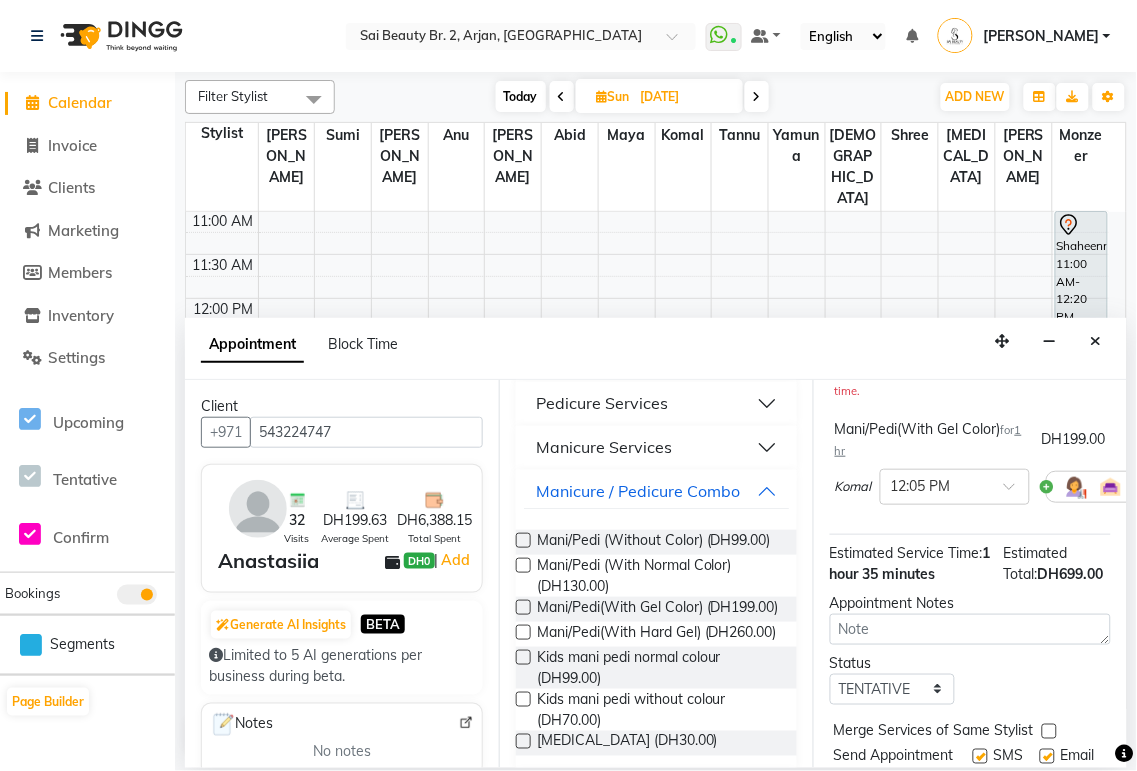 scroll, scrollTop: 431, scrollLeft: 0, axis: vertical 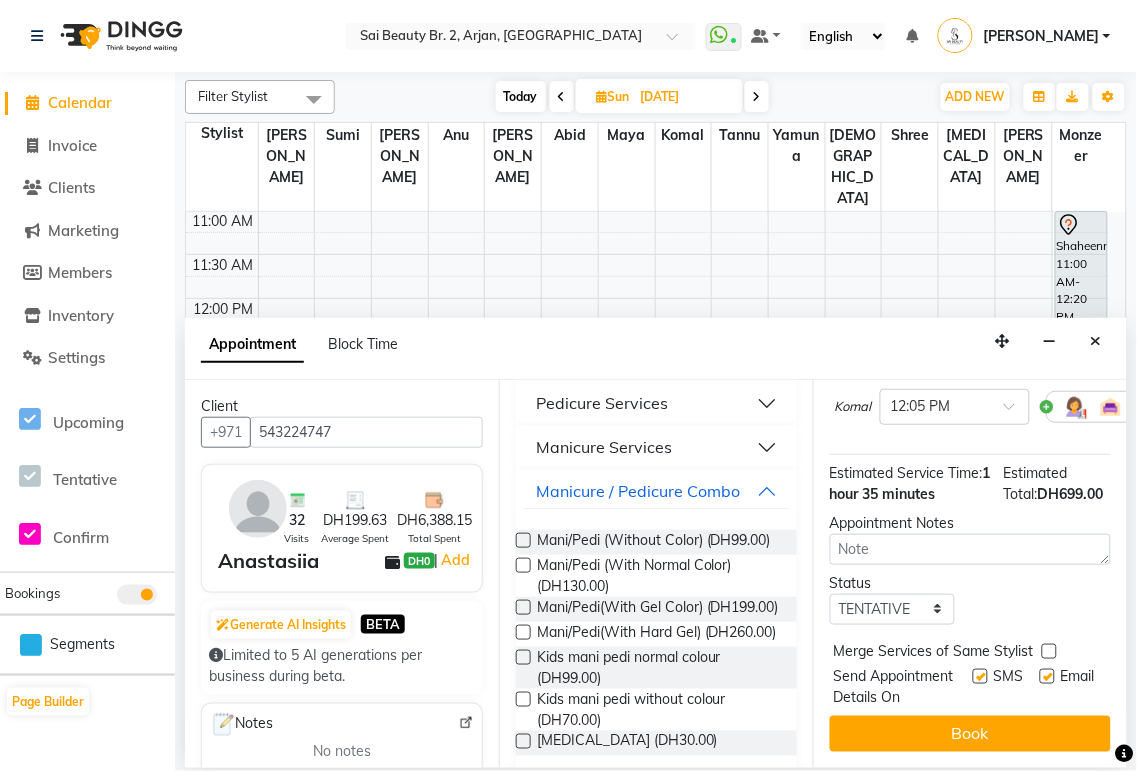 click at bounding box center (1049, 651) 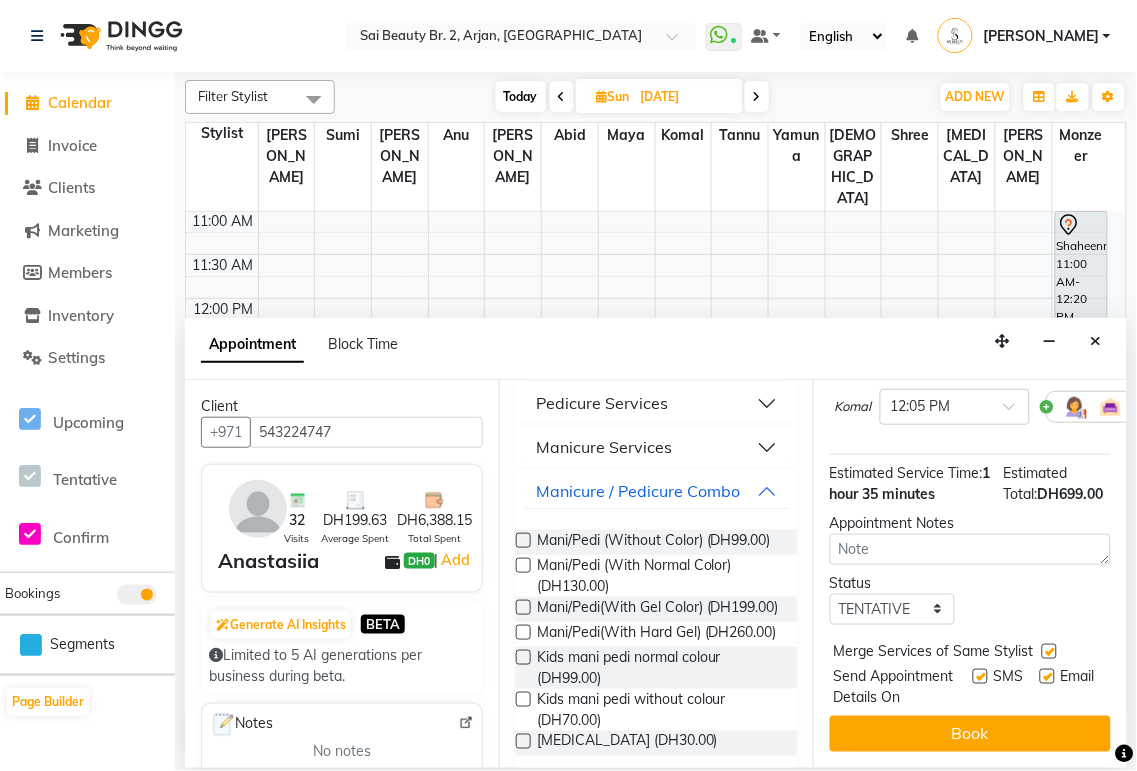 scroll, scrollTop: 431, scrollLeft: 0, axis: vertical 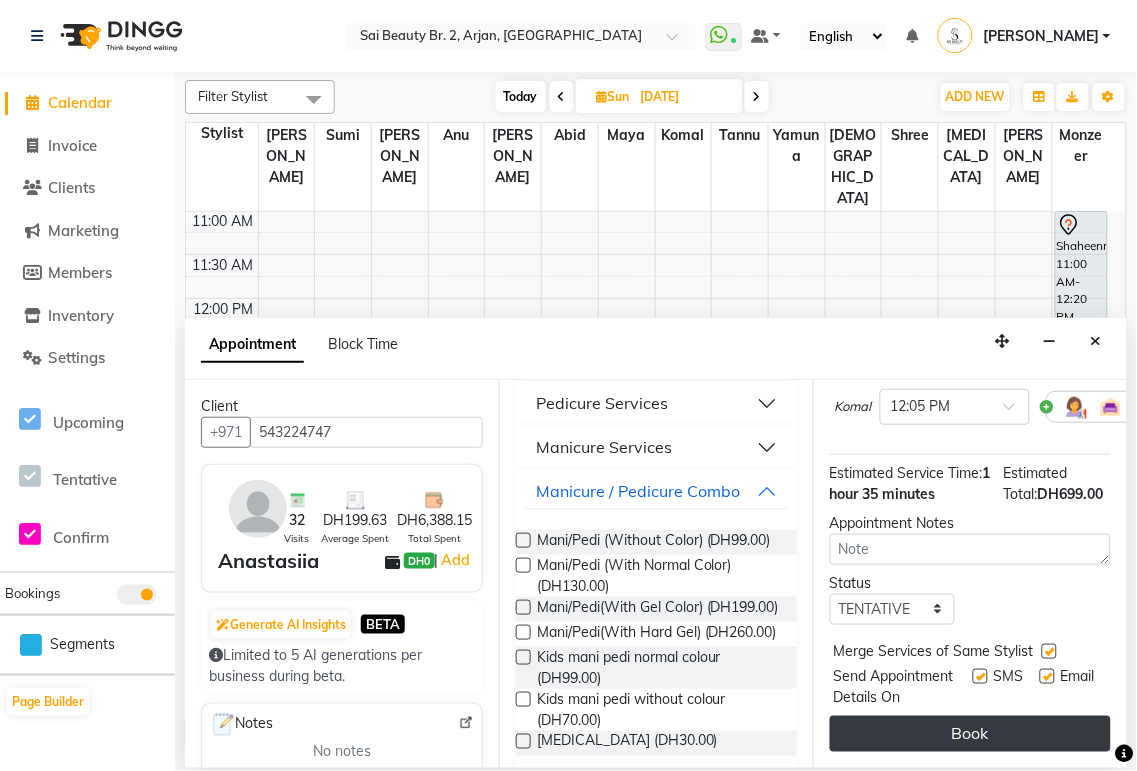 click on "Book" at bounding box center (970, 734) 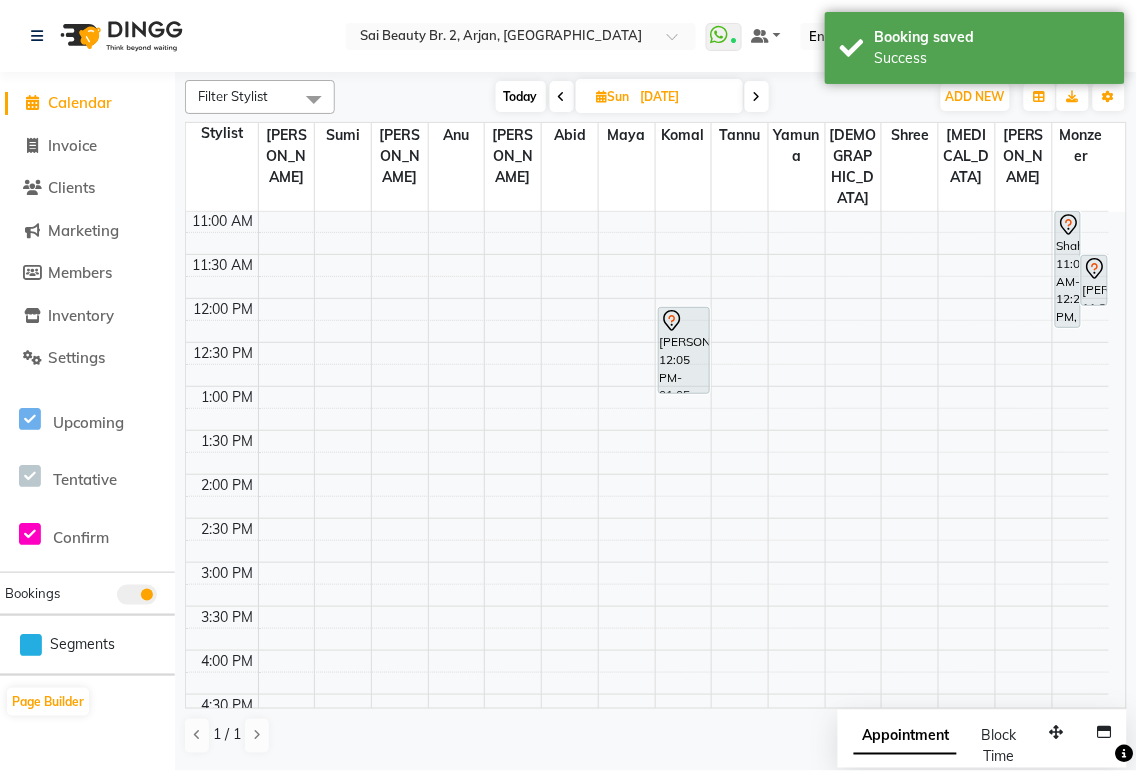 click on "Appointment" at bounding box center [905, 737] 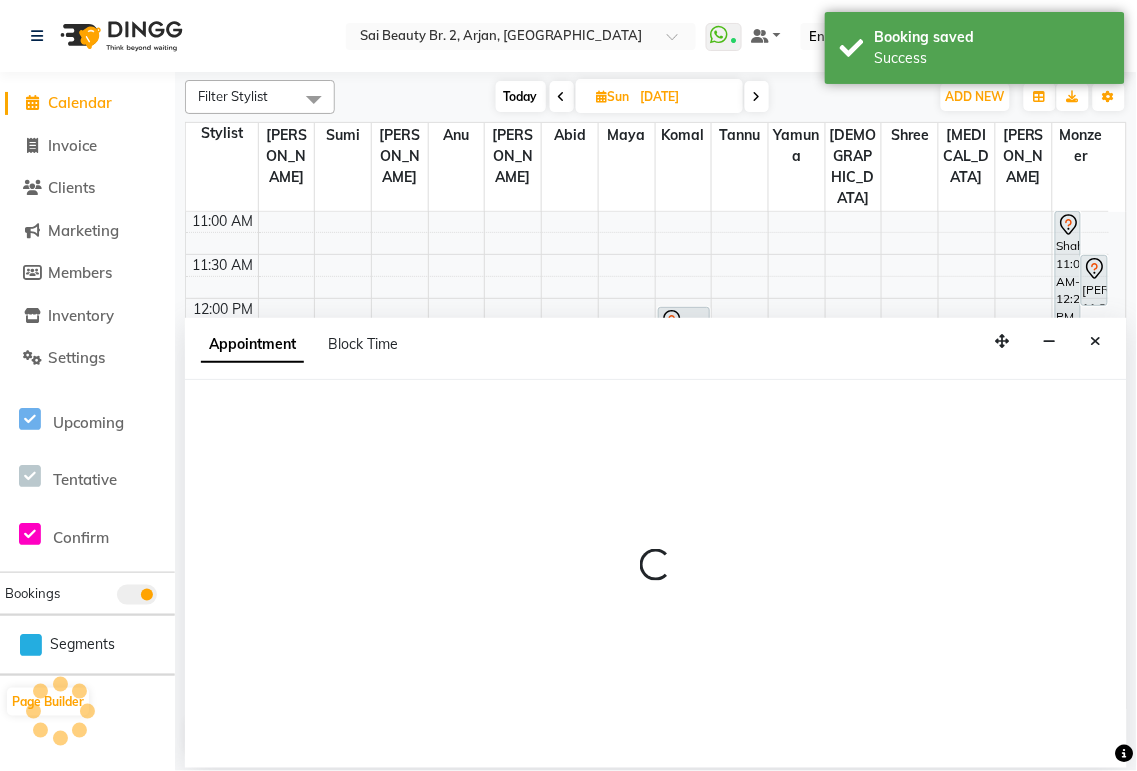 select on "tentative" 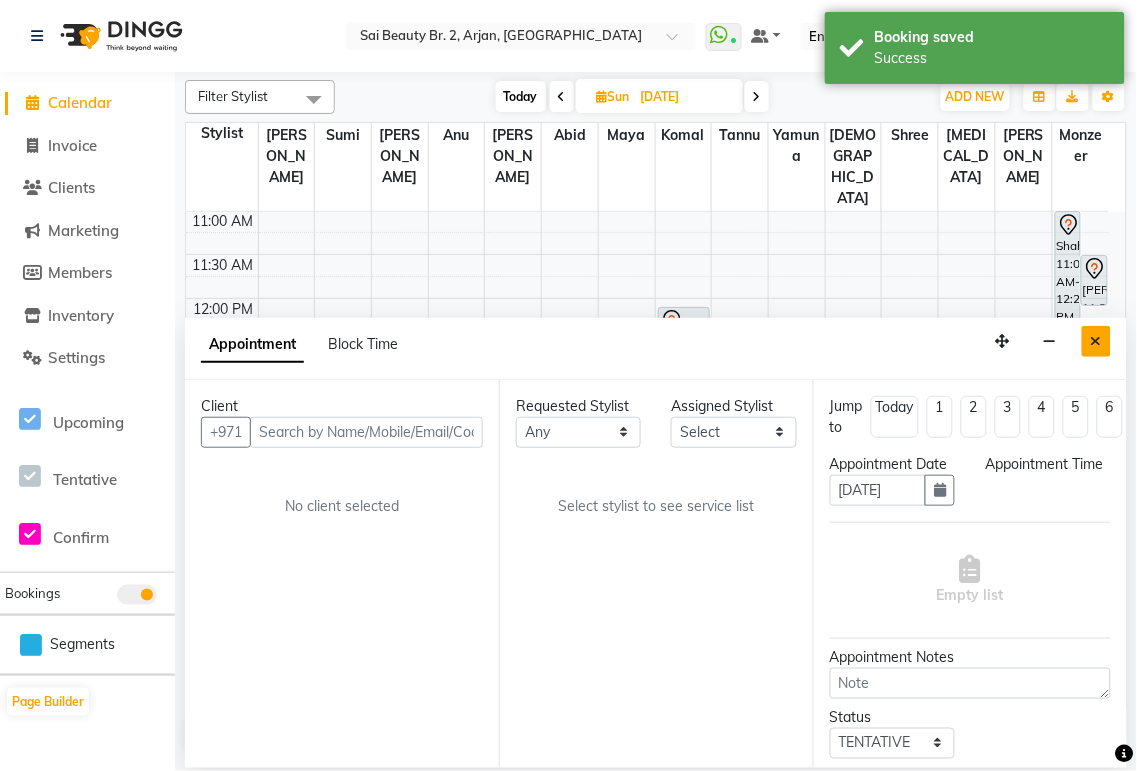 click at bounding box center (1096, 341) 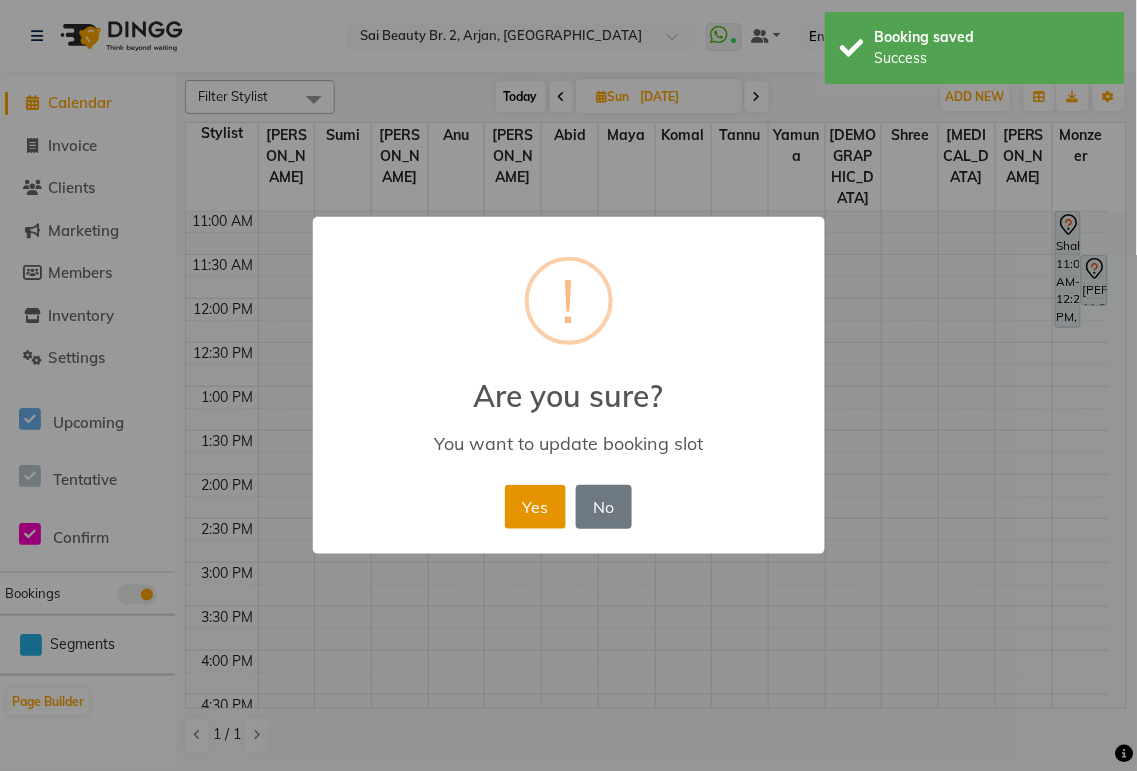 click on "Yes" at bounding box center (535, 507) 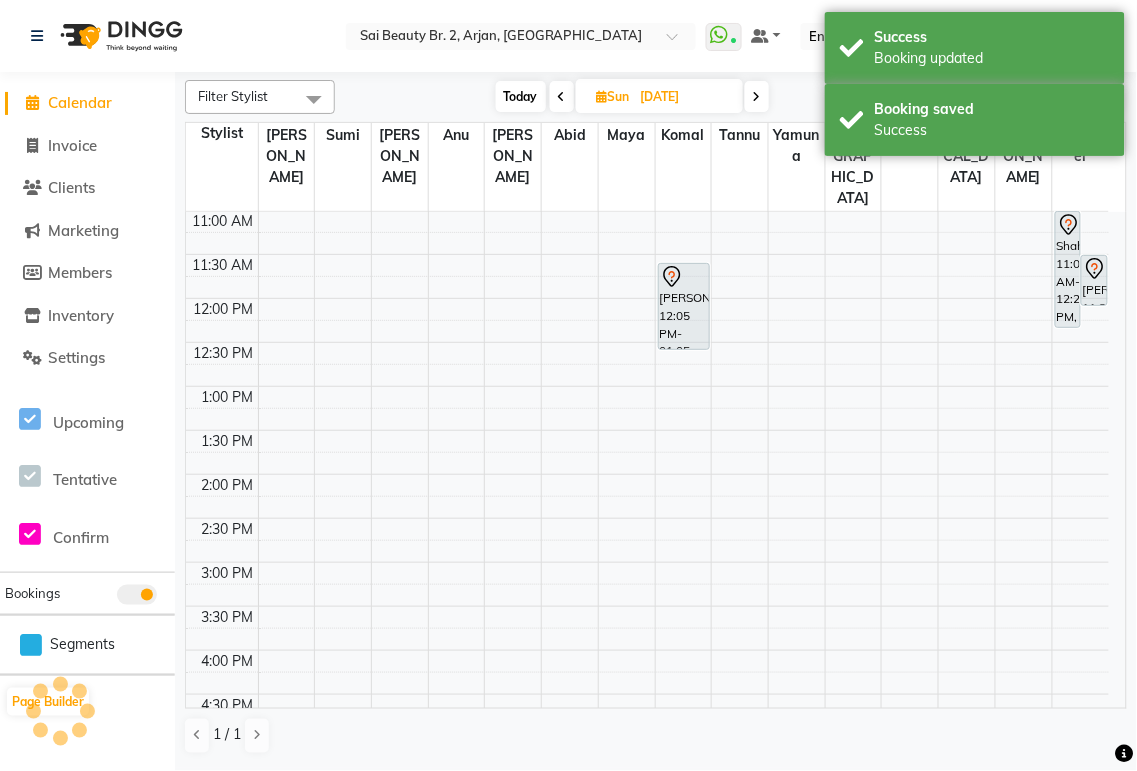 click on "Today" at bounding box center (521, 96) 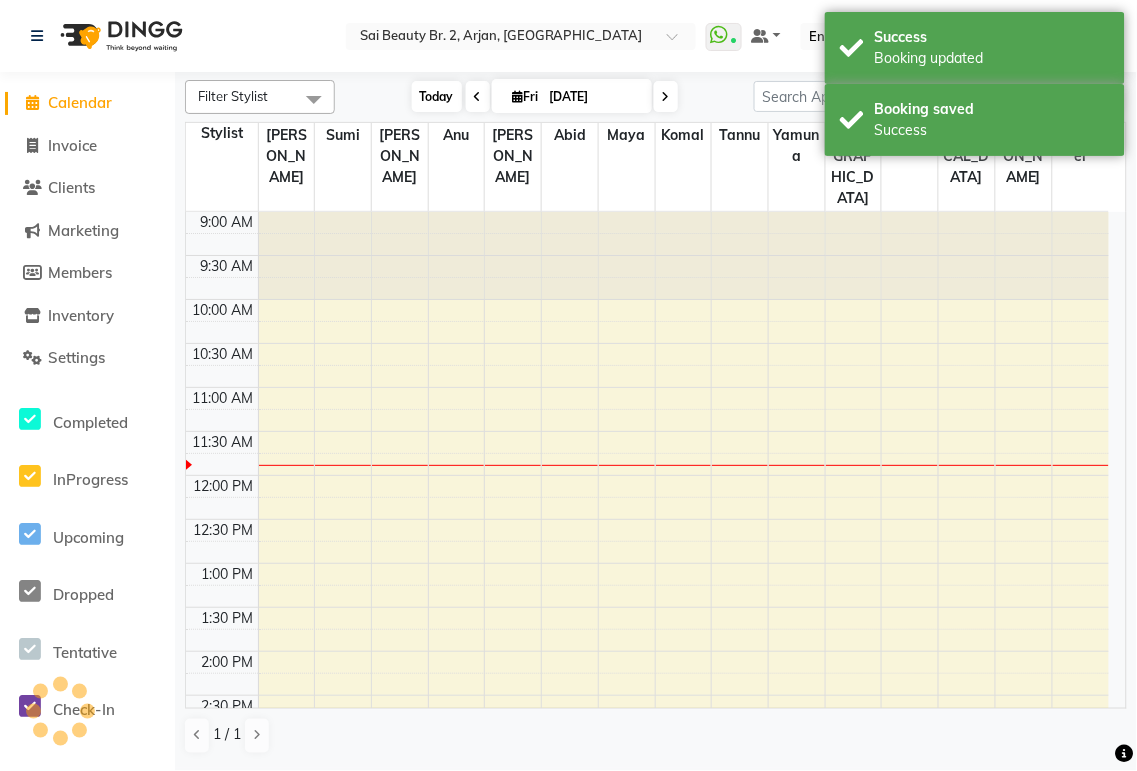 scroll, scrollTop: 177, scrollLeft: 0, axis: vertical 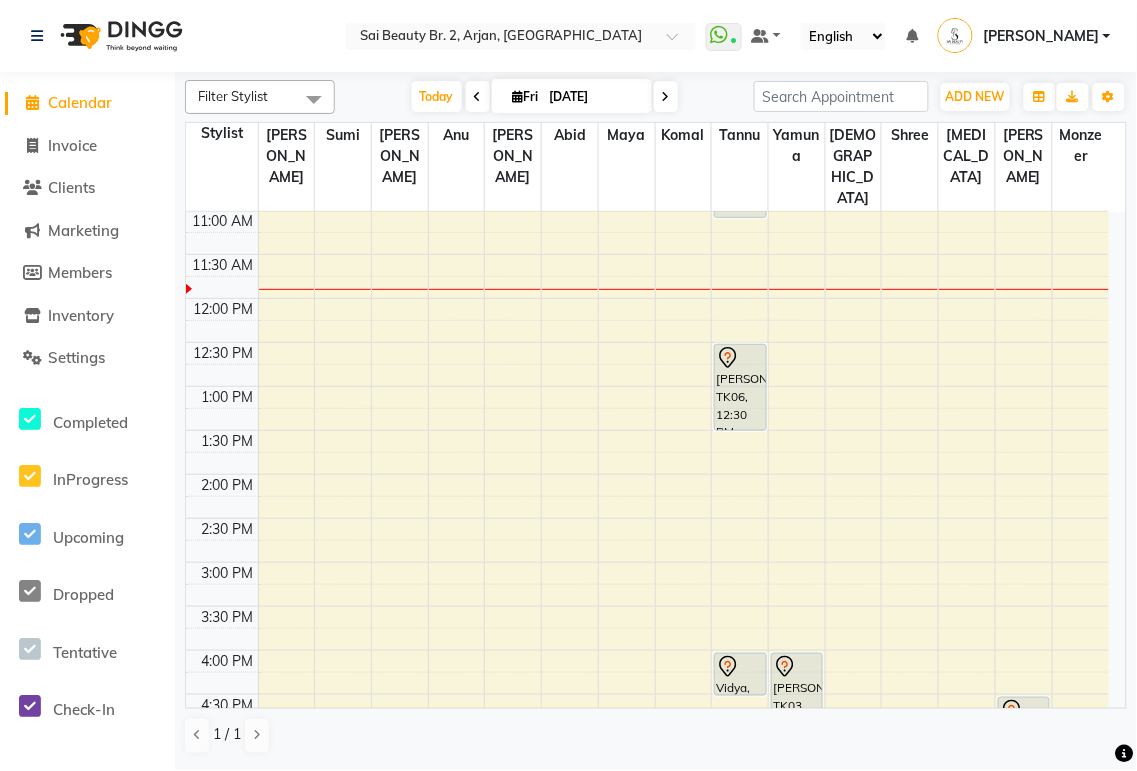 click at bounding box center (666, 97) 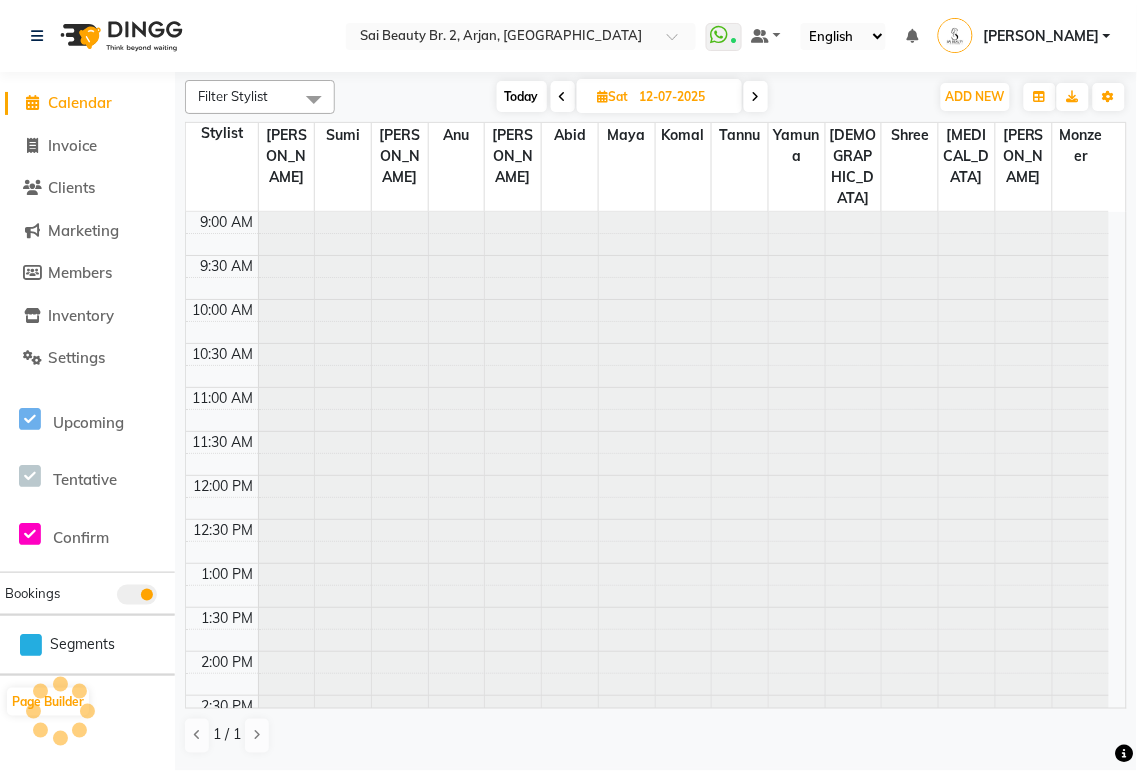 scroll, scrollTop: 177, scrollLeft: 0, axis: vertical 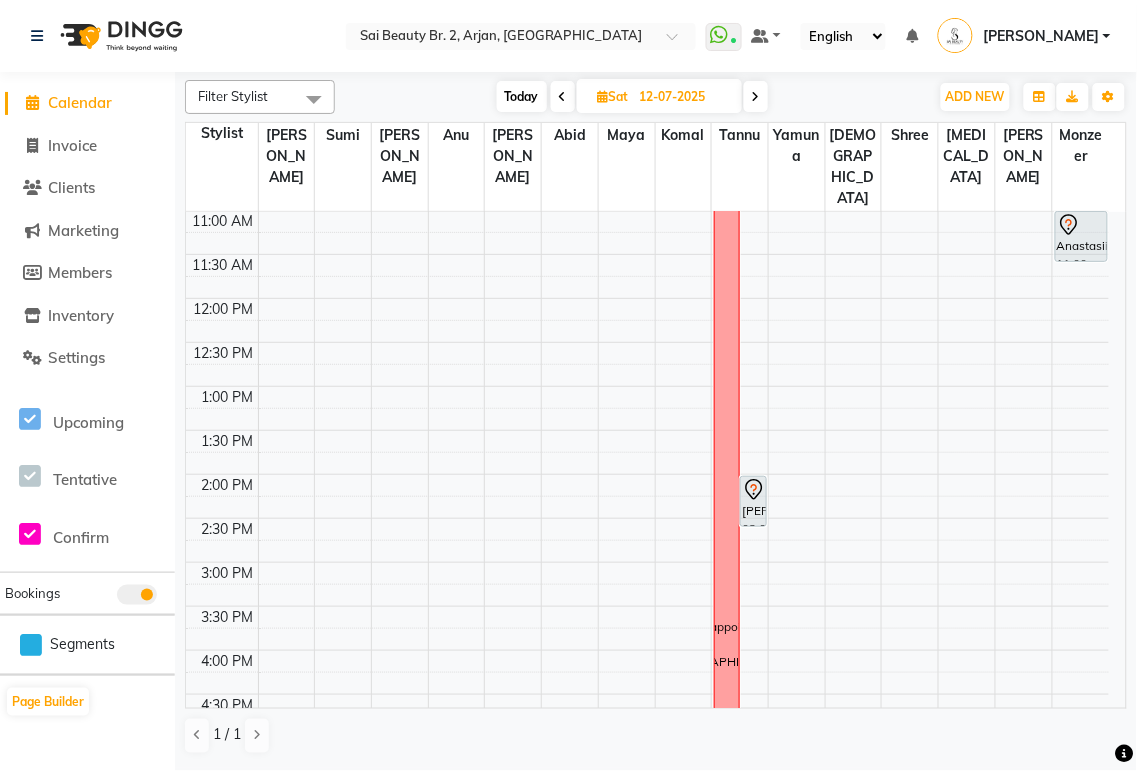 click on "Today" at bounding box center (522, 96) 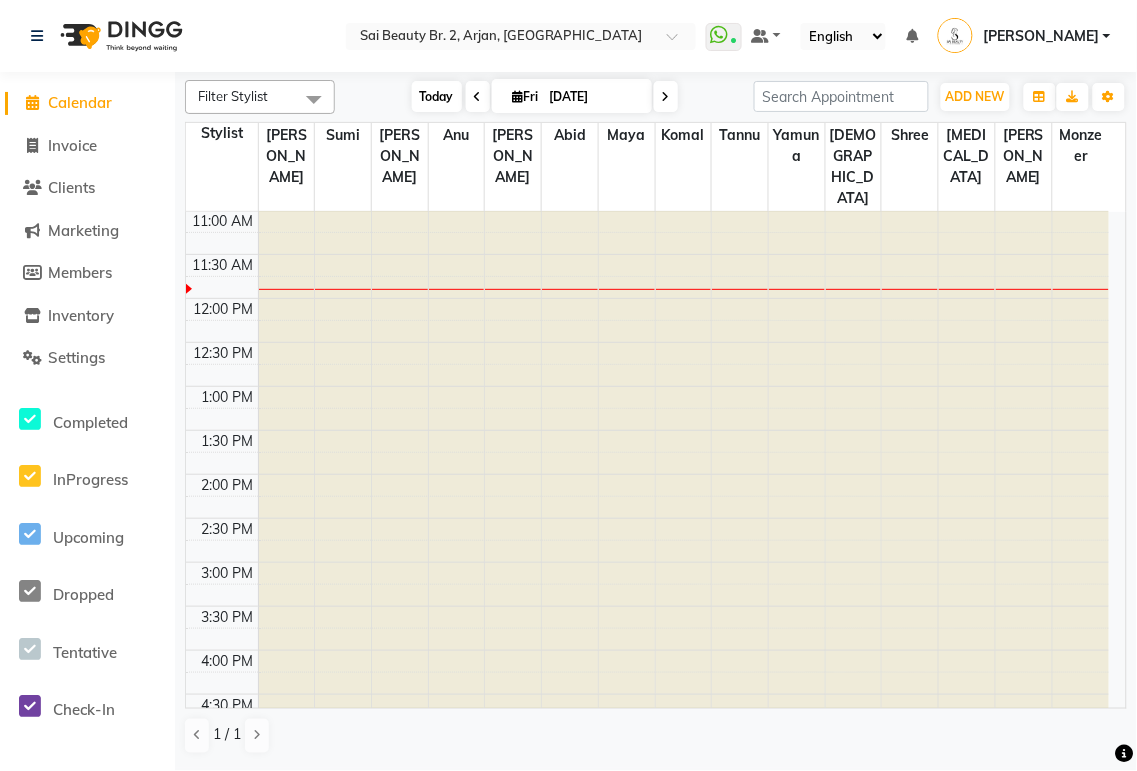 scroll, scrollTop: 0, scrollLeft: 0, axis: both 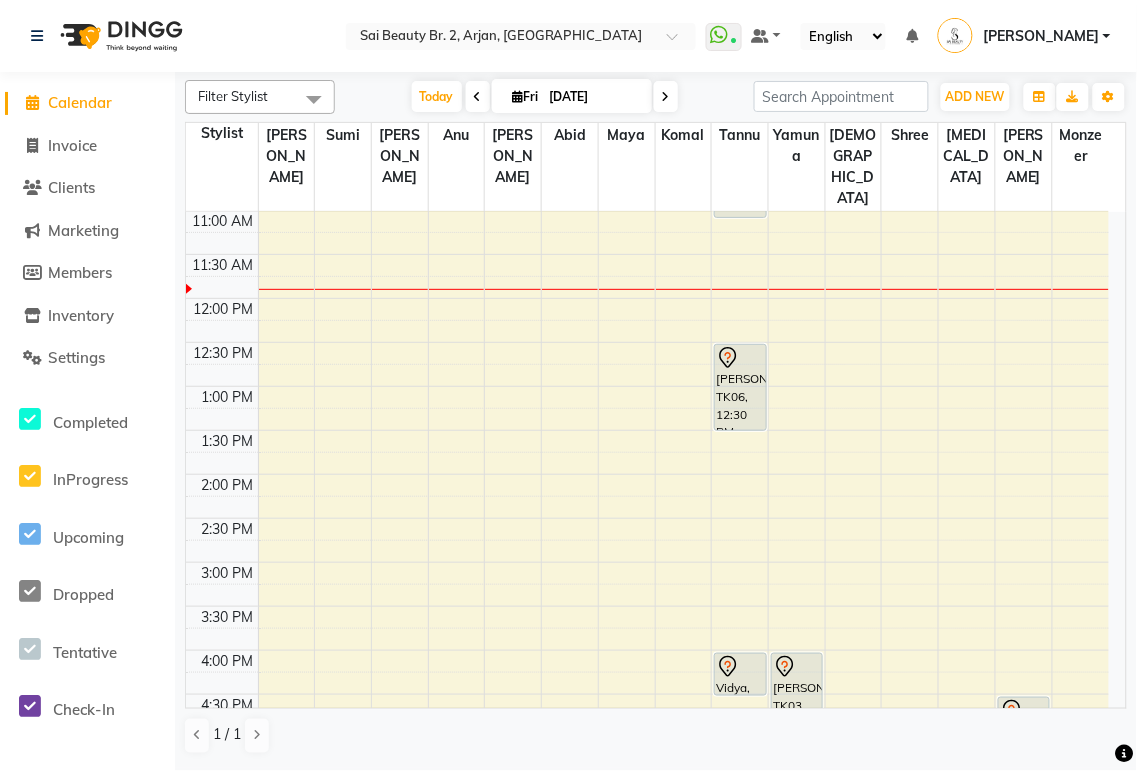 click at bounding box center (666, 97) 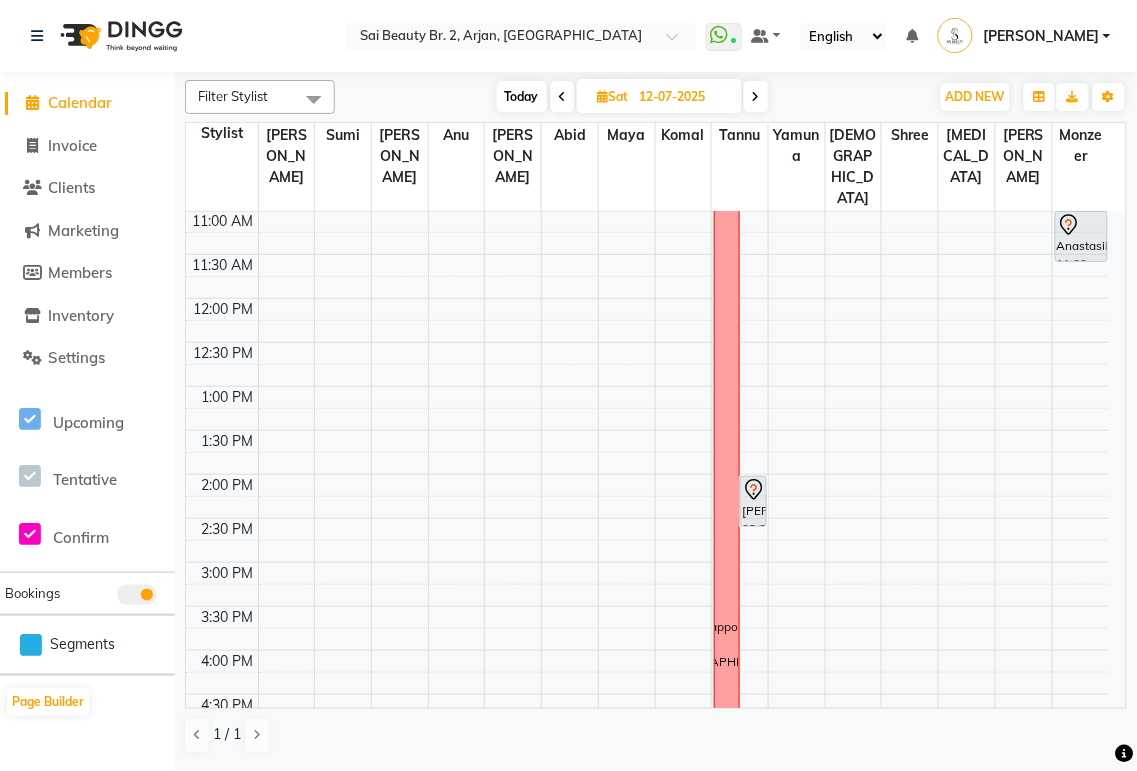 scroll, scrollTop: 0, scrollLeft: 0, axis: both 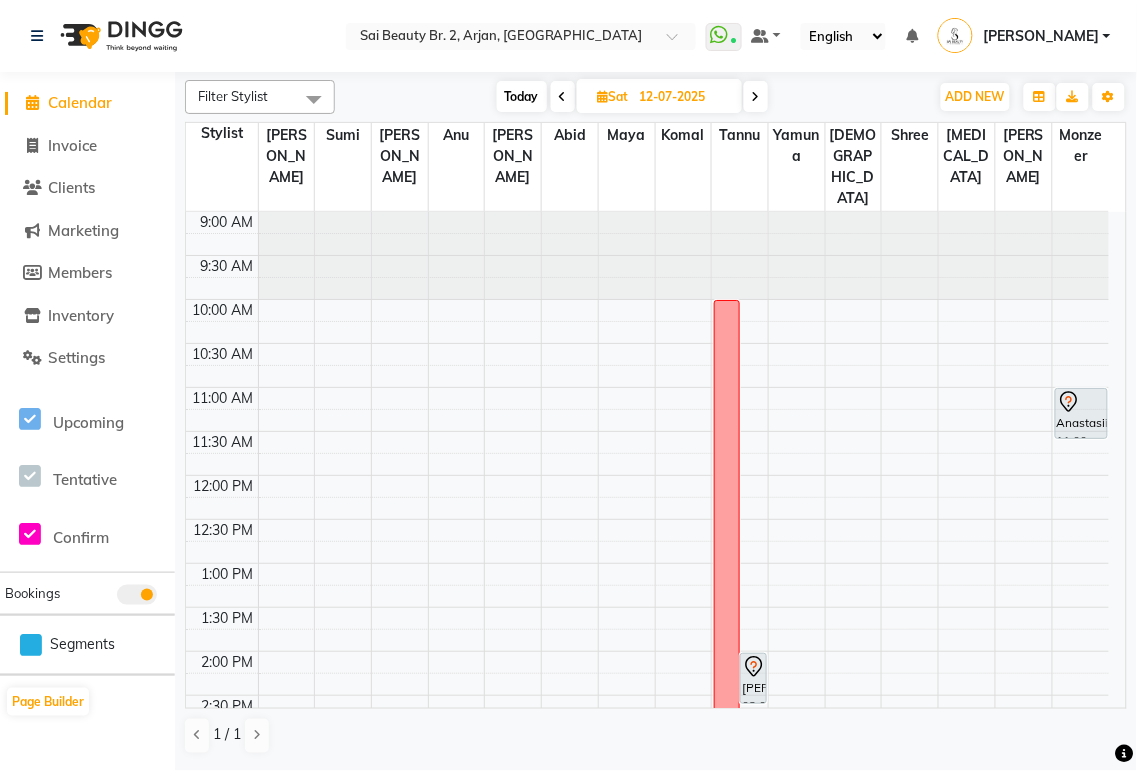 click on "Anastasiia, 11:00 AM-11:35 AM, Keratin / Protein Medium" at bounding box center (1081, 413) 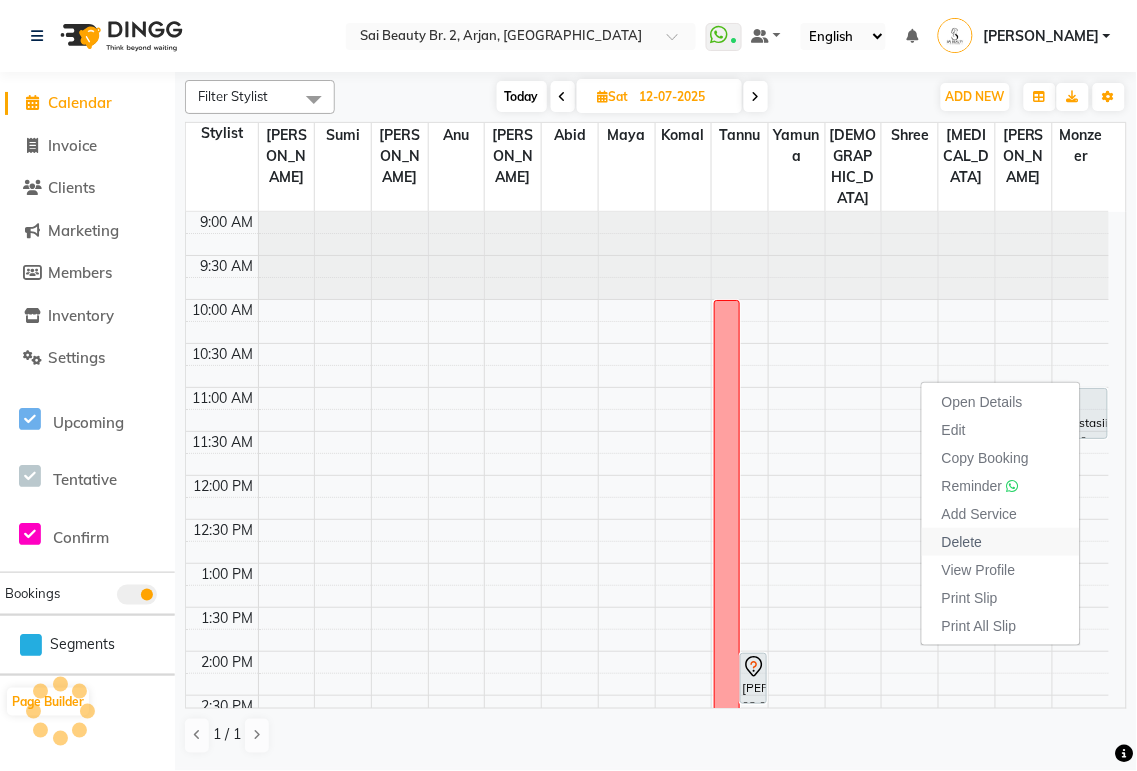 click on "Delete" at bounding box center [962, 542] 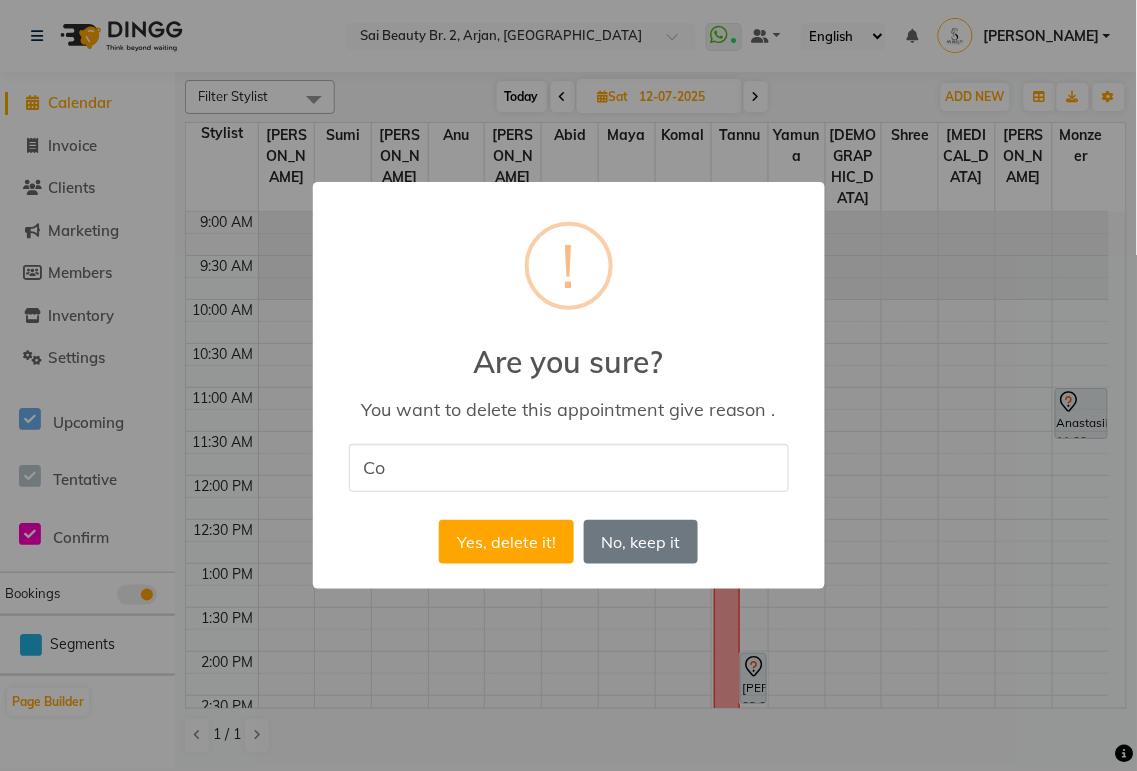 type on "Costumer reschedule the appointments" 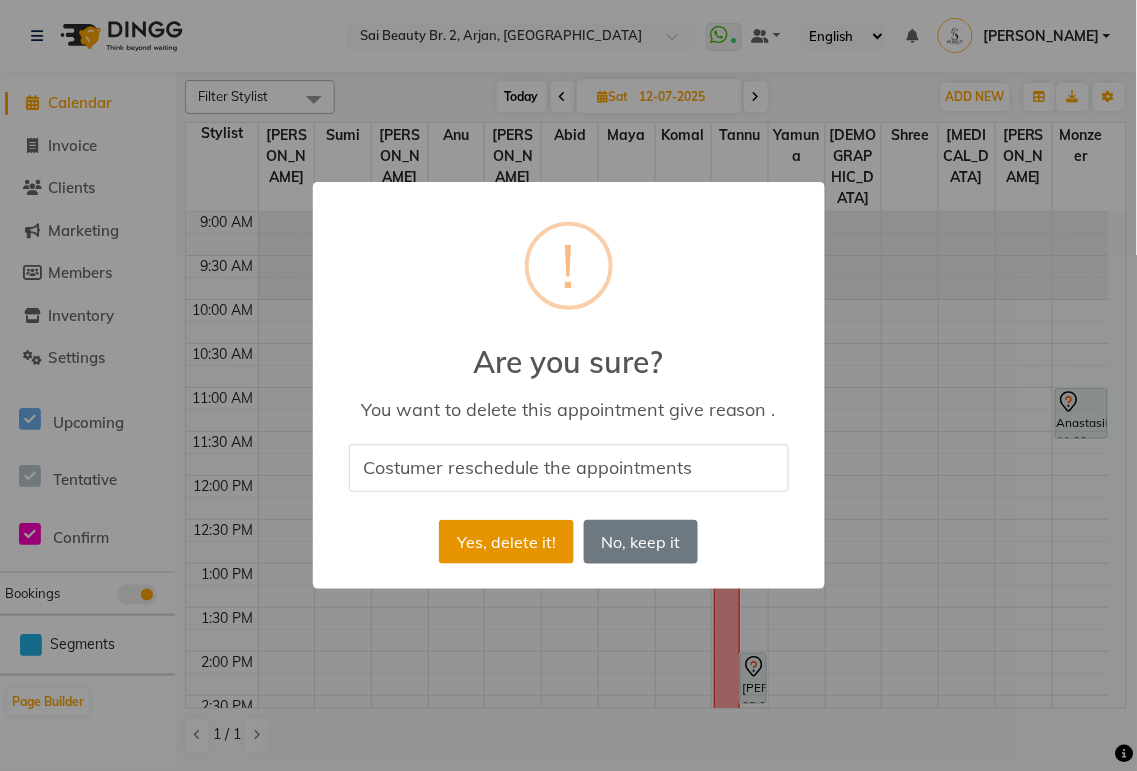 click on "Yes, delete it!" at bounding box center (506, 542) 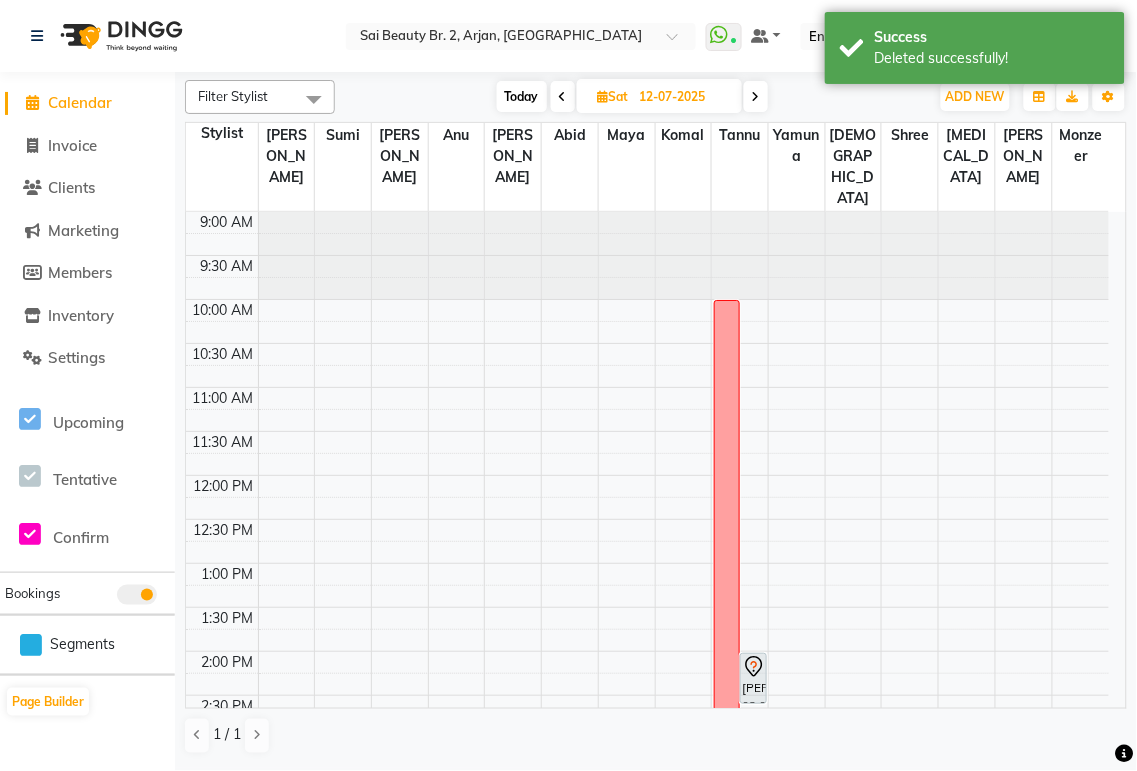 click on "Today" at bounding box center (522, 96) 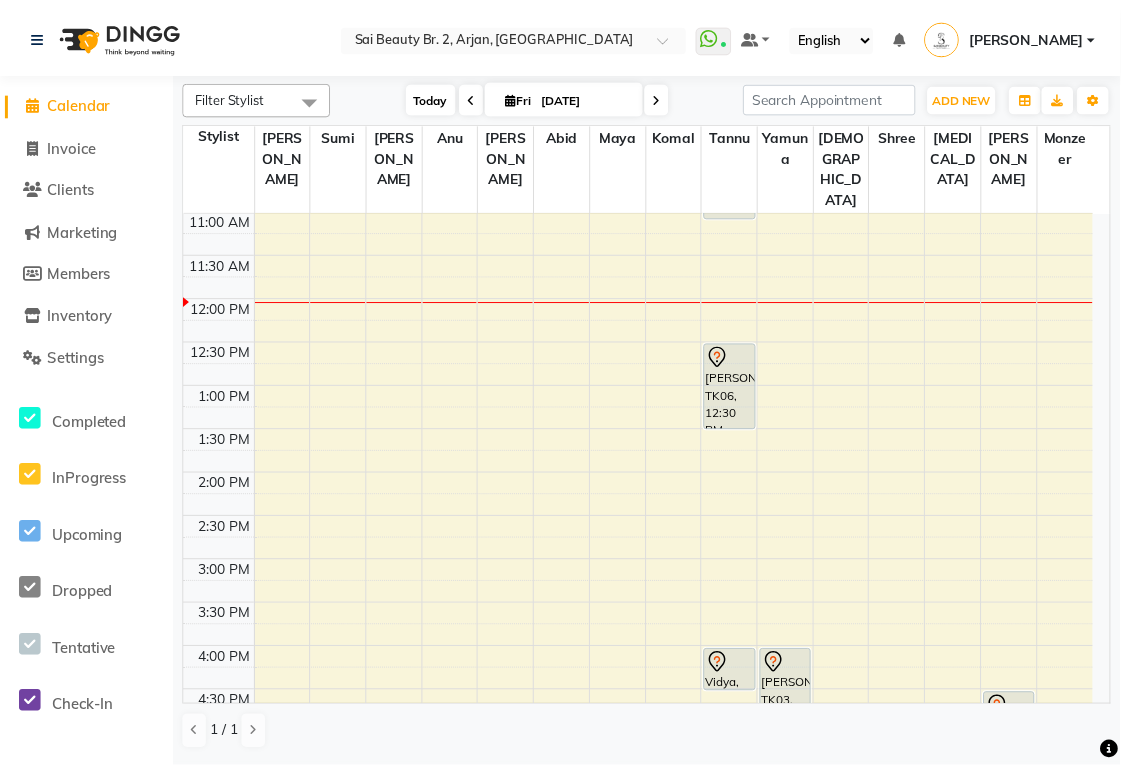 scroll, scrollTop: 0, scrollLeft: 0, axis: both 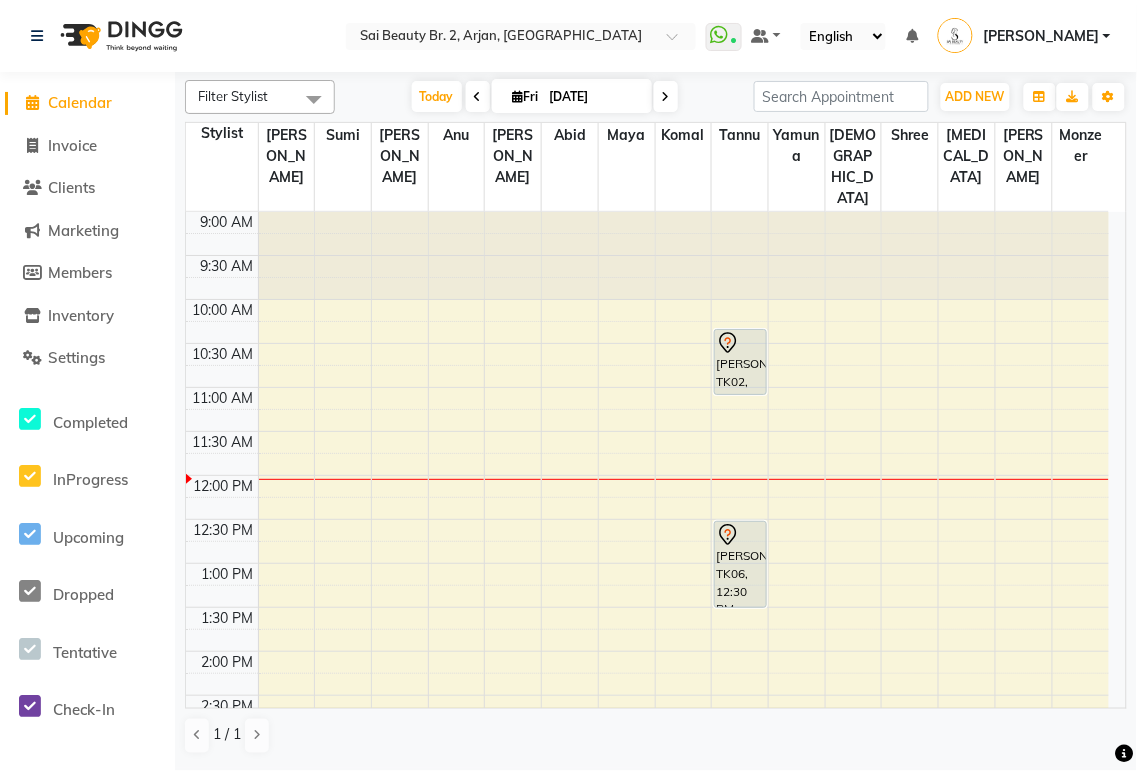 click on "[PERSON_NAME], TK02, 10:20 AM-11:05 AM, Upper Lip Threading,Full Body Waxing (With Bikini)" at bounding box center [740, 362] 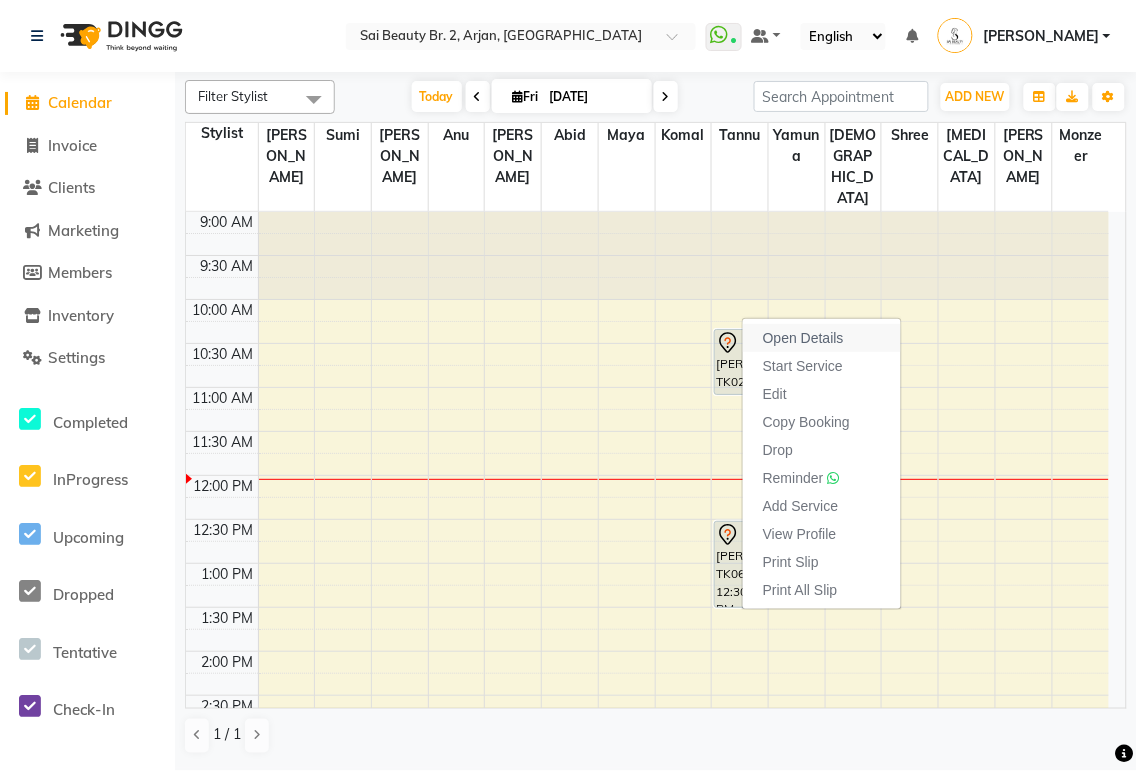 click on "Open Details" at bounding box center [803, 338] 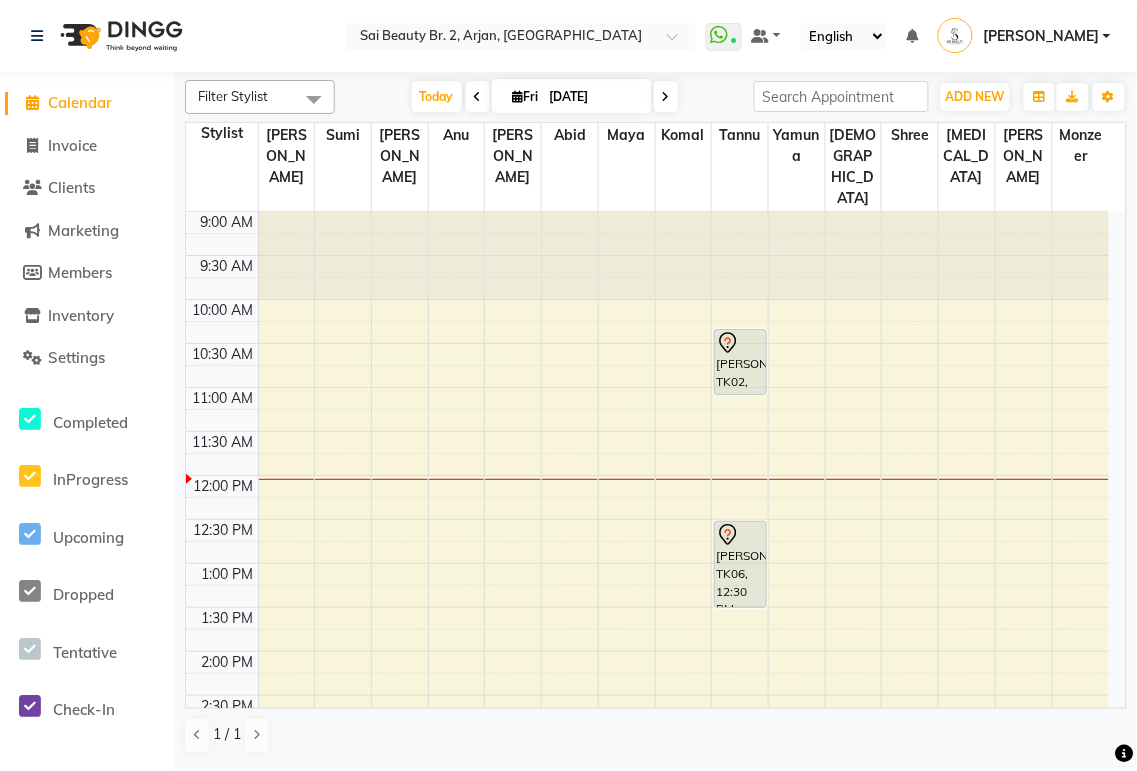 click on "[PERSON_NAME], TK02, 10:20 AM-11:05 AM, Upper Lip Threading,Full Body Waxing (With Bikini)" at bounding box center [740, 362] 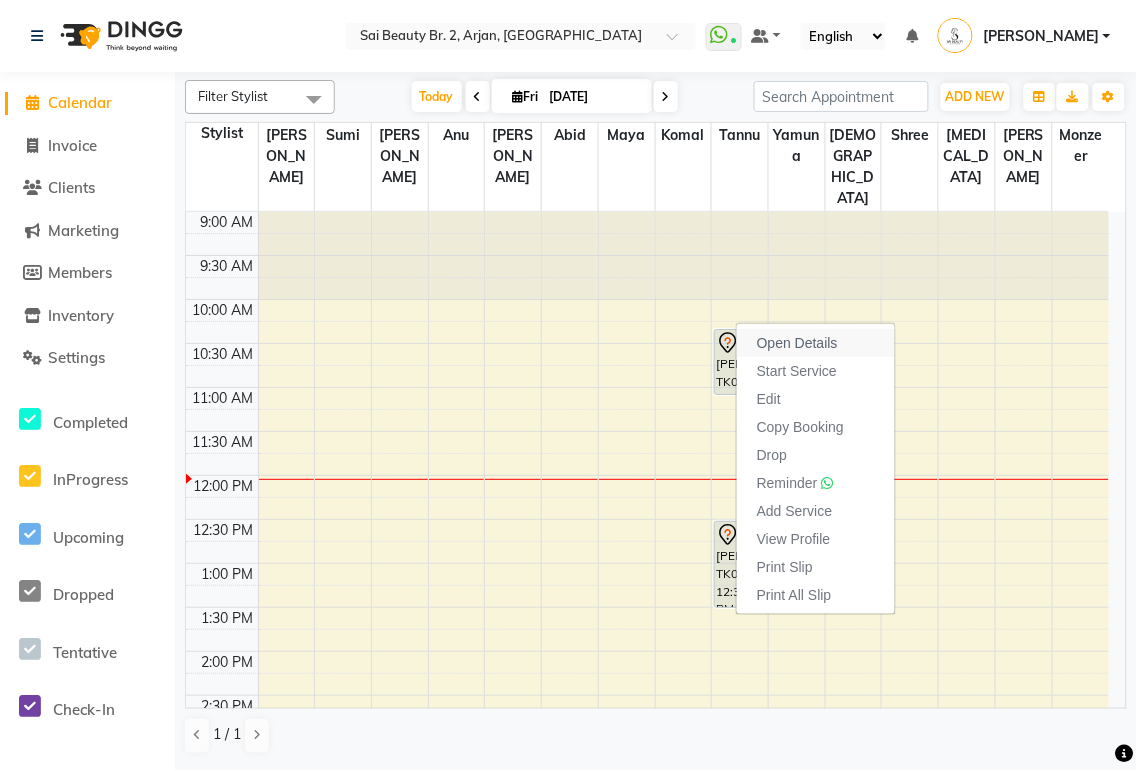 click on "Open Details" at bounding box center [797, 343] 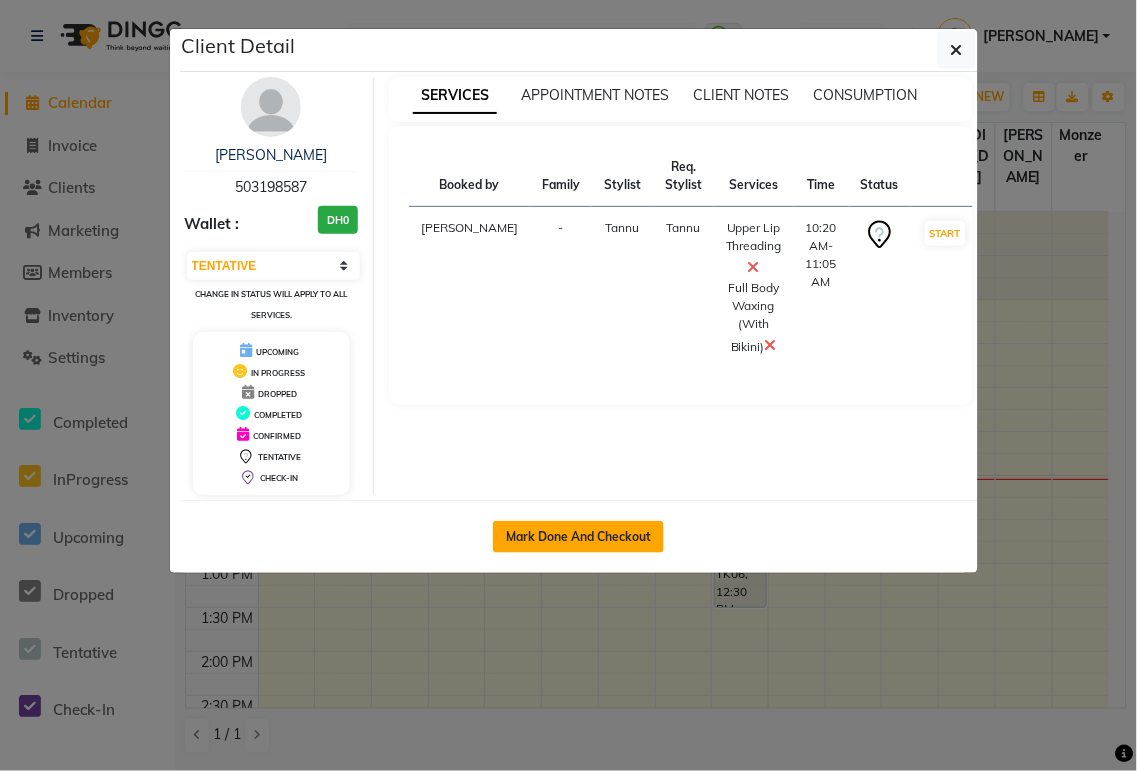 click on "Mark Done And Checkout" 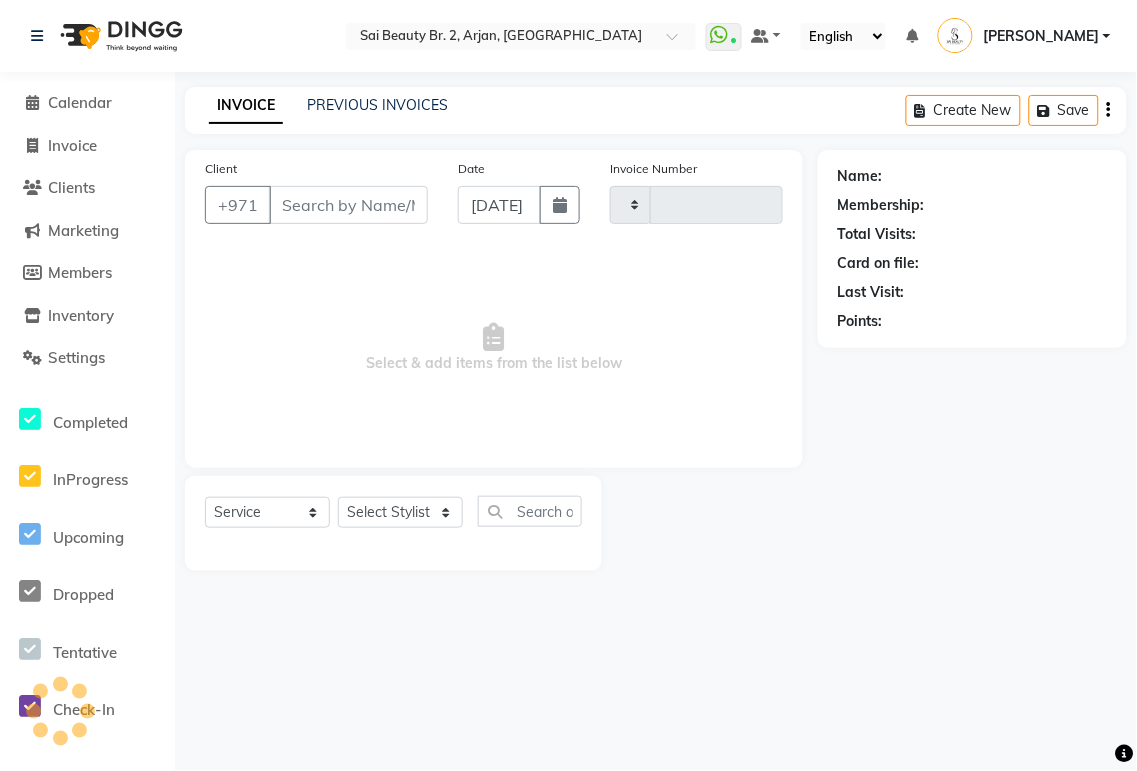 type on "1269" 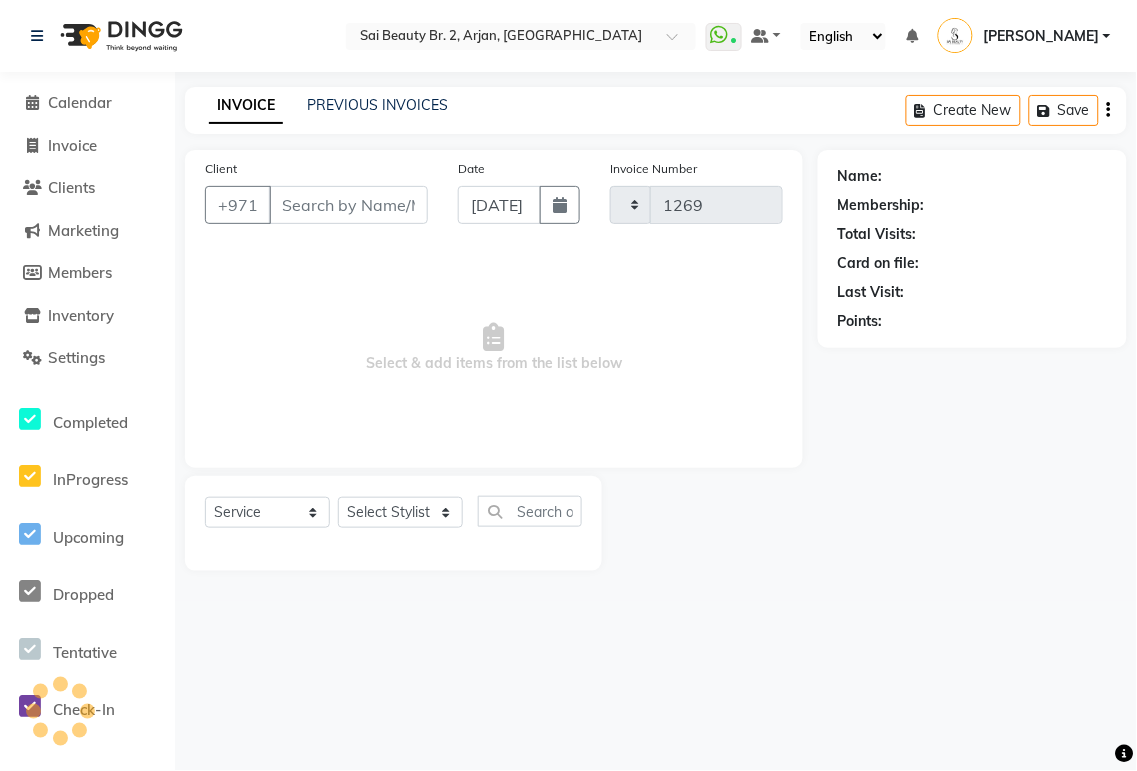 select on "6956" 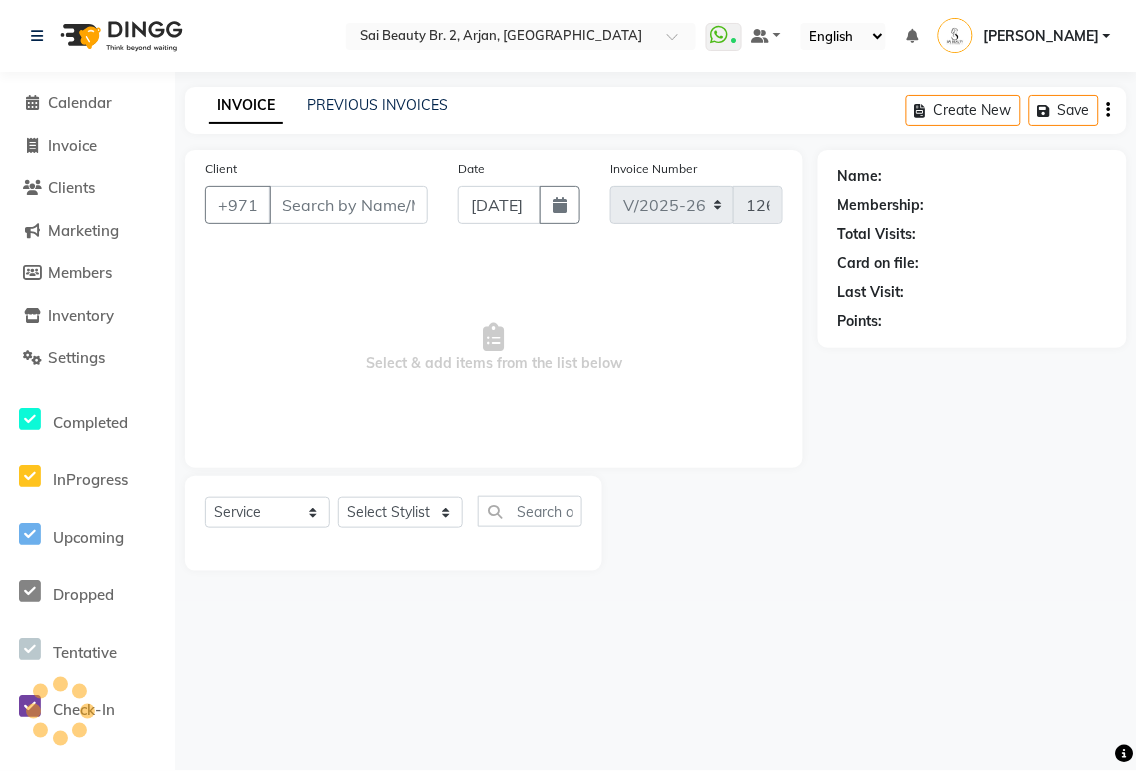 type on "503198587" 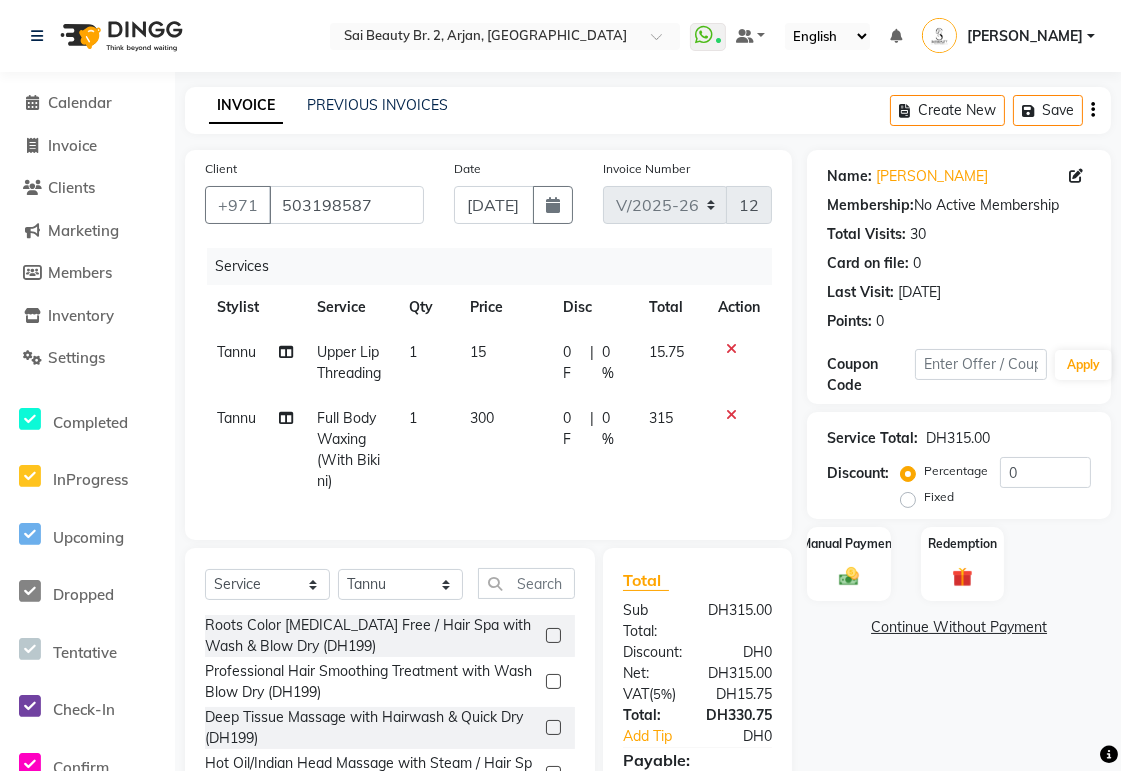 click 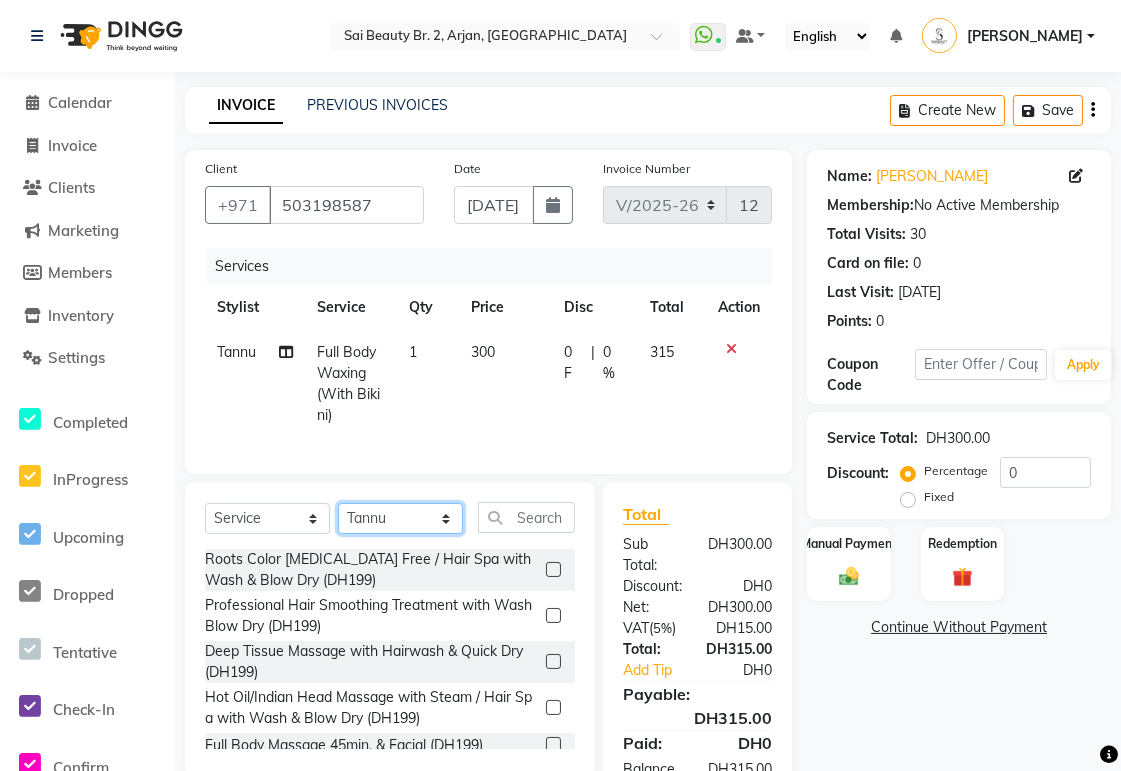 click on "Select Stylist [PERSON_NAME][MEDICAL_DATA] [PERSON_NAME] [PERSON_NAME] [PERSON_NAME] [PERSON_NAME] Gita [PERSON_NAME] monzeer Shree [PERSON_NAME] [PERSON_NAME]" 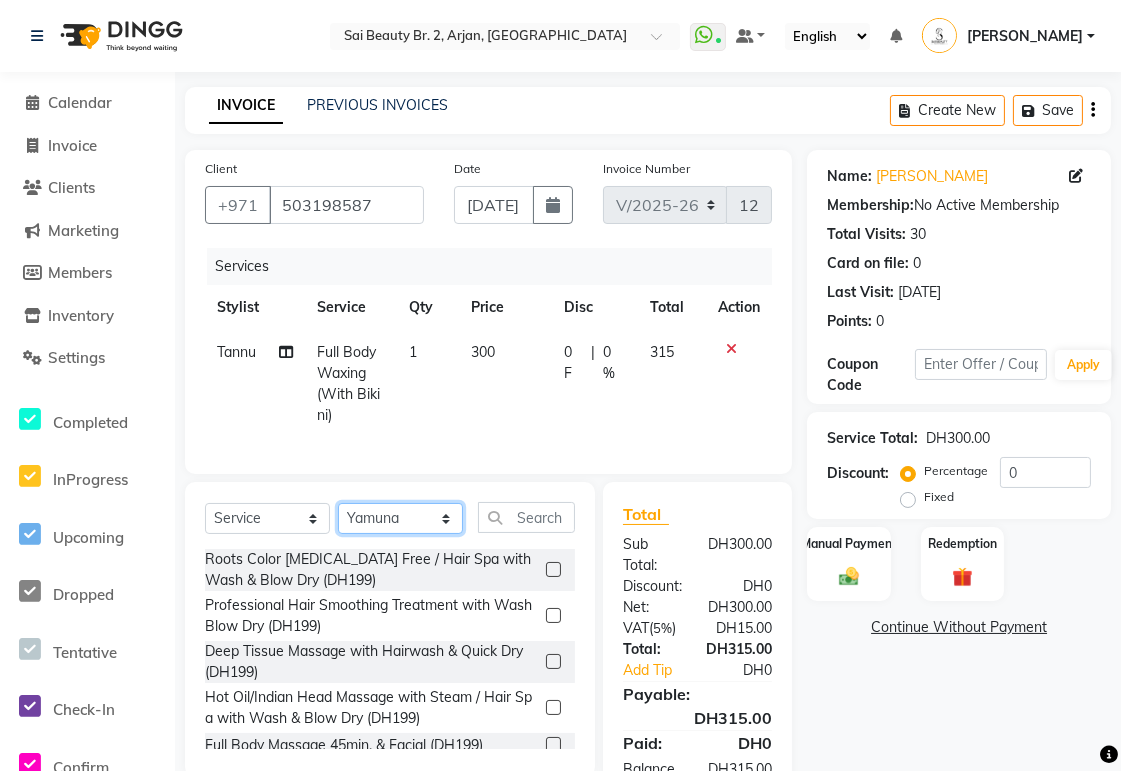 click on "Select Stylist [PERSON_NAME][MEDICAL_DATA] [PERSON_NAME] [PERSON_NAME] [PERSON_NAME] [PERSON_NAME] Gita [PERSON_NAME] monzeer Shree [PERSON_NAME] [PERSON_NAME]" 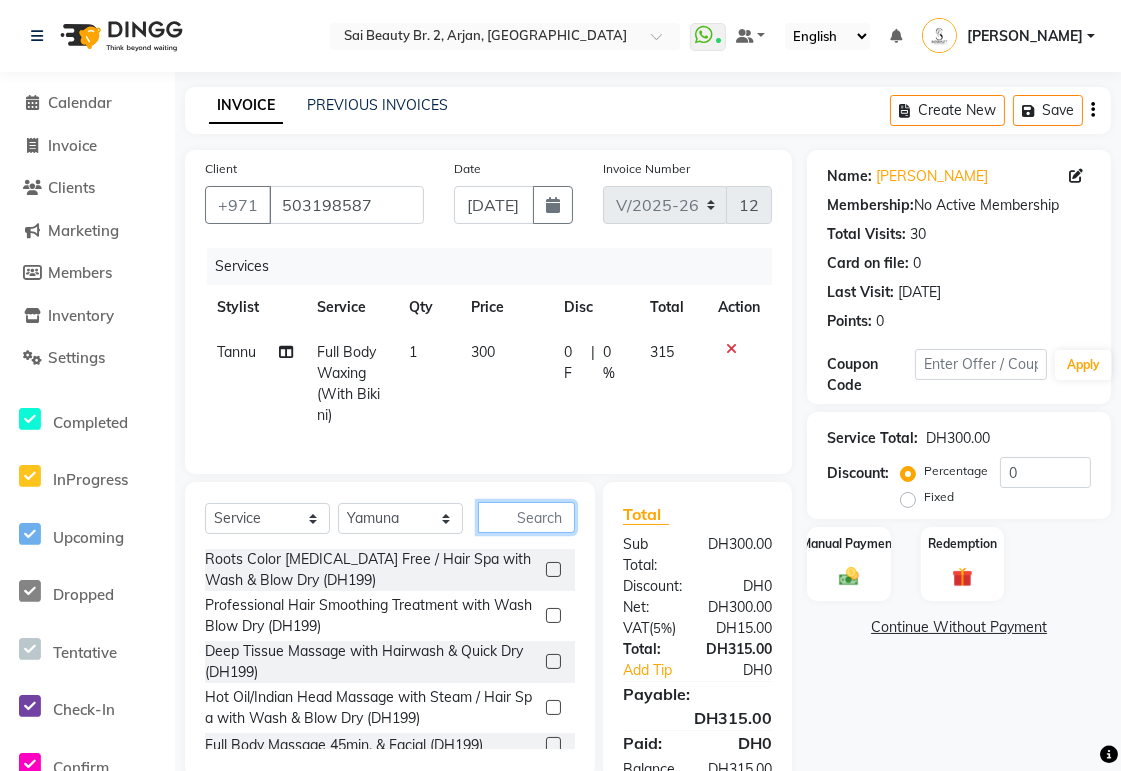 click 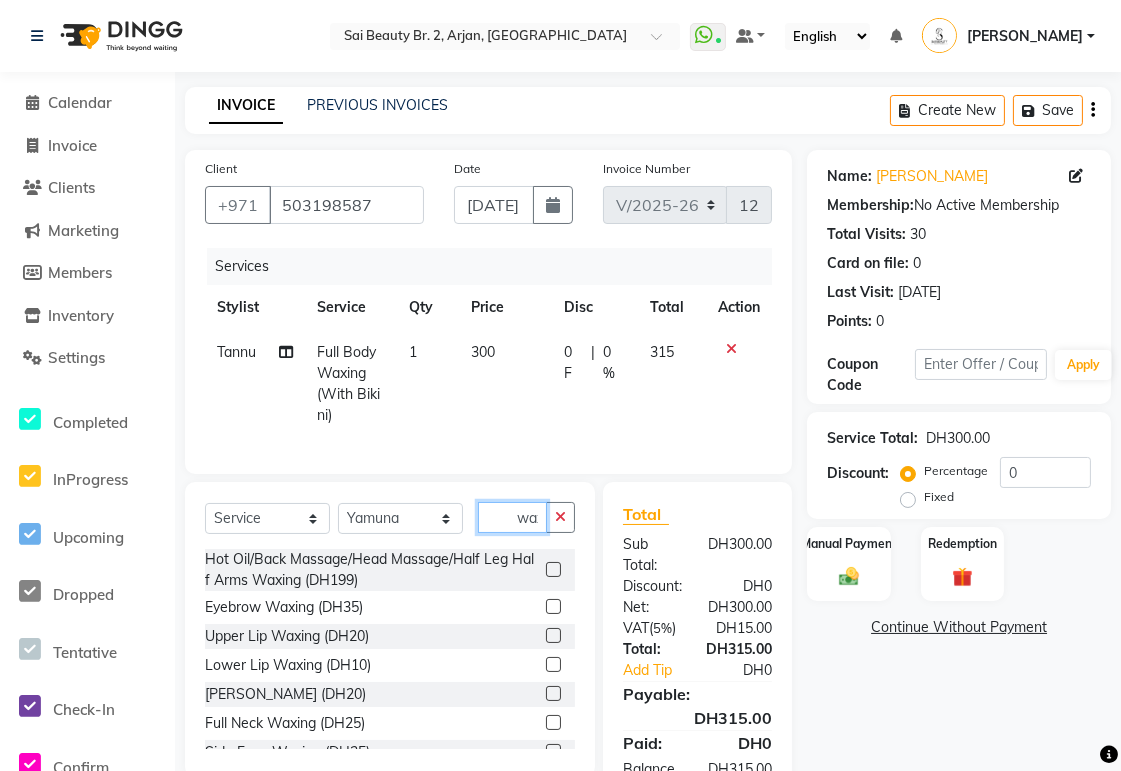 scroll, scrollTop: 0, scrollLeft: 6, axis: horizontal 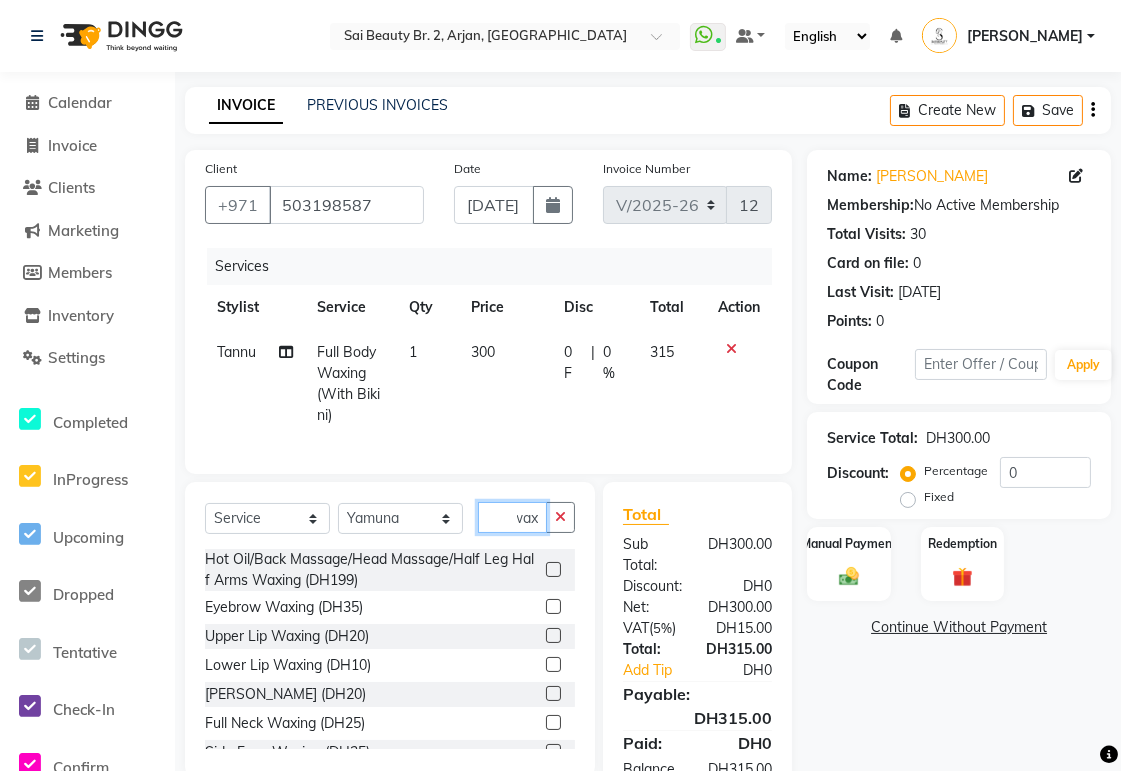 type on "wax" 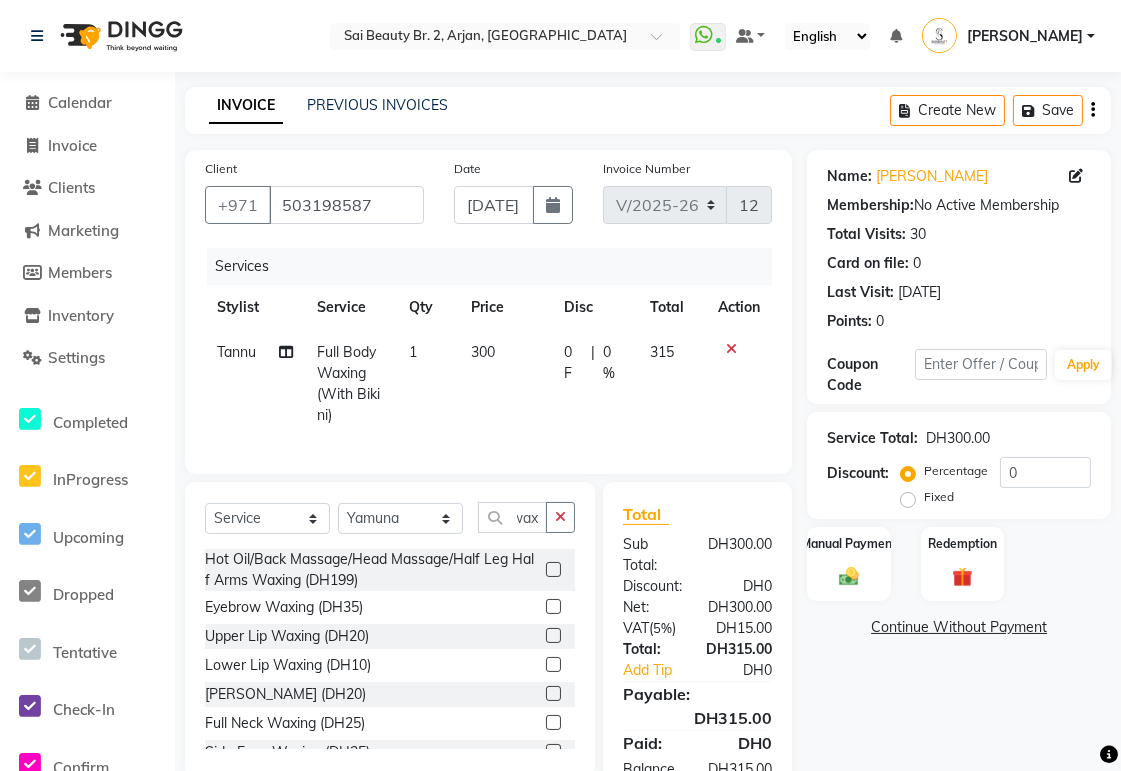 click 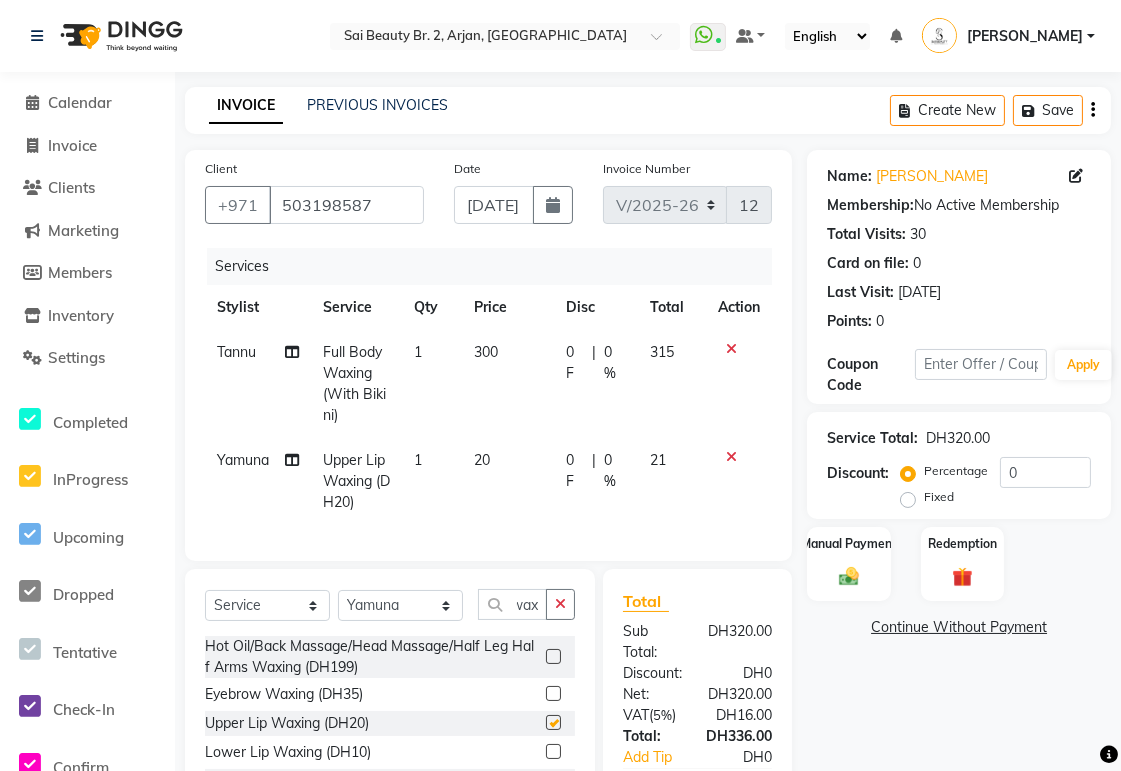 scroll, scrollTop: 0, scrollLeft: 0, axis: both 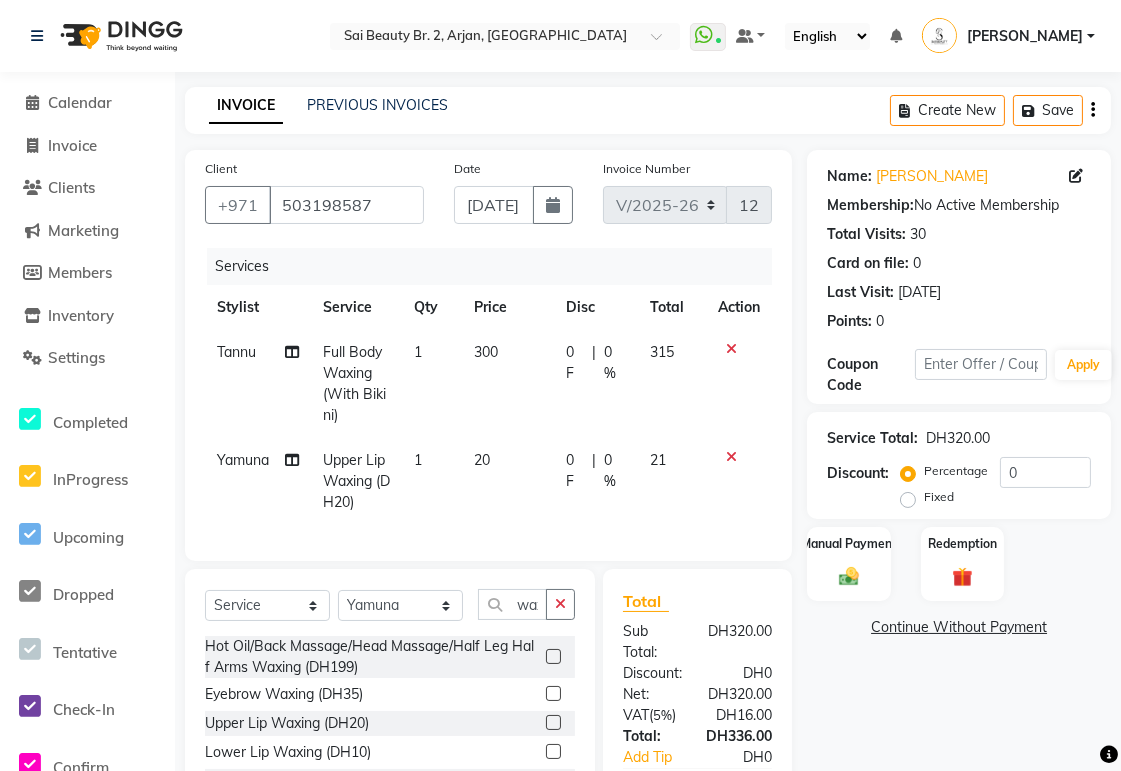 checkbox on "false" 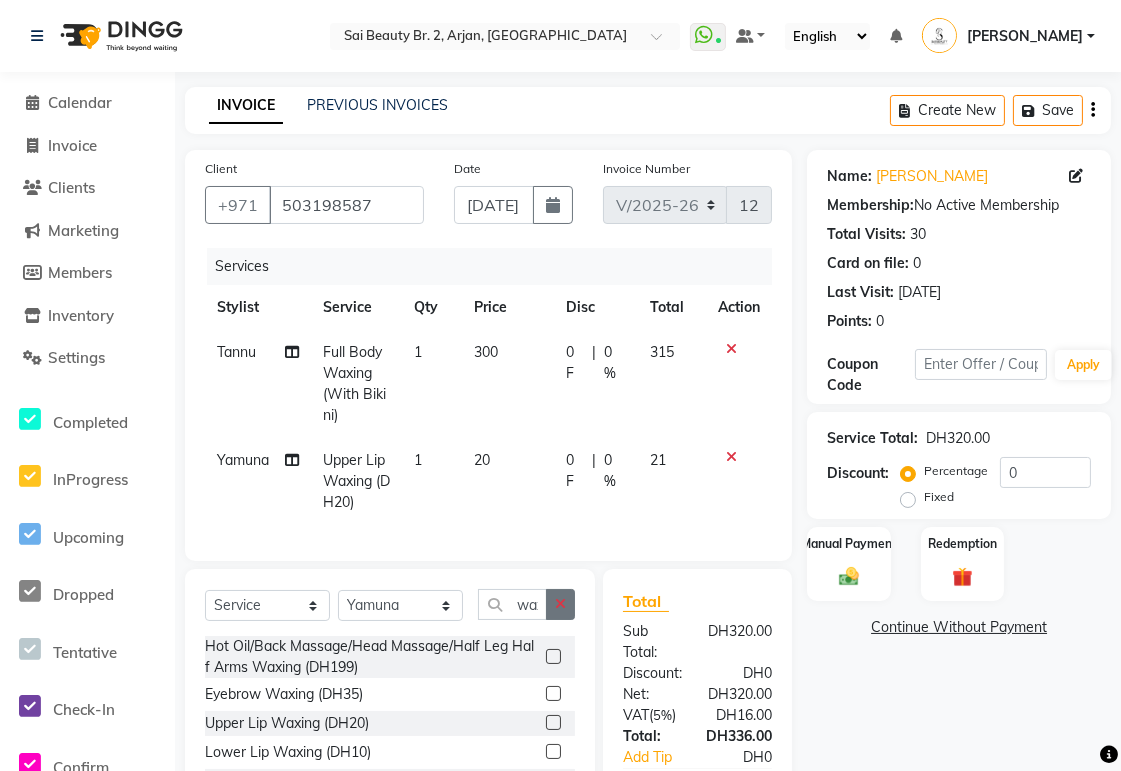 click 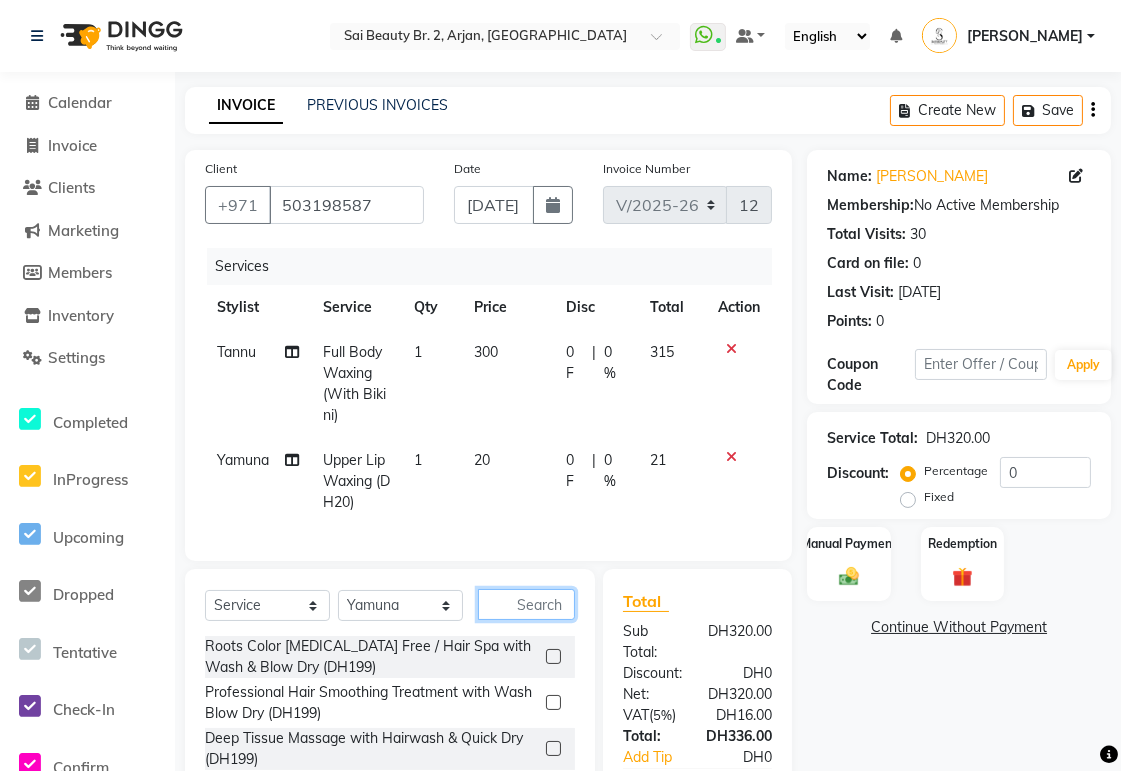 scroll, scrollTop: 183, scrollLeft: 0, axis: vertical 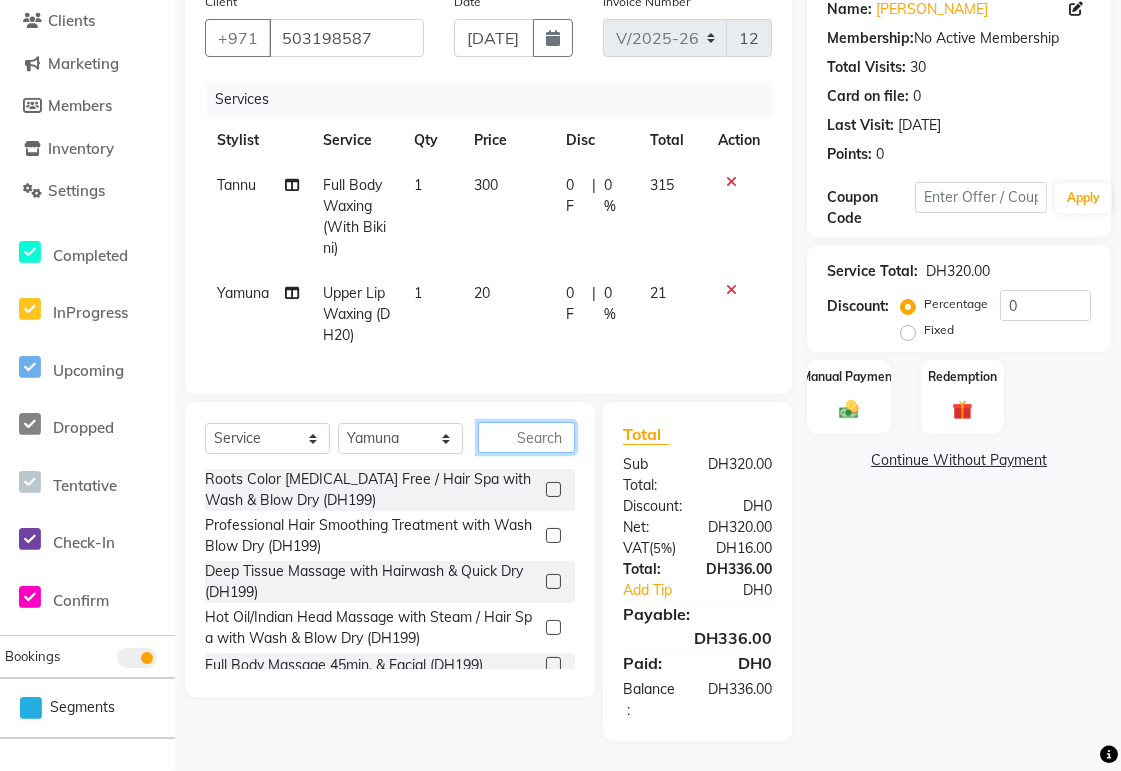 click 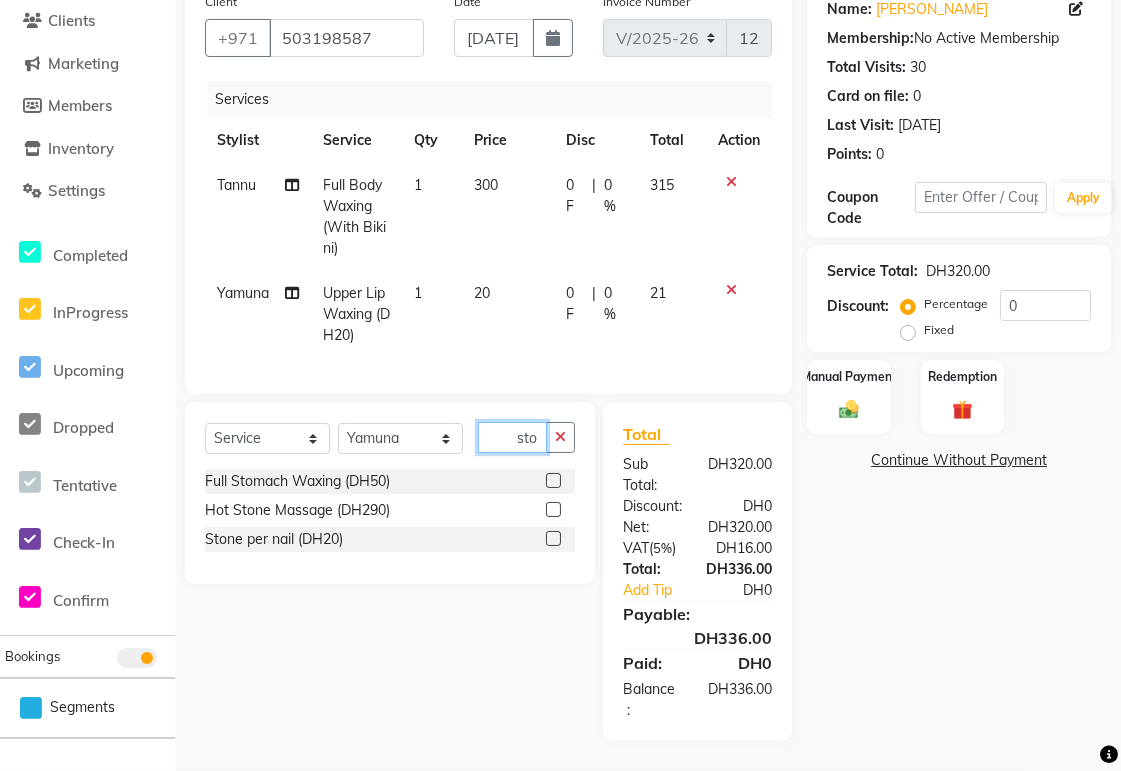 type on "sto" 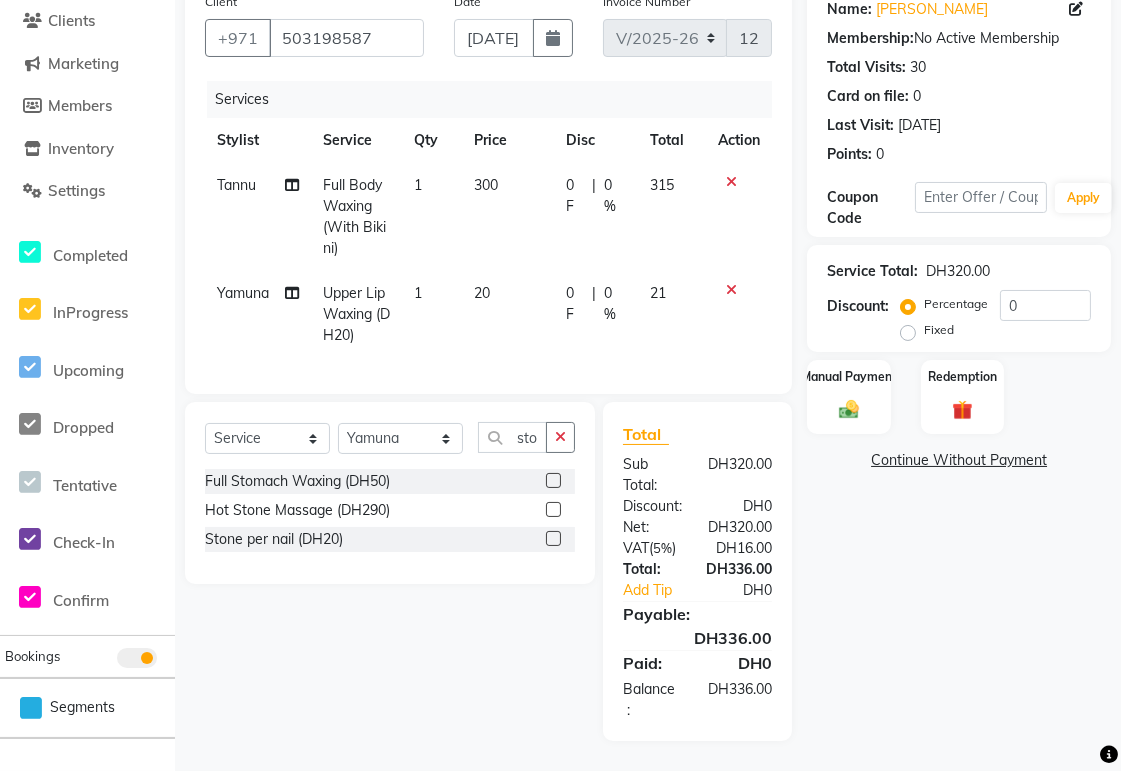click 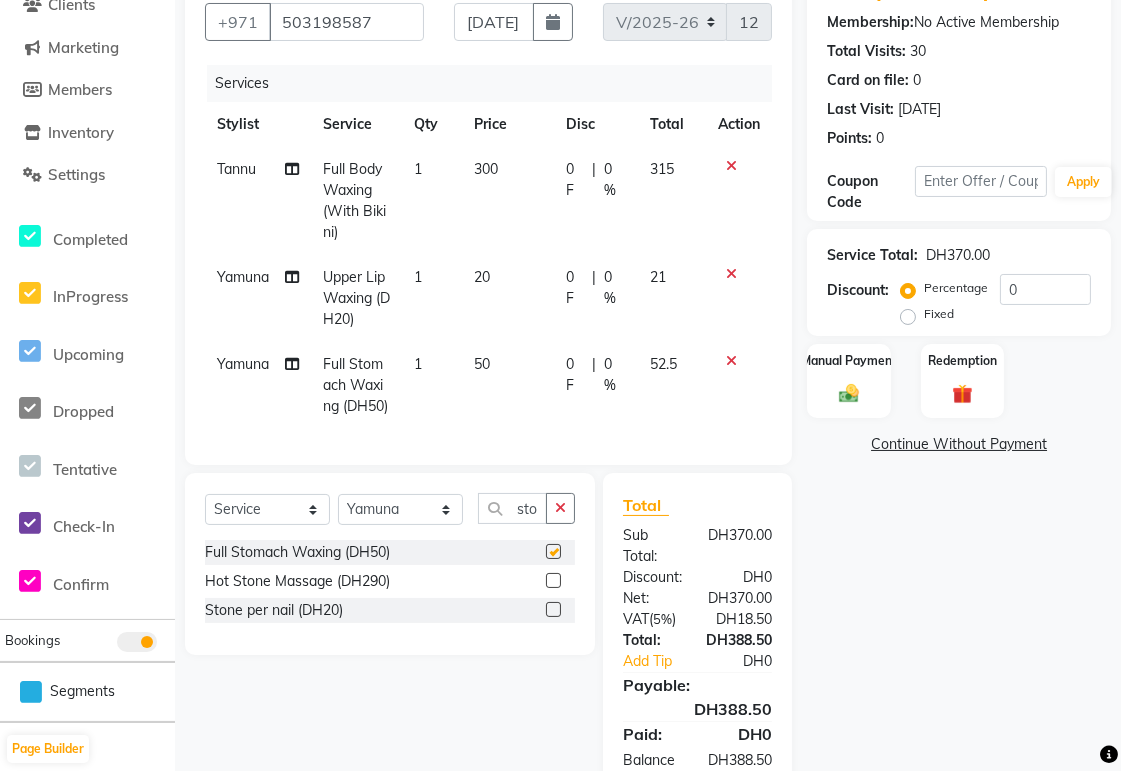 checkbox on "false" 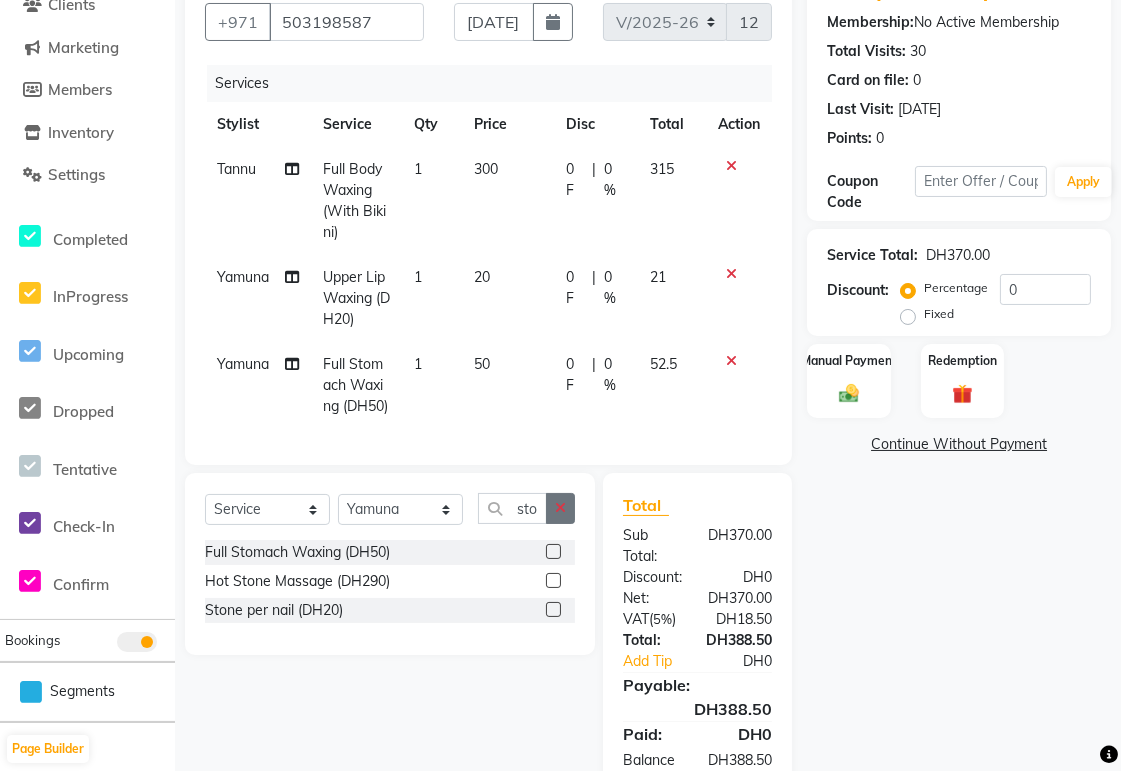 click 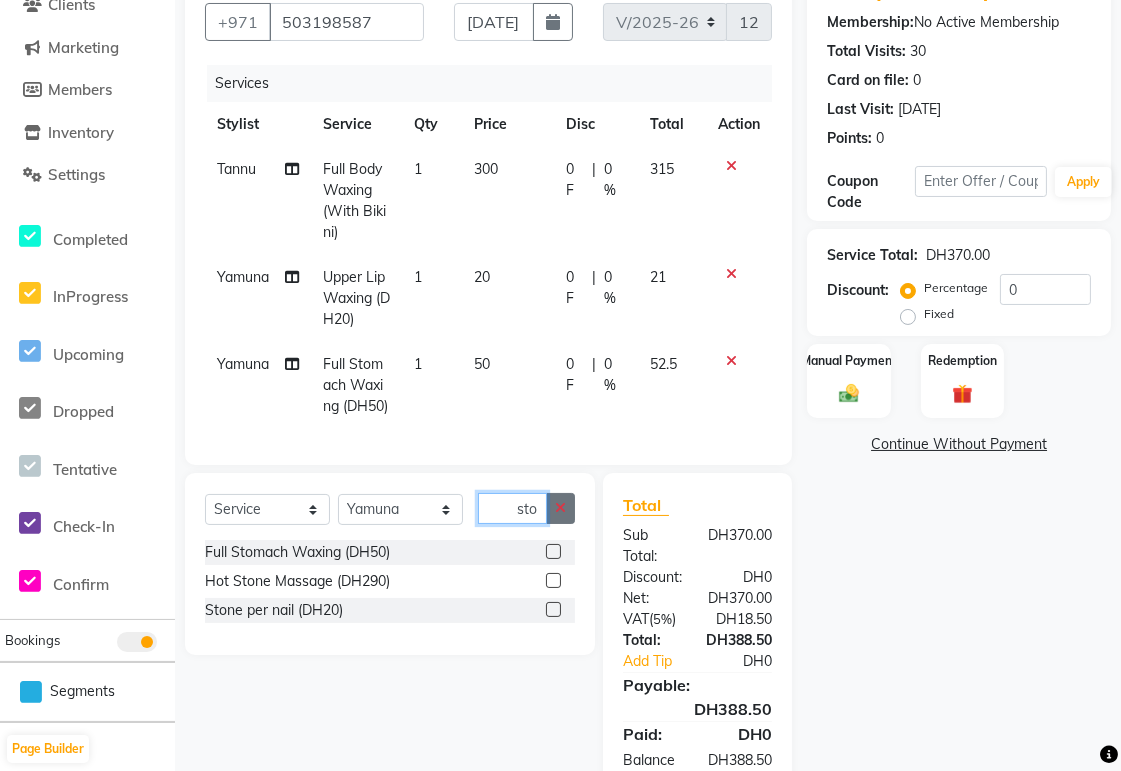 type 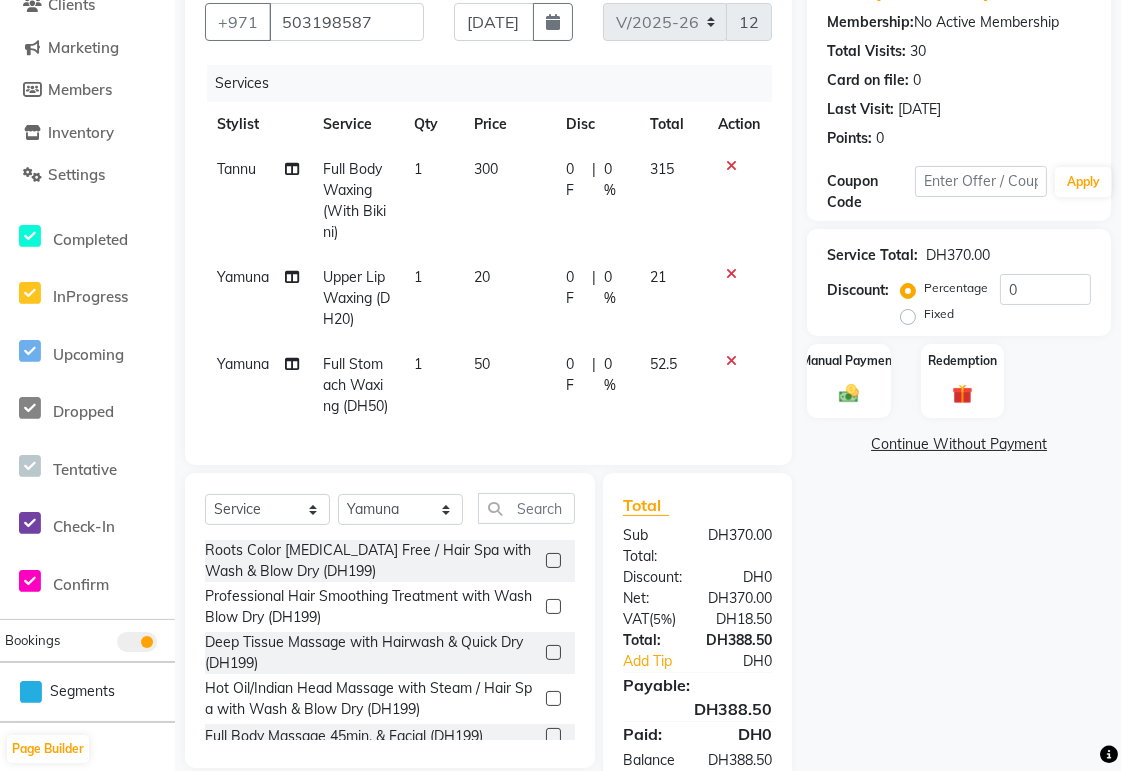 click on "0 F" 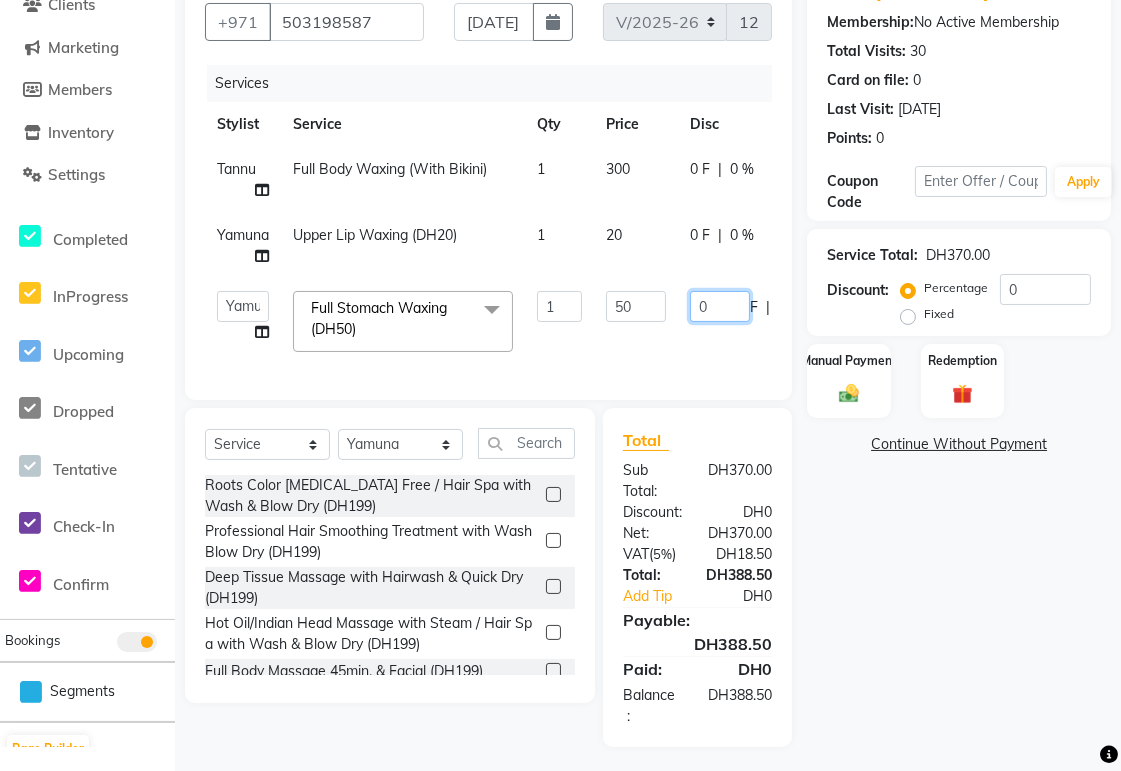 click on "0" 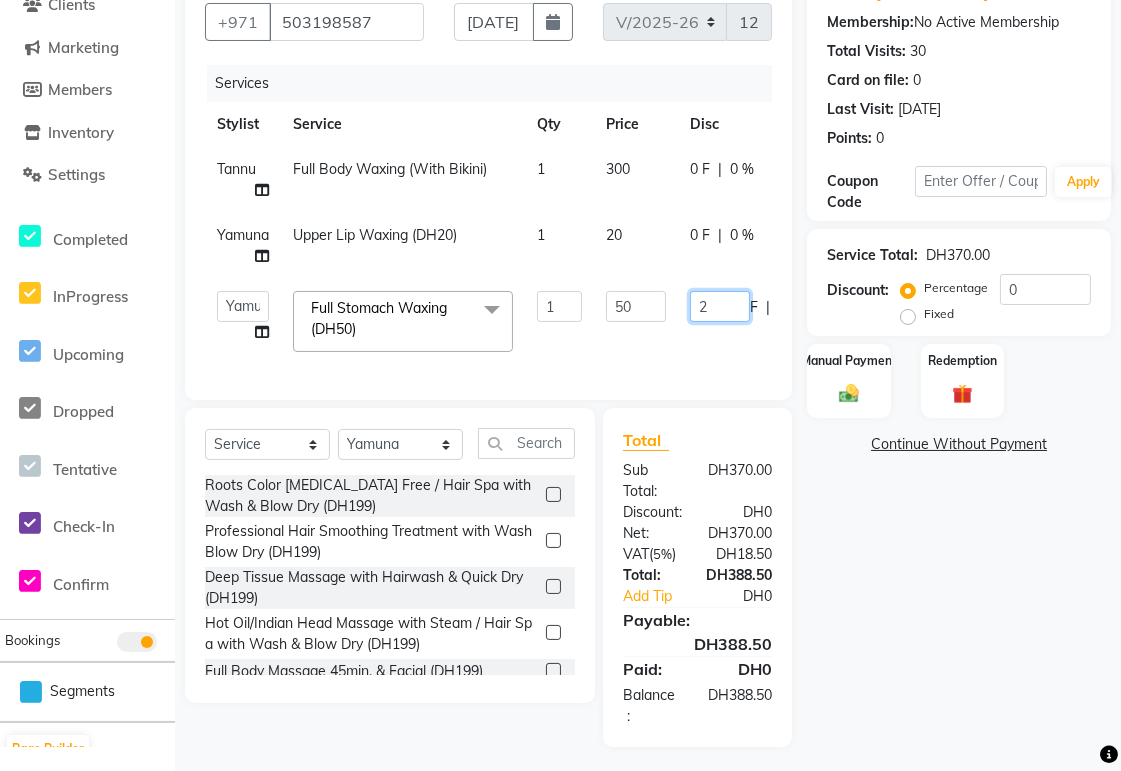 type on "20" 